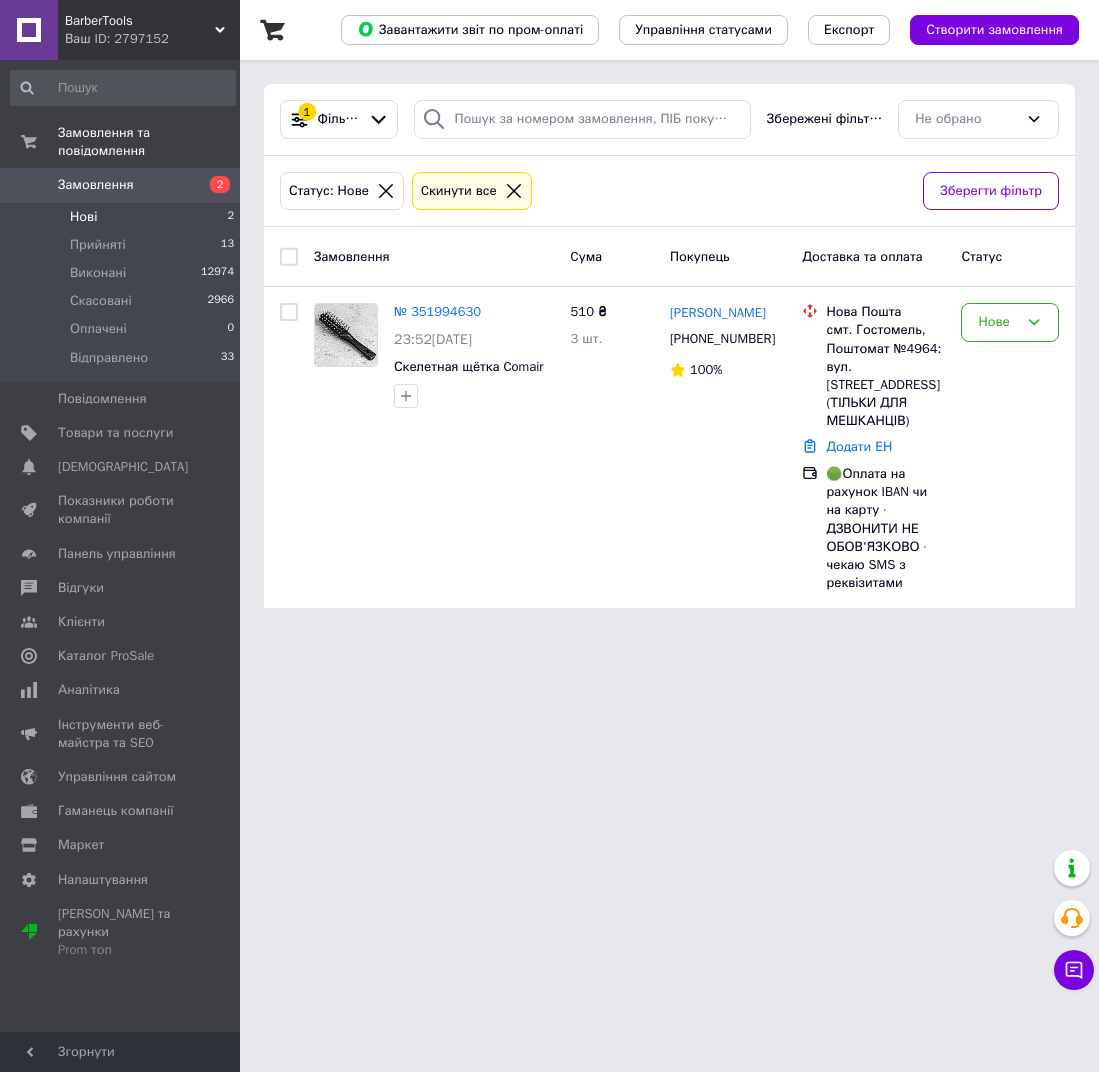click on "Нові 2" at bounding box center (123, 217) 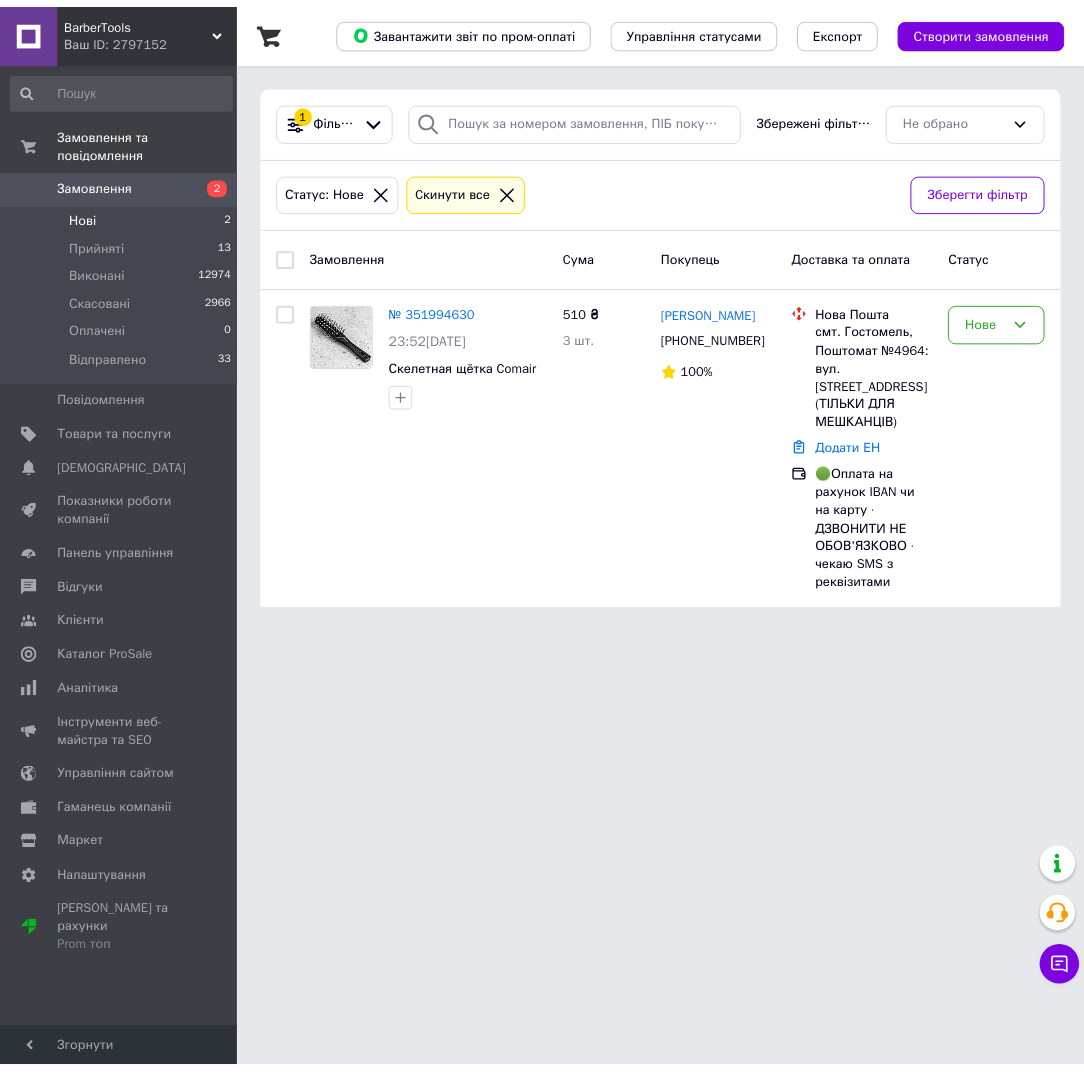 scroll, scrollTop: 0, scrollLeft: 0, axis: both 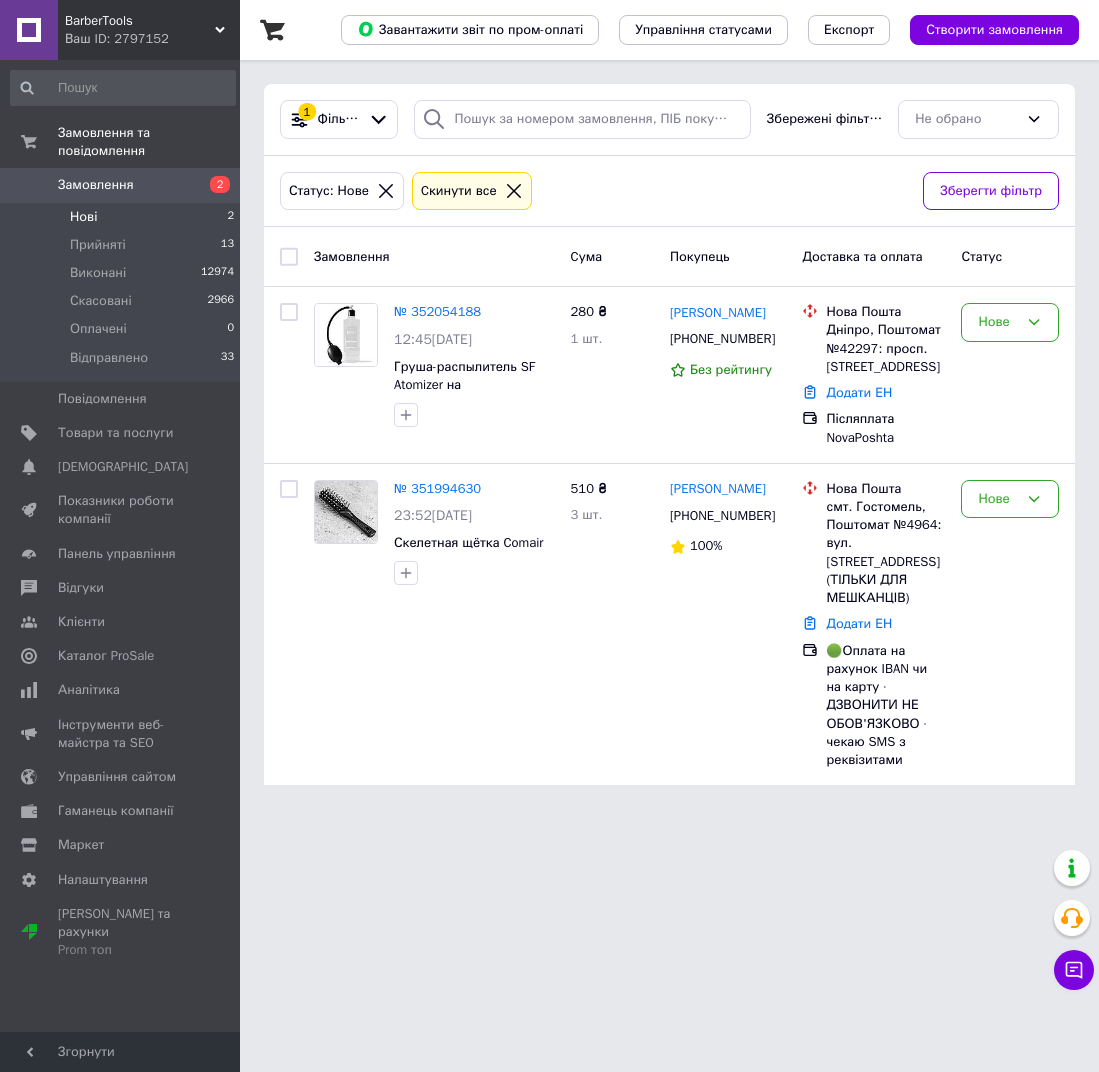 click on "Нові 2" at bounding box center [123, 217] 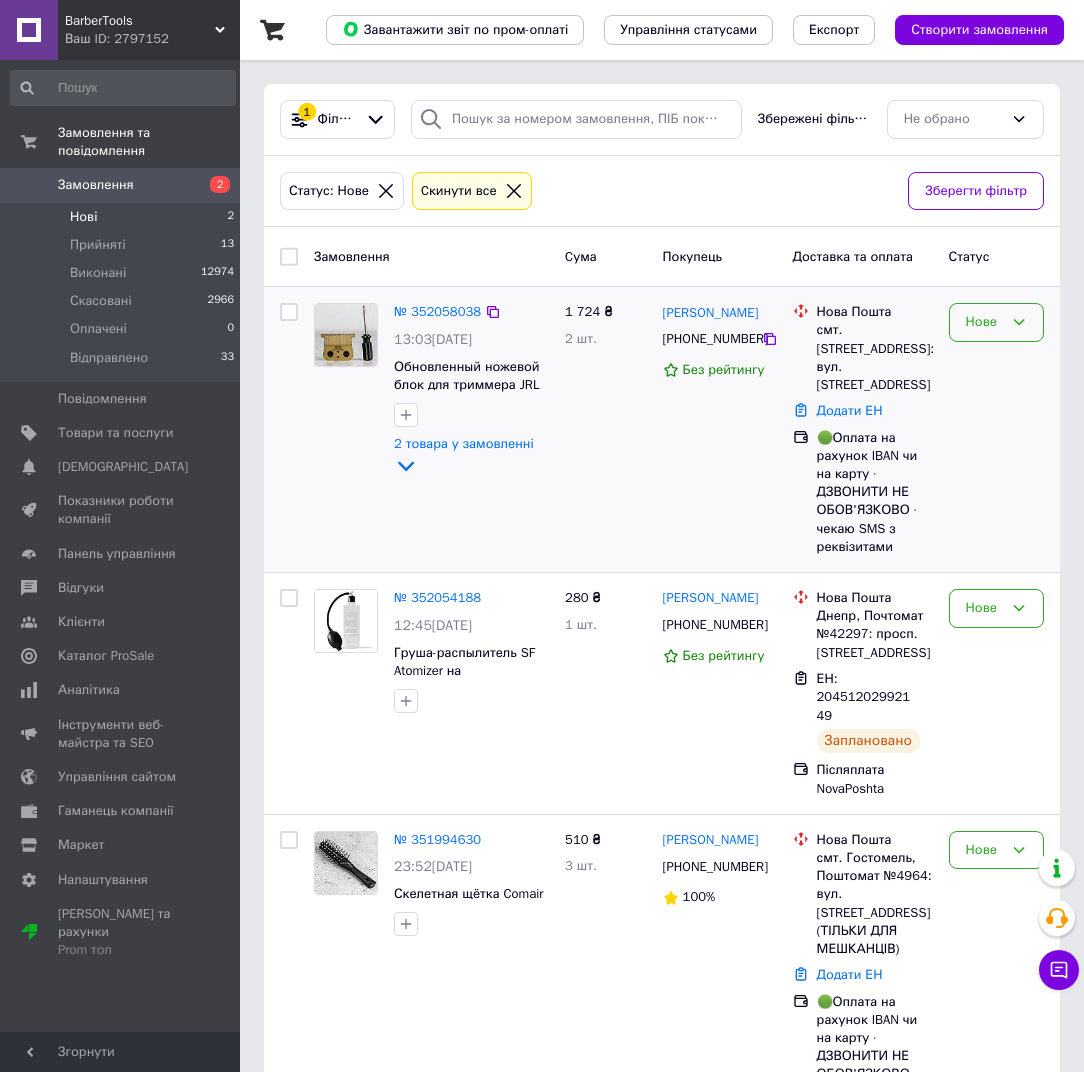 click 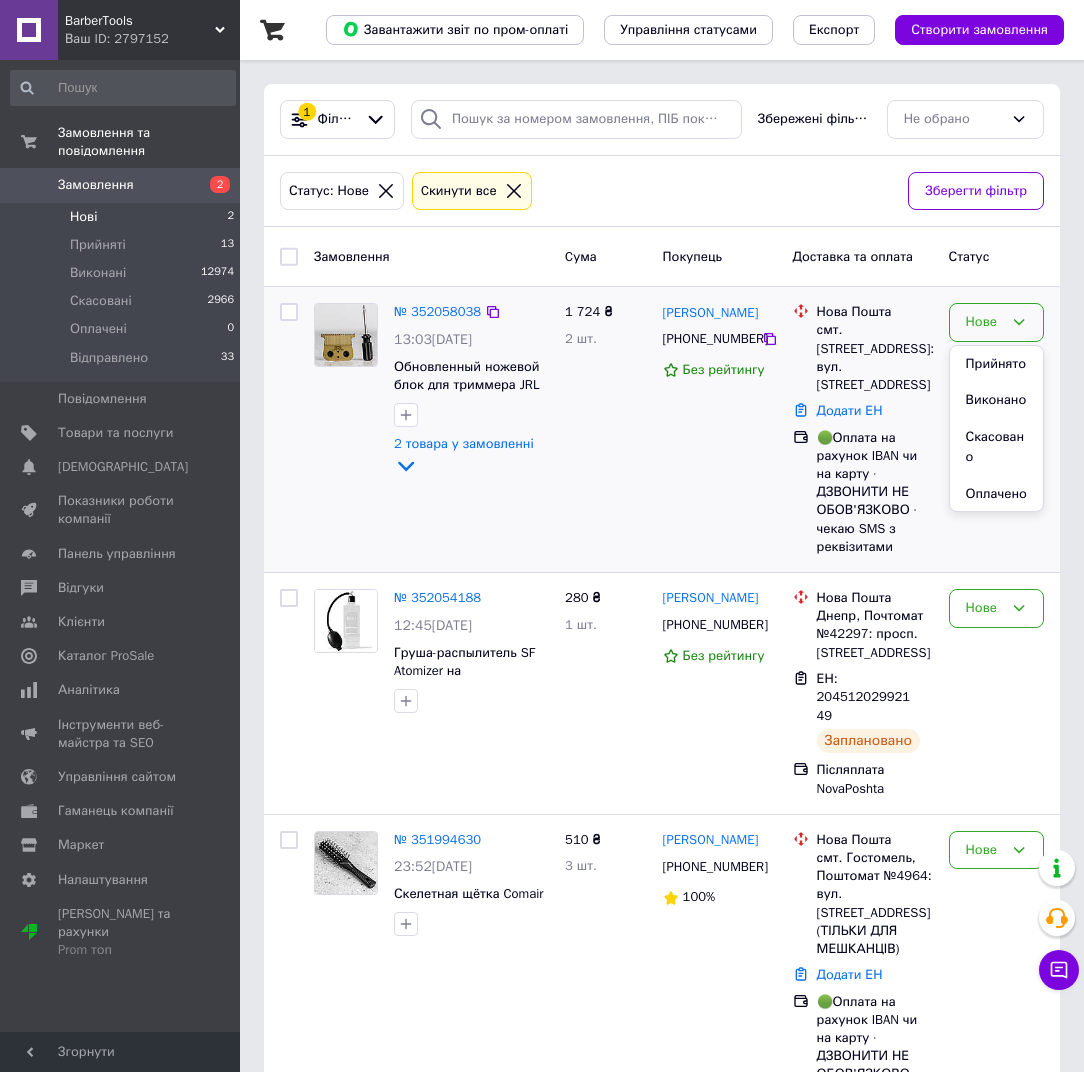 click on "Дмитро Мороз +380687410645 Без рейтингу" at bounding box center [720, 429] 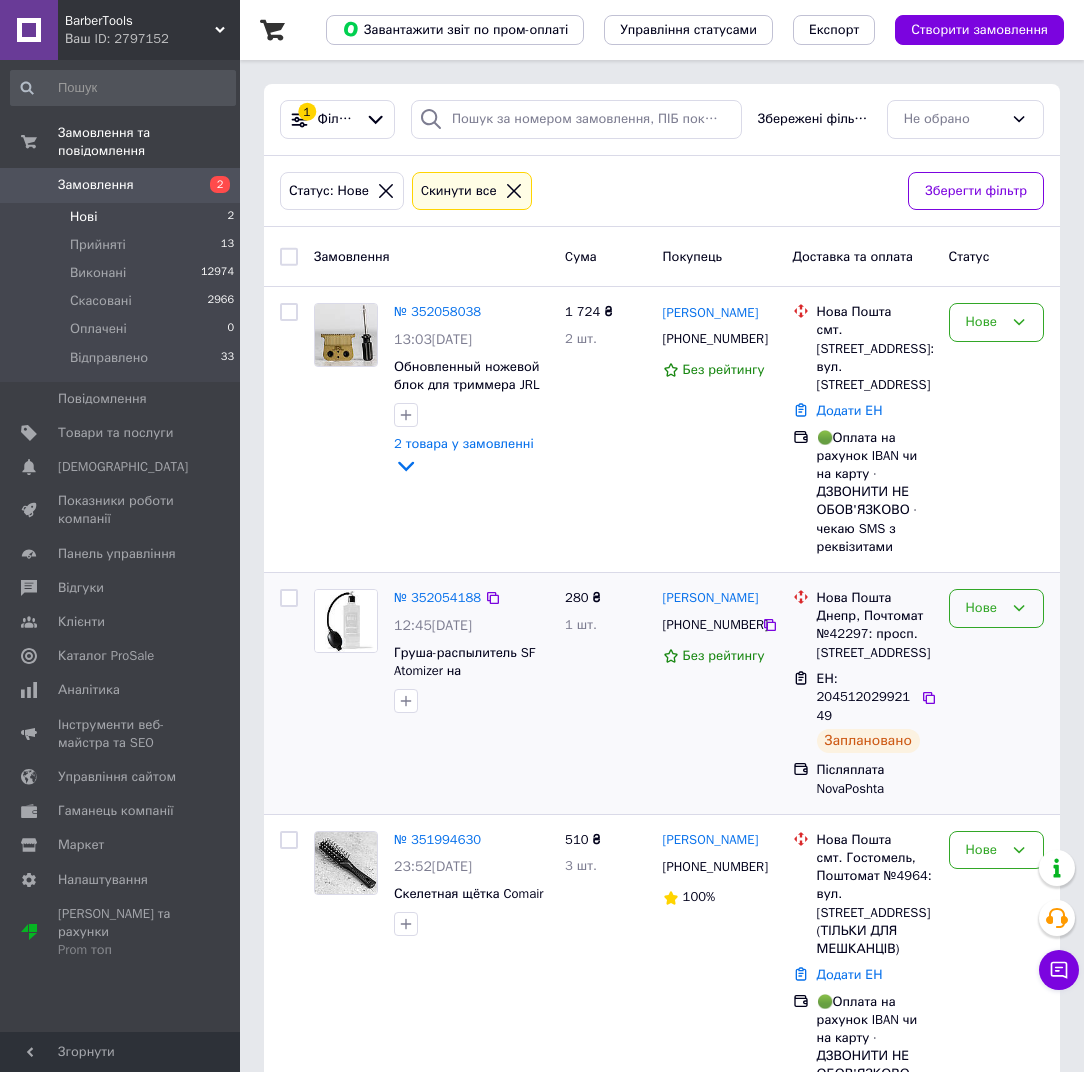 click on "Нове" at bounding box center (984, 608) 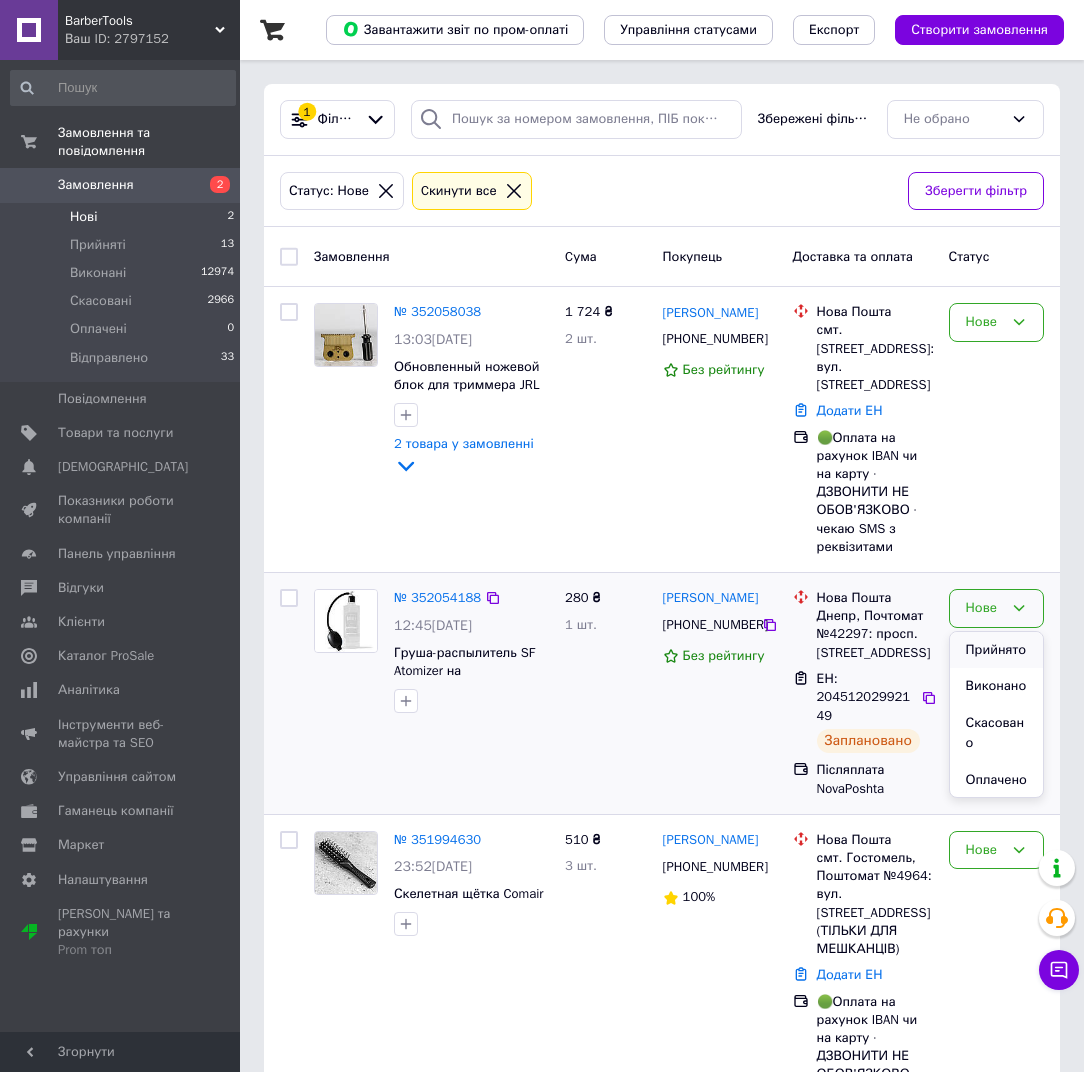 click on "Прийнято" at bounding box center (996, 650) 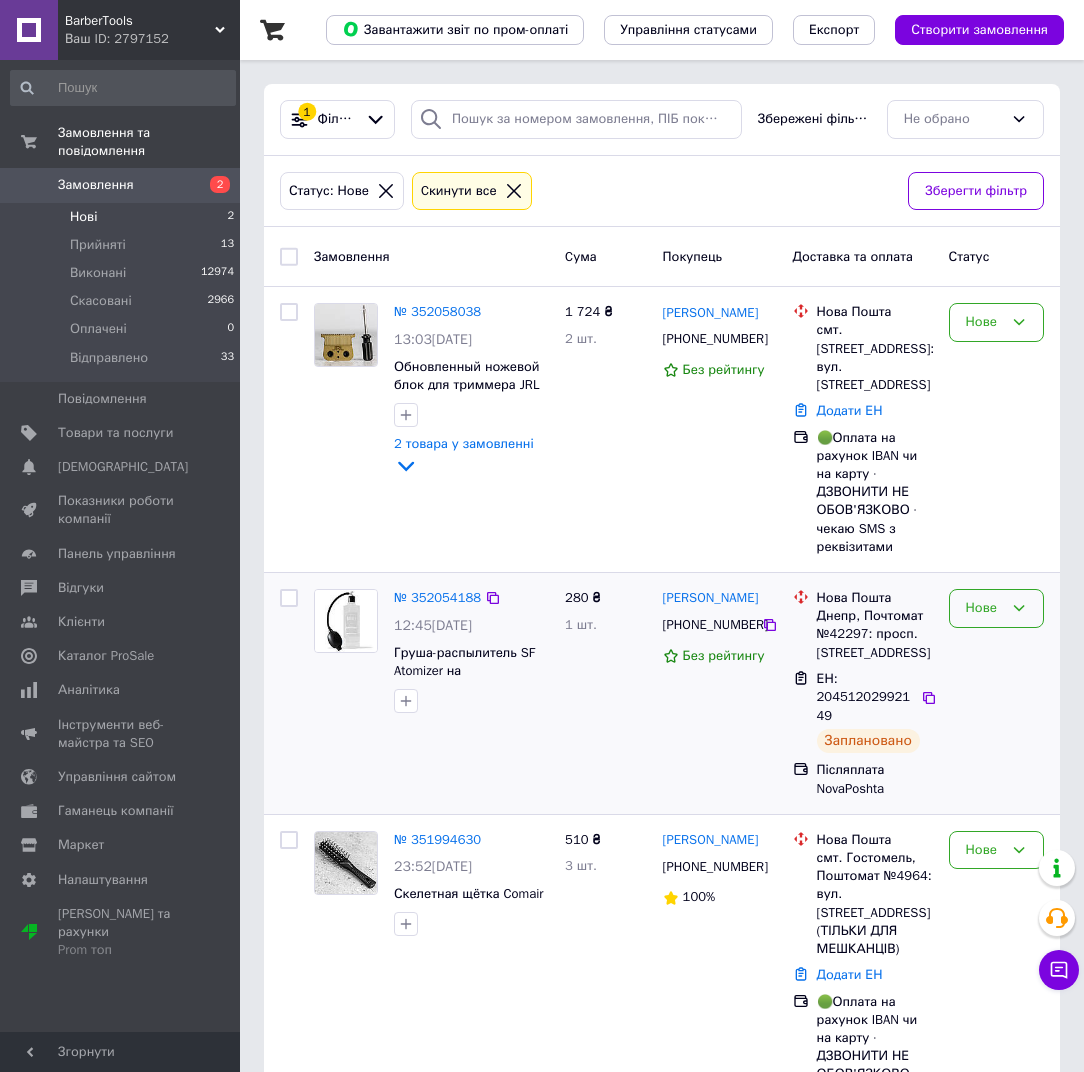 click on "Нове" at bounding box center (984, 608) 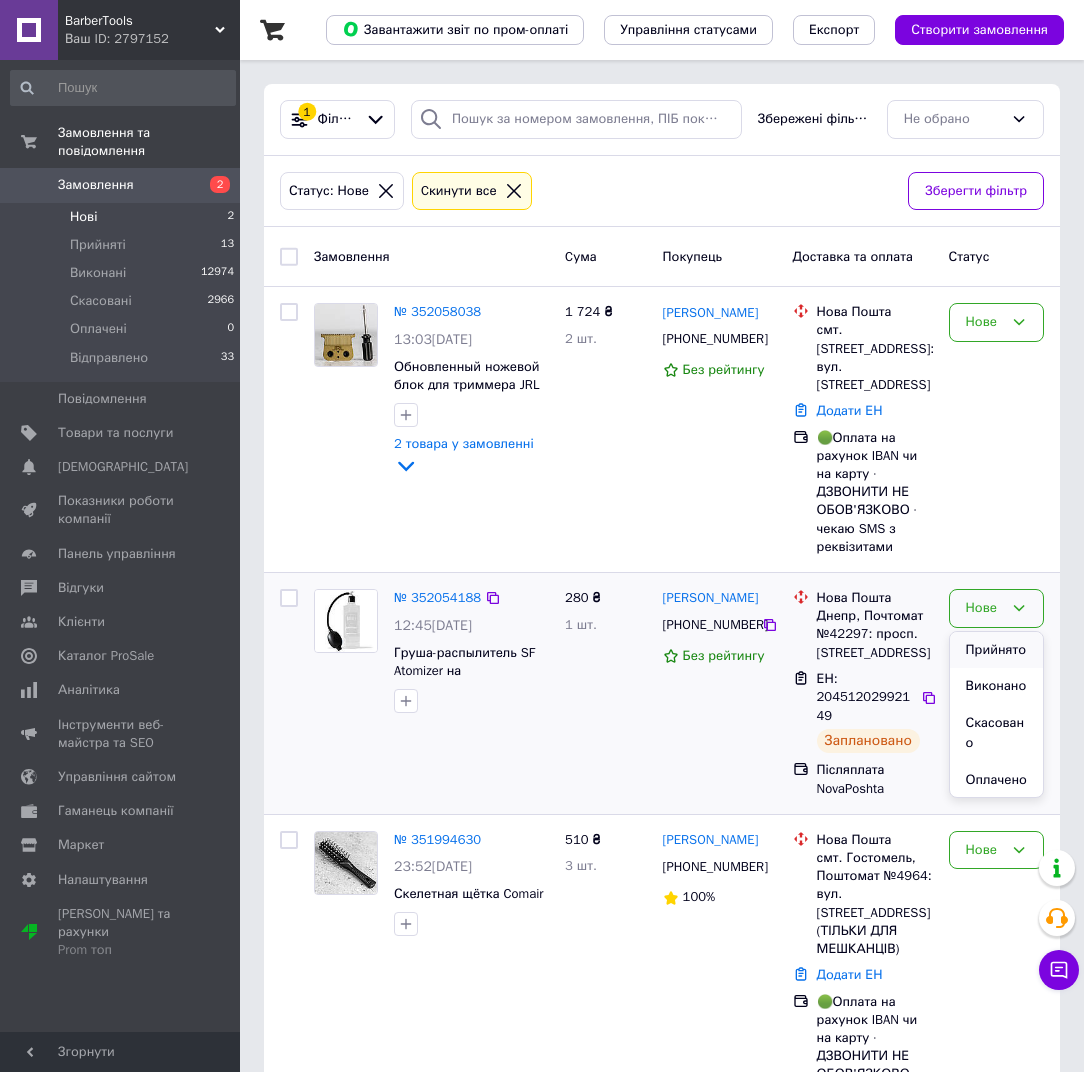 click on "Прийнято" at bounding box center [996, 650] 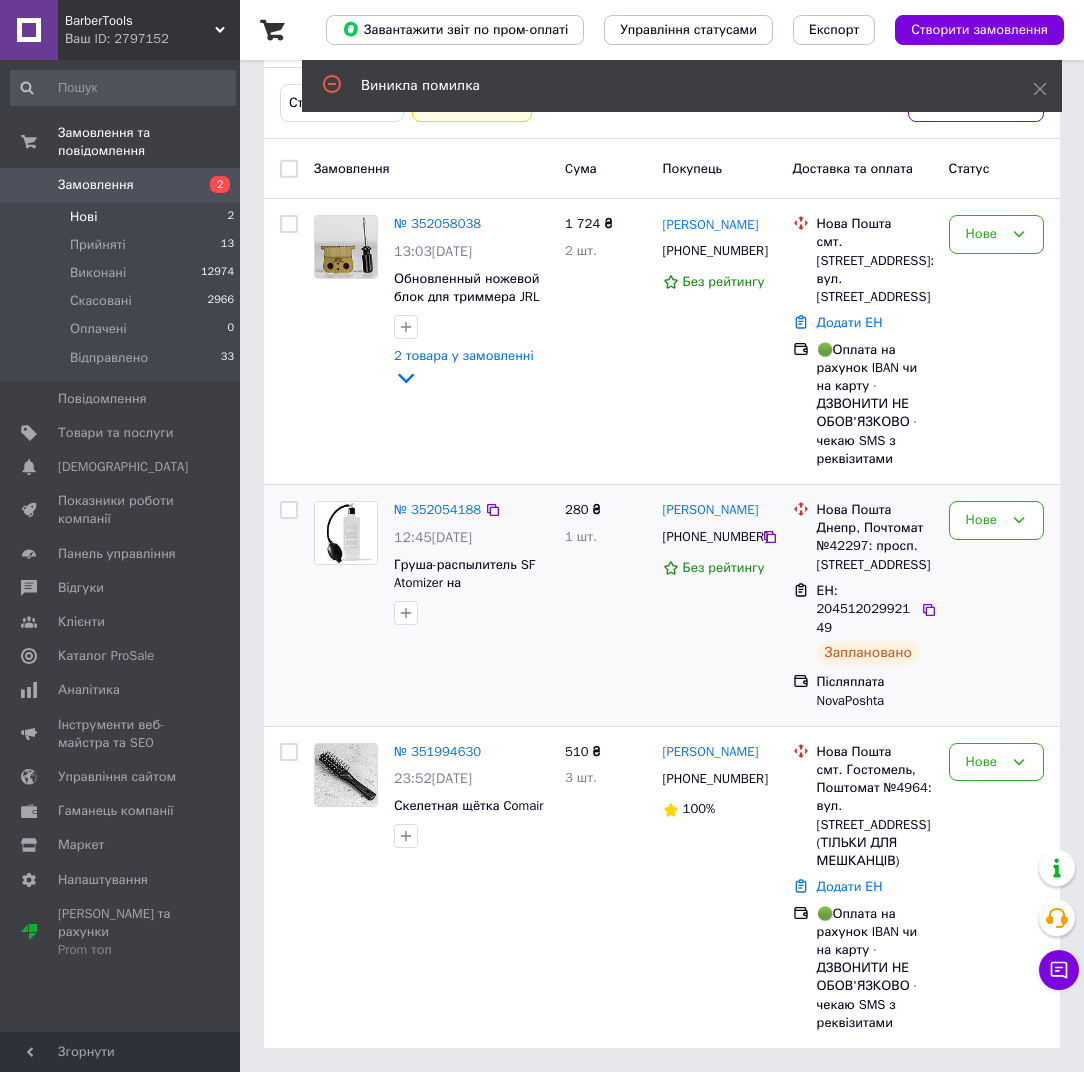 scroll, scrollTop: 0, scrollLeft: 0, axis: both 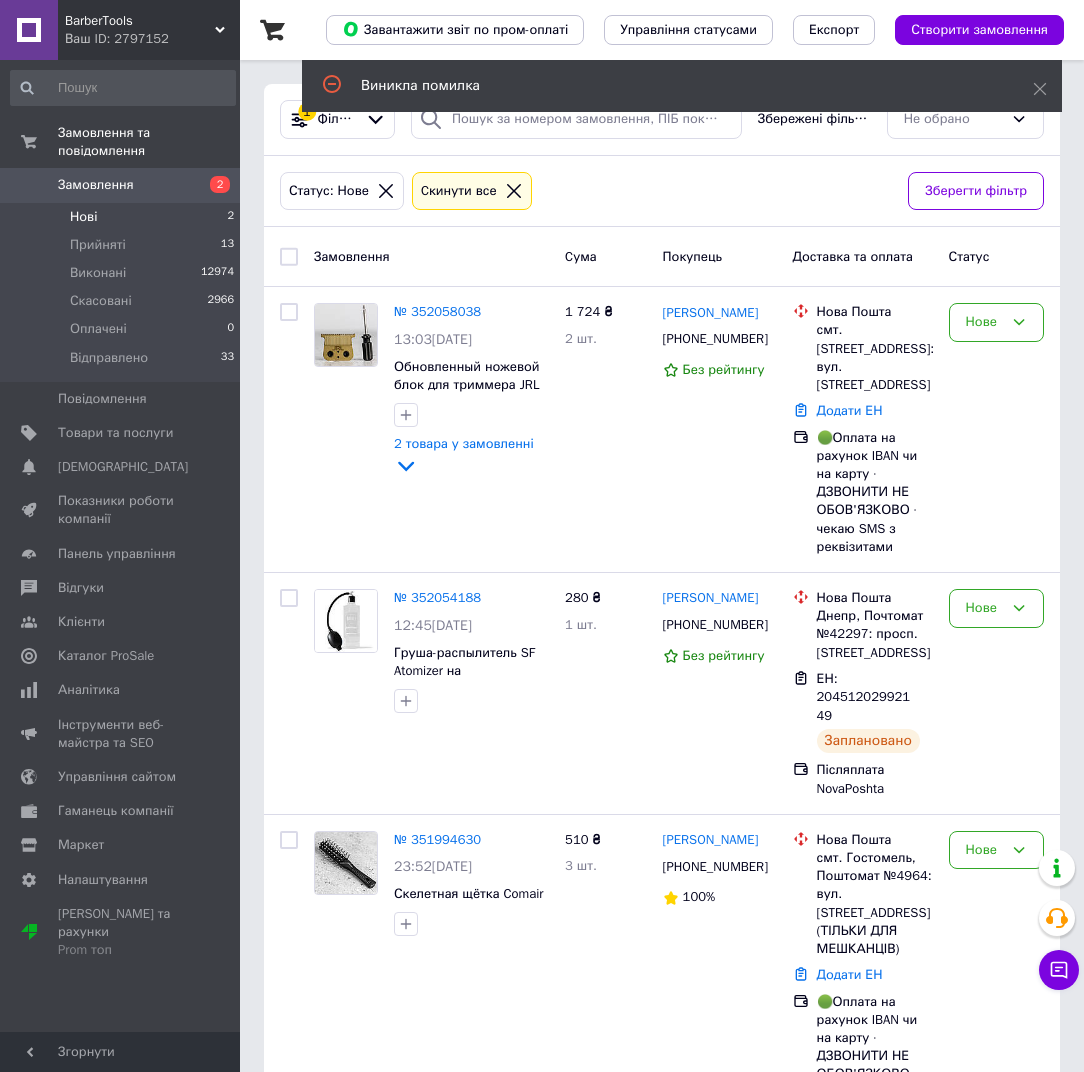 click on "Нові 2" at bounding box center [123, 217] 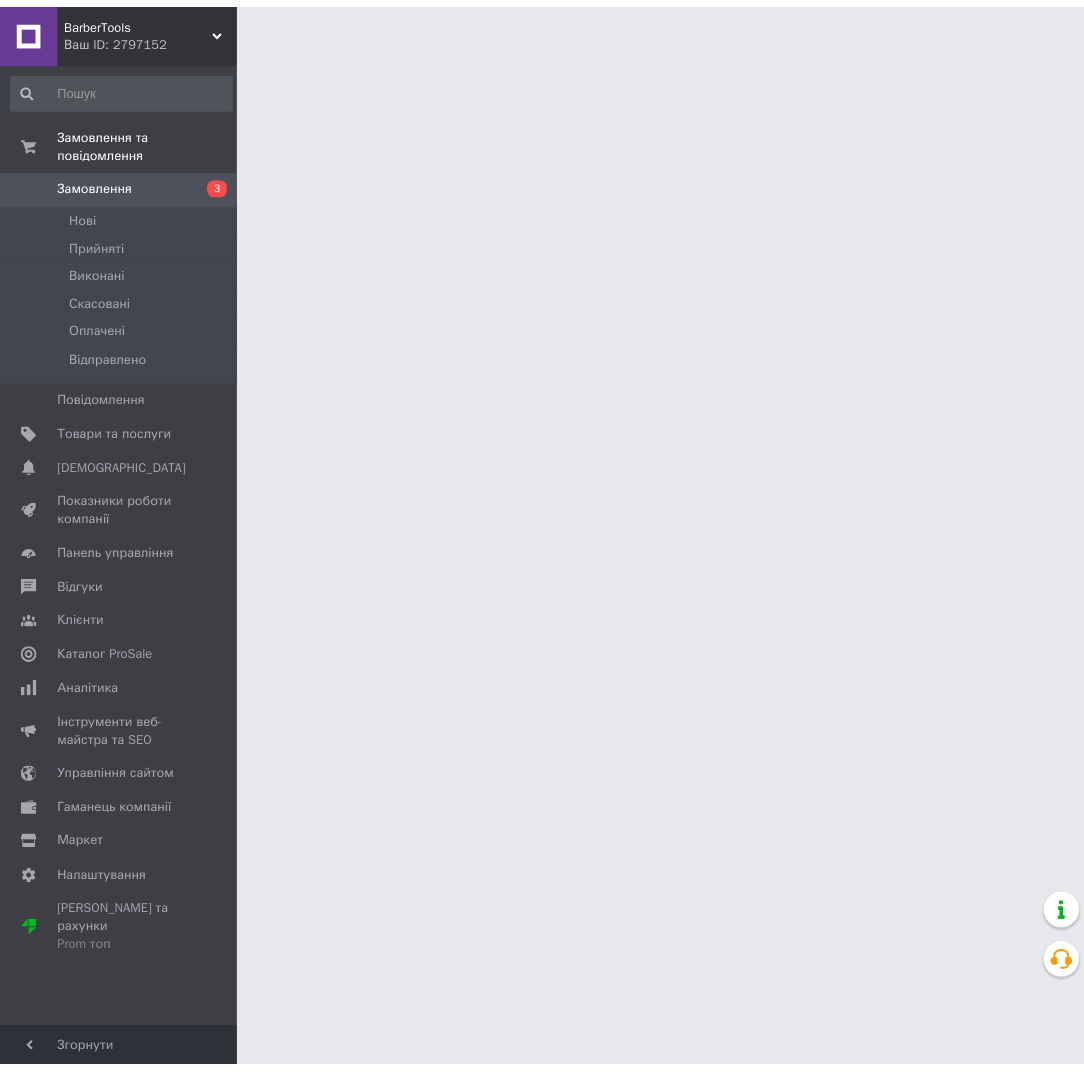 scroll, scrollTop: 0, scrollLeft: 0, axis: both 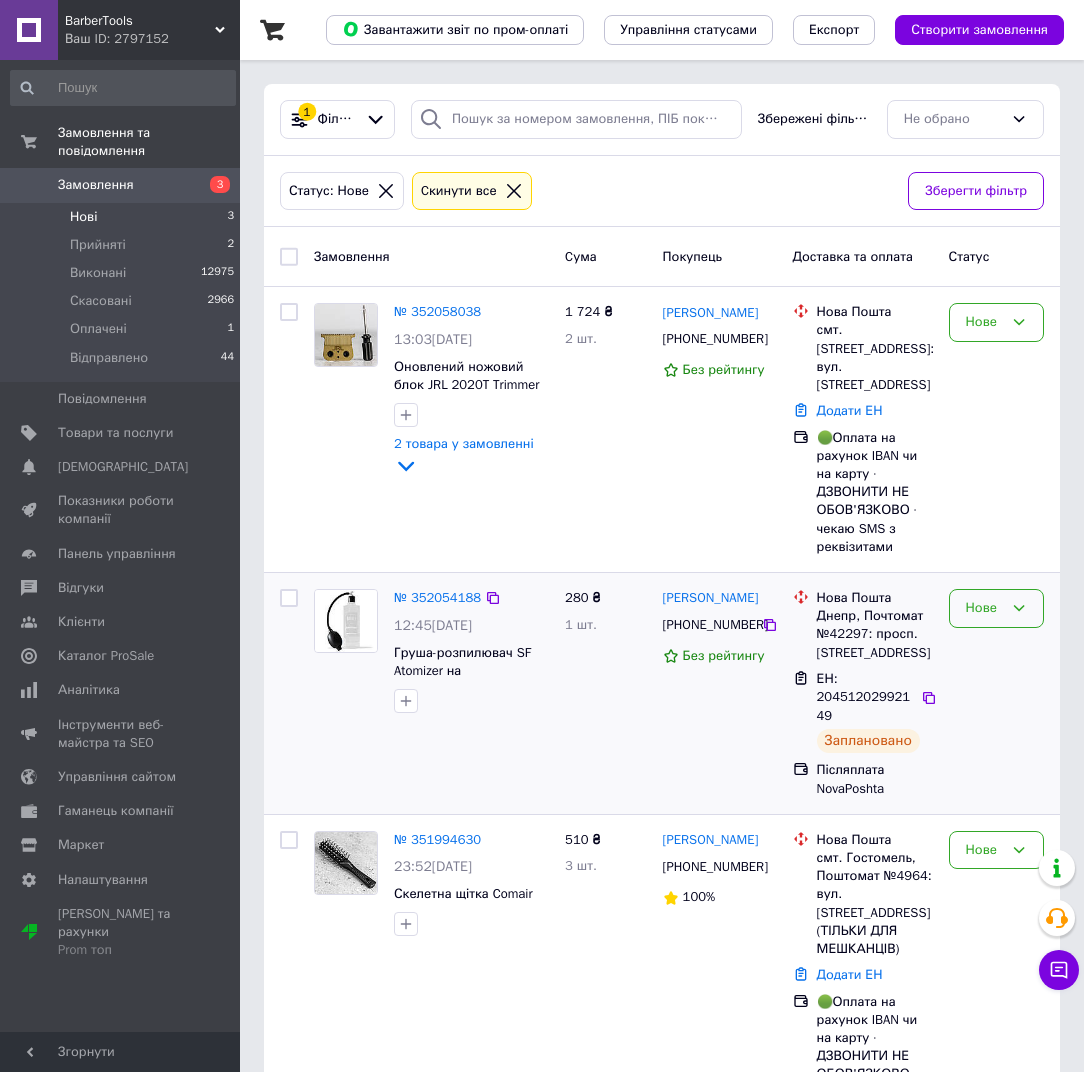 click on "Нове" at bounding box center (996, 608) 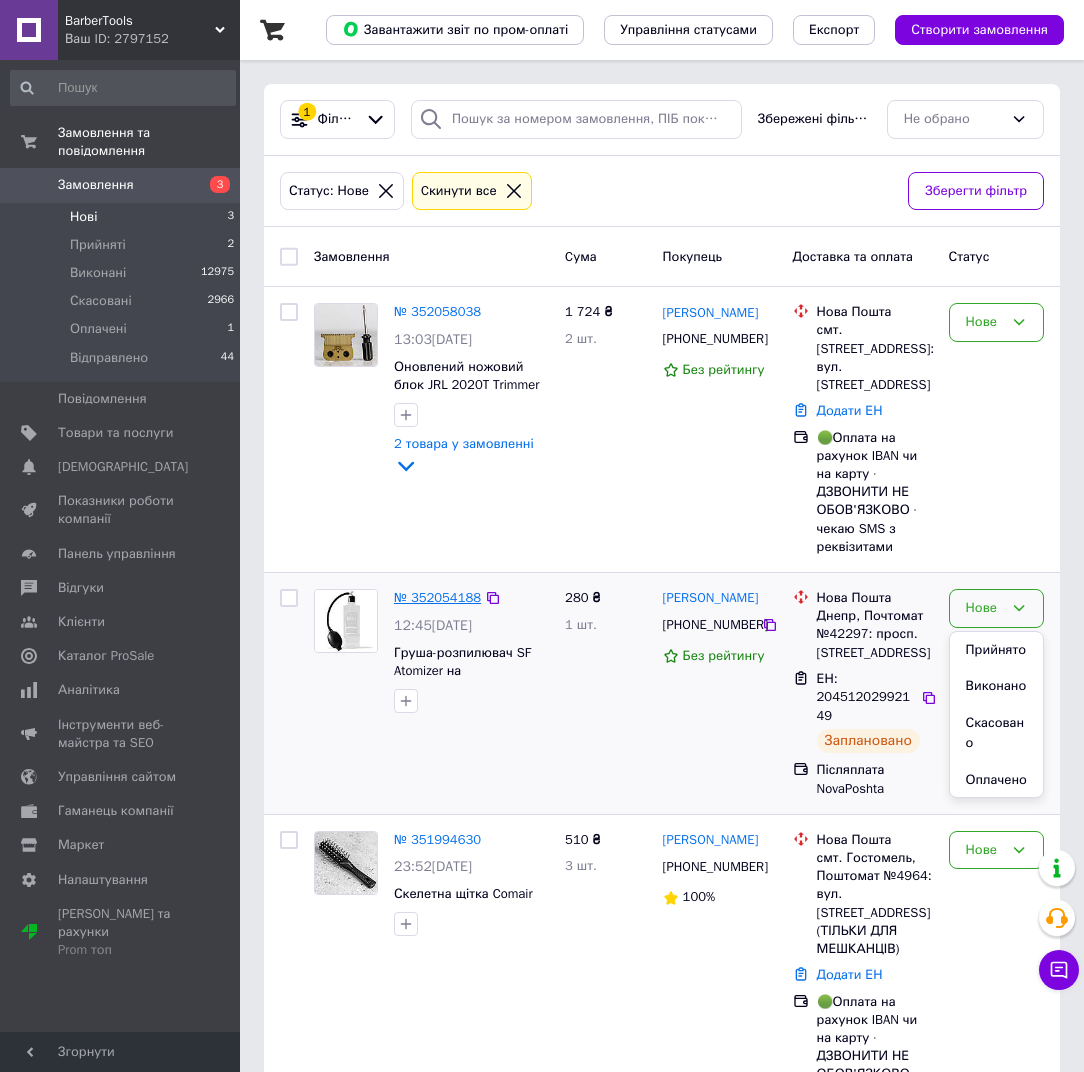 click on "№ 352054188" at bounding box center (437, 597) 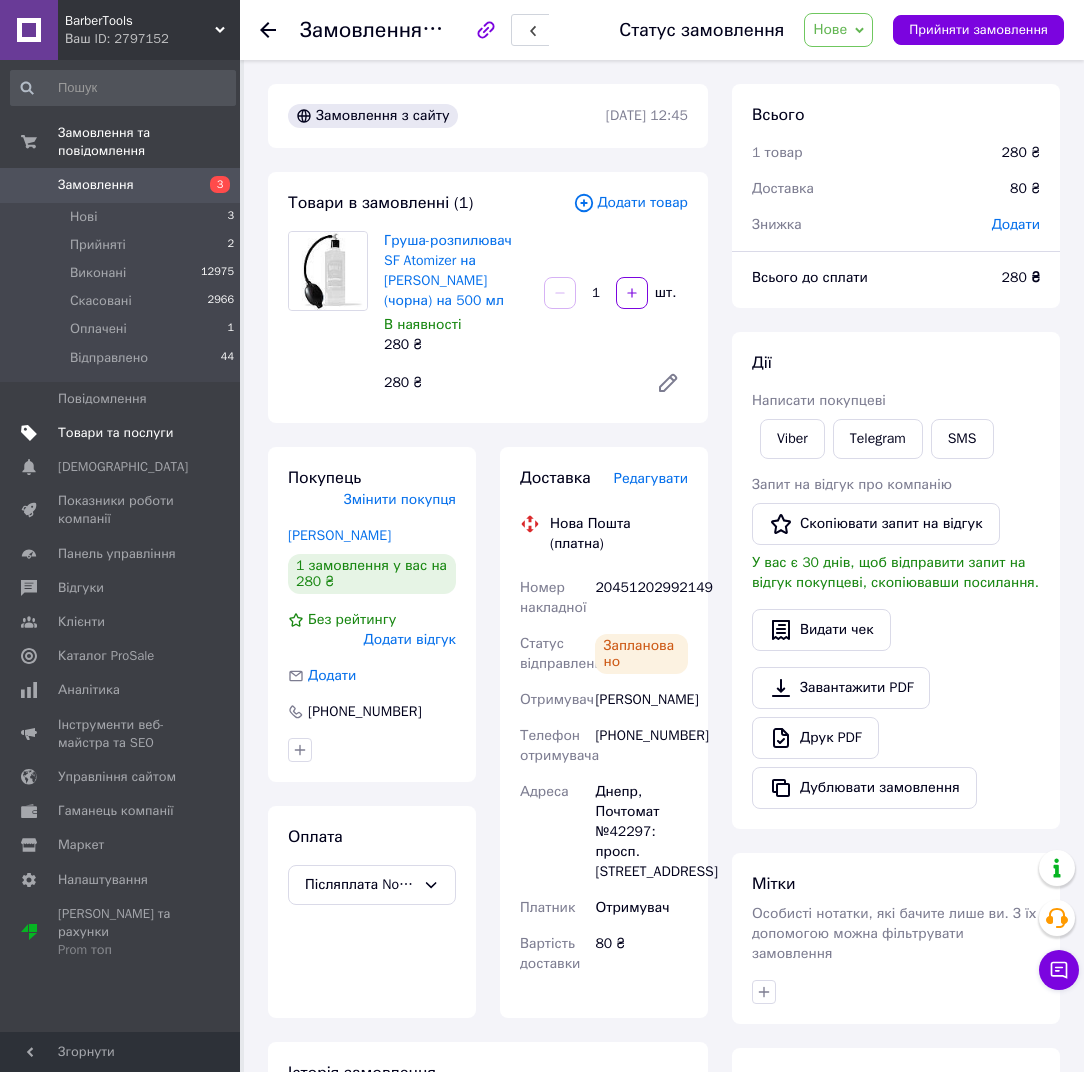 click on "Товари та послуги" at bounding box center (115, 433) 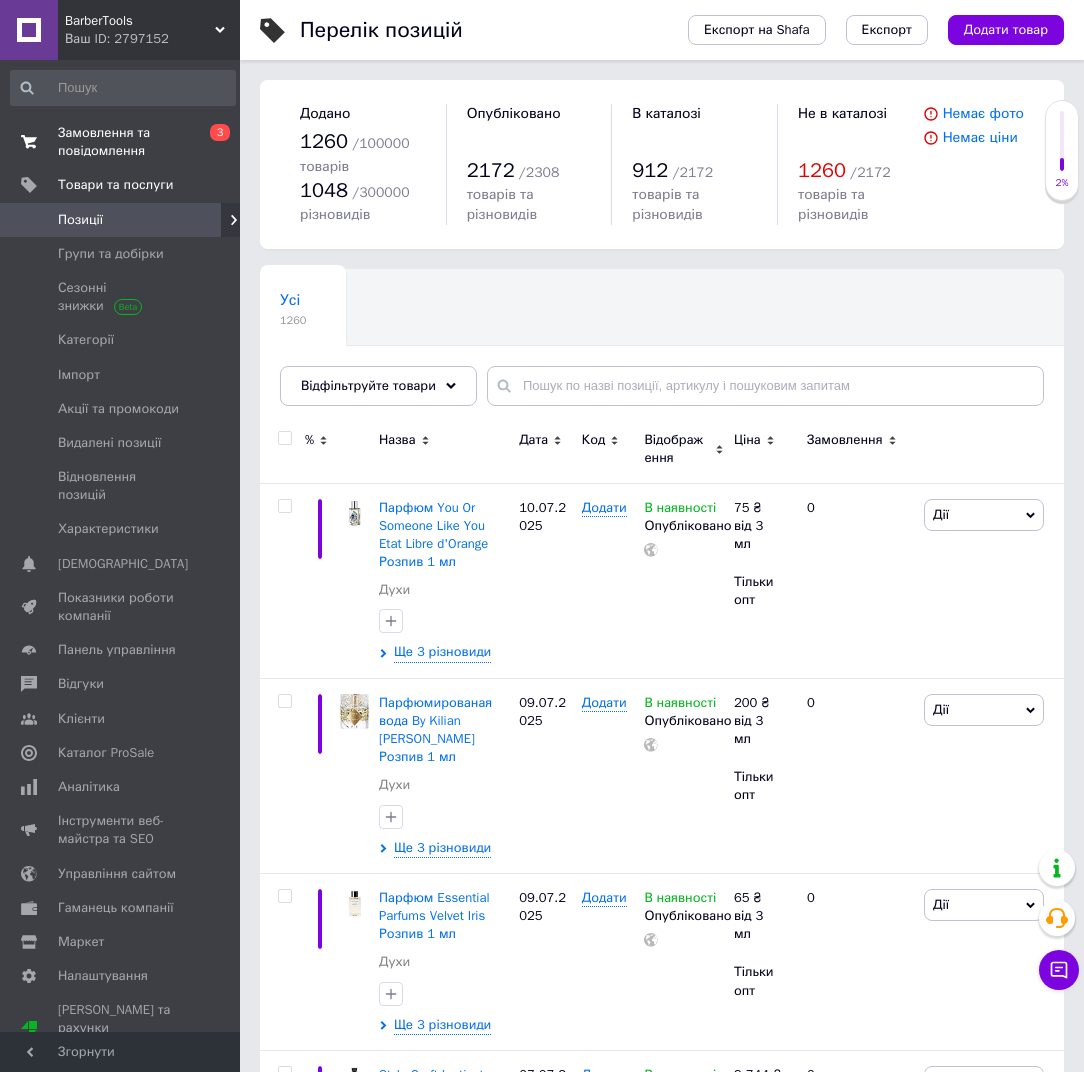 click on "Замовлення та повідомлення" at bounding box center (121, 142) 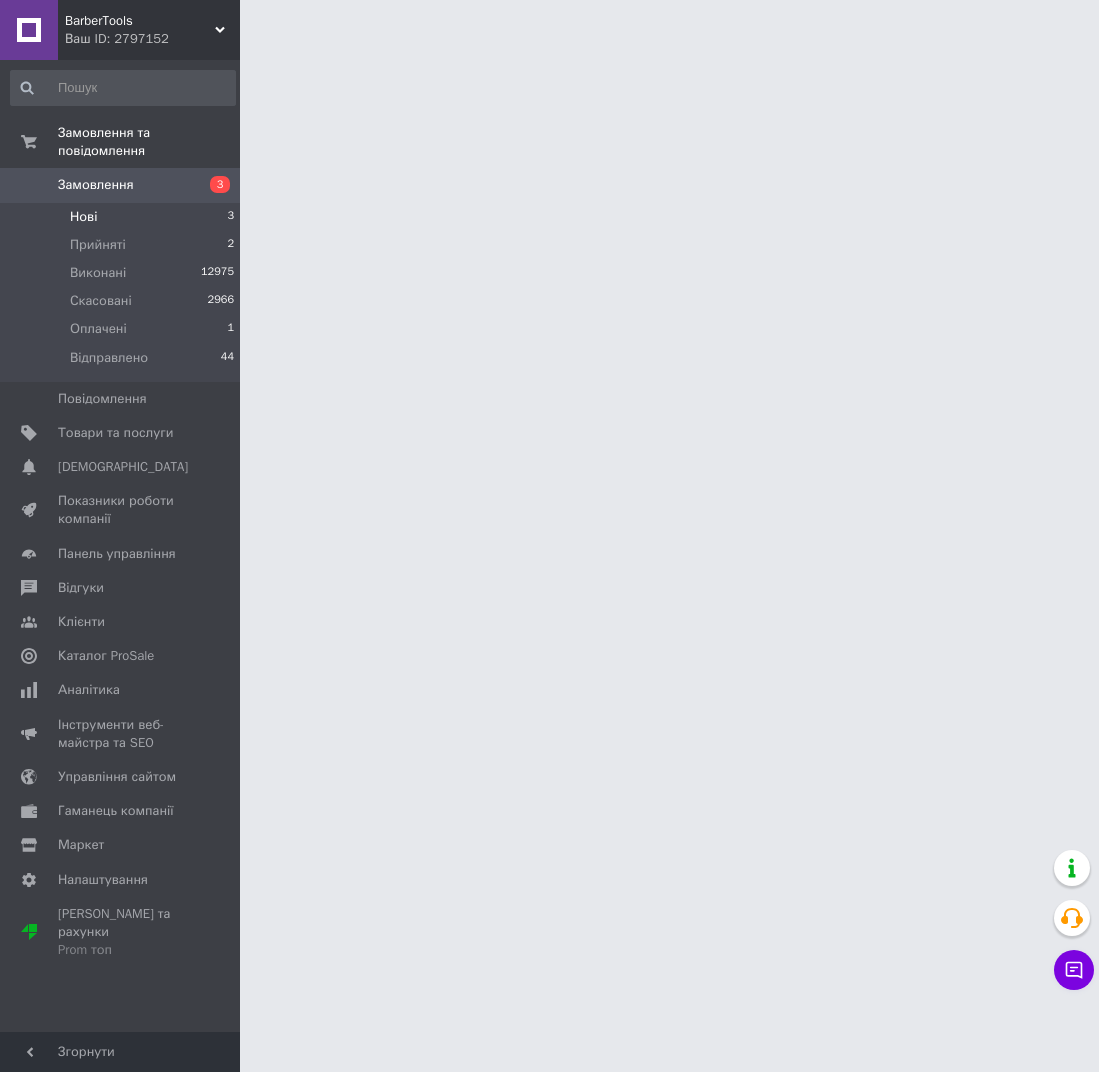 click on "Нові 3" at bounding box center [123, 217] 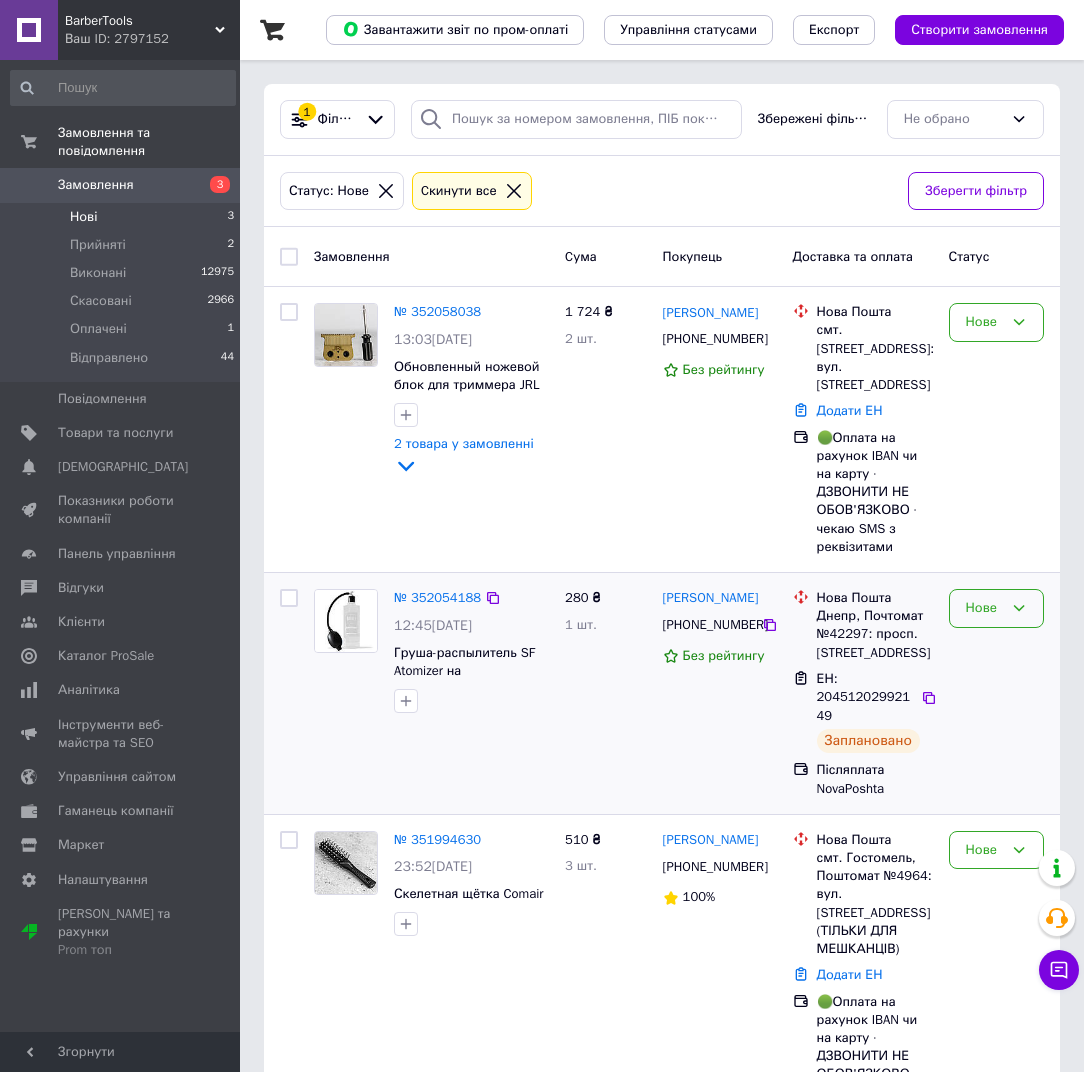 click on "Нове" at bounding box center (984, 608) 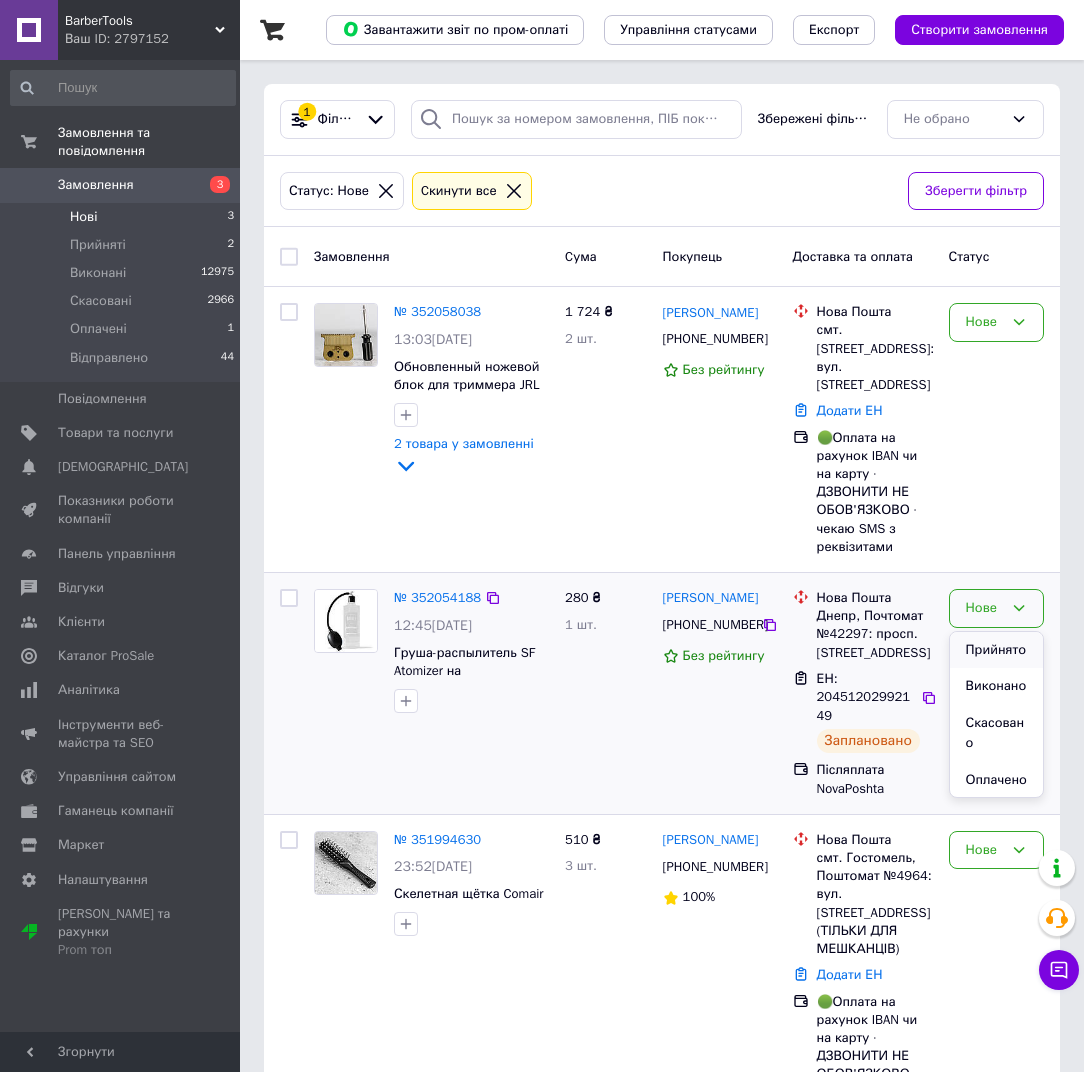 click on "Прийнято" at bounding box center [996, 650] 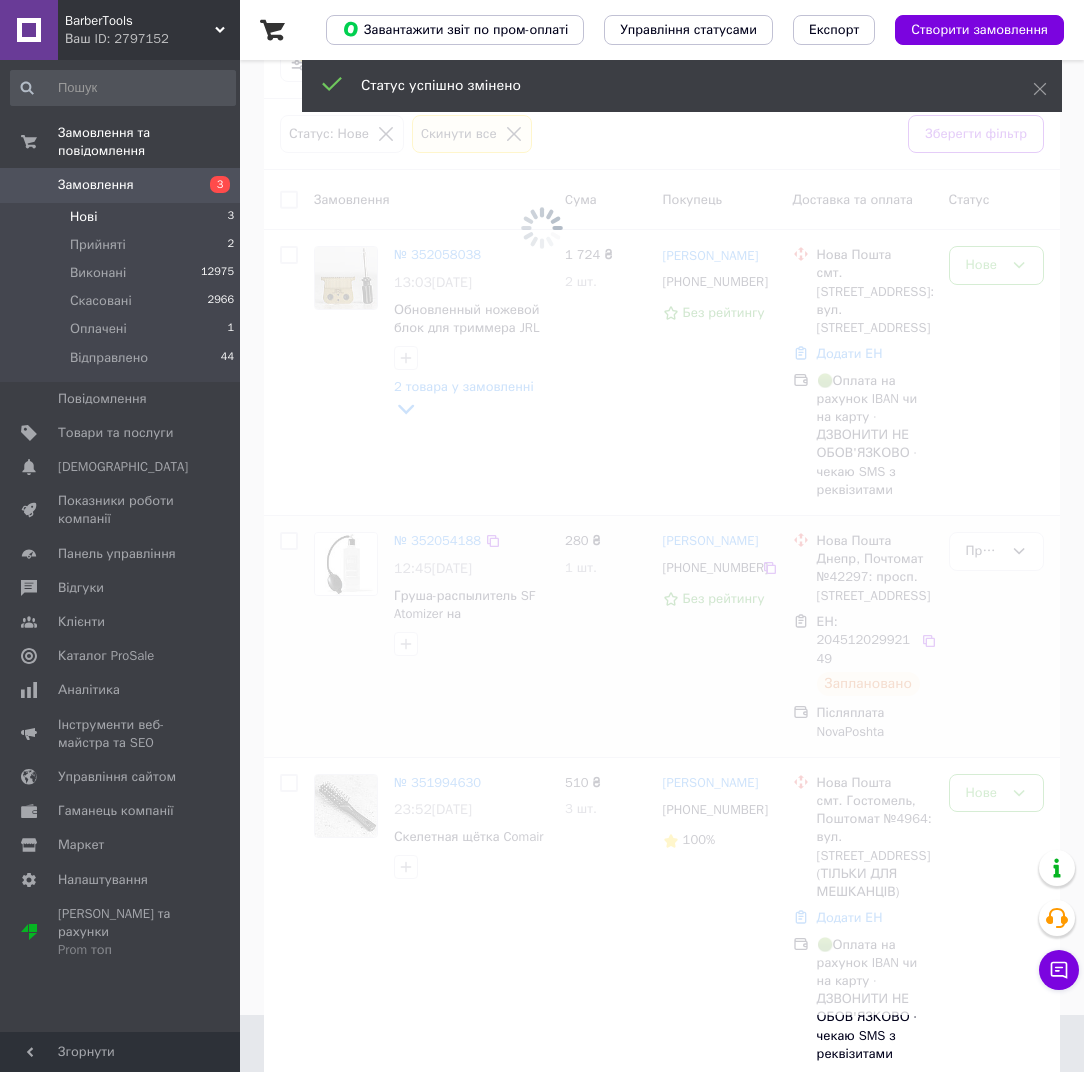 scroll, scrollTop: 88, scrollLeft: 0, axis: vertical 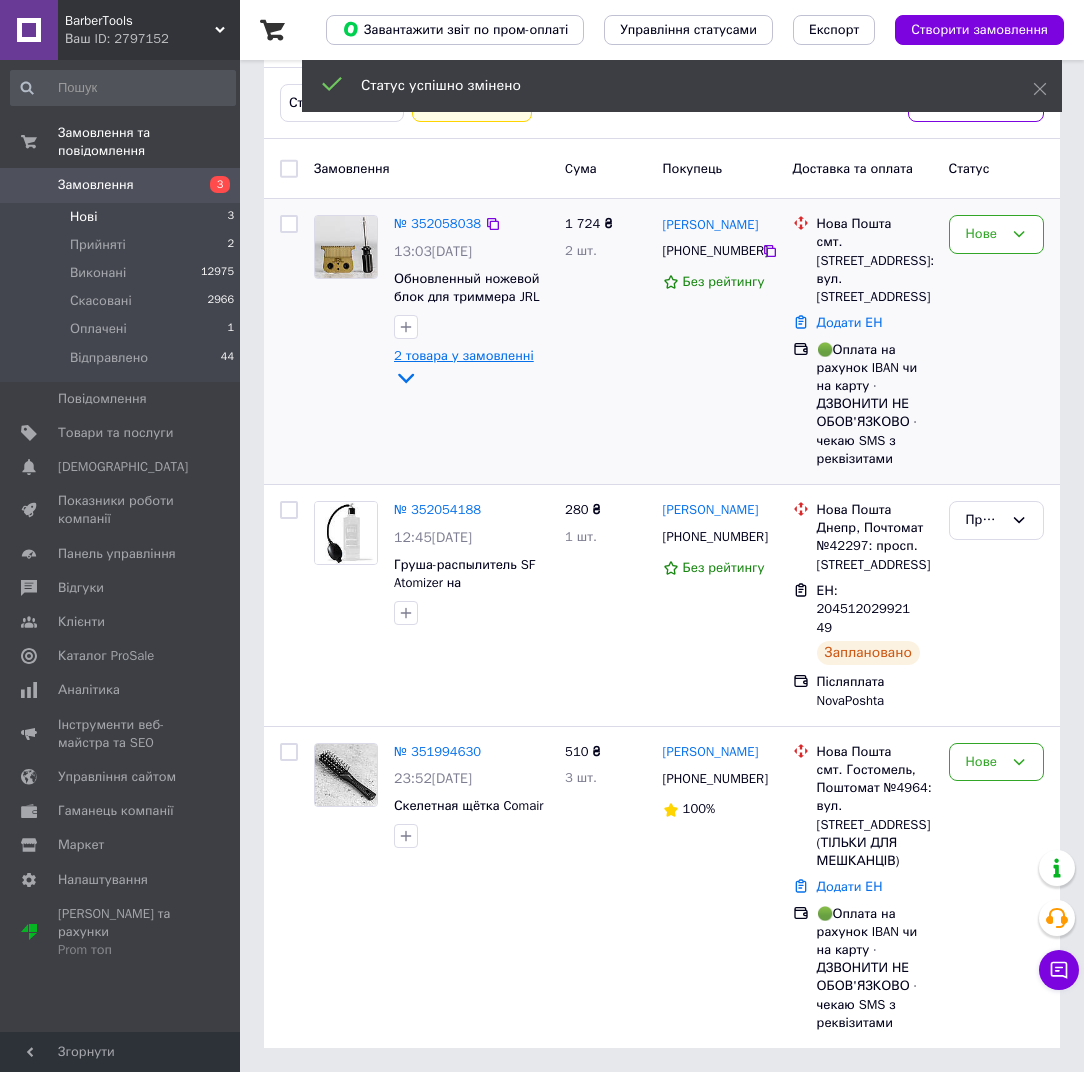 click 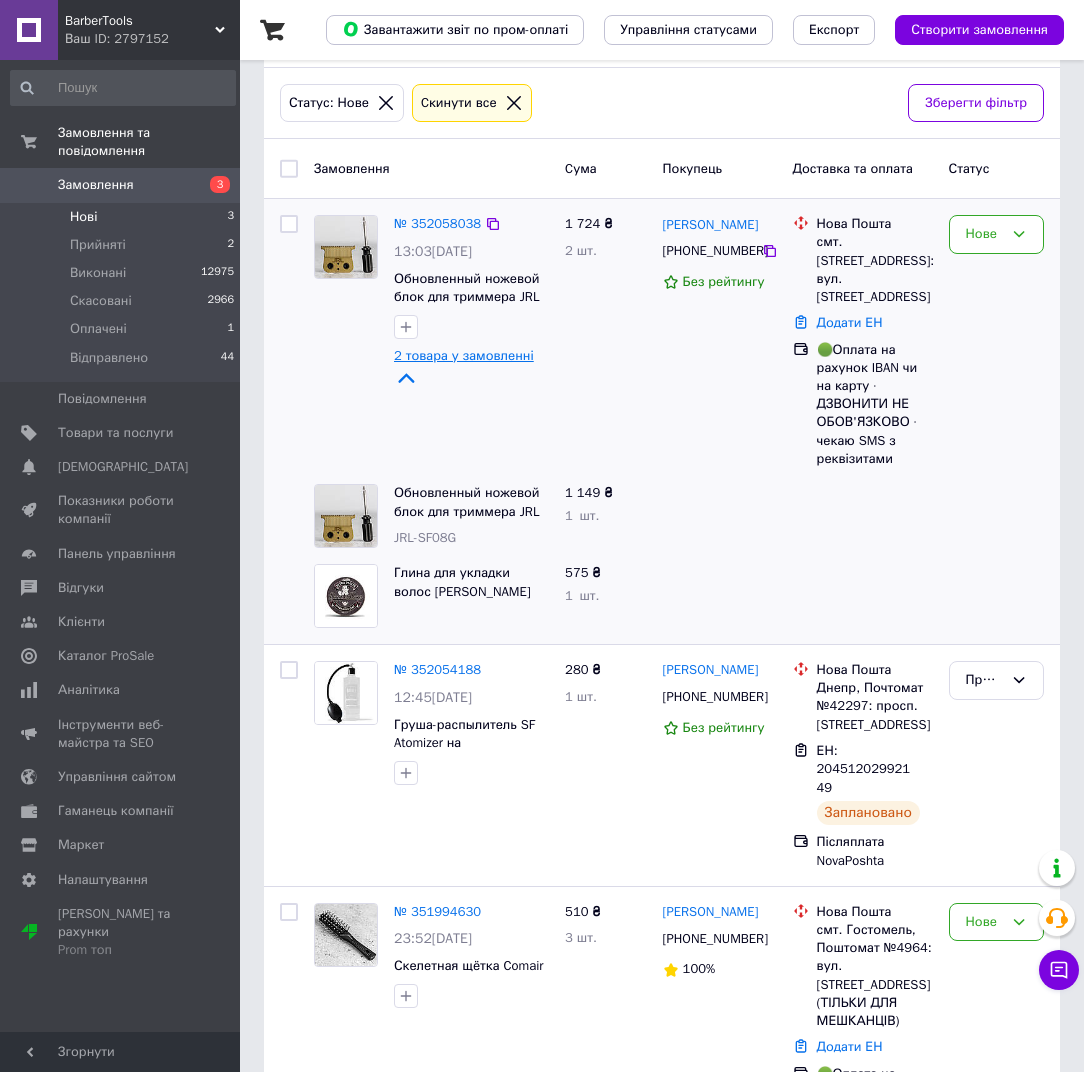 scroll, scrollTop: 0, scrollLeft: 0, axis: both 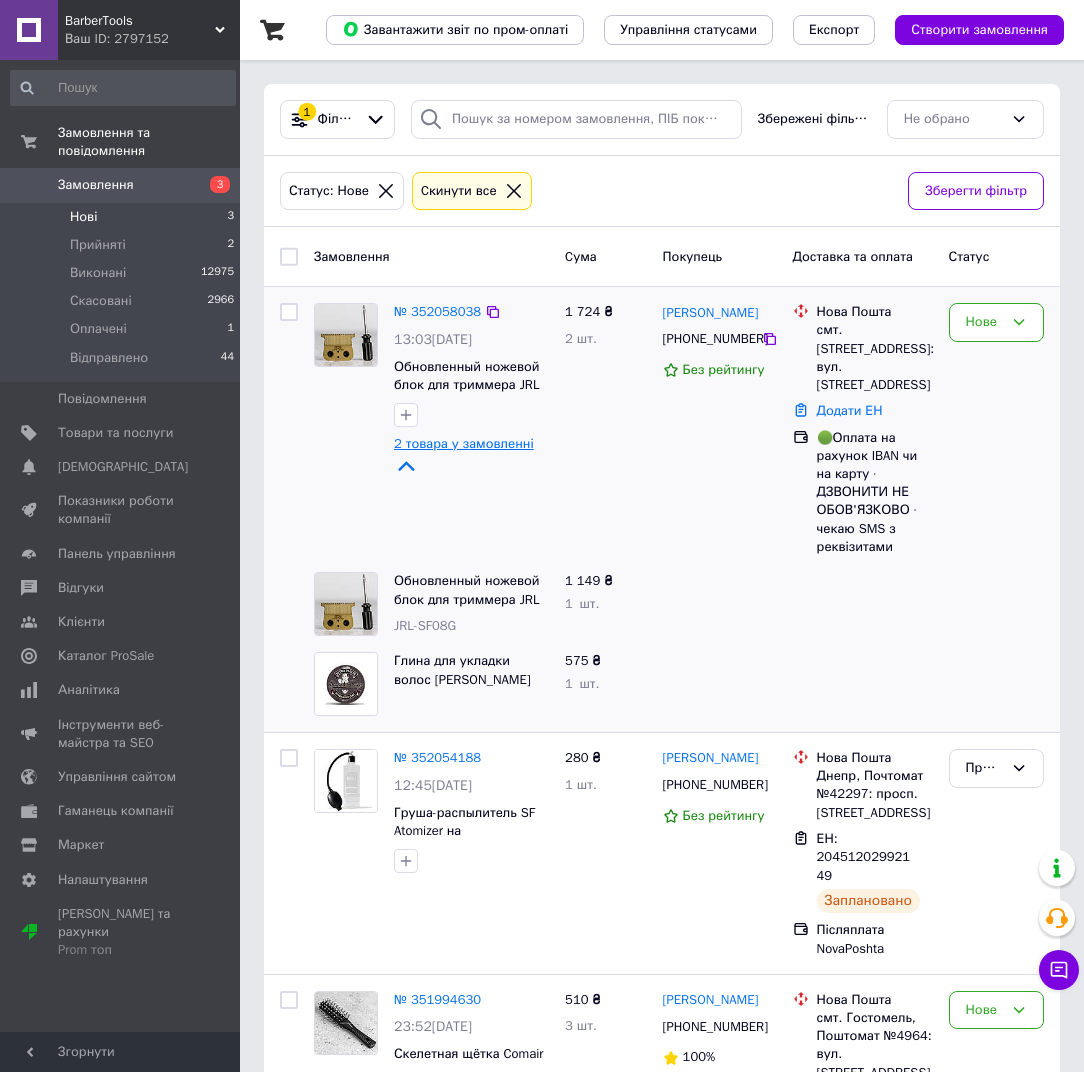 click on "Нові 3" at bounding box center (123, 217) 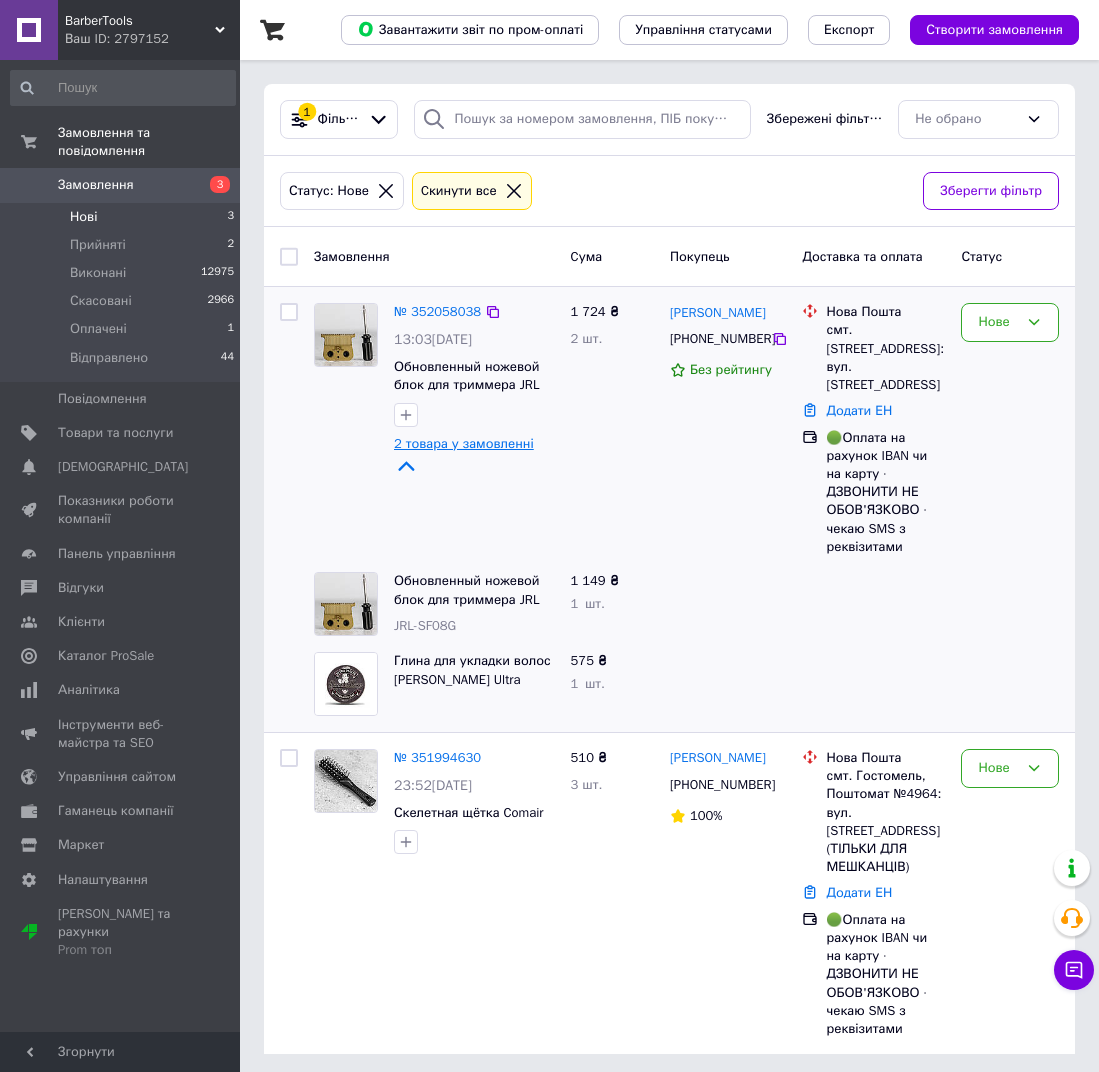 click 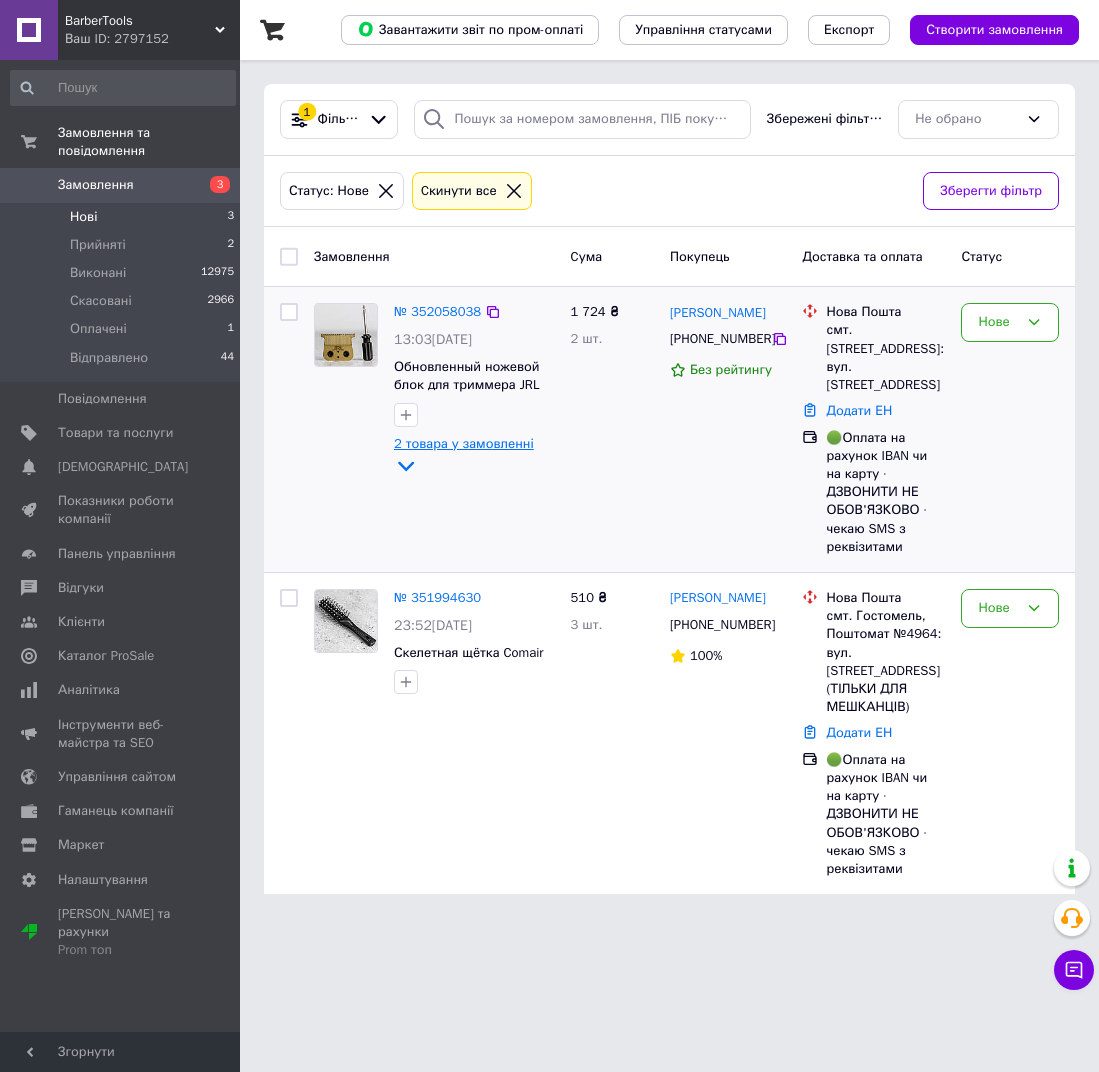 click on "Нові" at bounding box center [83, 217] 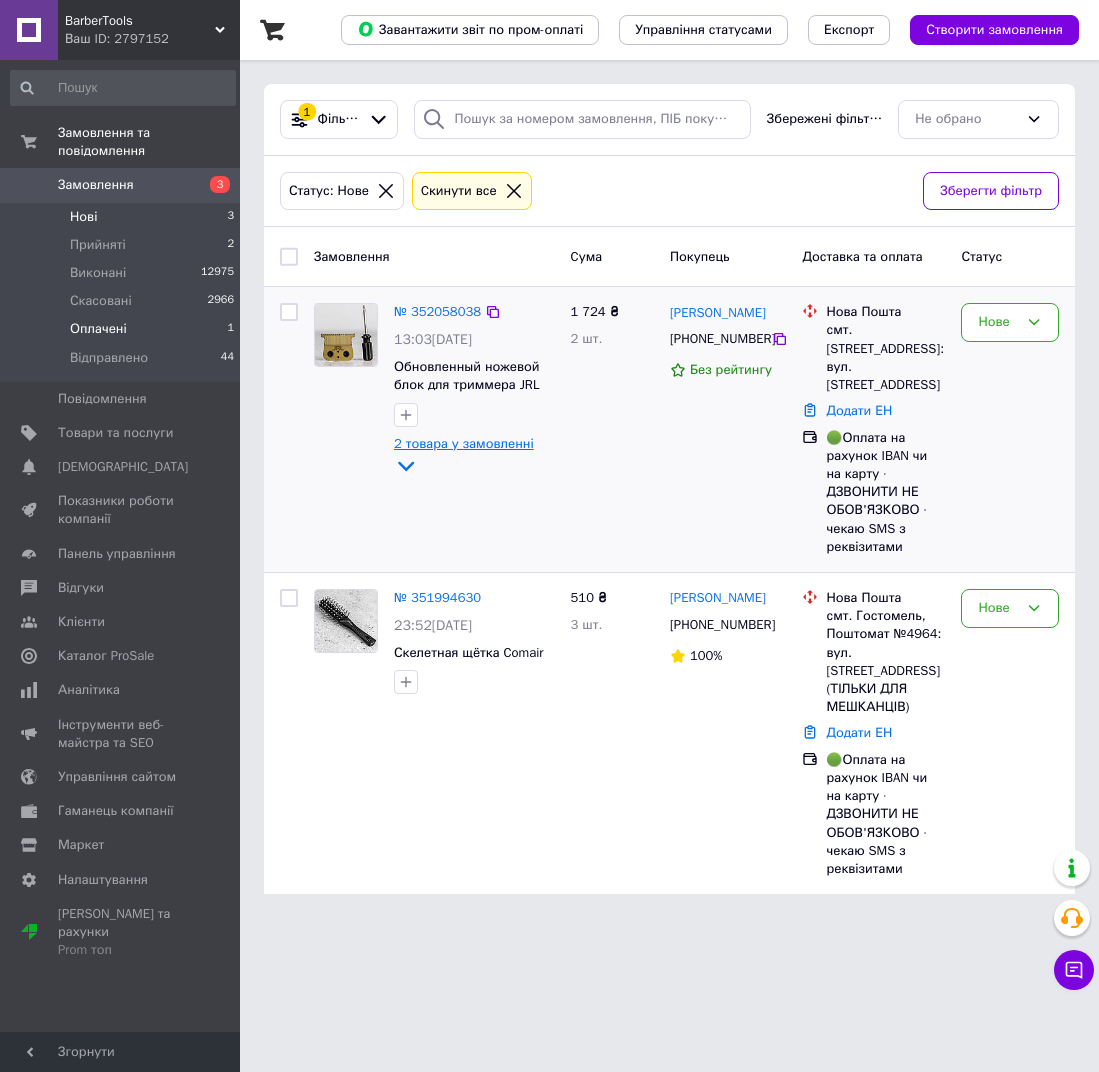 click on "Оплачені 1" at bounding box center [123, 329] 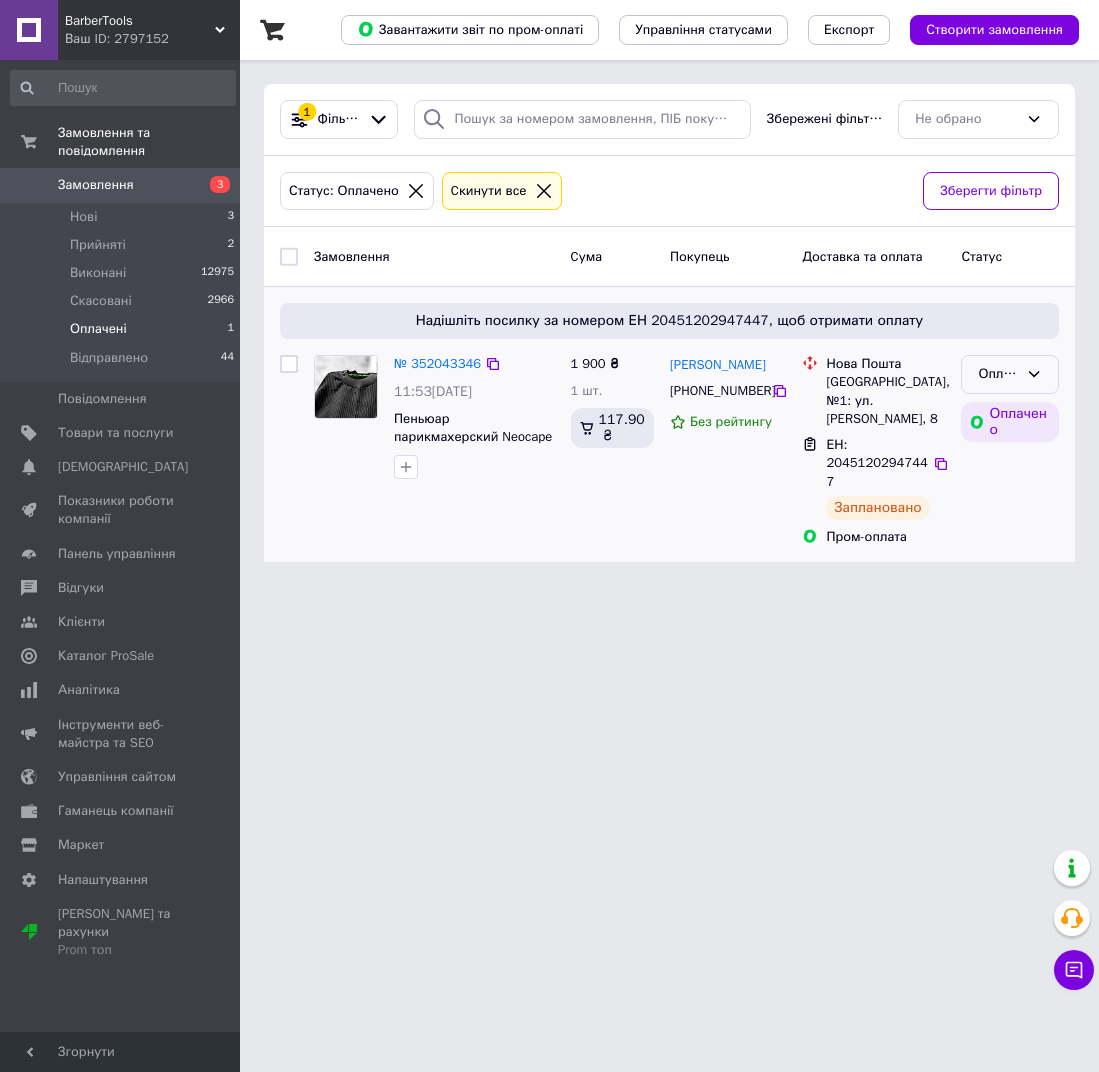 click on "Оплачено" at bounding box center (1010, 374) 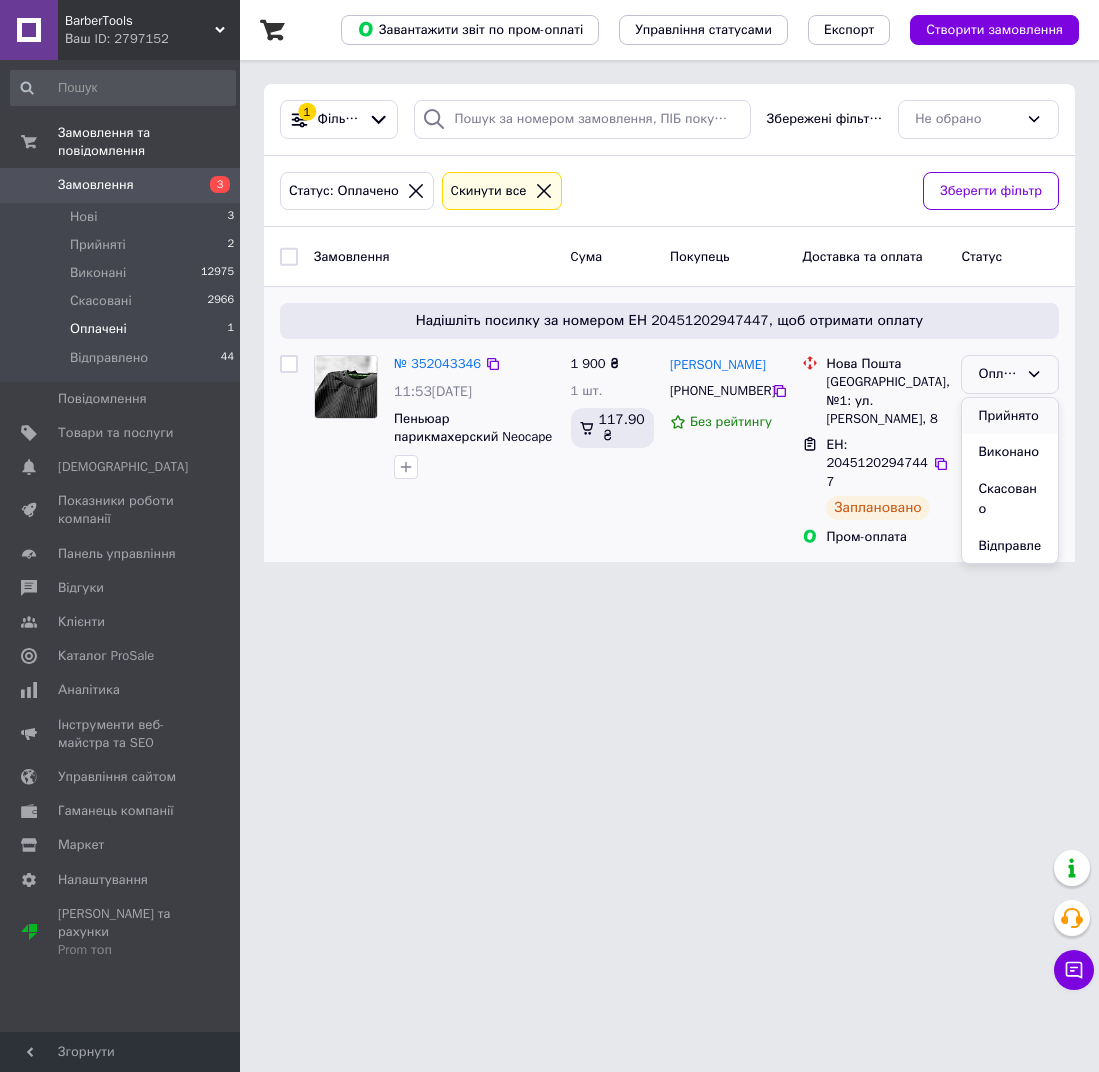 click on "Прийнято" at bounding box center [1010, 416] 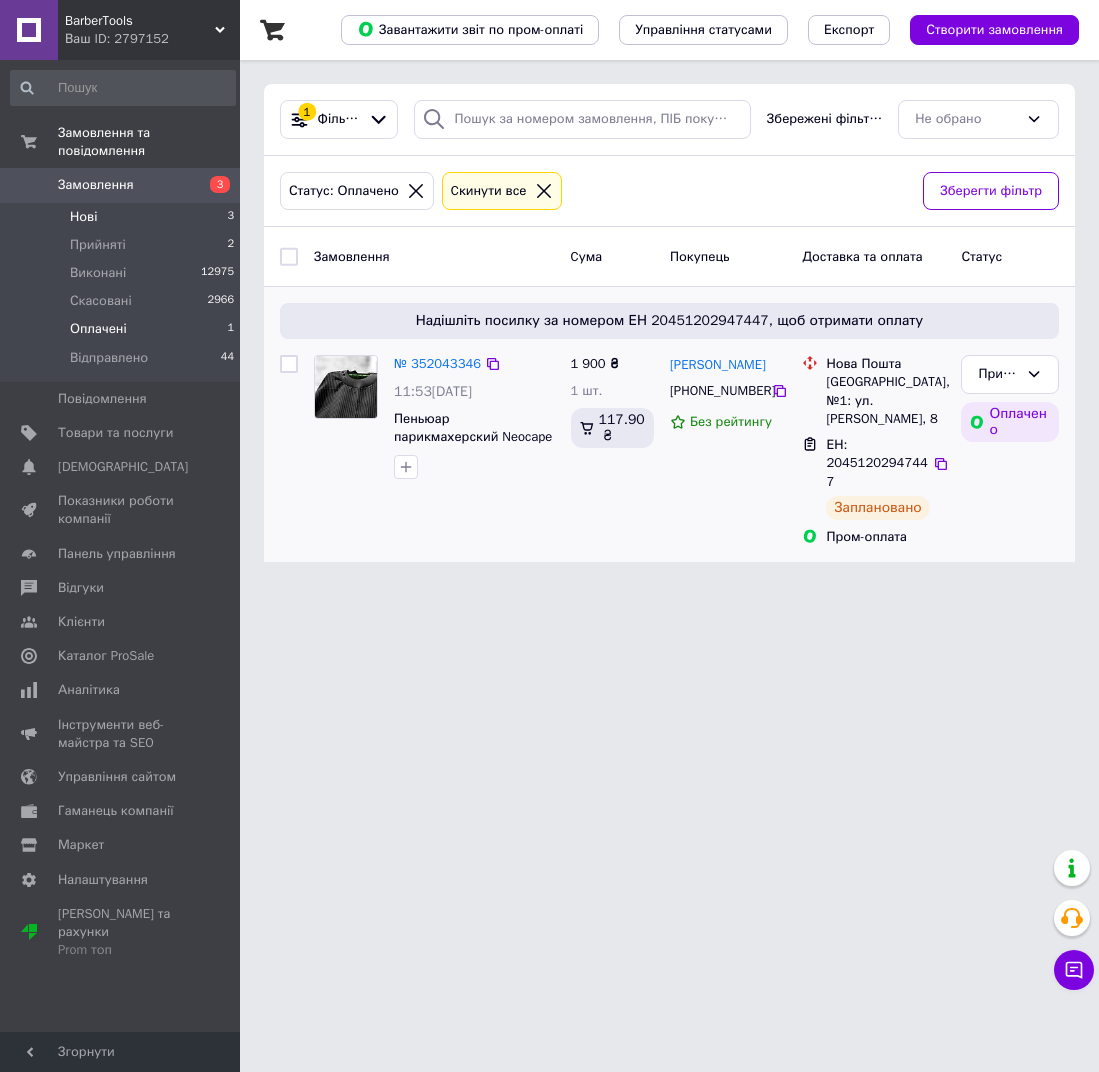 click on "Нові 3" at bounding box center [123, 217] 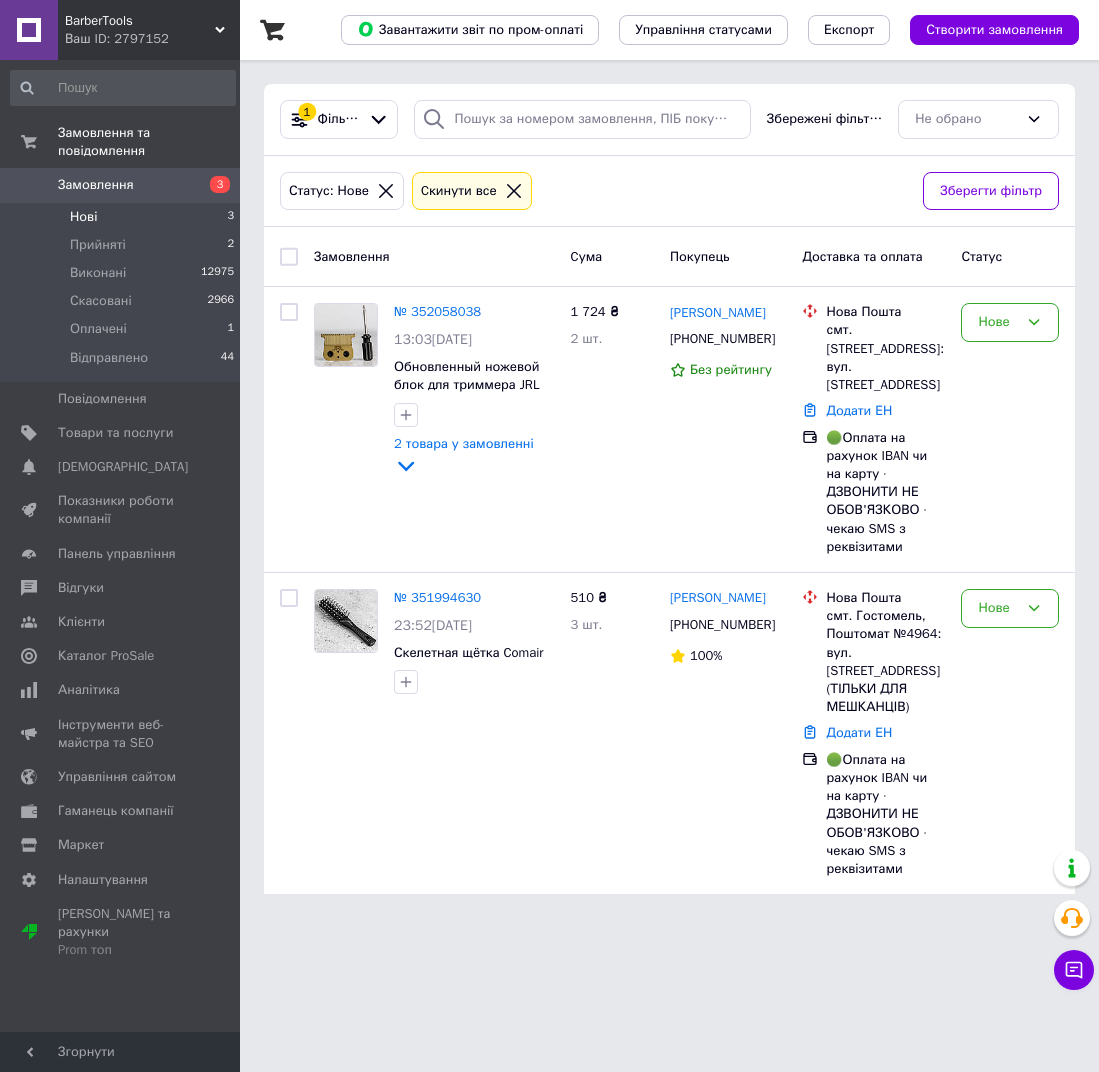 click on "Нові 3" at bounding box center [123, 217] 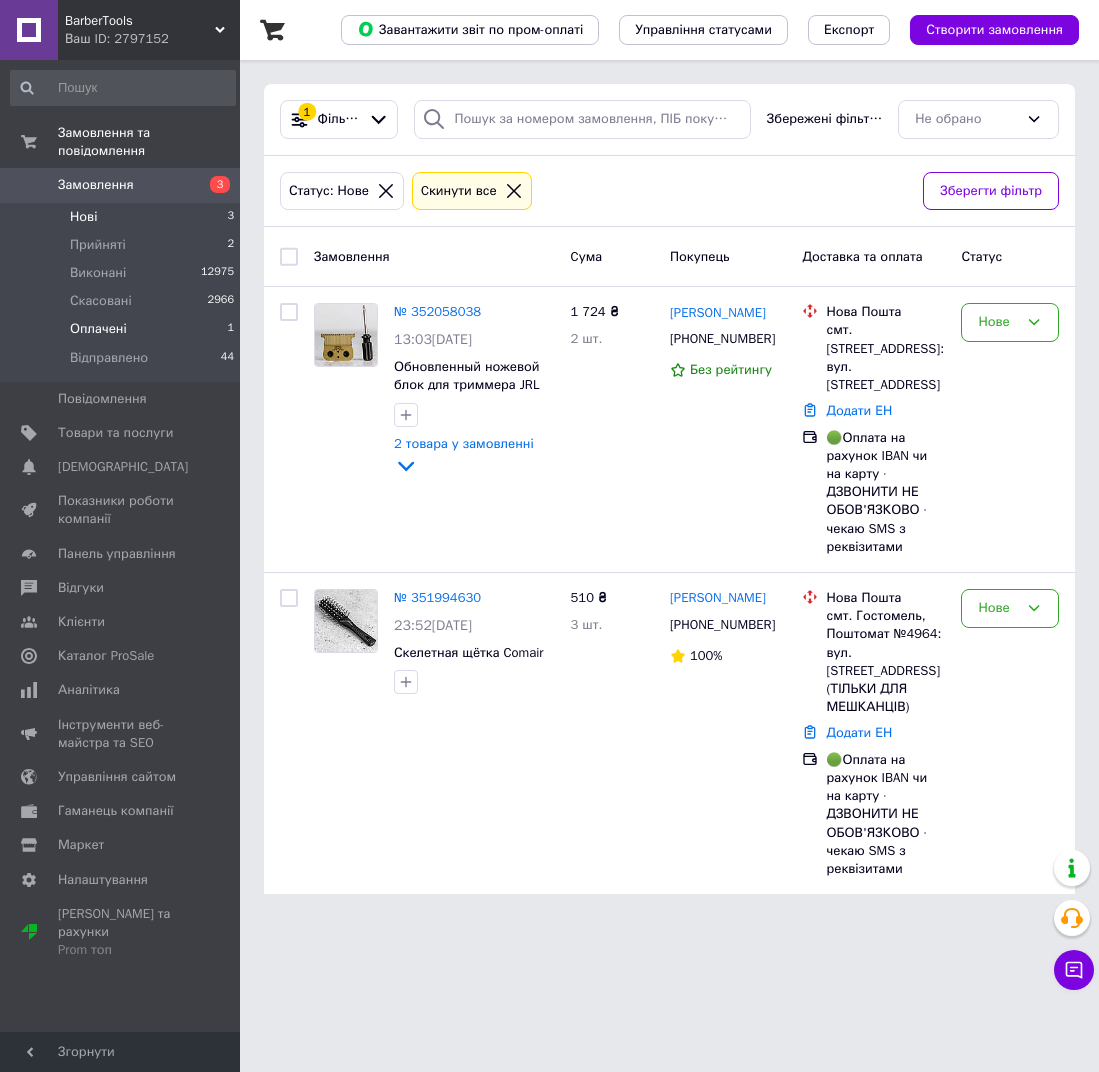 click on "Оплачені 1" at bounding box center (123, 329) 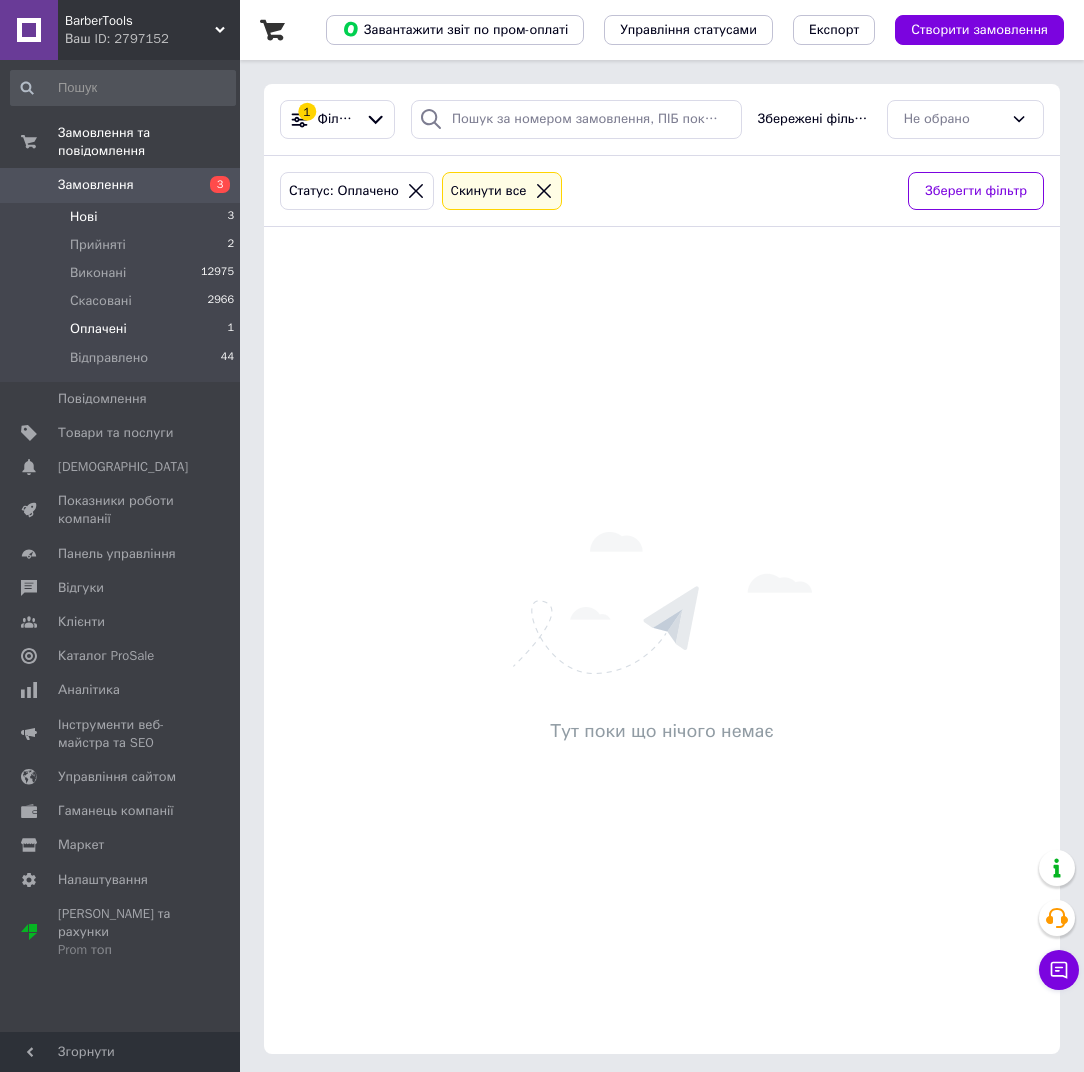 click on "Нові 3" at bounding box center (123, 217) 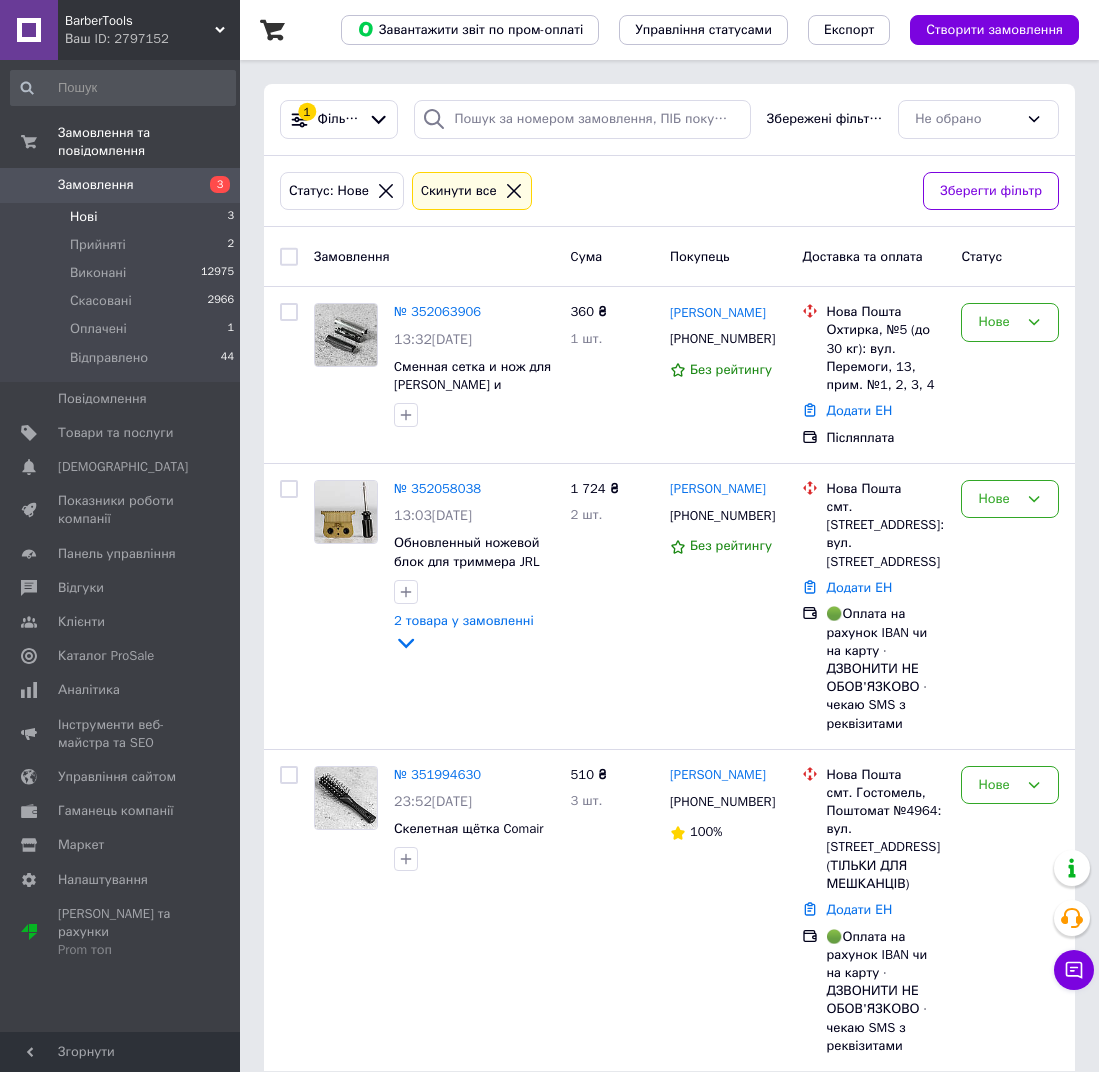 click on "Нові 3" at bounding box center (123, 217) 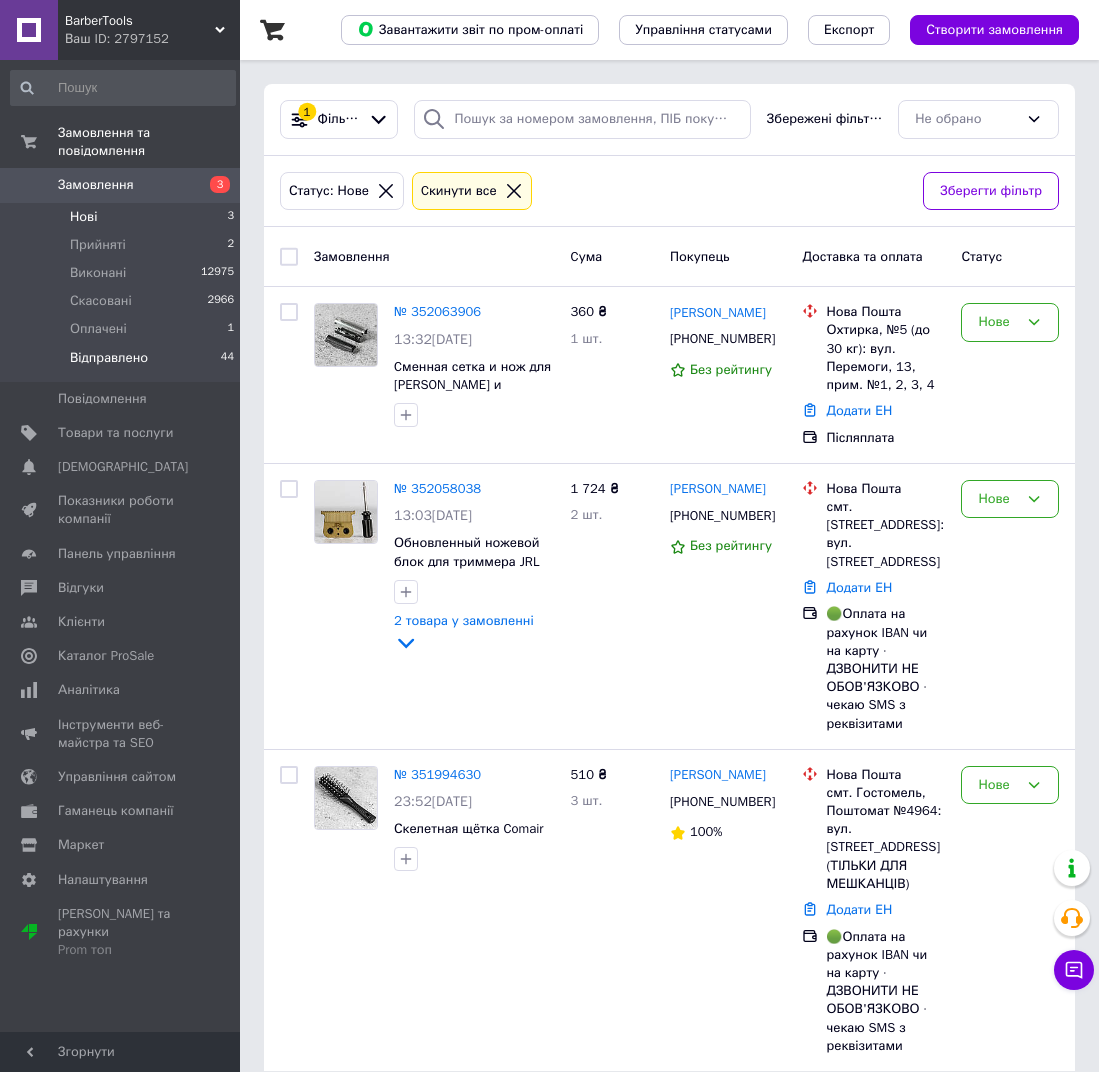 click on "Відправлено 44" at bounding box center (123, 363) 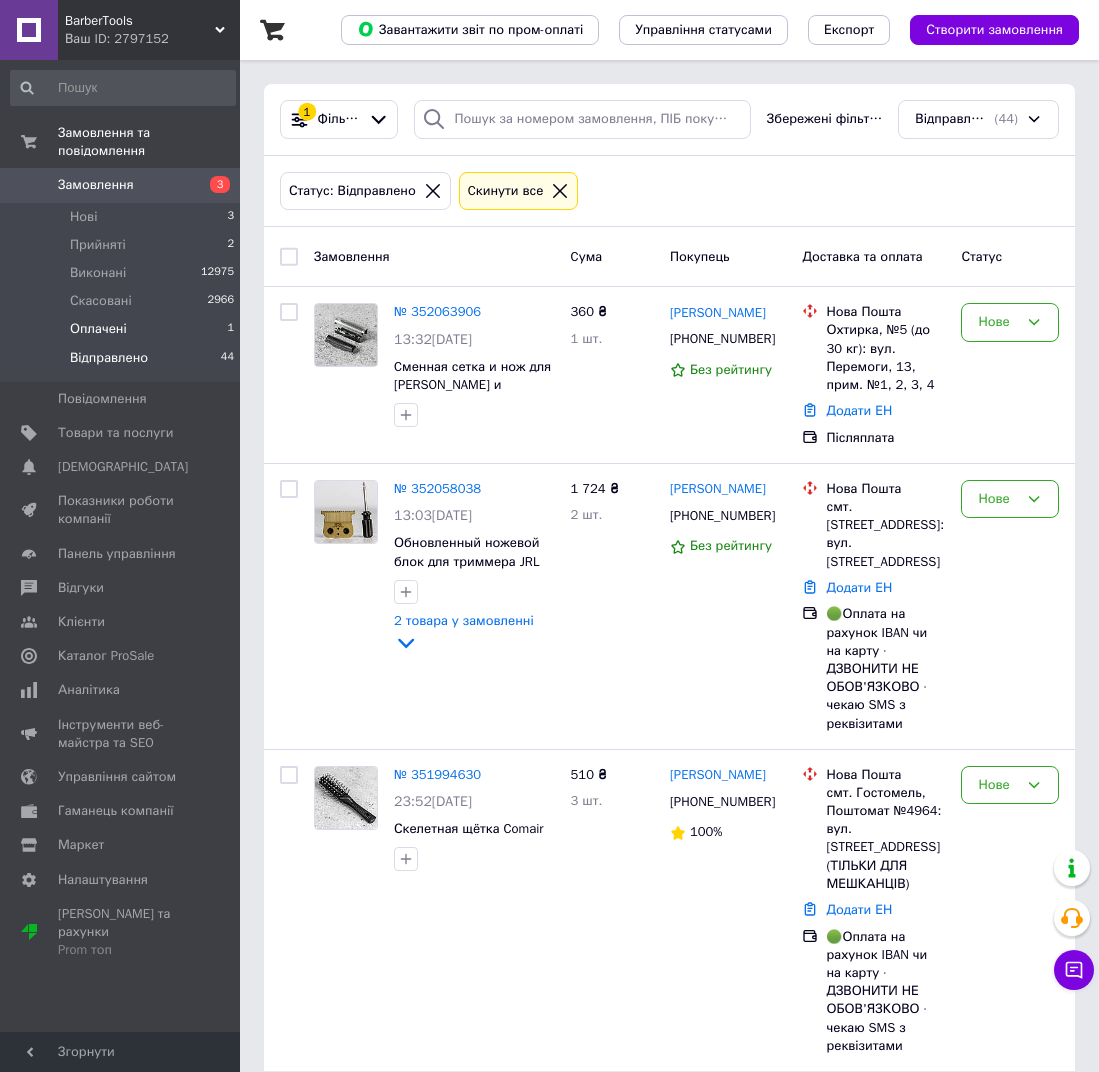 click on "Оплачені" at bounding box center [98, 329] 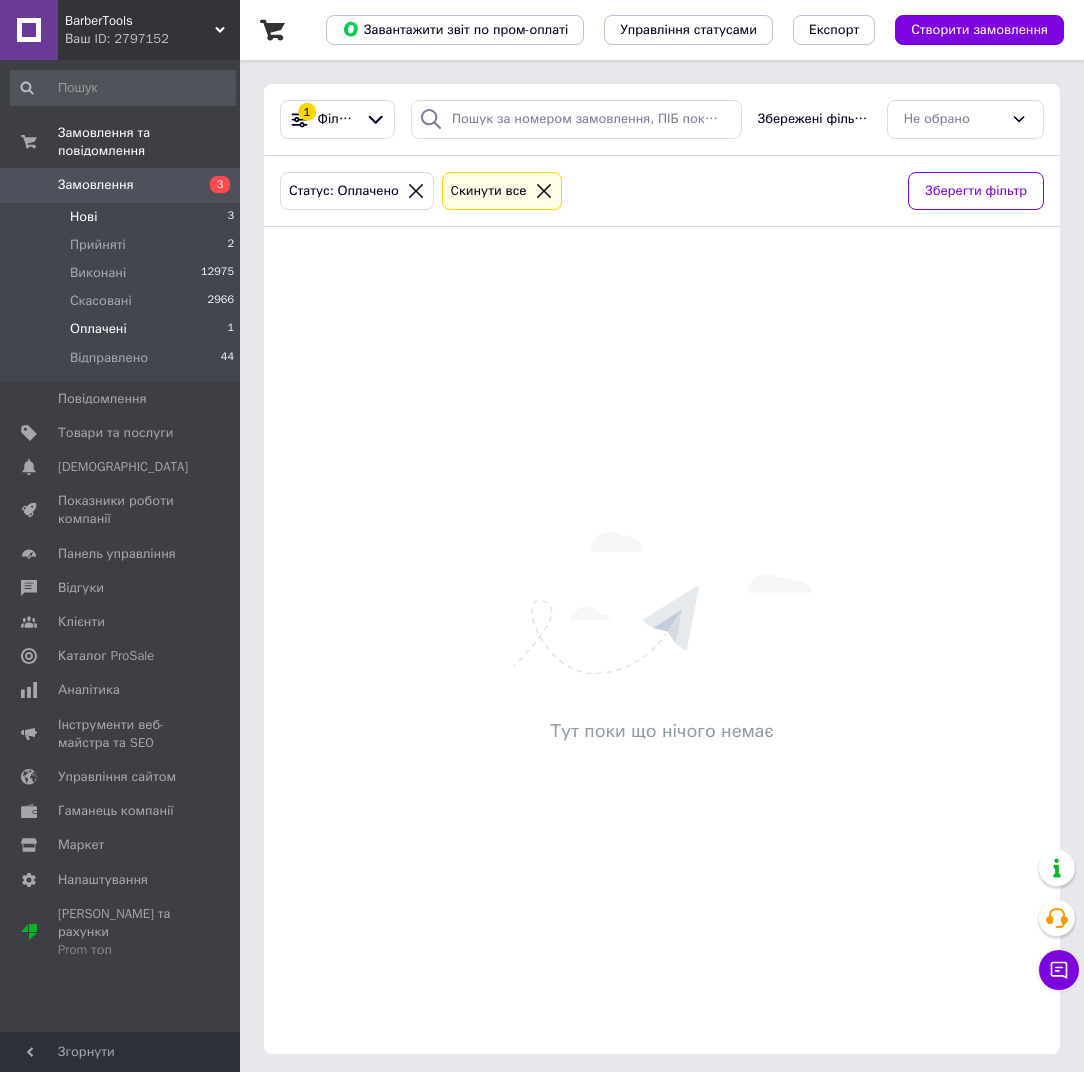 click on "Нові 3" at bounding box center (123, 217) 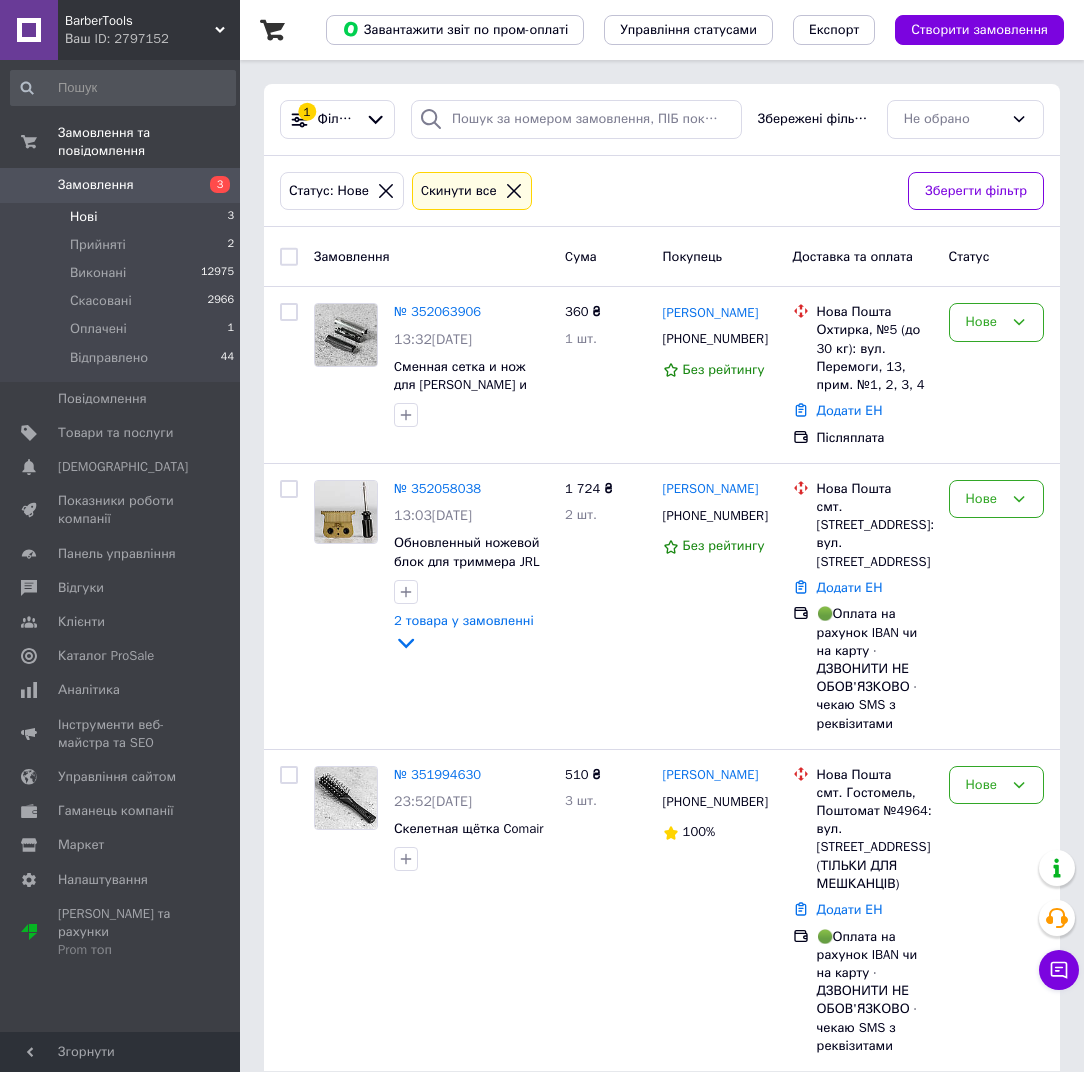click on "Нові 3" at bounding box center [123, 217] 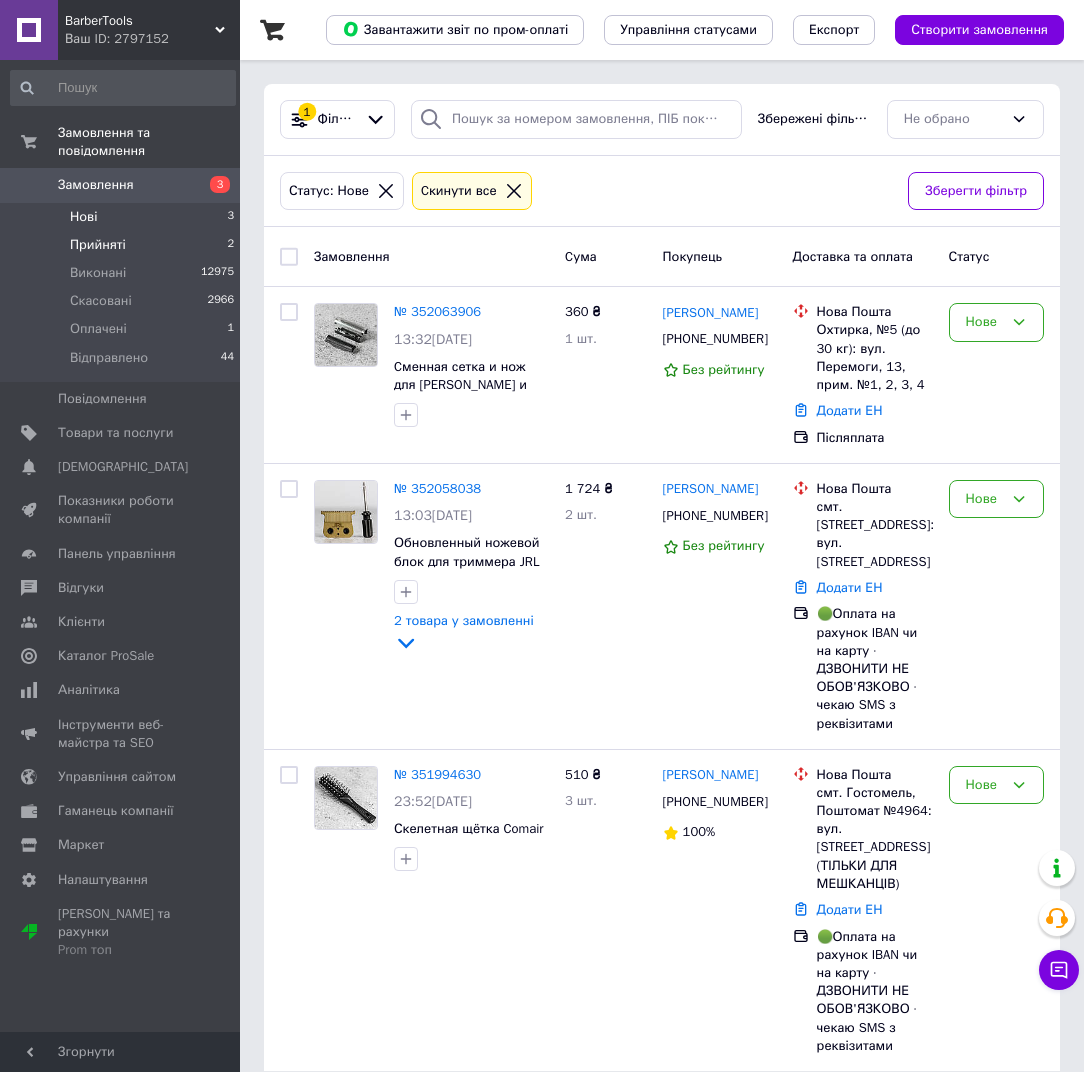 click on "Прийняті" at bounding box center [98, 245] 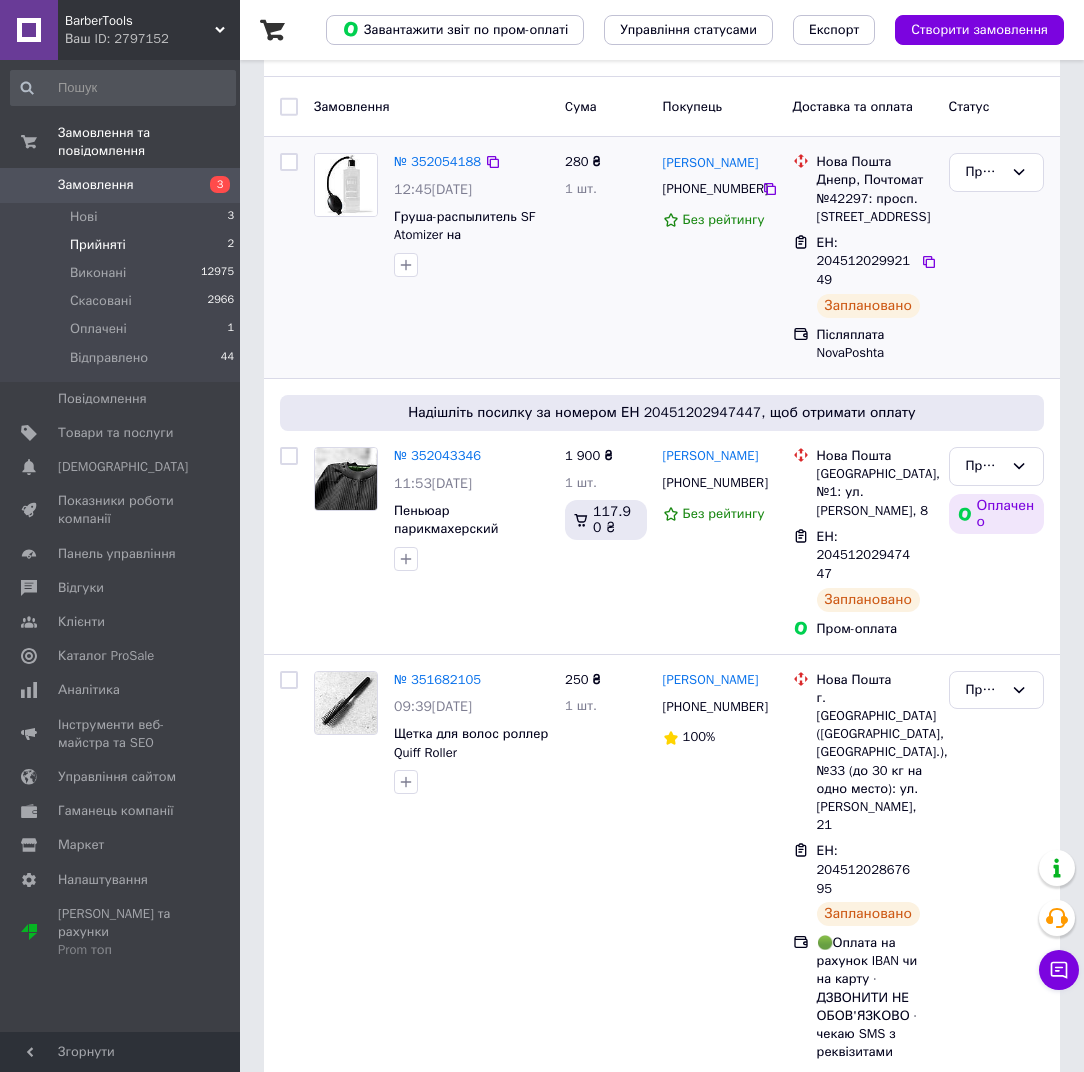 scroll, scrollTop: 0, scrollLeft: 0, axis: both 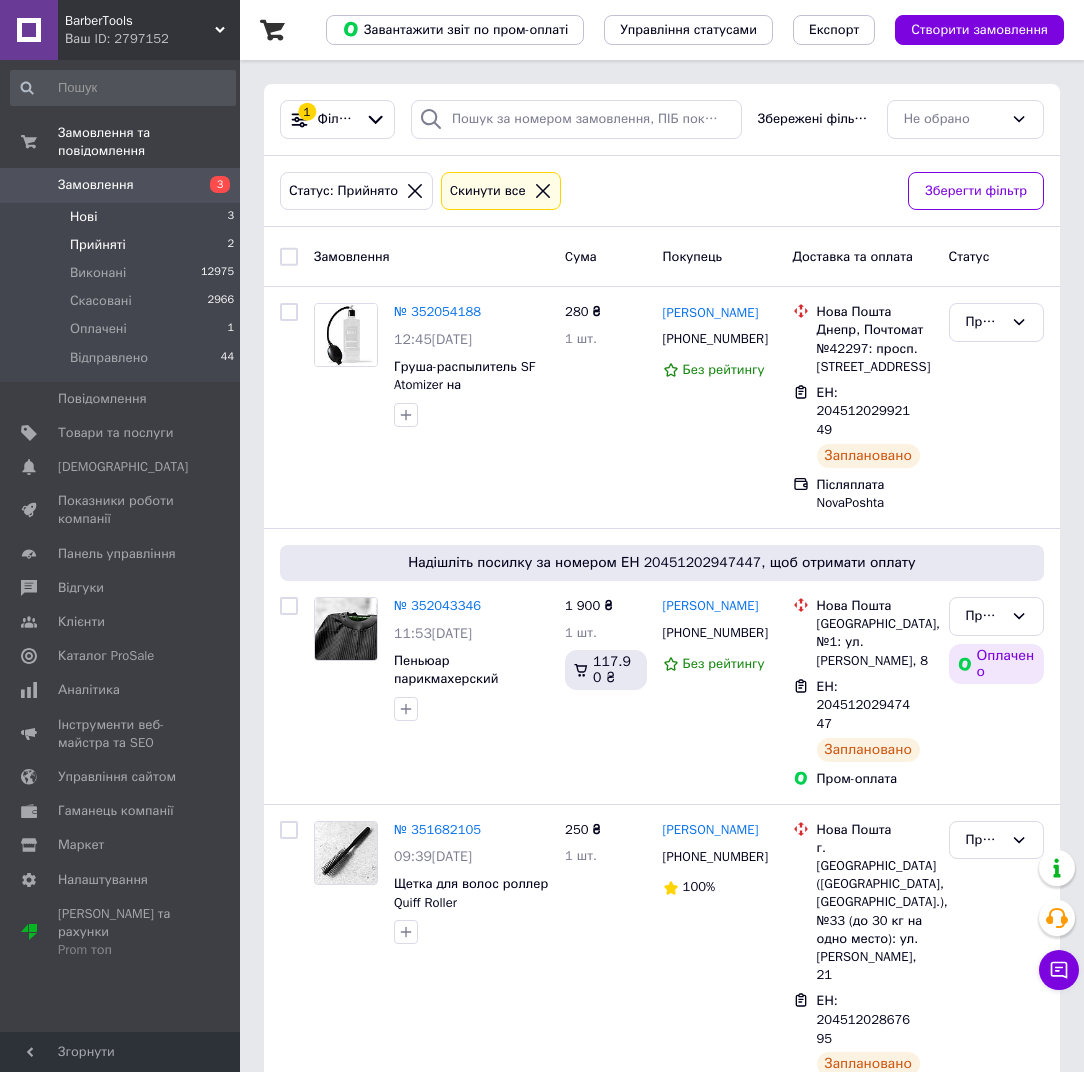 click on "Нові 3" at bounding box center [123, 217] 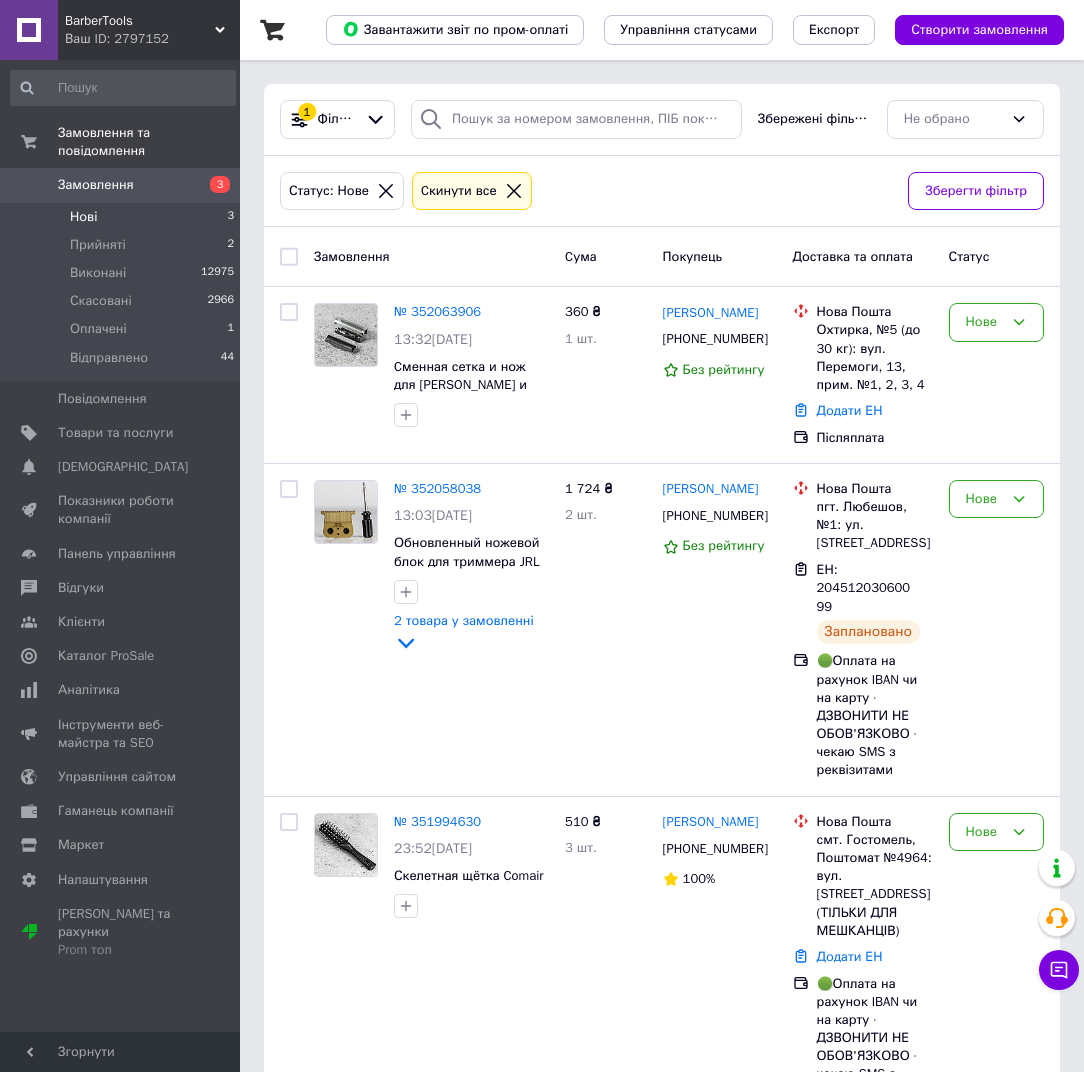 click 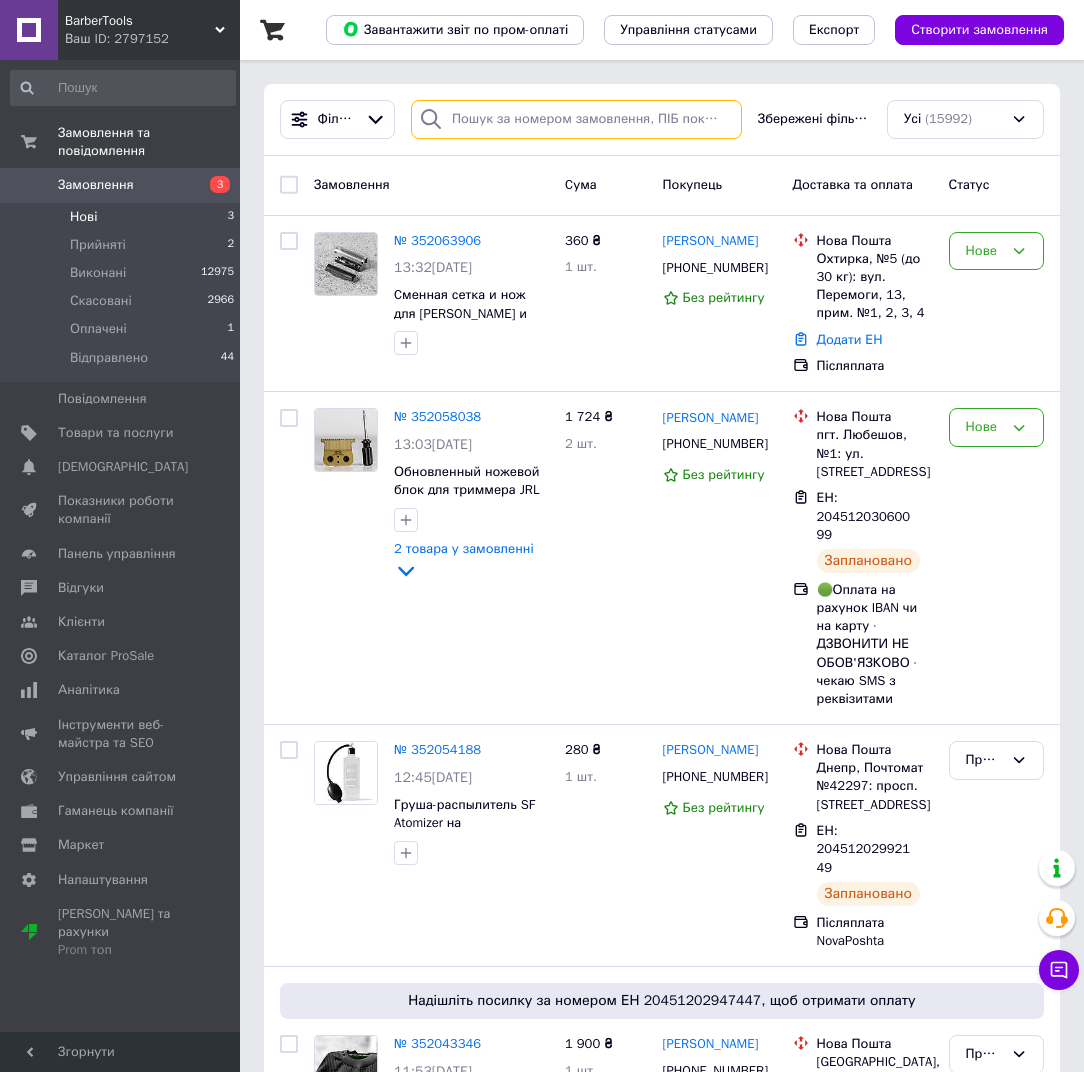 click at bounding box center (576, 119) 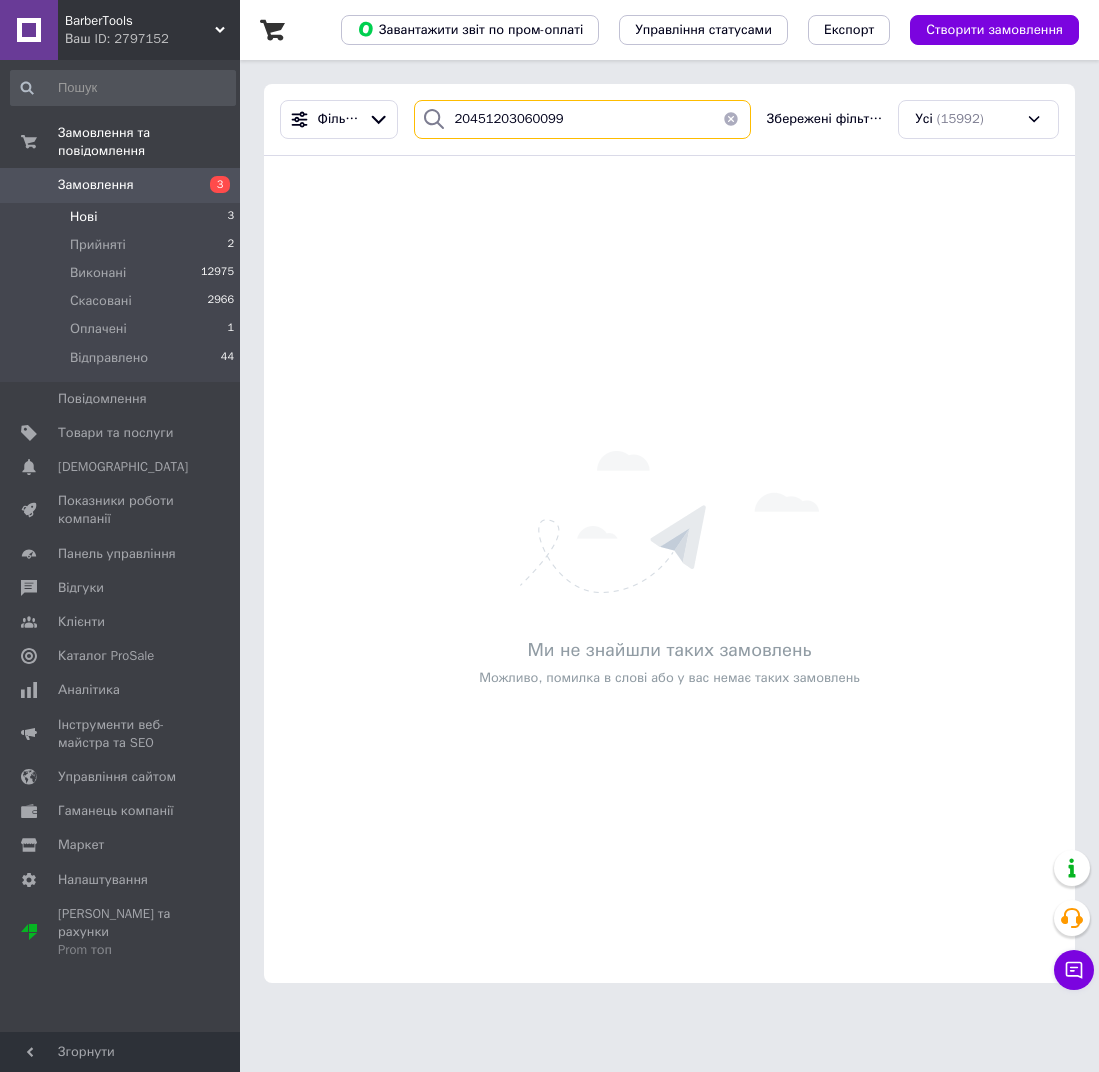 type on "20451203060099" 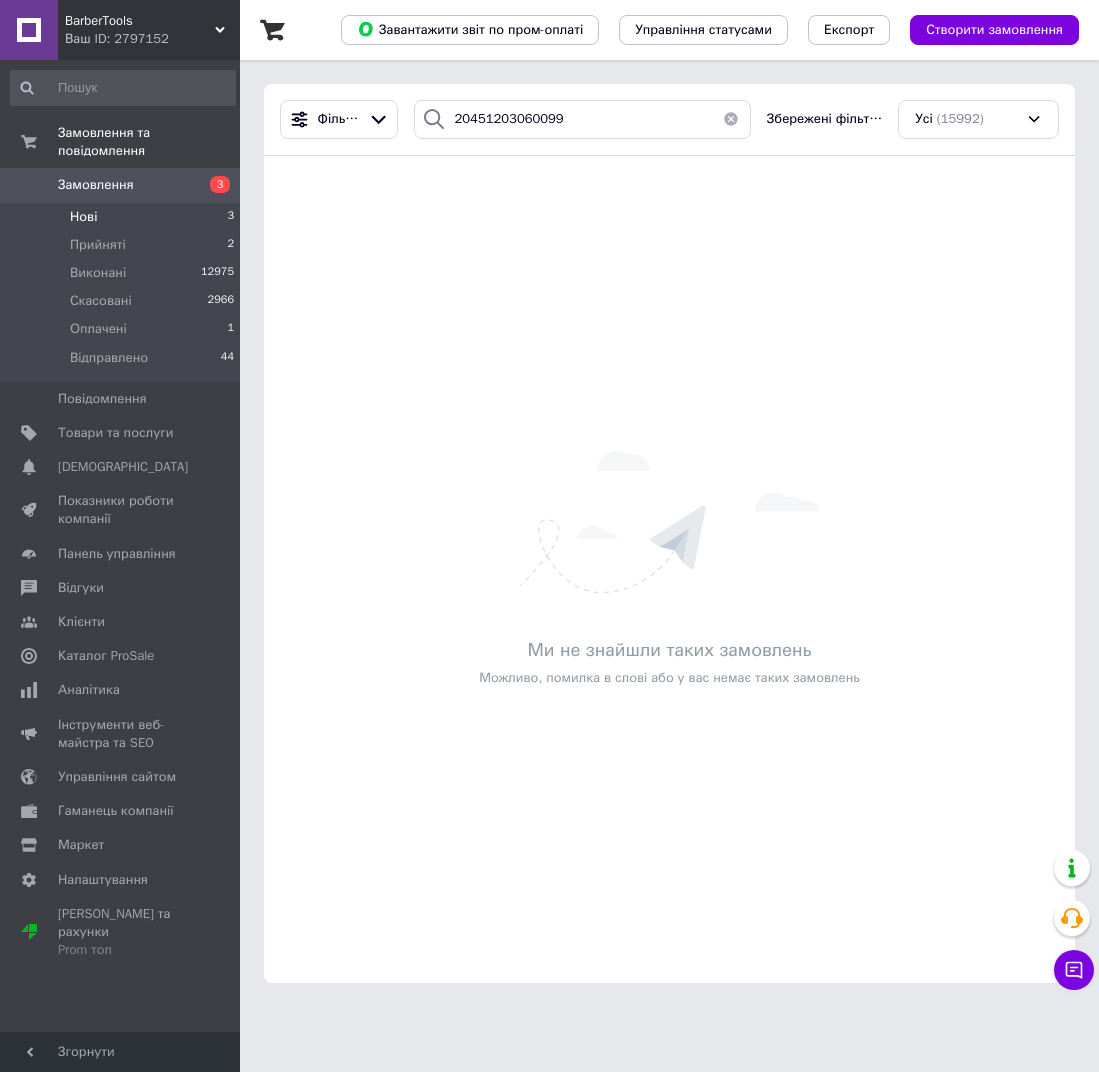 click at bounding box center [731, 119] 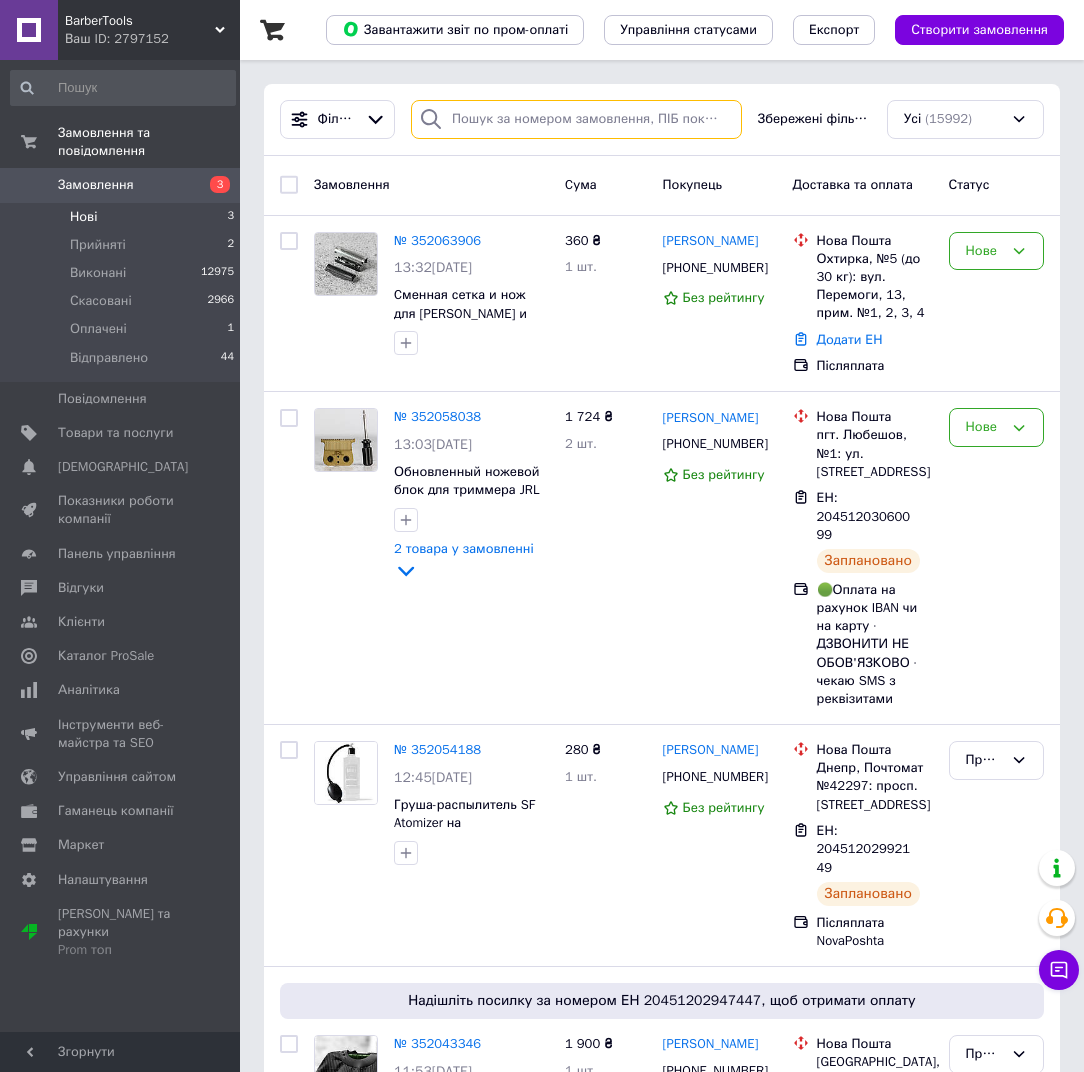 click at bounding box center (576, 119) 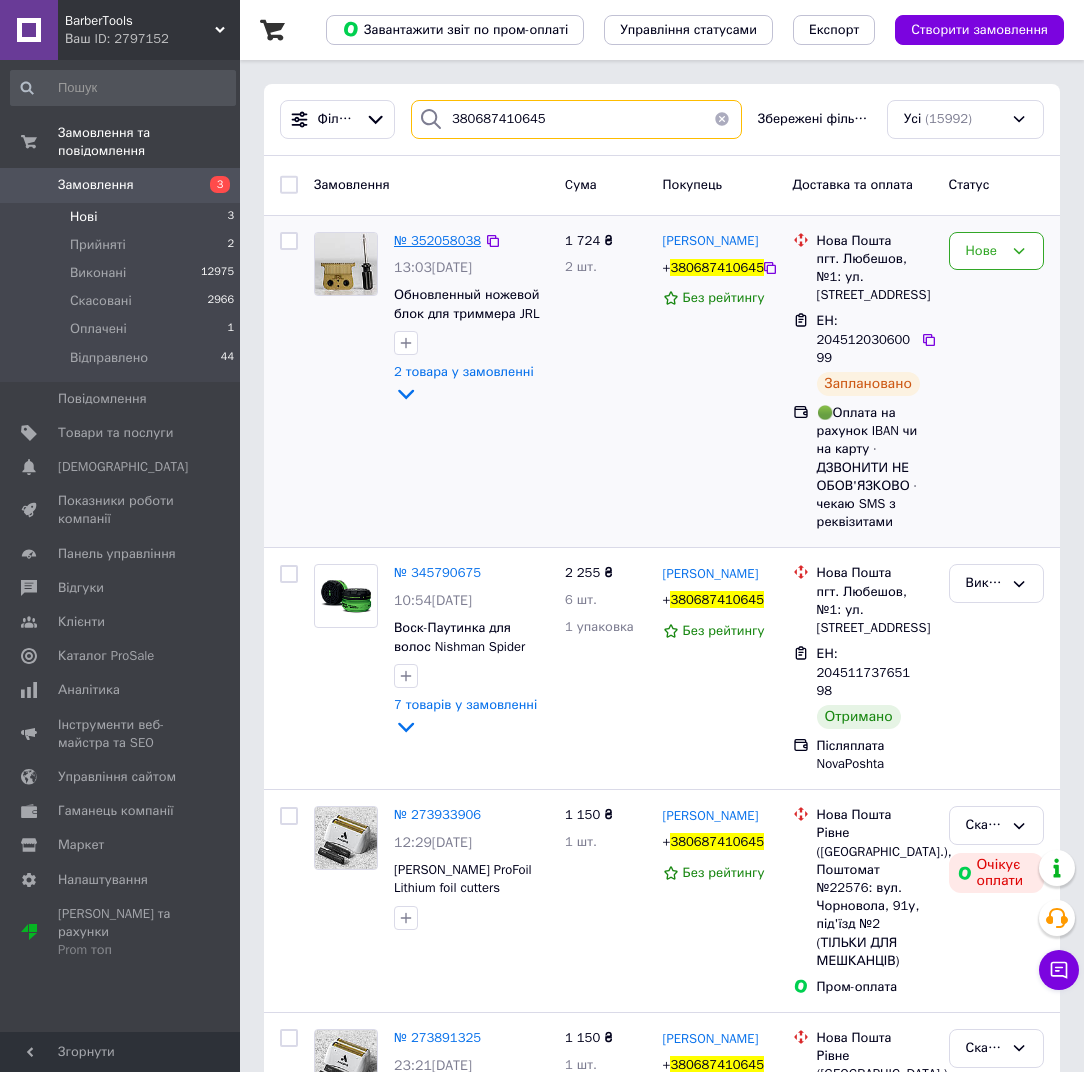 type on "380687410645" 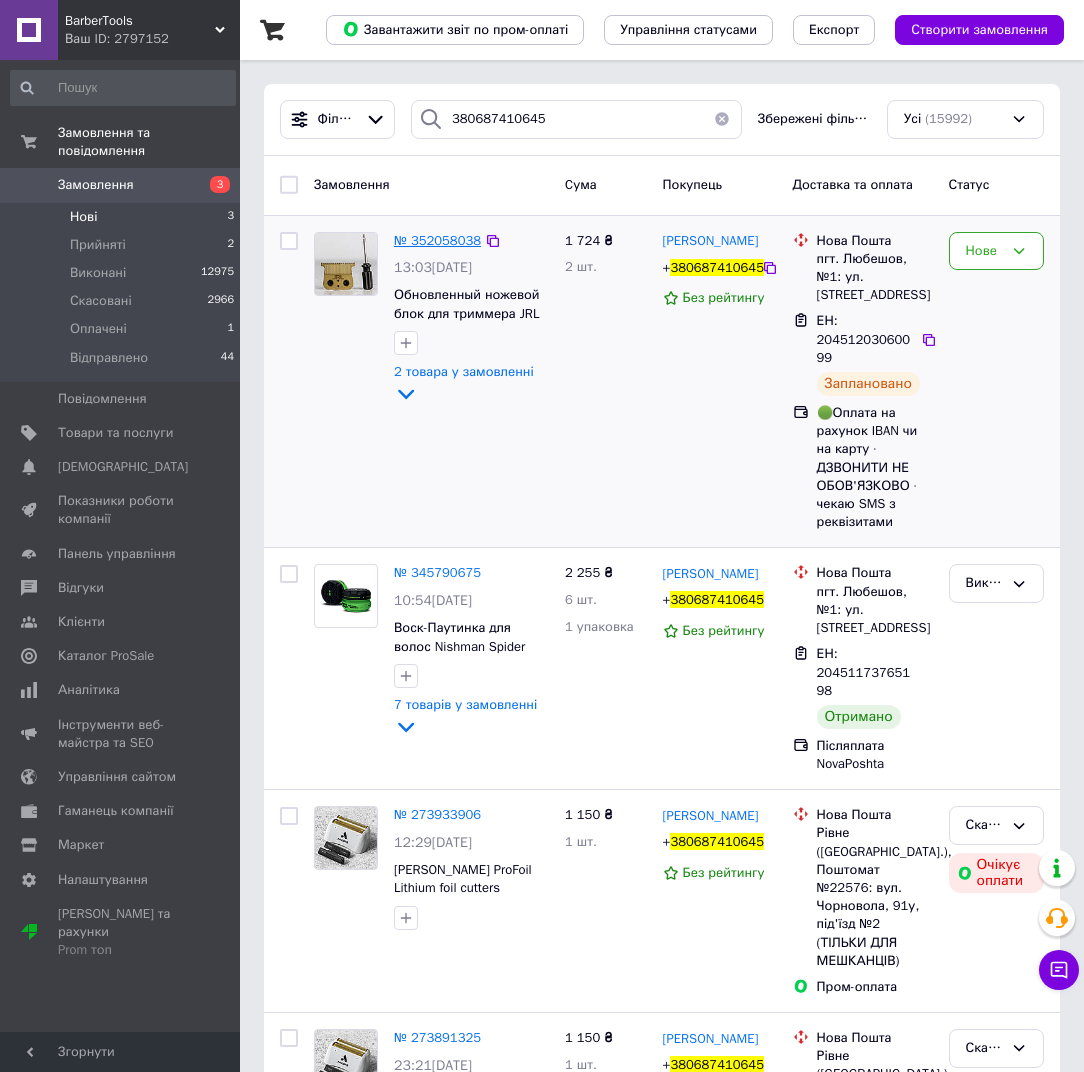 click on "№ 352058038" at bounding box center (437, 240) 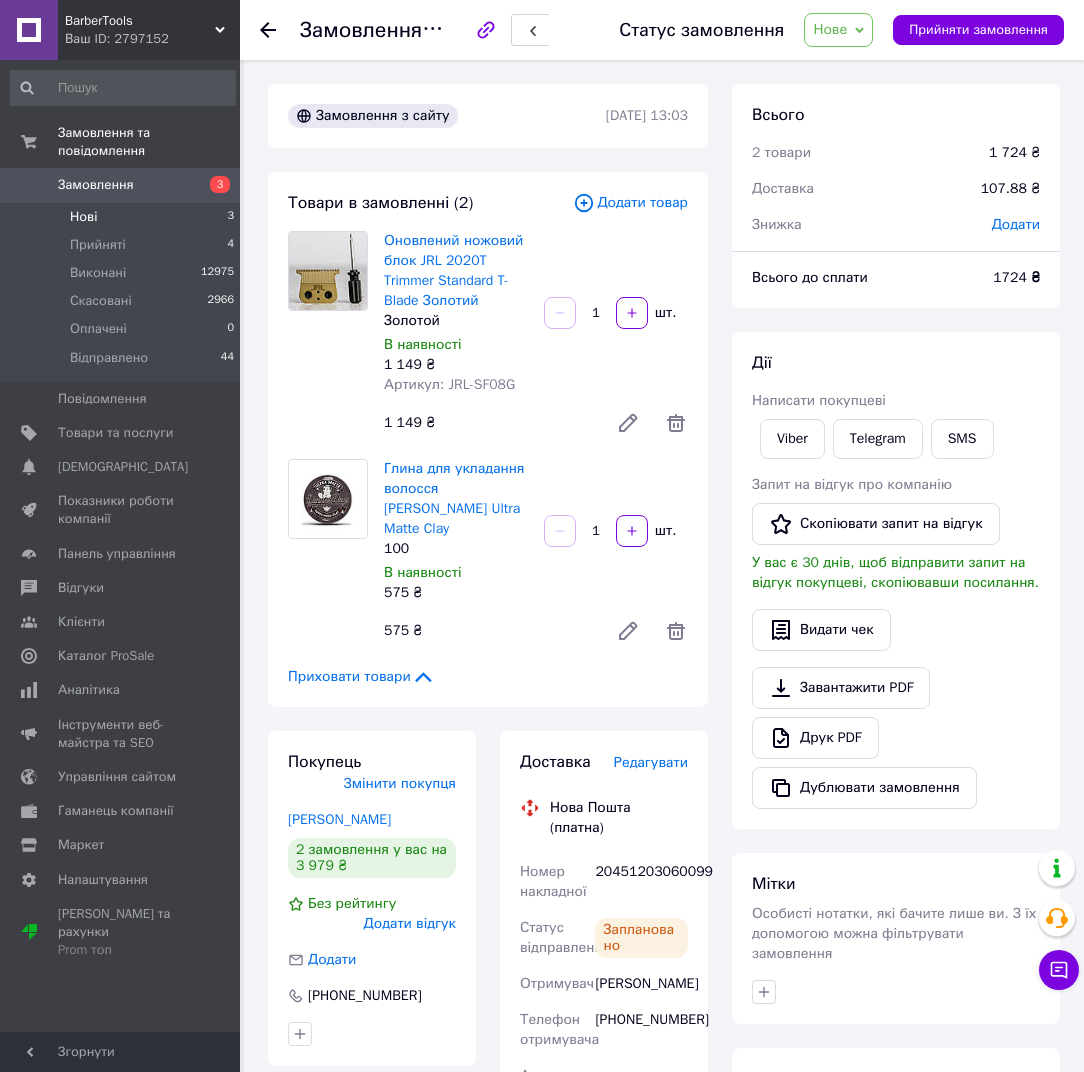 click on "Нові 3" at bounding box center [123, 217] 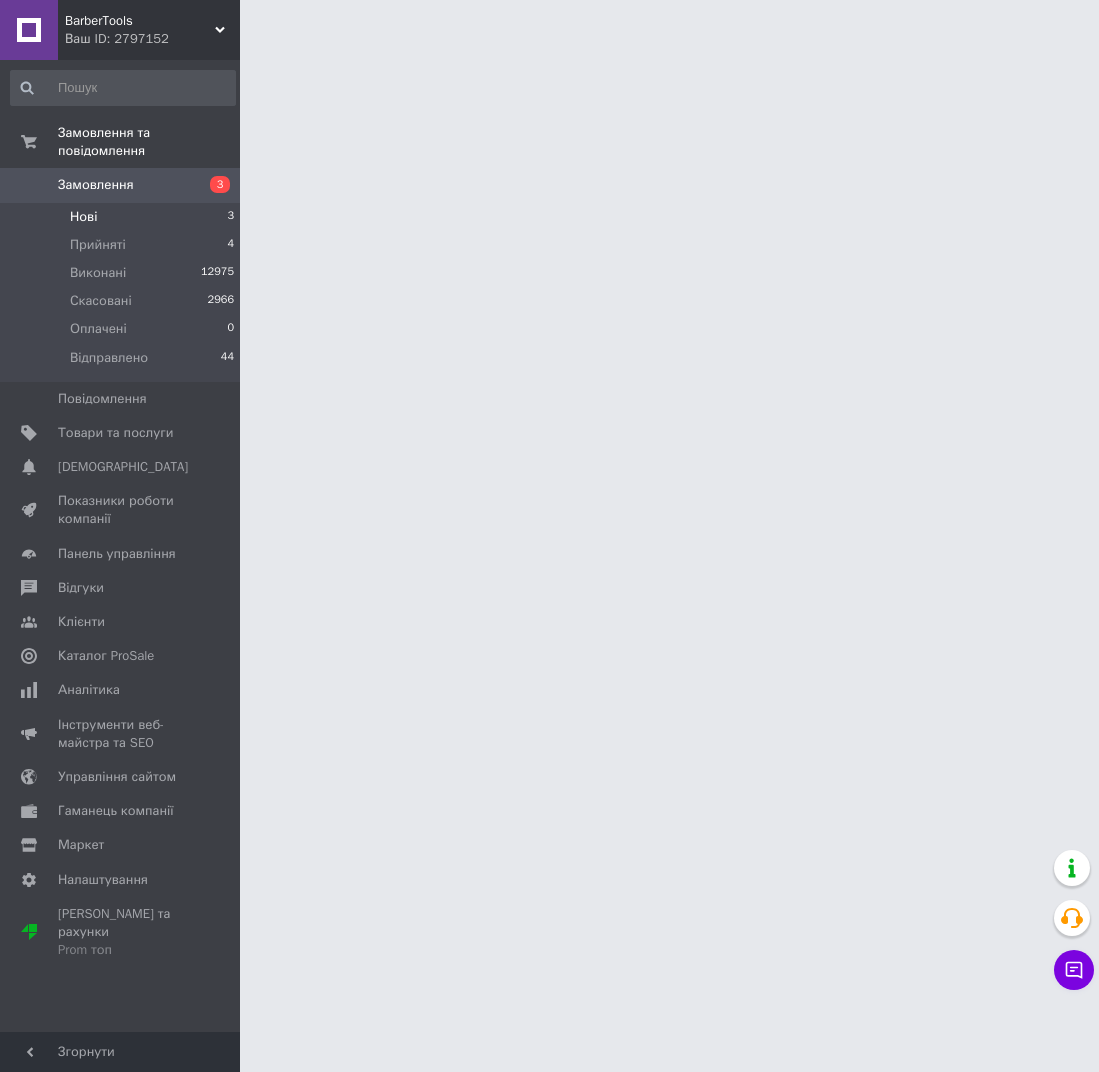 click on "Нові 3" at bounding box center (123, 217) 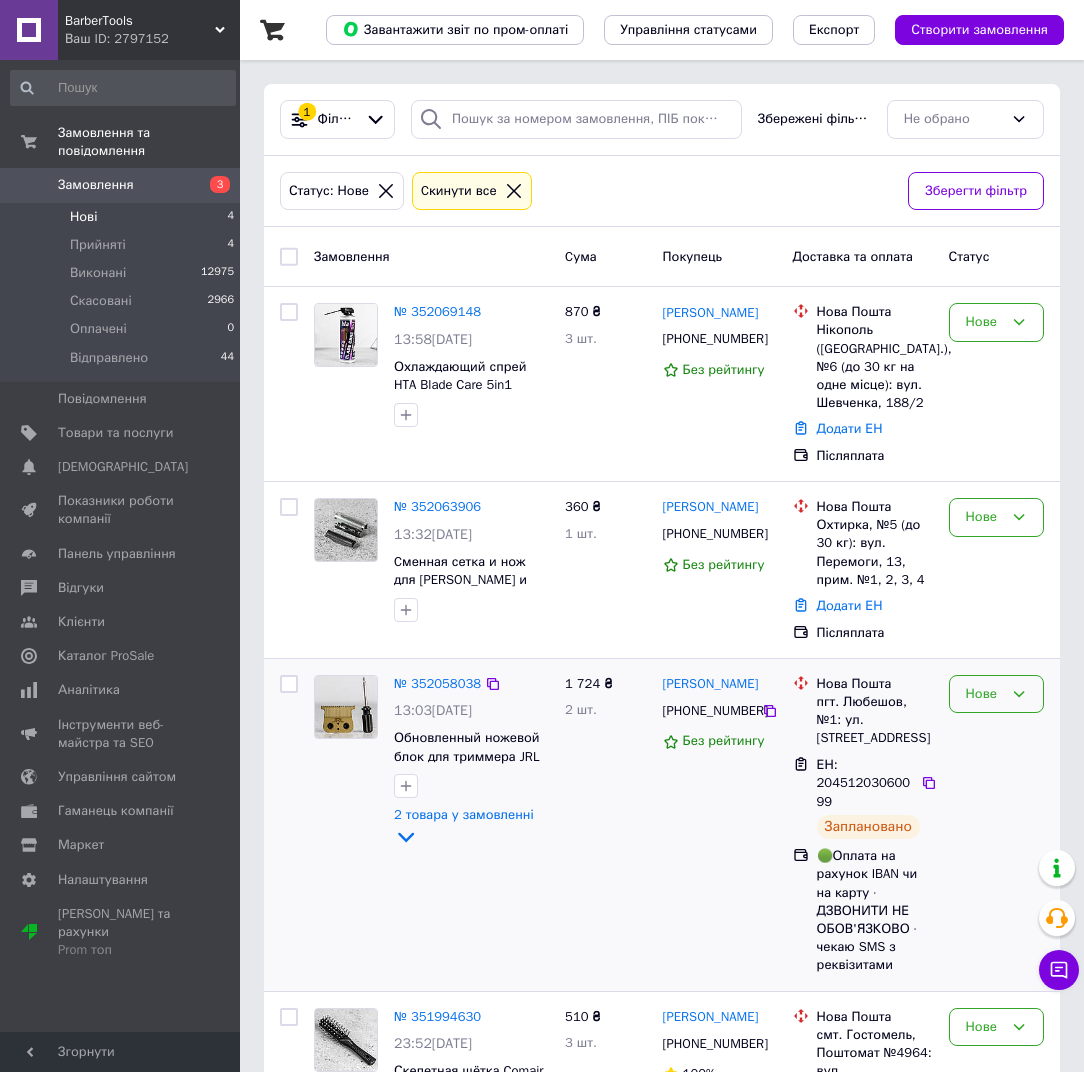 click on "Нове" at bounding box center (984, 694) 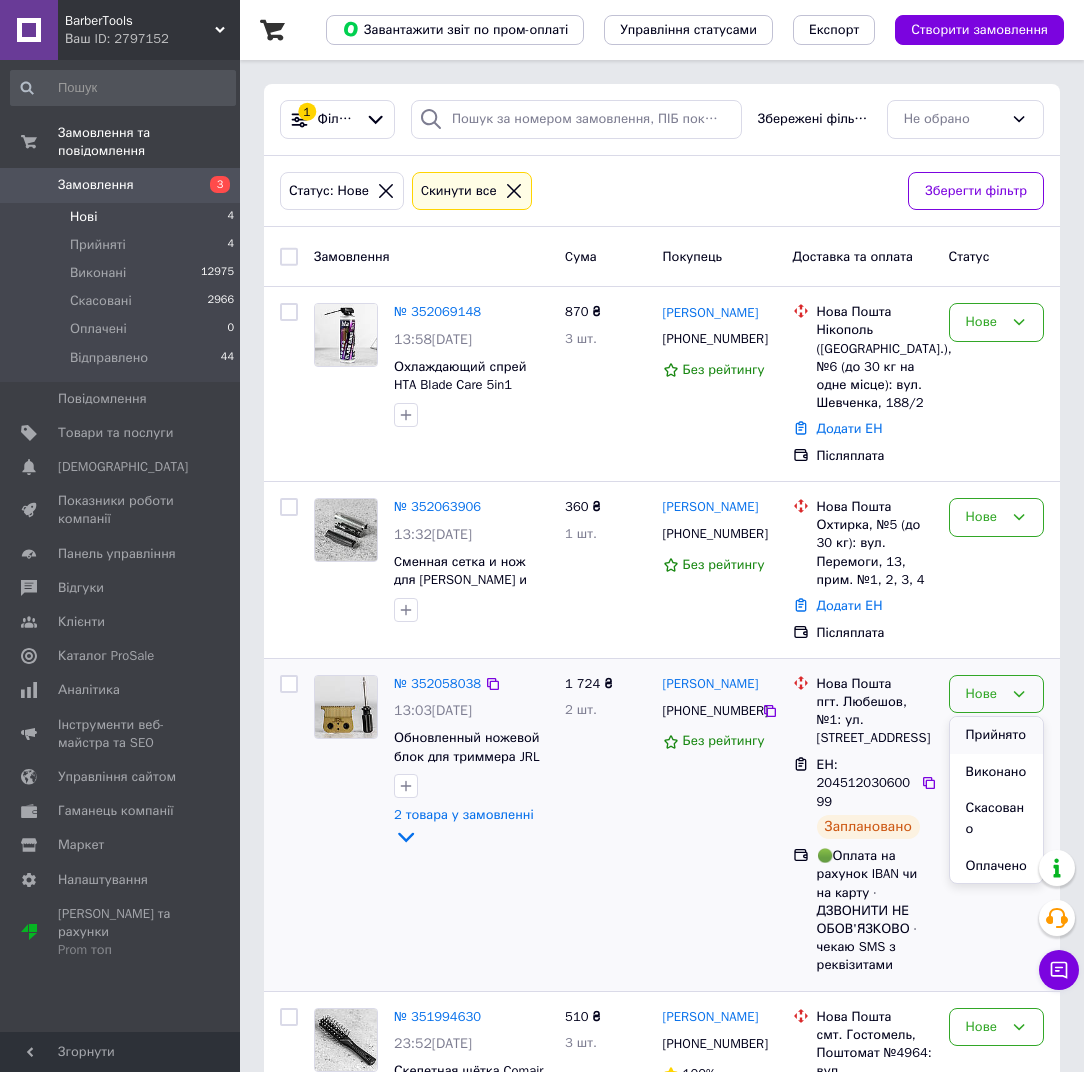 click on "Прийнято" at bounding box center [996, 735] 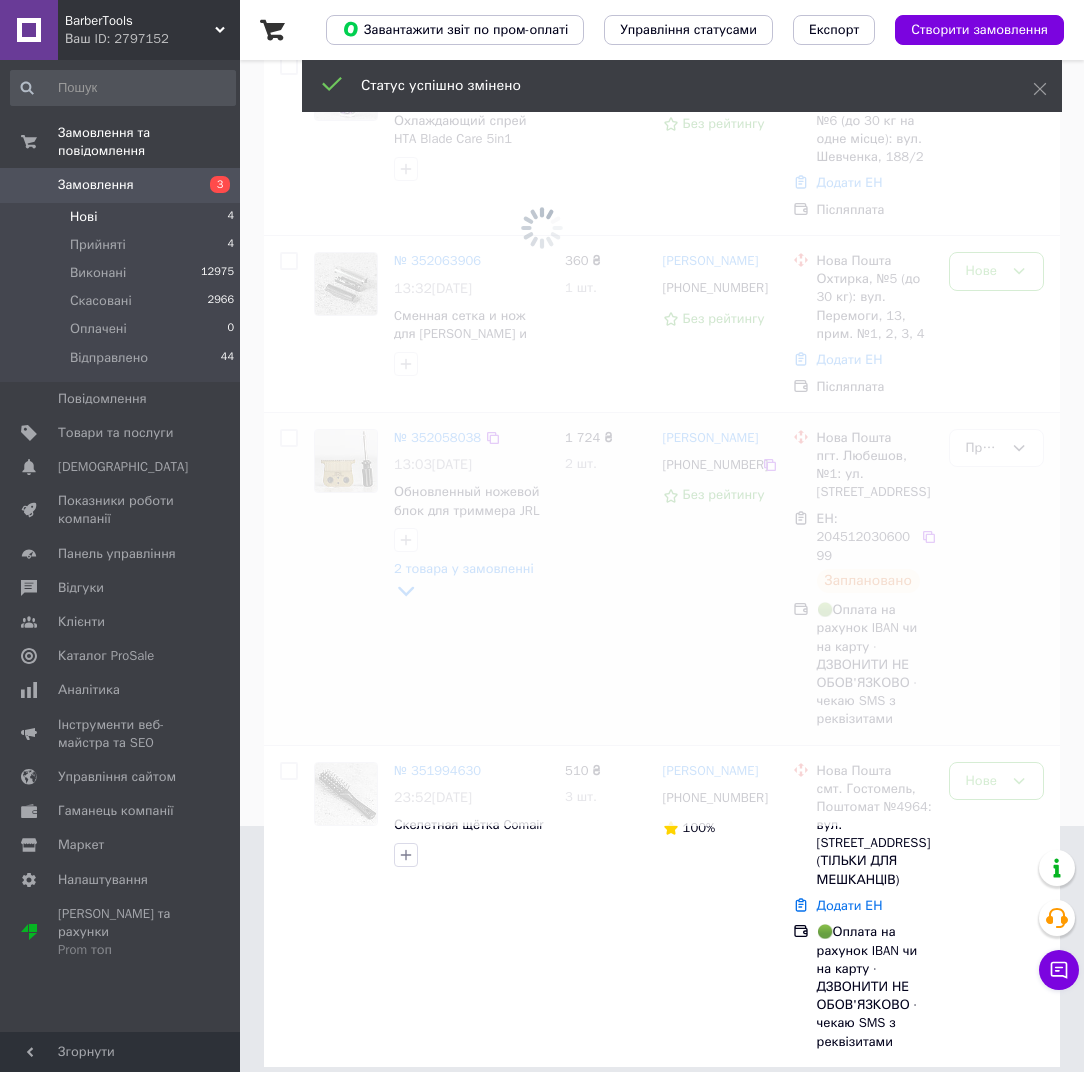 scroll, scrollTop: 0, scrollLeft: 0, axis: both 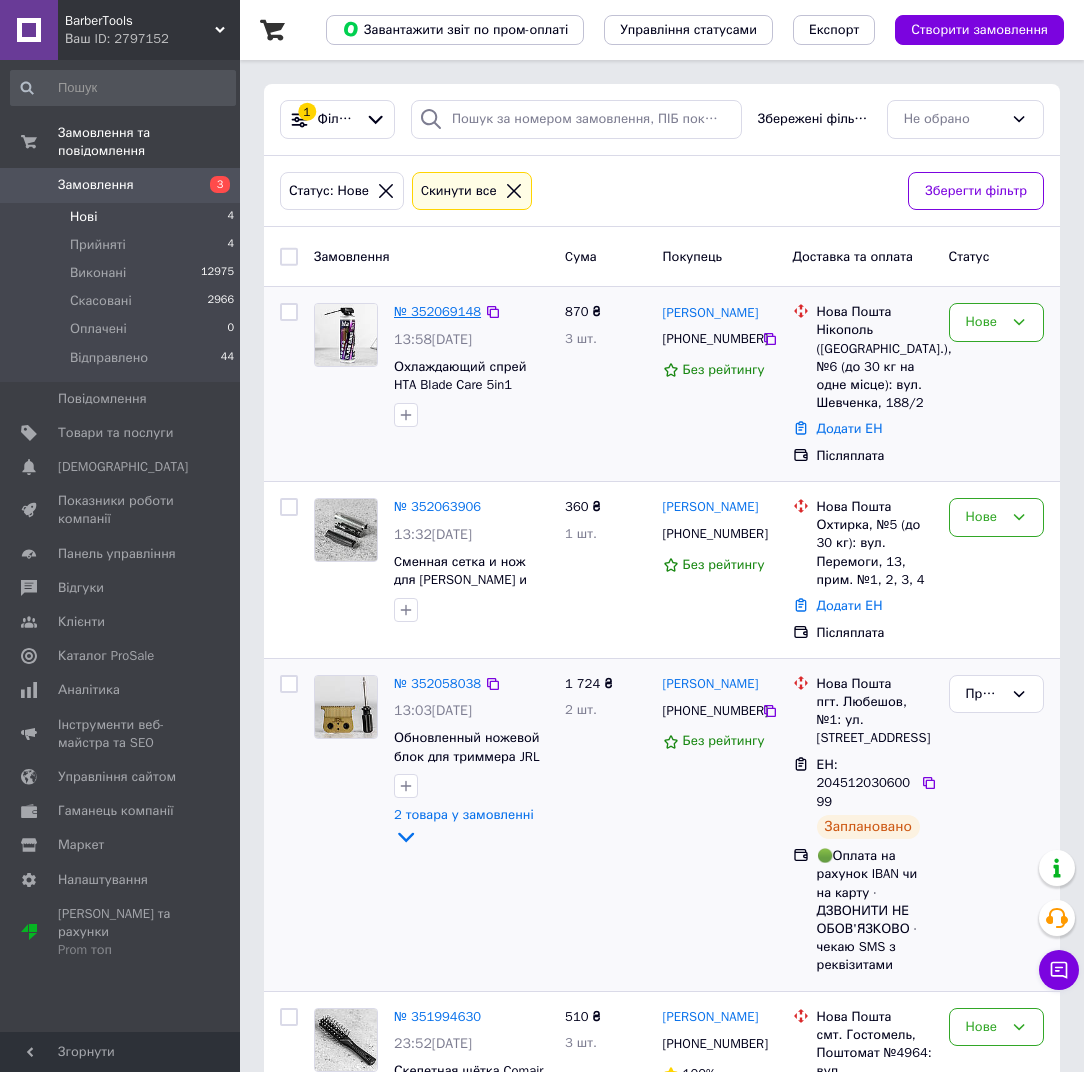 click on "№ 352069148" at bounding box center [437, 311] 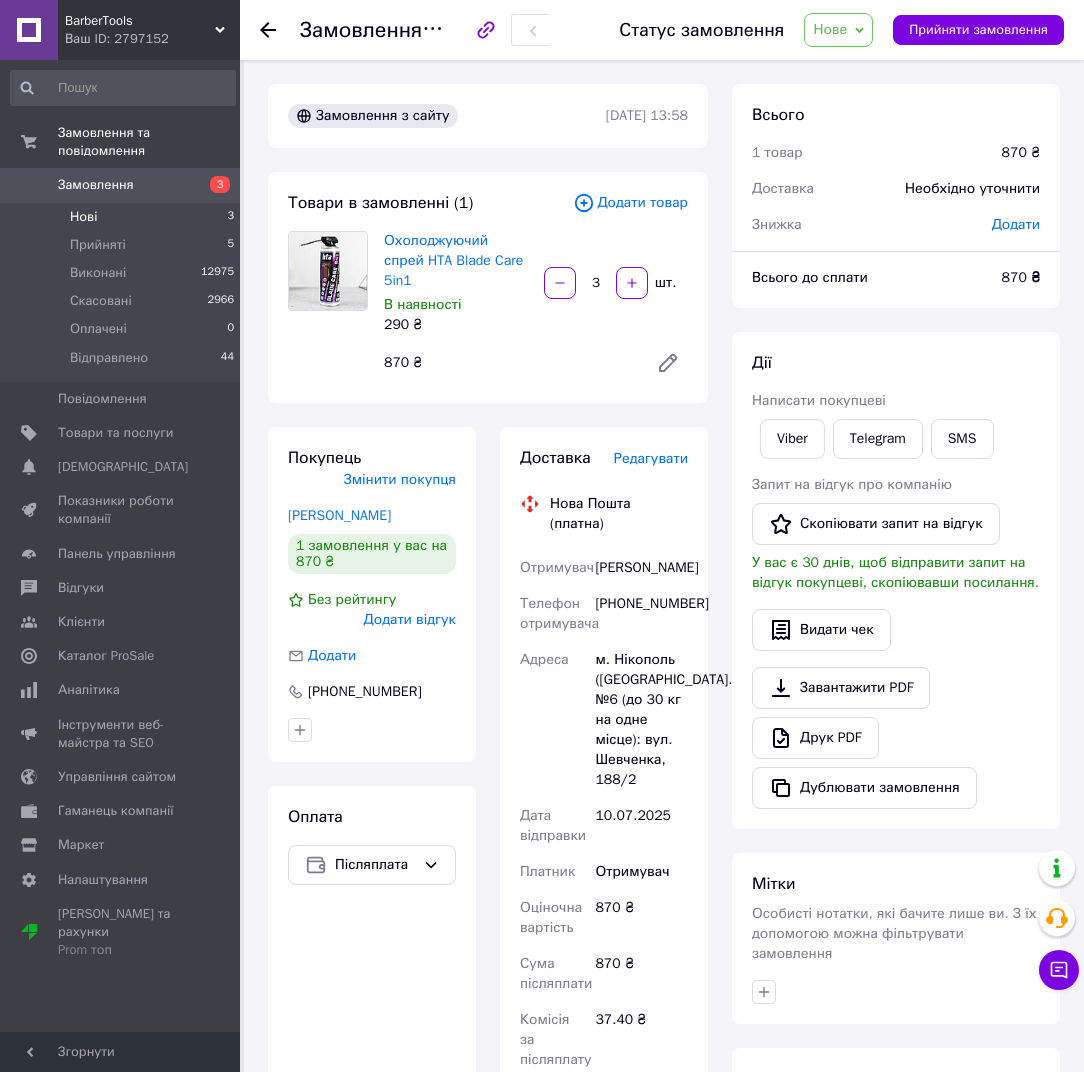 click on "Нові 3" at bounding box center (123, 217) 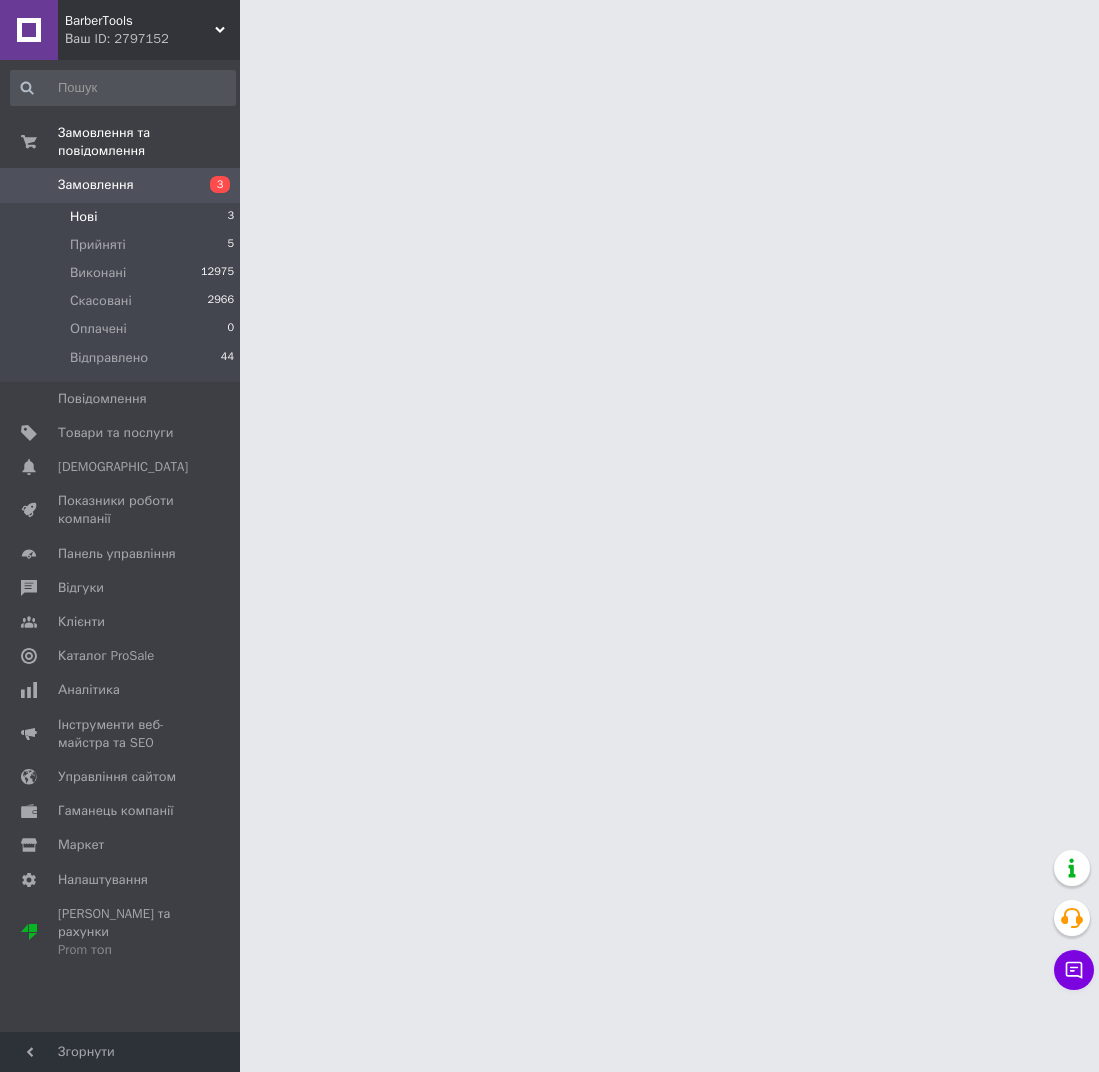 click on "Нові 3" at bounding box center [123, 217] 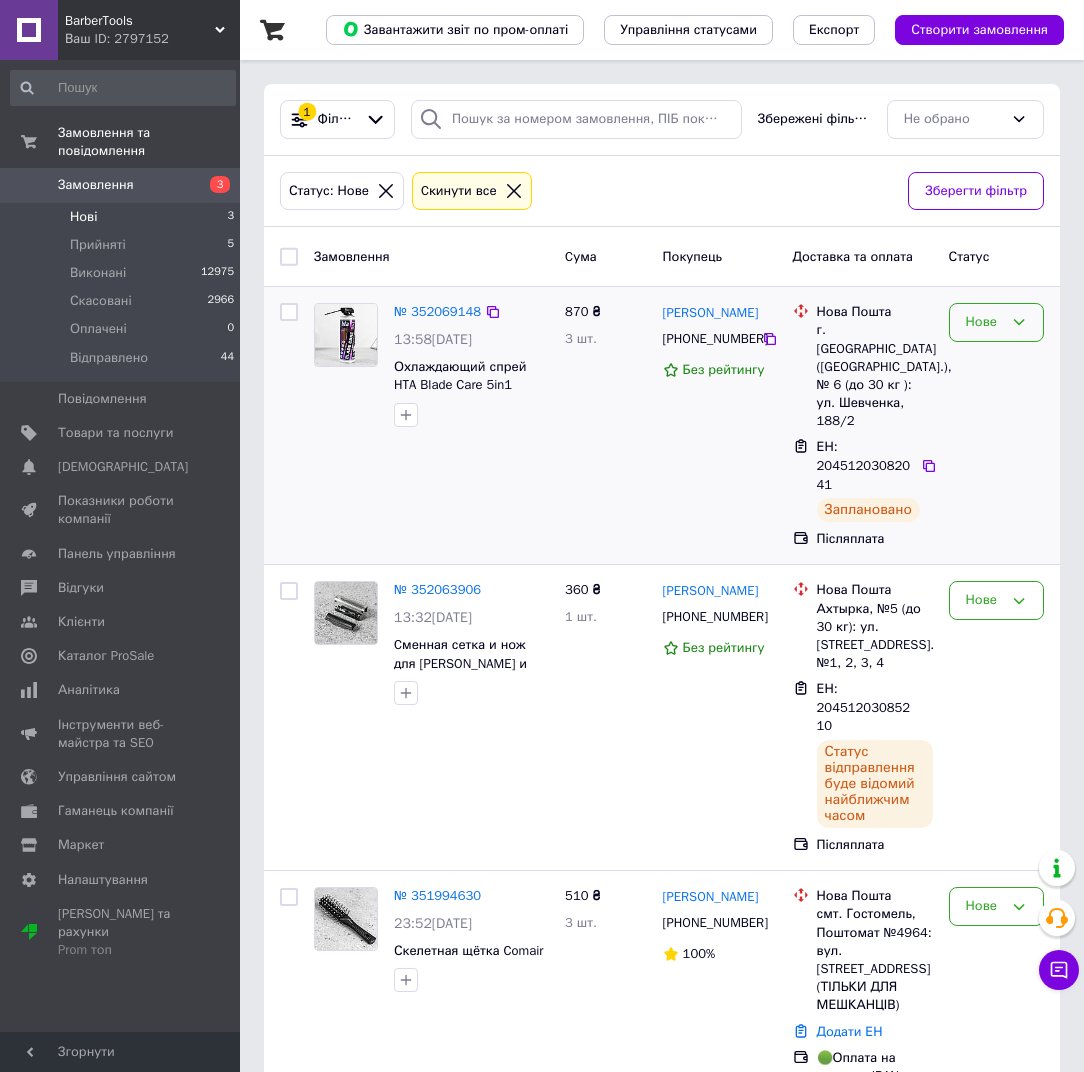 click on "Нове" at bounding box center (984, 322) 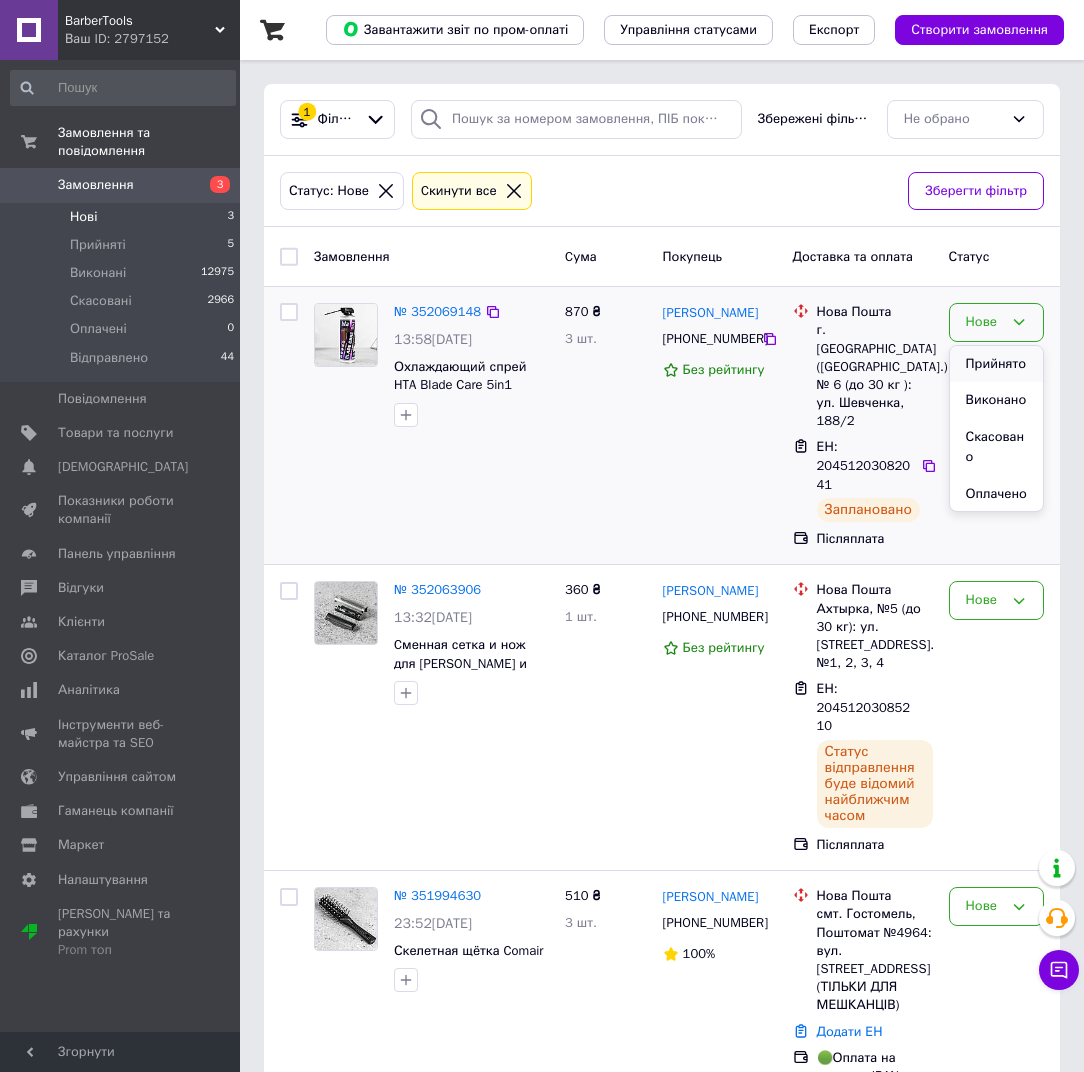 click on "Прийнято" at bounding box center (996, 364) 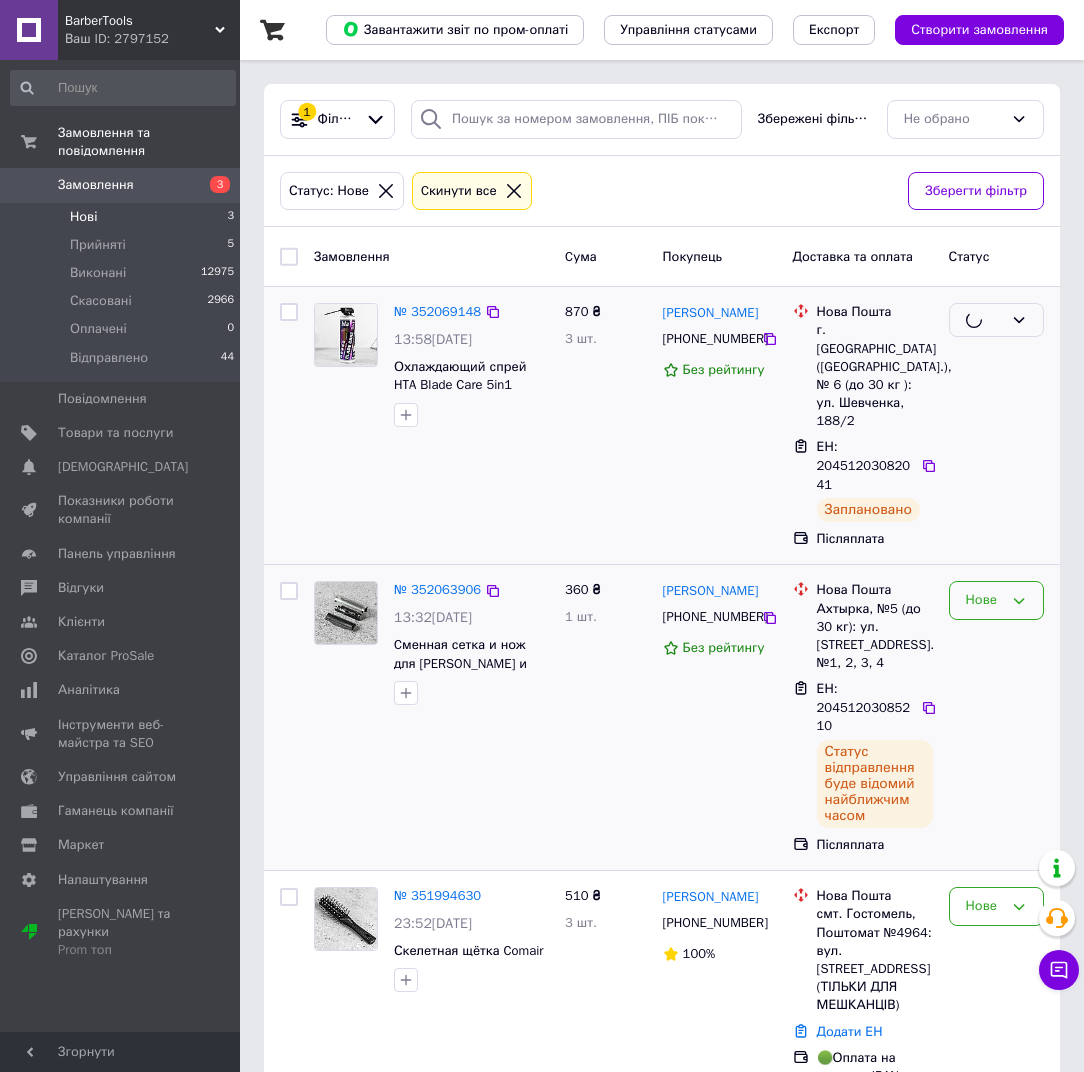 click on "Нове" at bounding box center (984, 600) 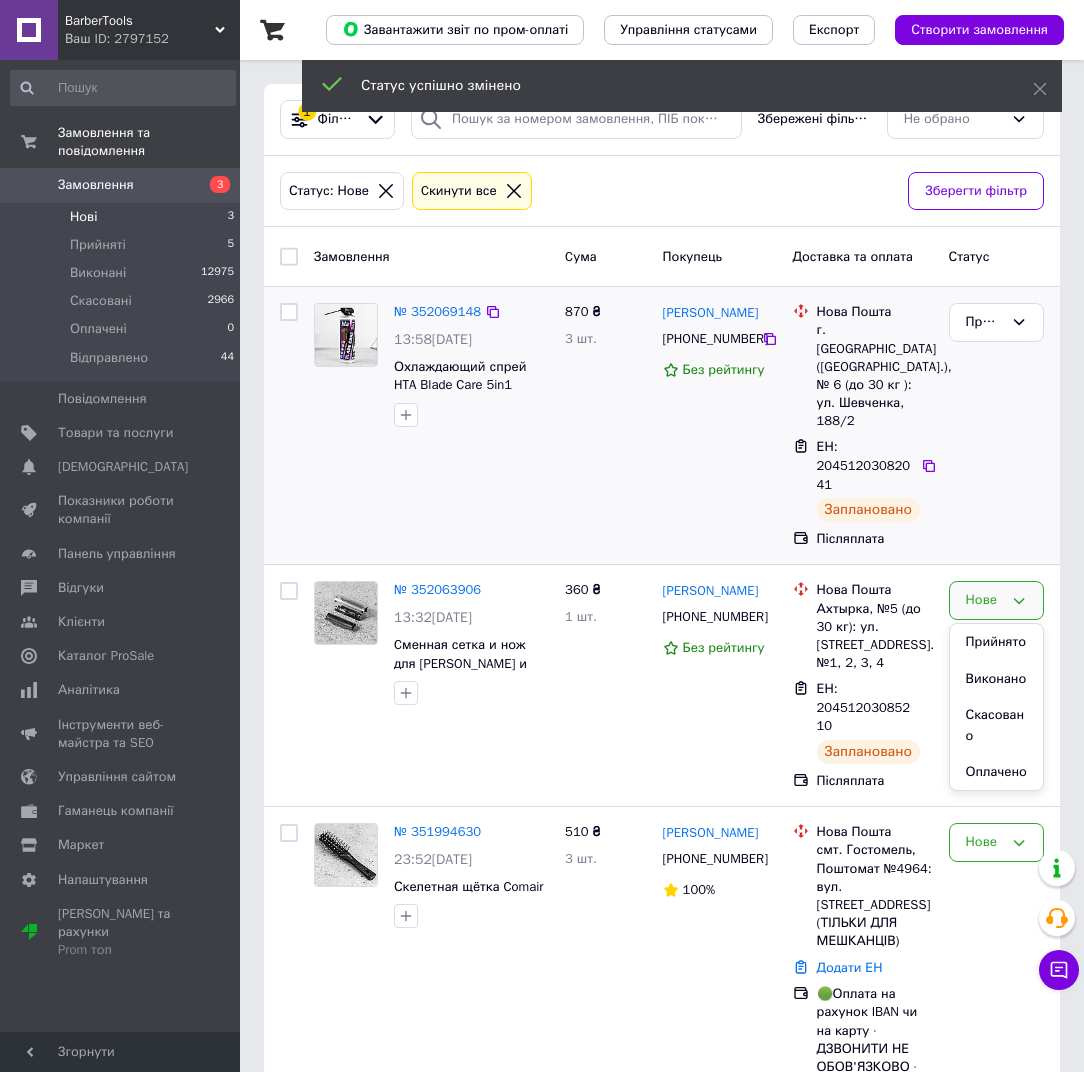 click on "Прийнято" at bounding box center [996, 642] 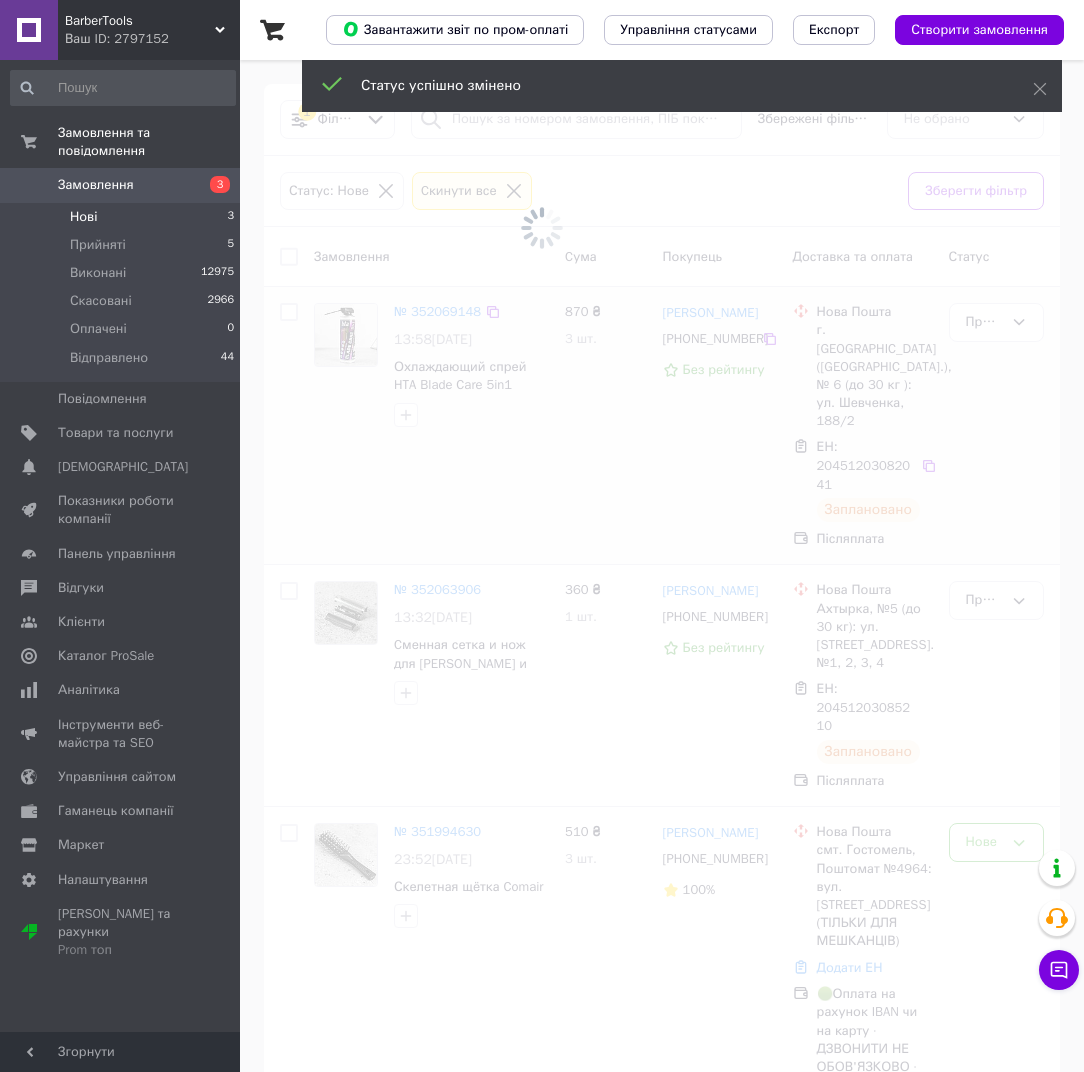 scroll, scrollTop: 7, scrollLeft: 0, axis: vertical 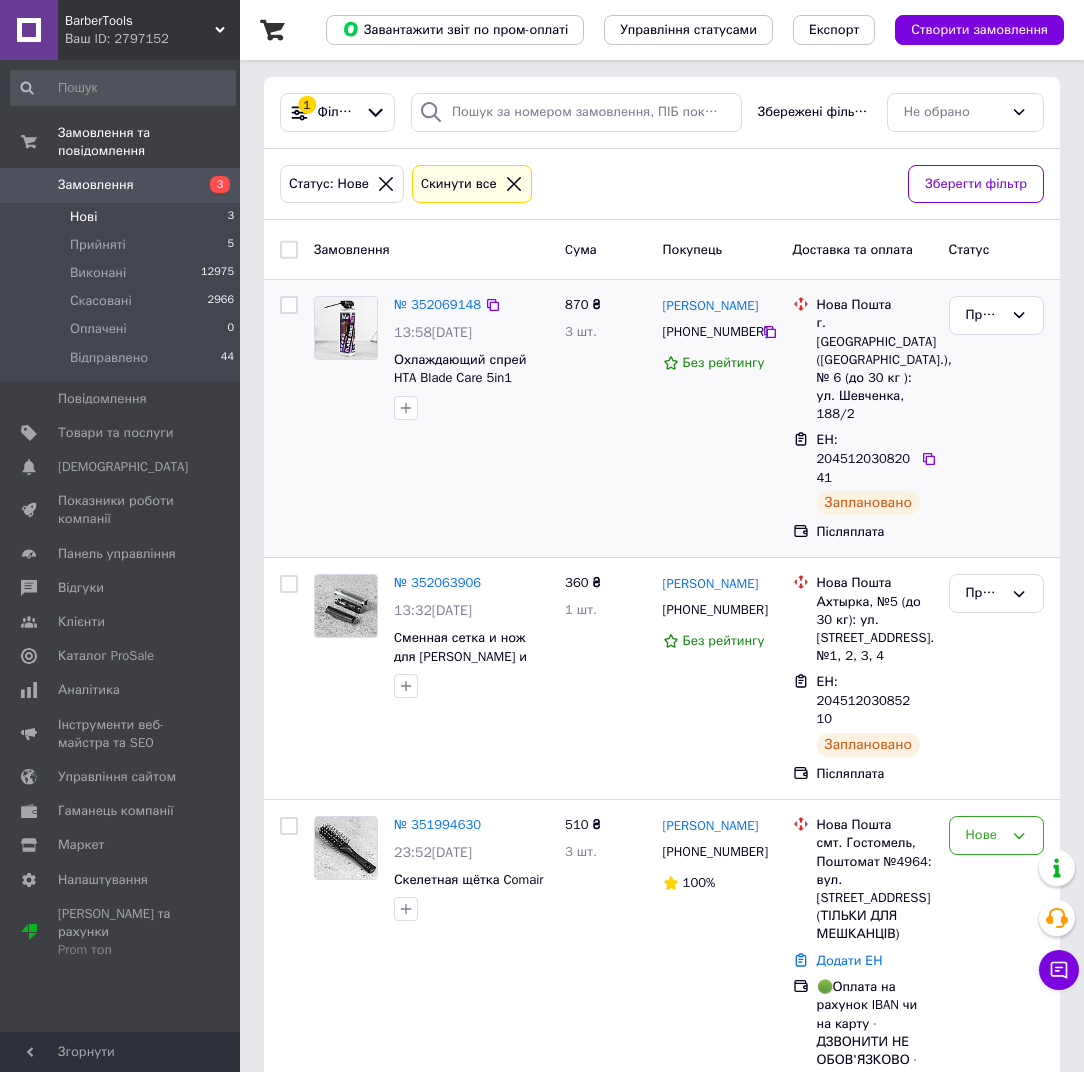 click on "Нові 3" at bounding box center [123, 217] 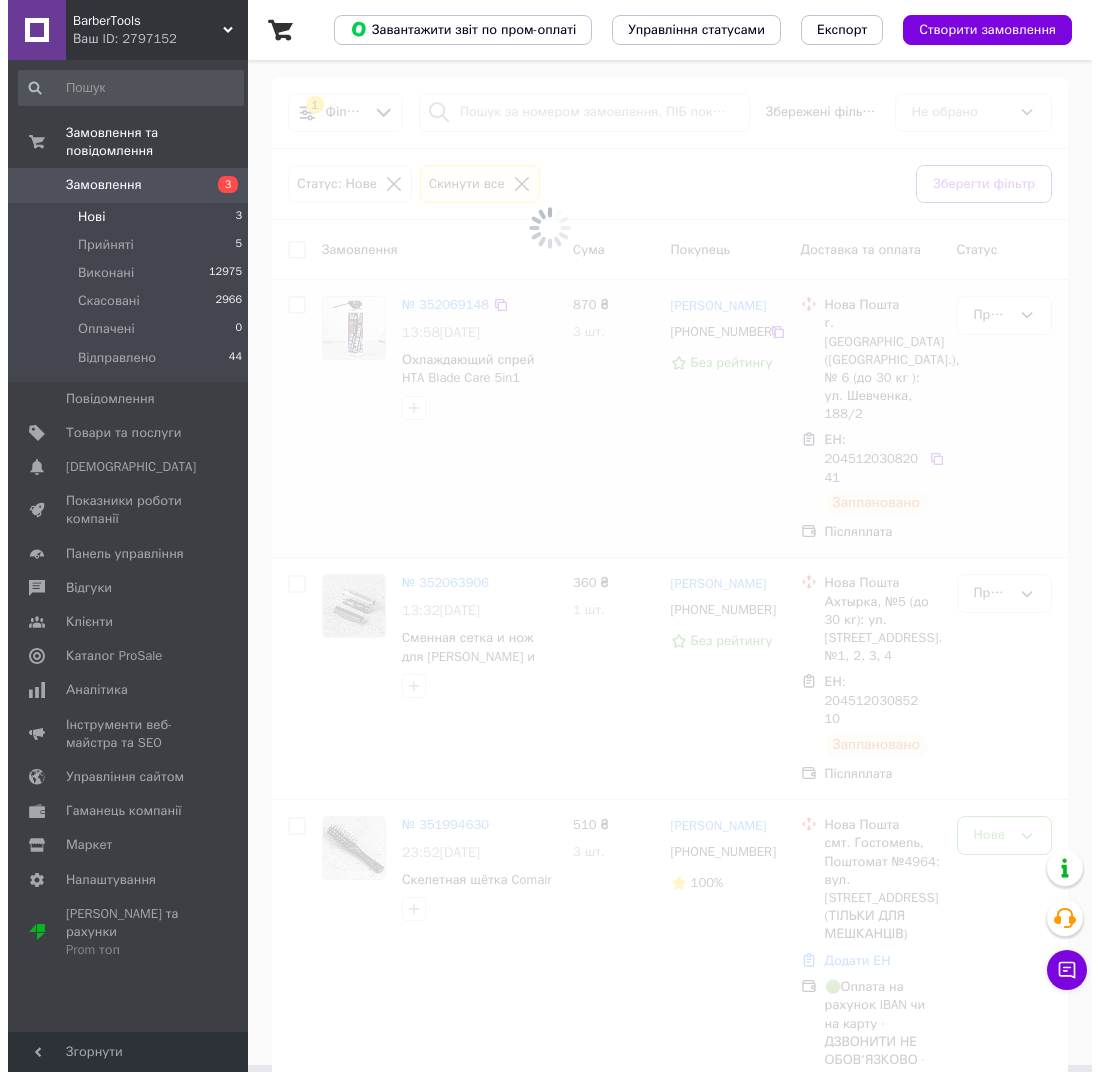 scroll, scrollTop: 0, scrollLeft: 0, axis: both 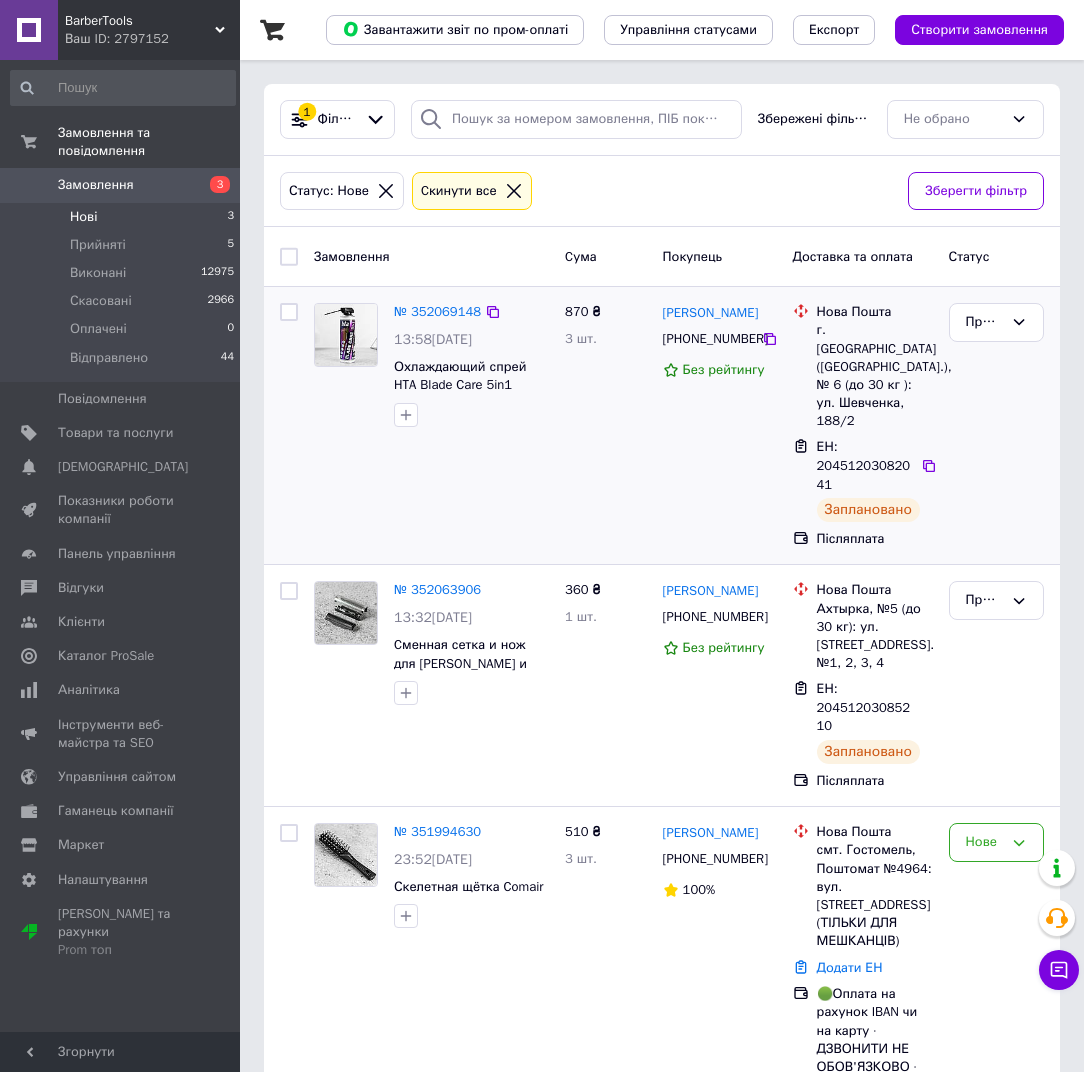 click on "Нові 3" at bounding box center [123, 217] 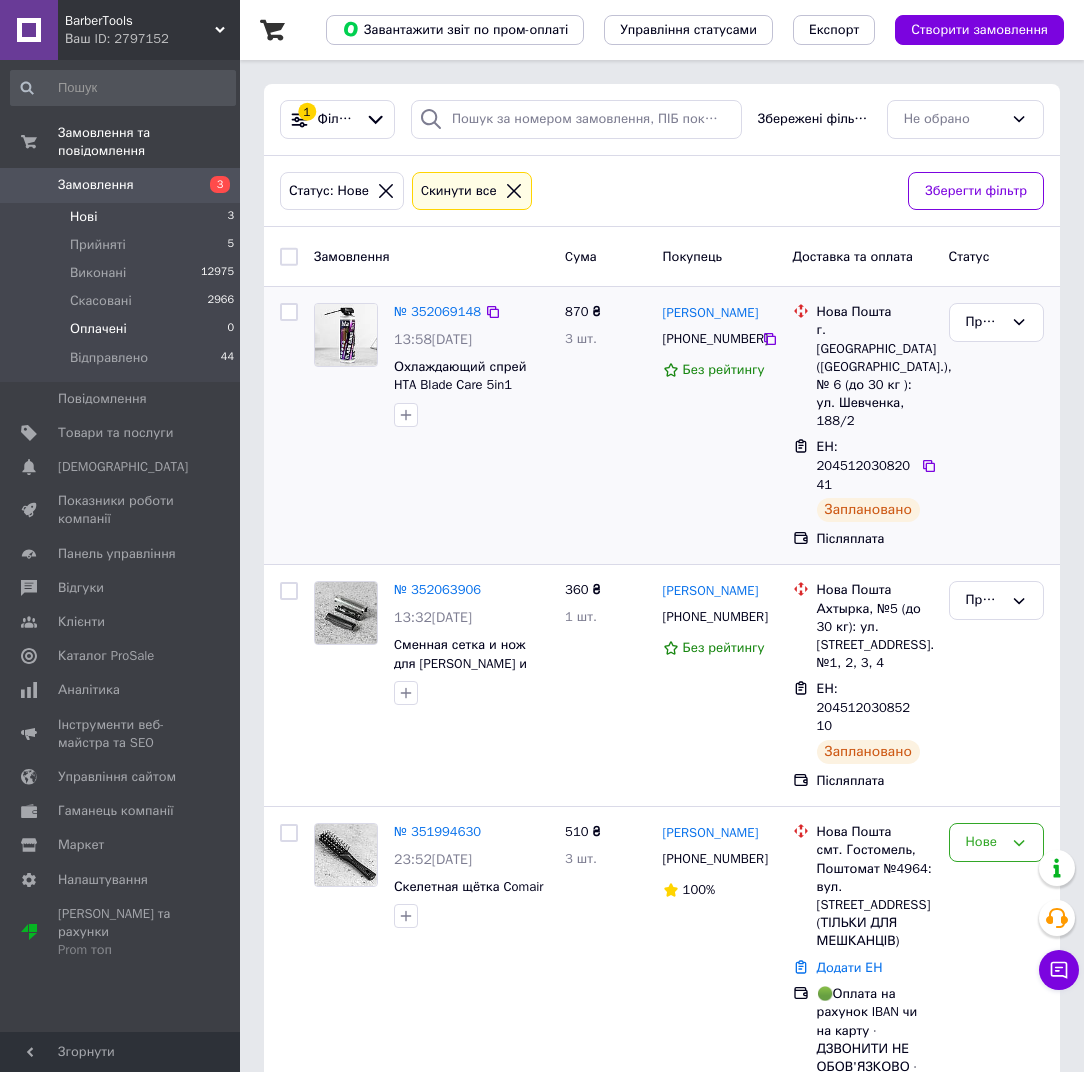 click on "Оплачені 0" at bounding box center (123, 329) 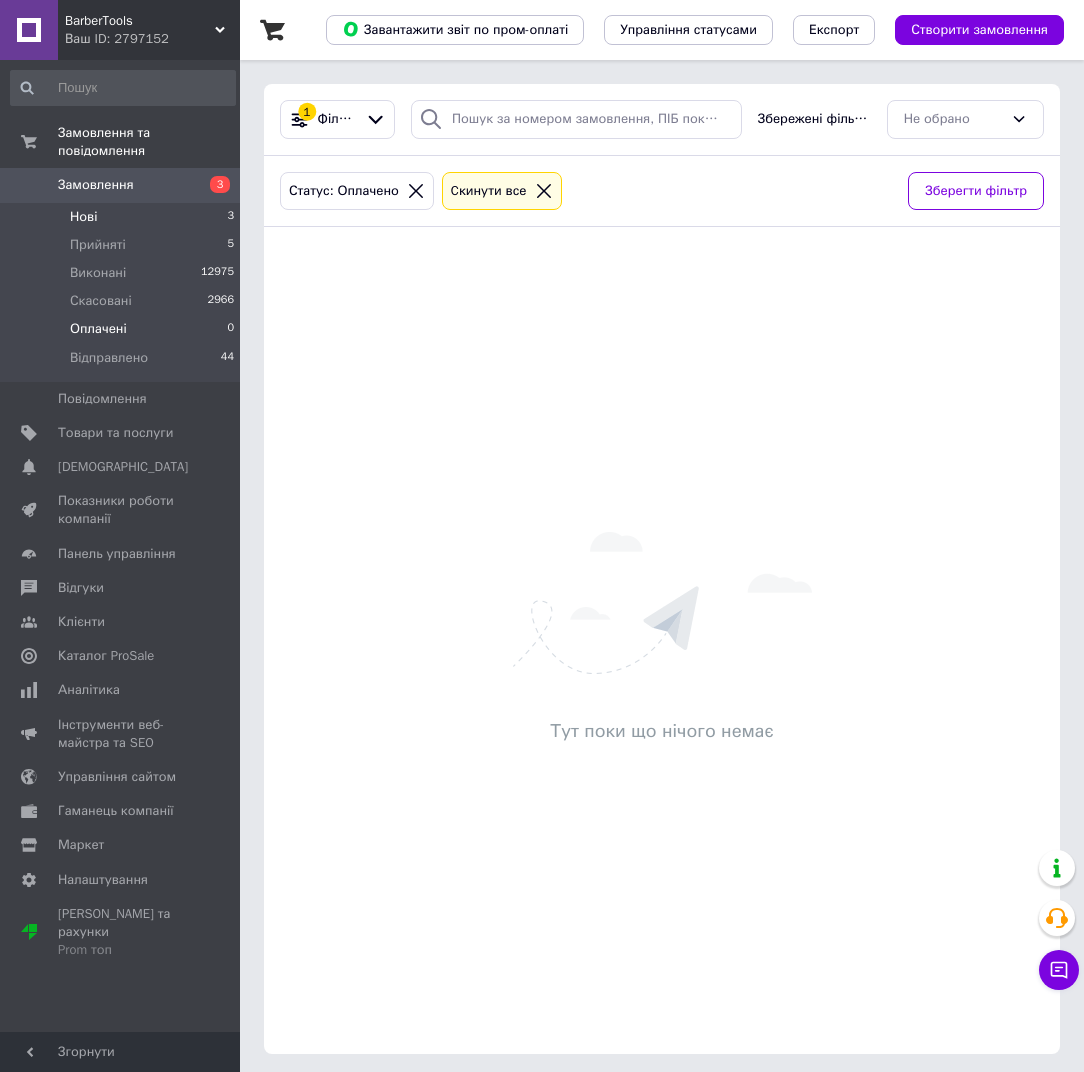 click on "Нові 3" at bounding box center (123, 217) 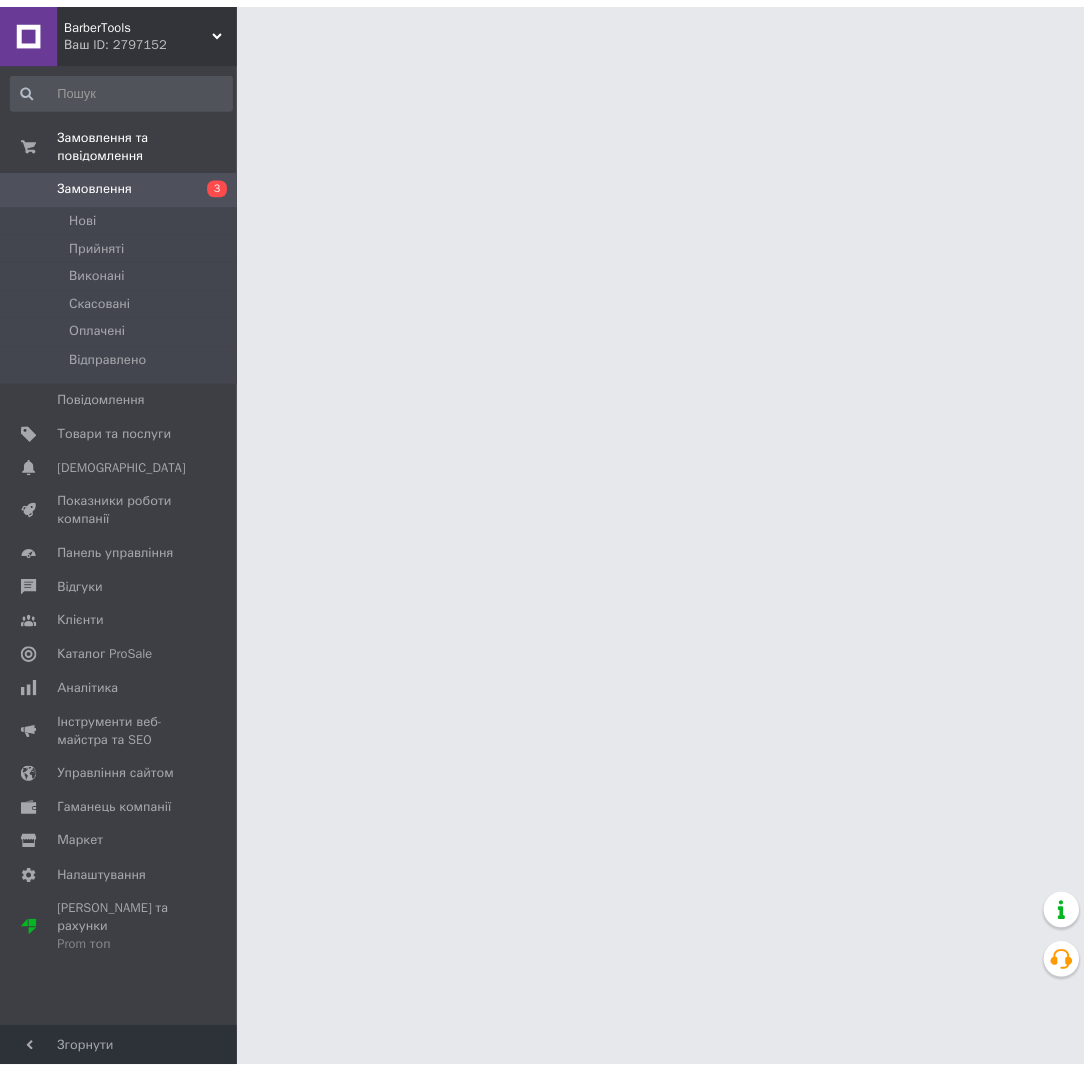 scroll, scrollTop: 0, scrollLeft: 0, axis: both 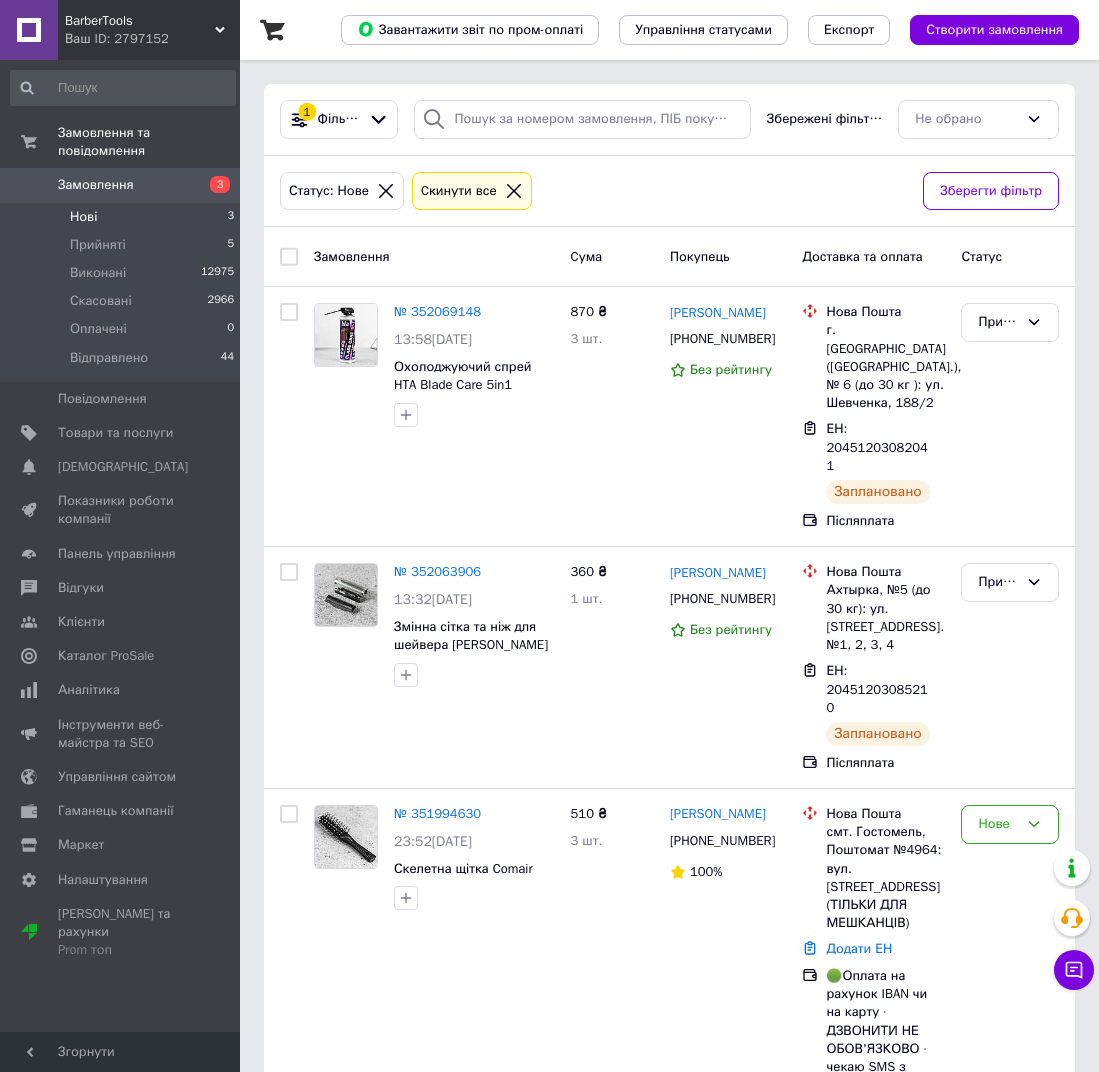 click on "Нові 3" at bounding box center (123, 217) 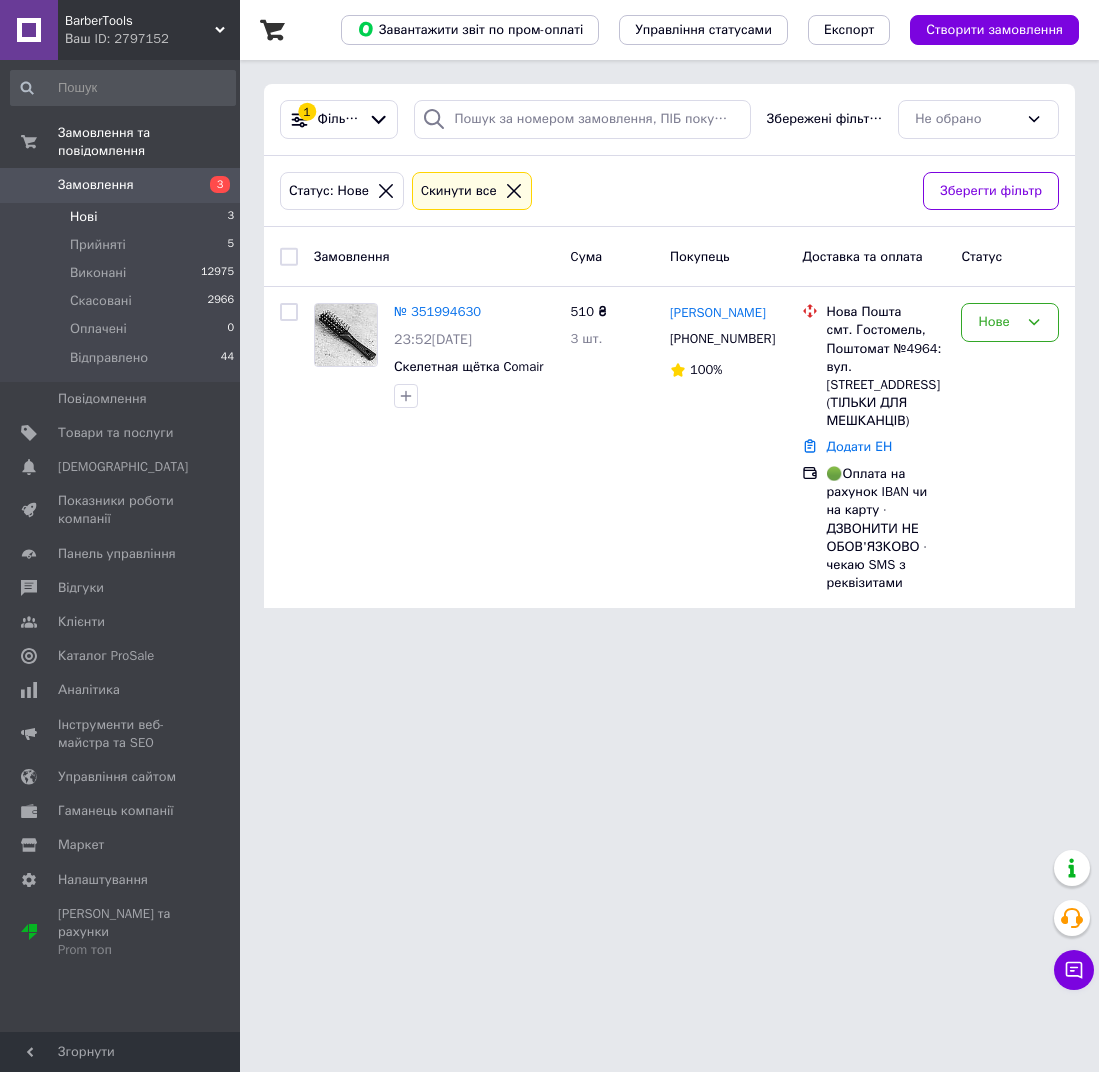 click on "Нові 3" at bounding box center (123, 217) 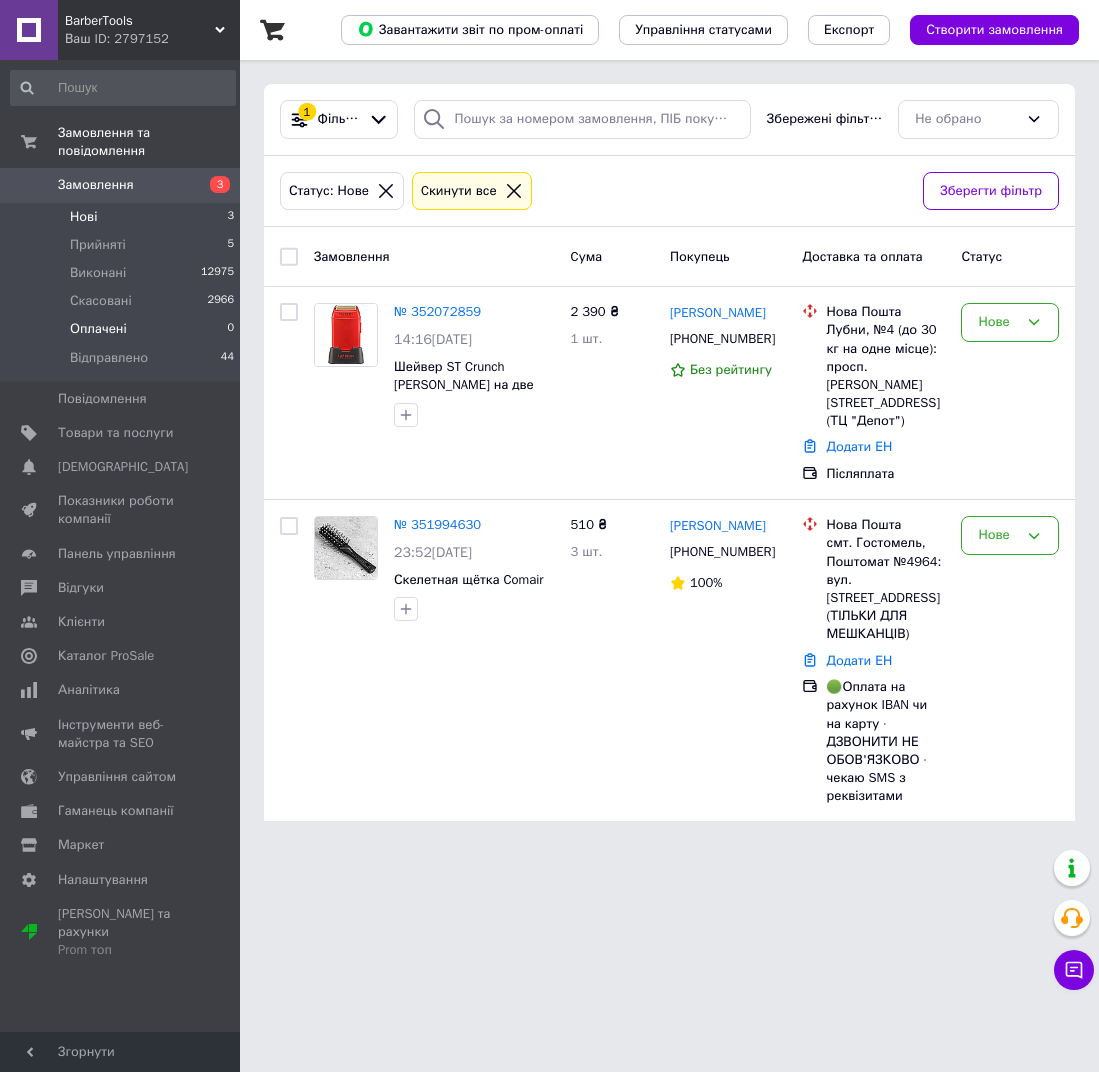 click on "Оплачені 0" at bounding box center [123, 329] 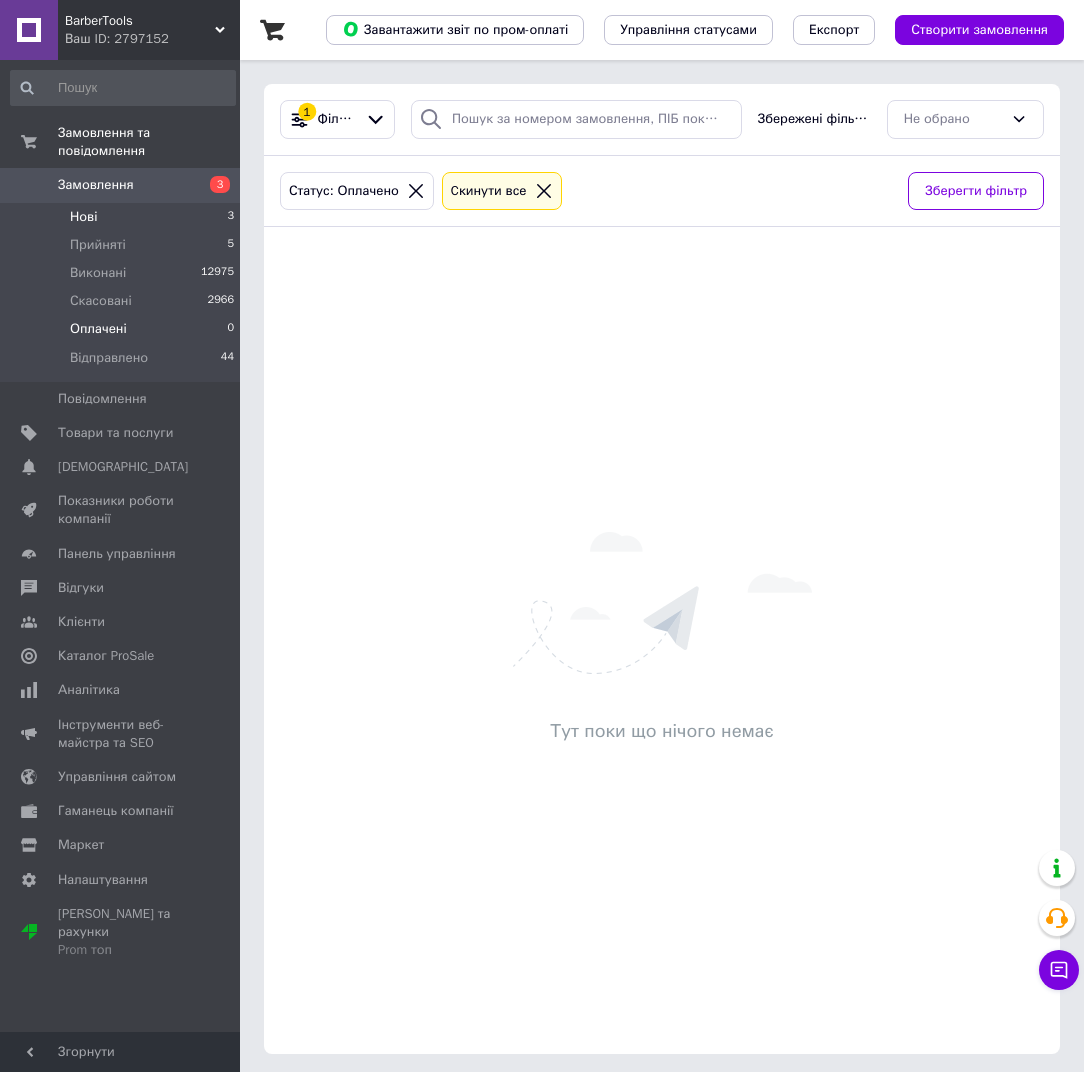 click on "Нові 3" at bounding box center [123, 217] 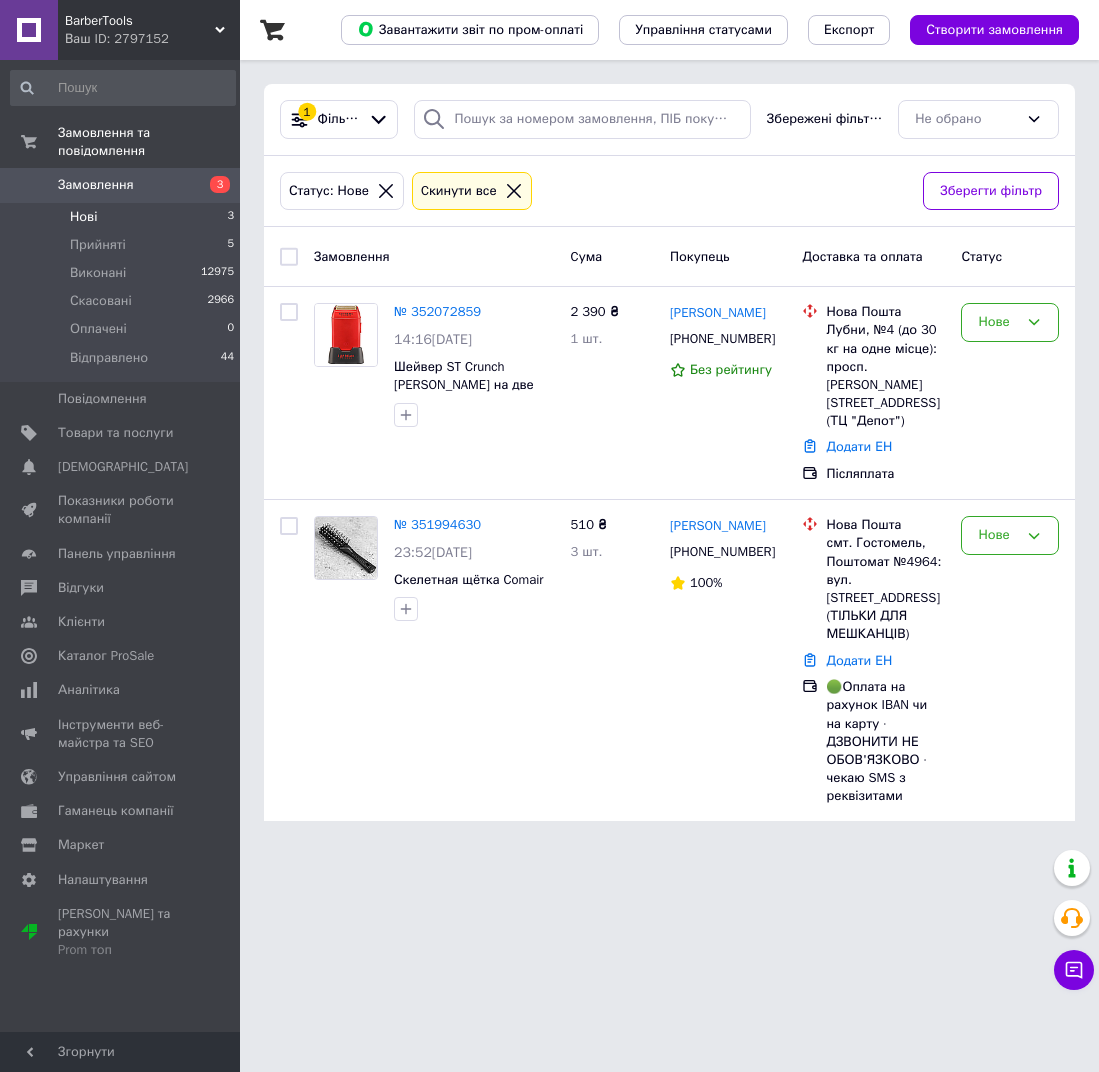 click on "Нові 3" at bounding box center (123, 217) 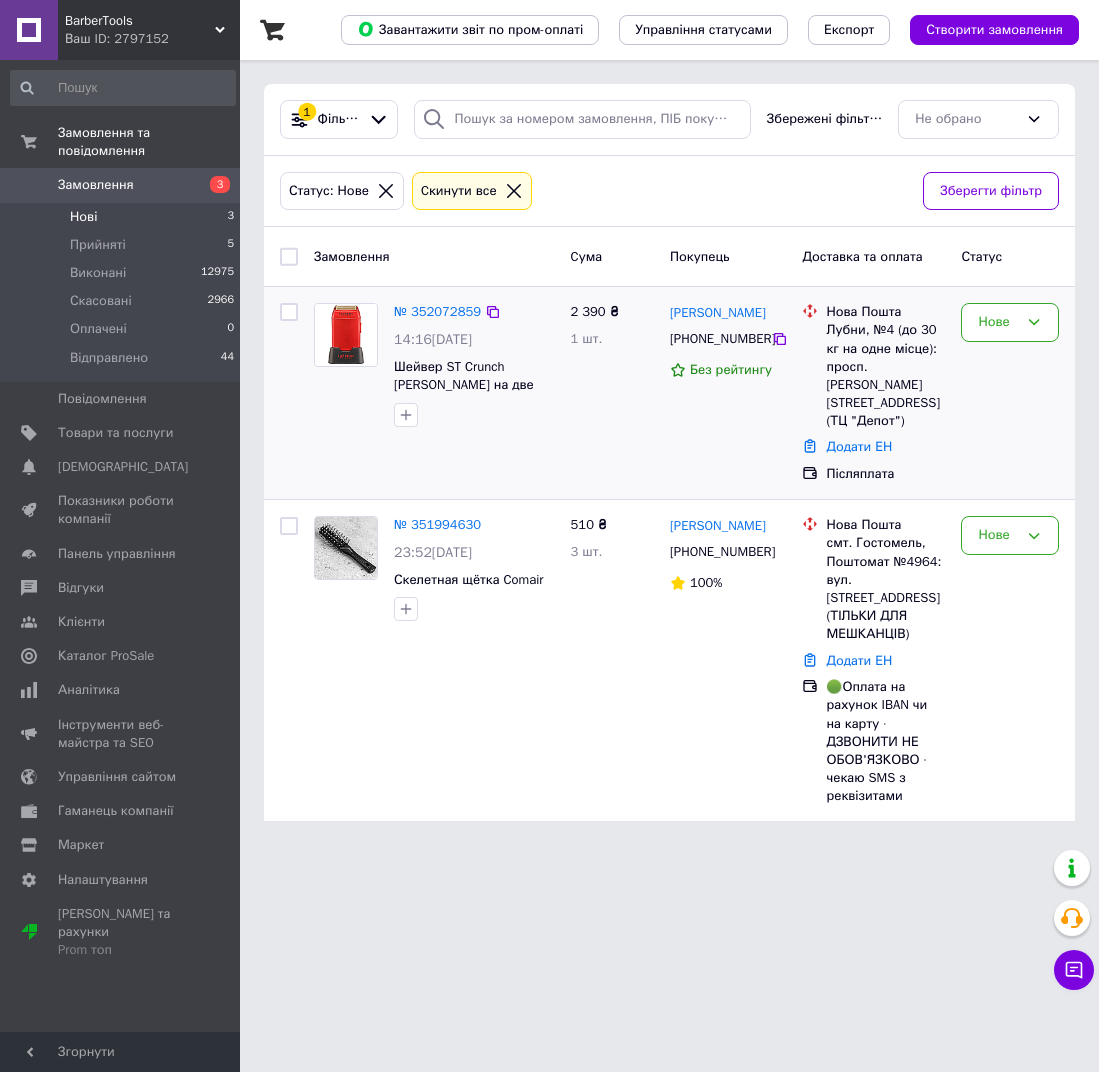 click on "№ 352072859" at bounding box center [437, 312] 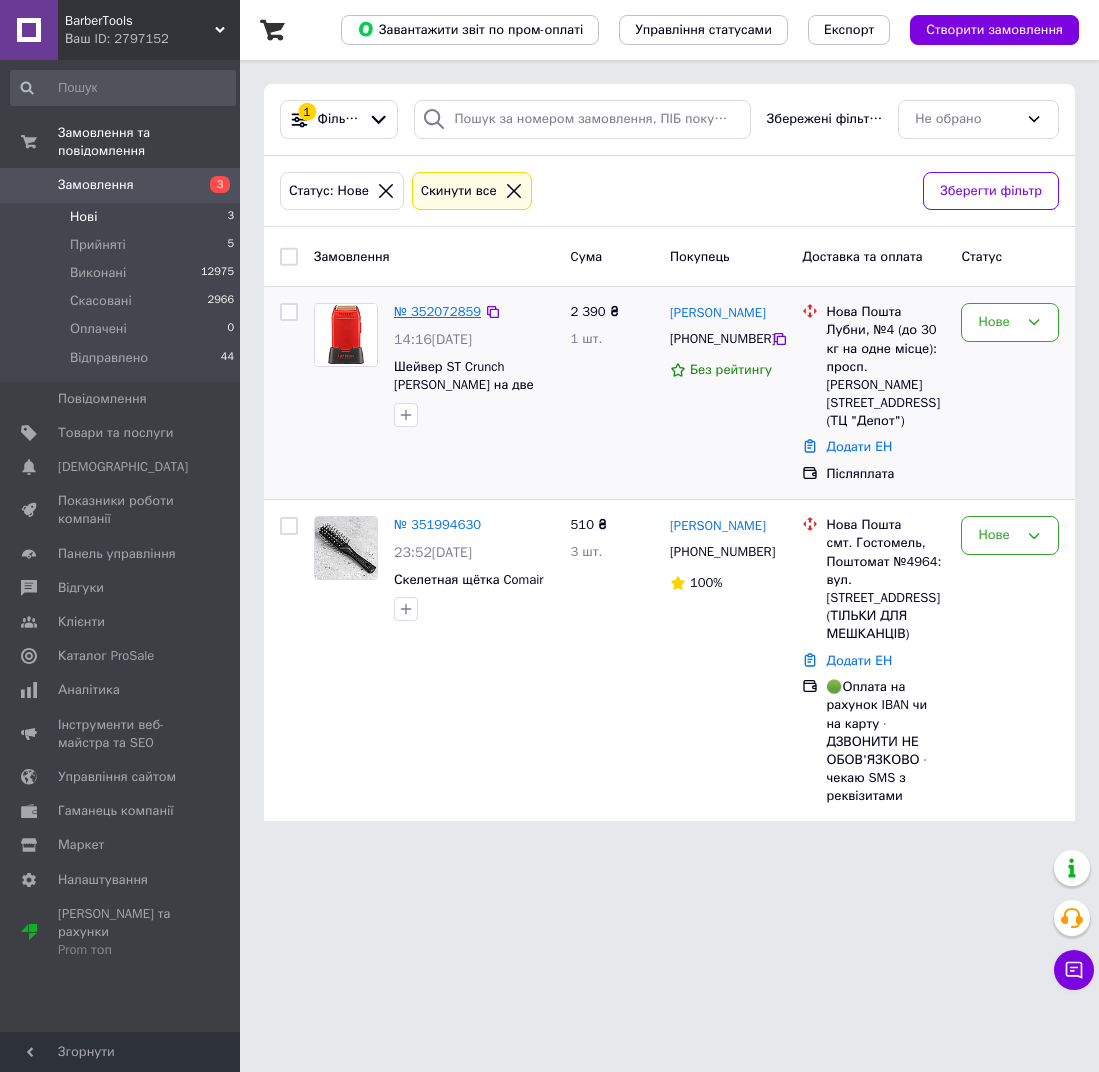 click on "№ 352072859" at bounding box center (437, 311) 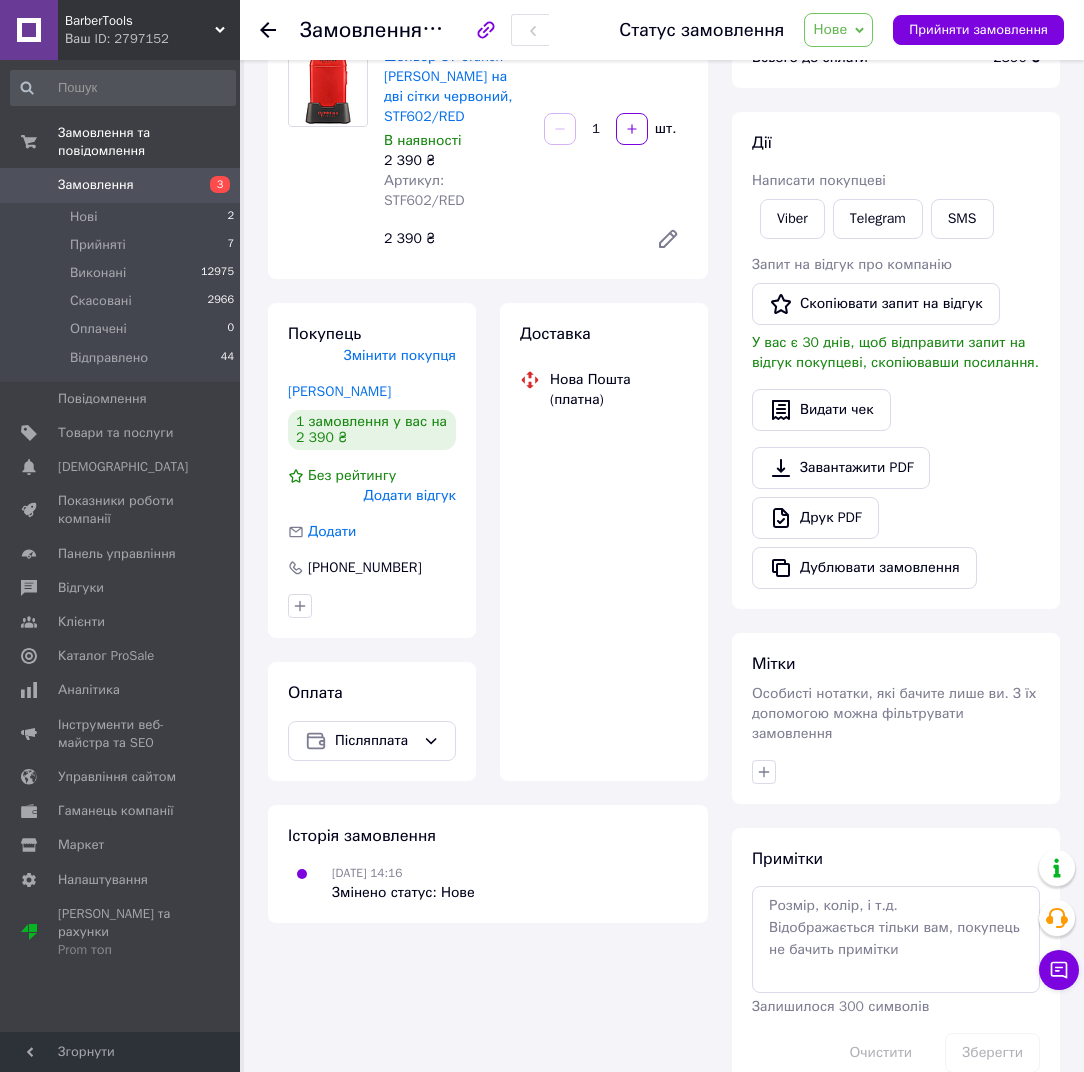 scroll, scrollTop: 200, scrollLeft: 0, axis: vertical 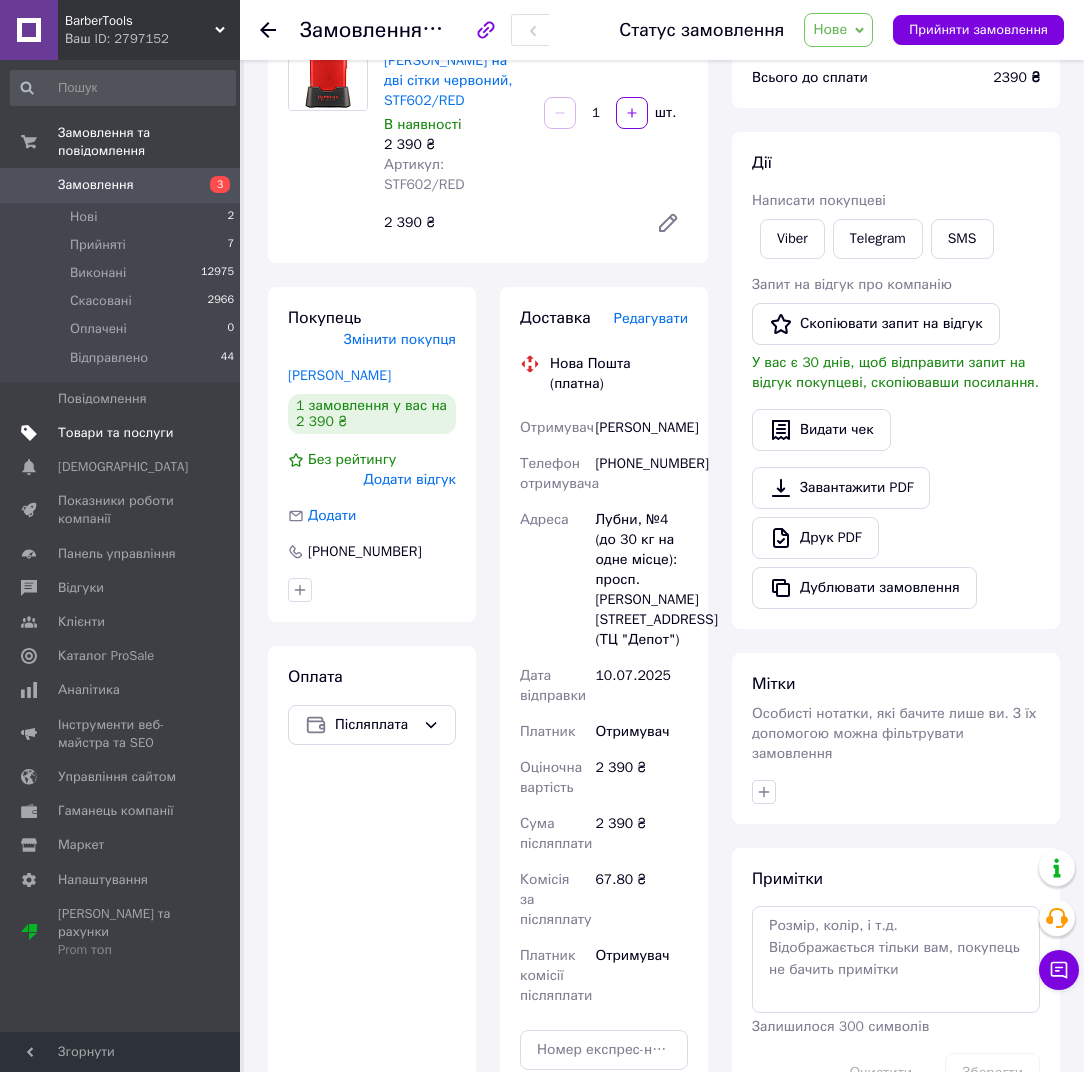 click on "Товари та послуги" at bounding box center (115, 433) 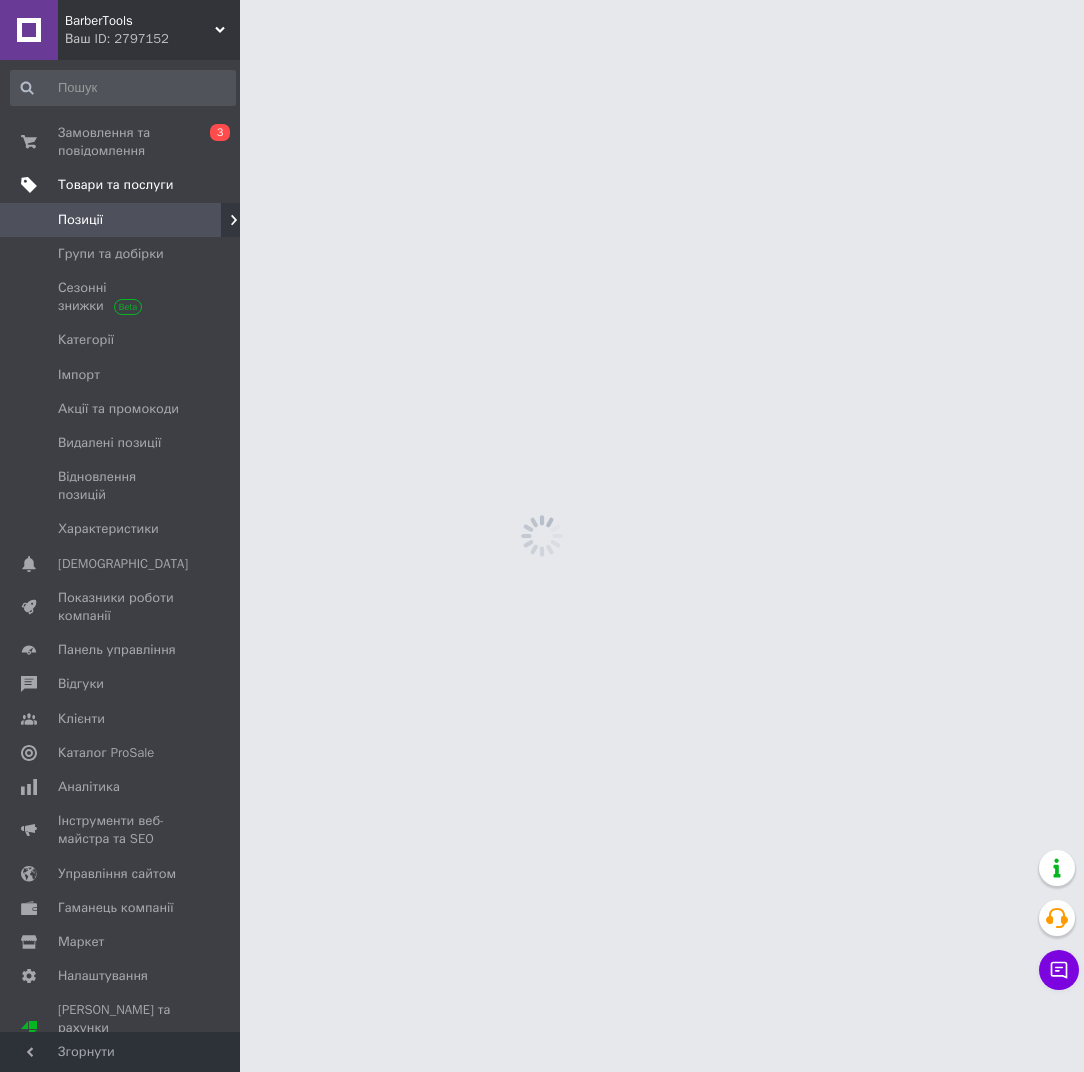 scroll, scrollTop: 0, scrollLeft: 0, axis: both 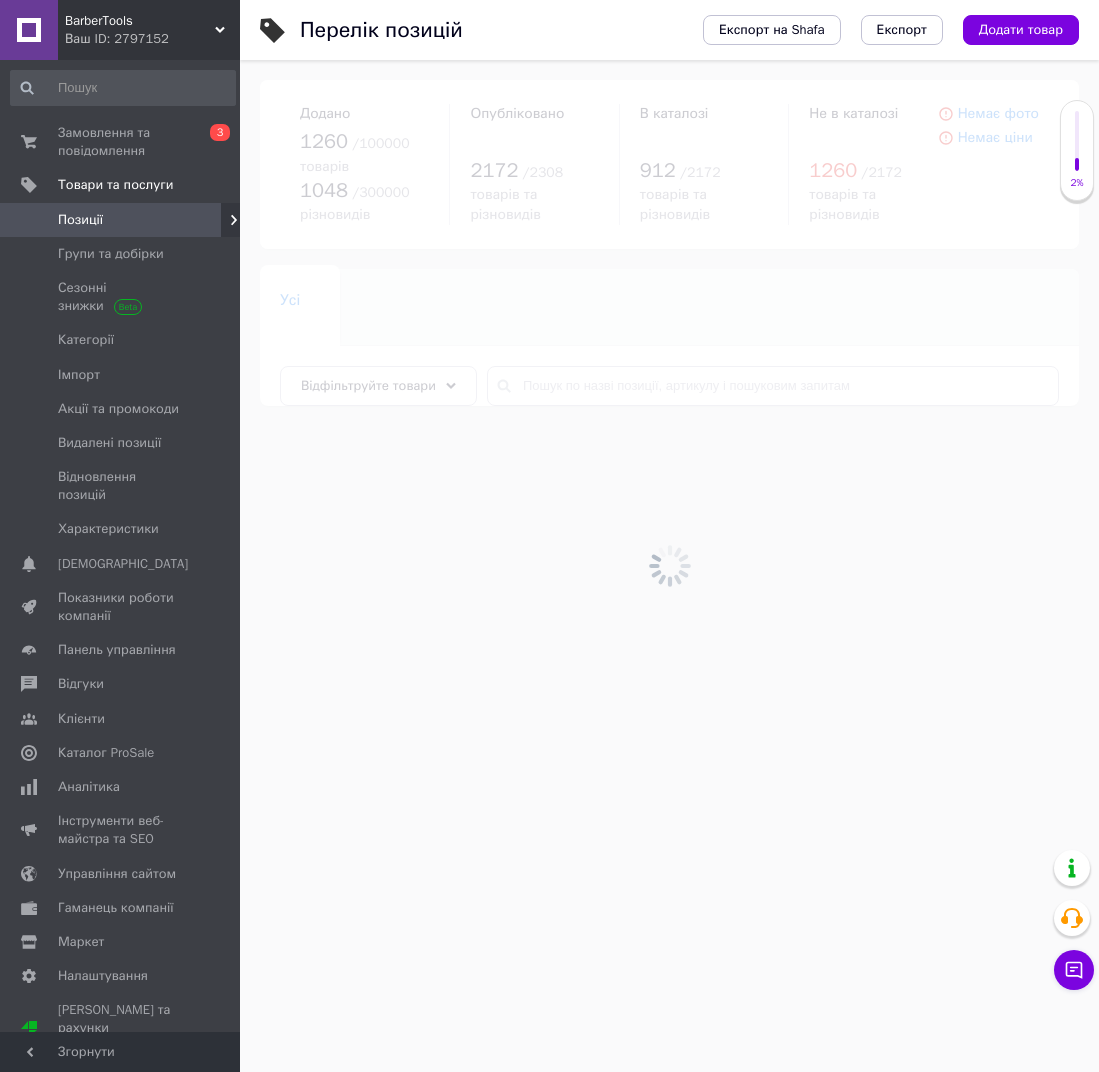 click at bounding box center (669, 566) 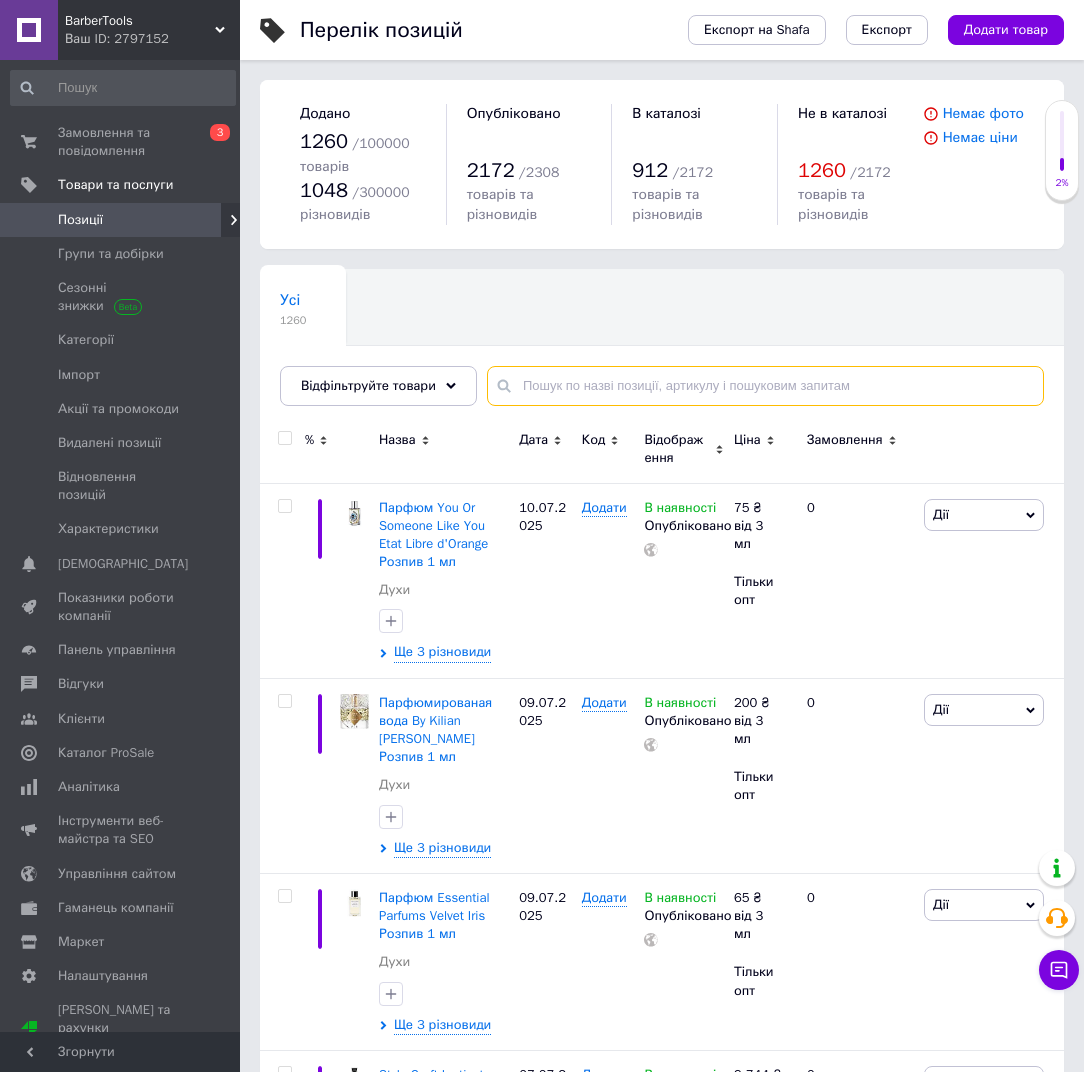click at bounding box center [765, 386] 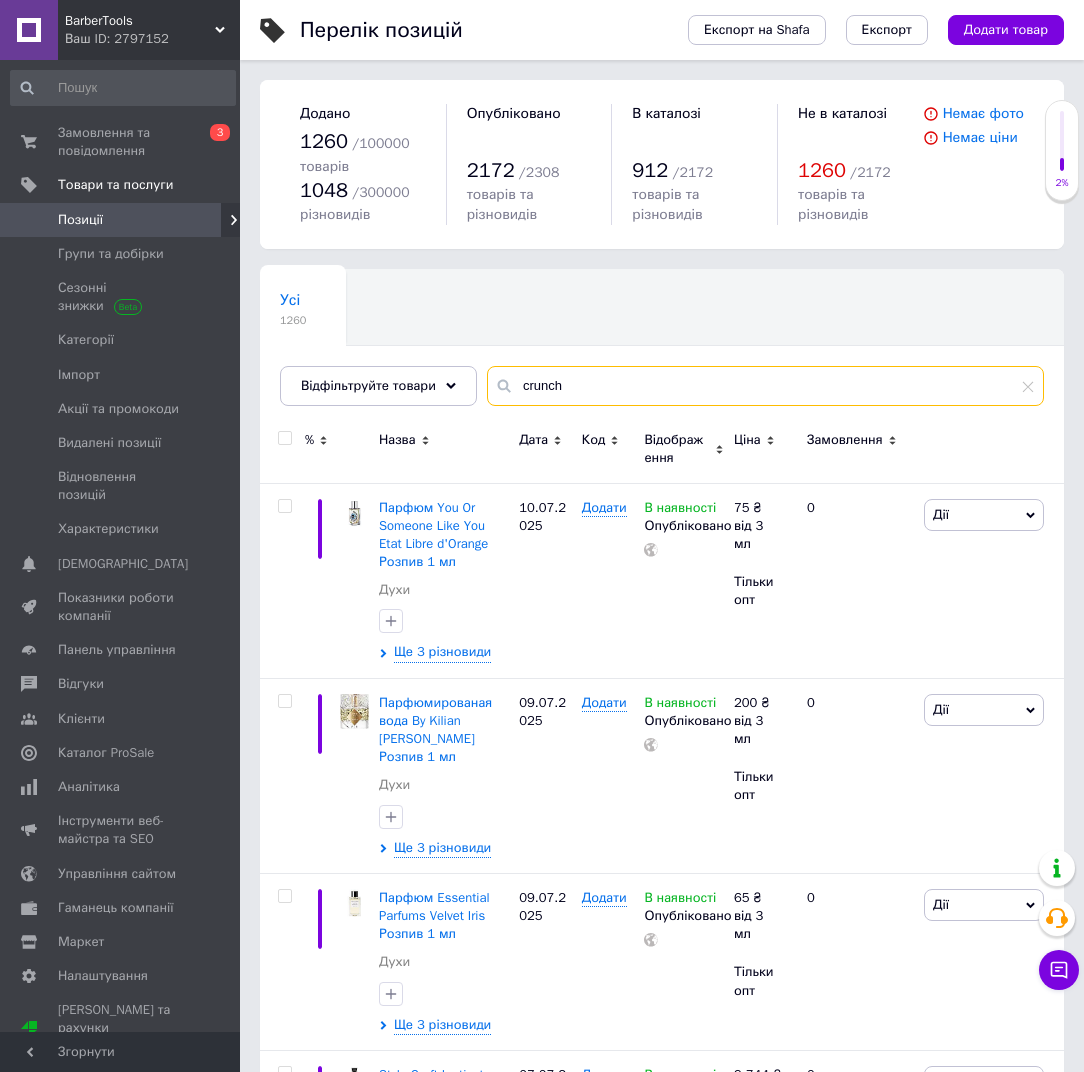 type on "crunch" 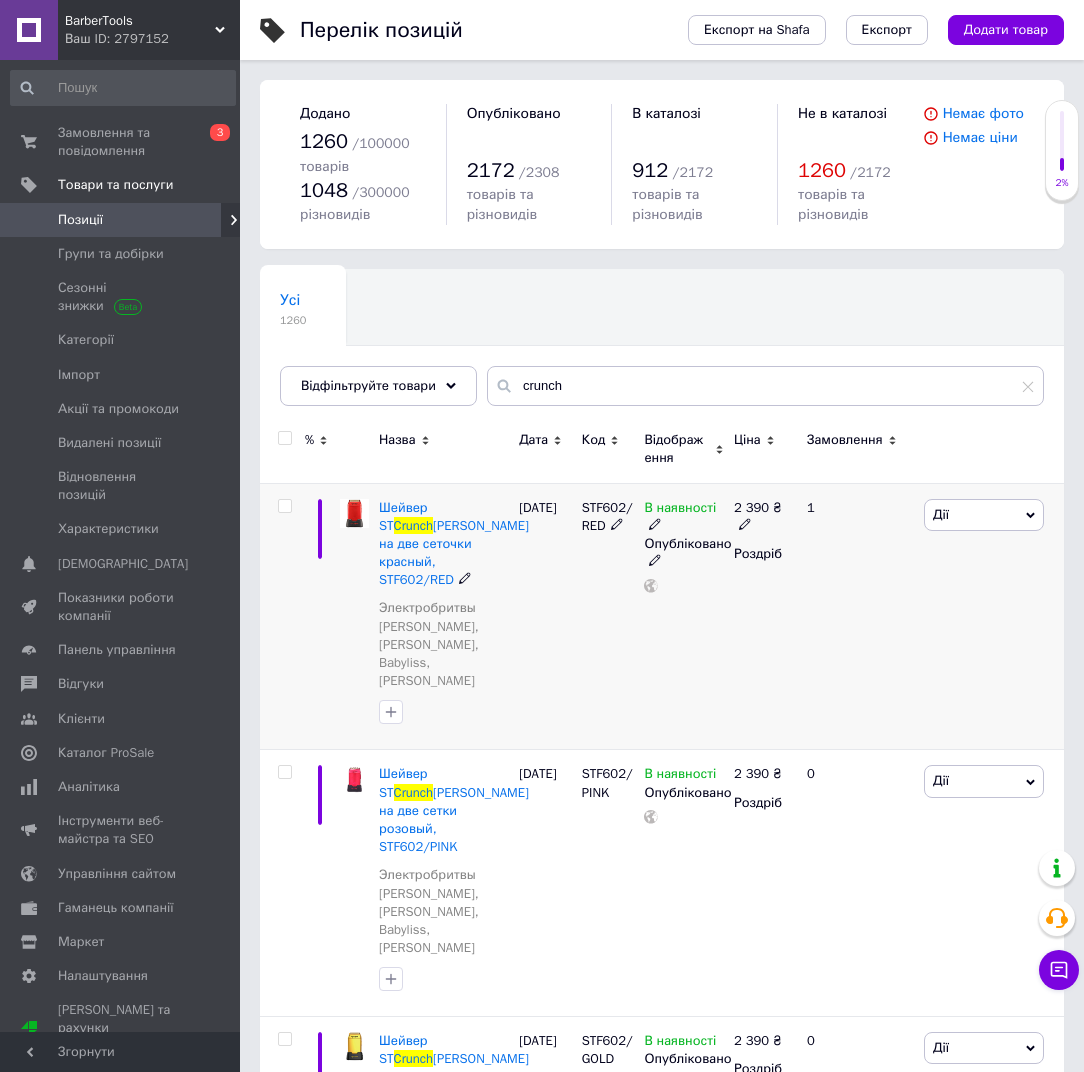 click on "В наявності" at bounding box center (680, 510) 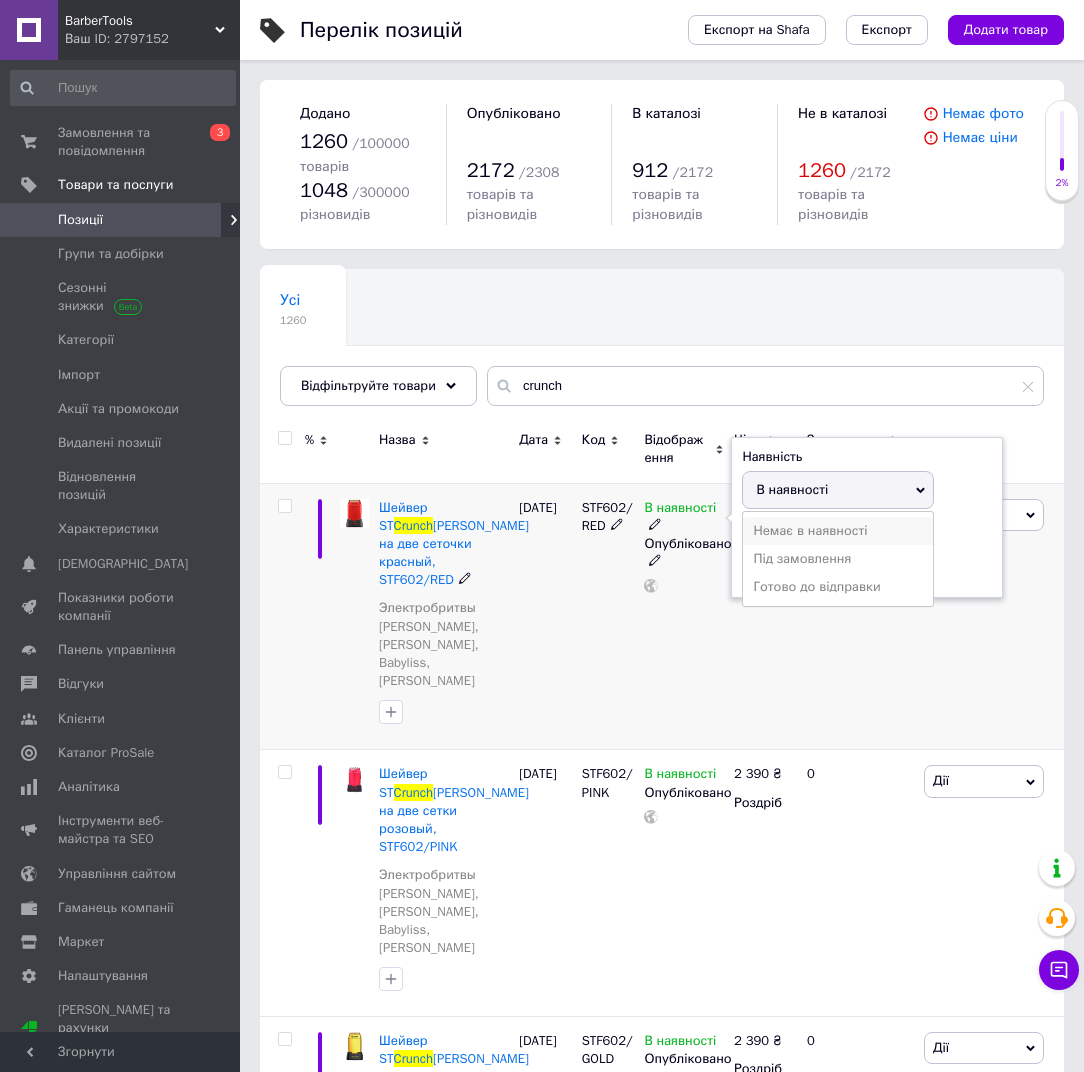 click on "Немає в наявності" at bounding box center (838, 531) 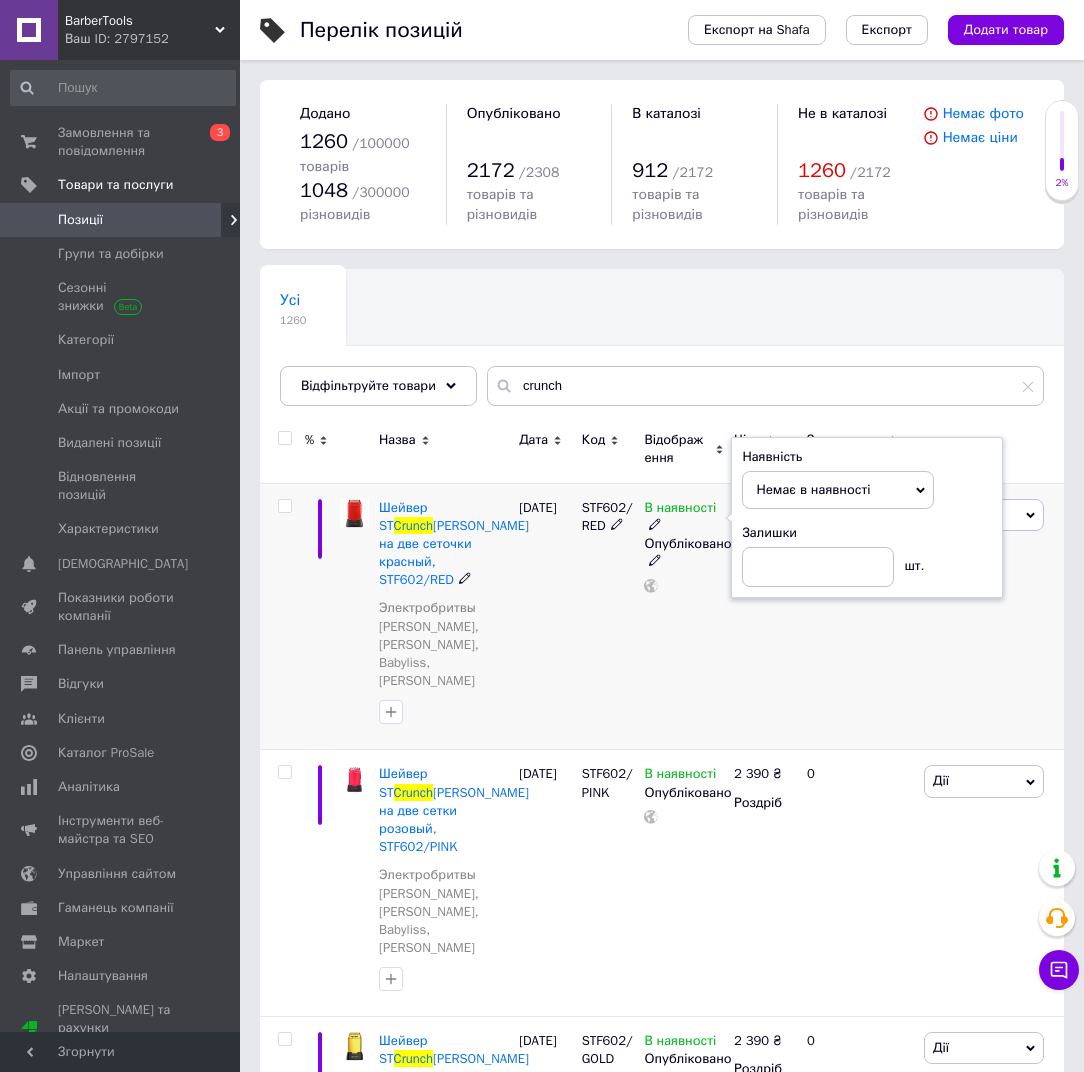 click on "В наявності Наявність Немає в наявності В наявності Під замовлення Готово до відправки Залишки шт. Опубліковано" at bounding box center [684, 616] 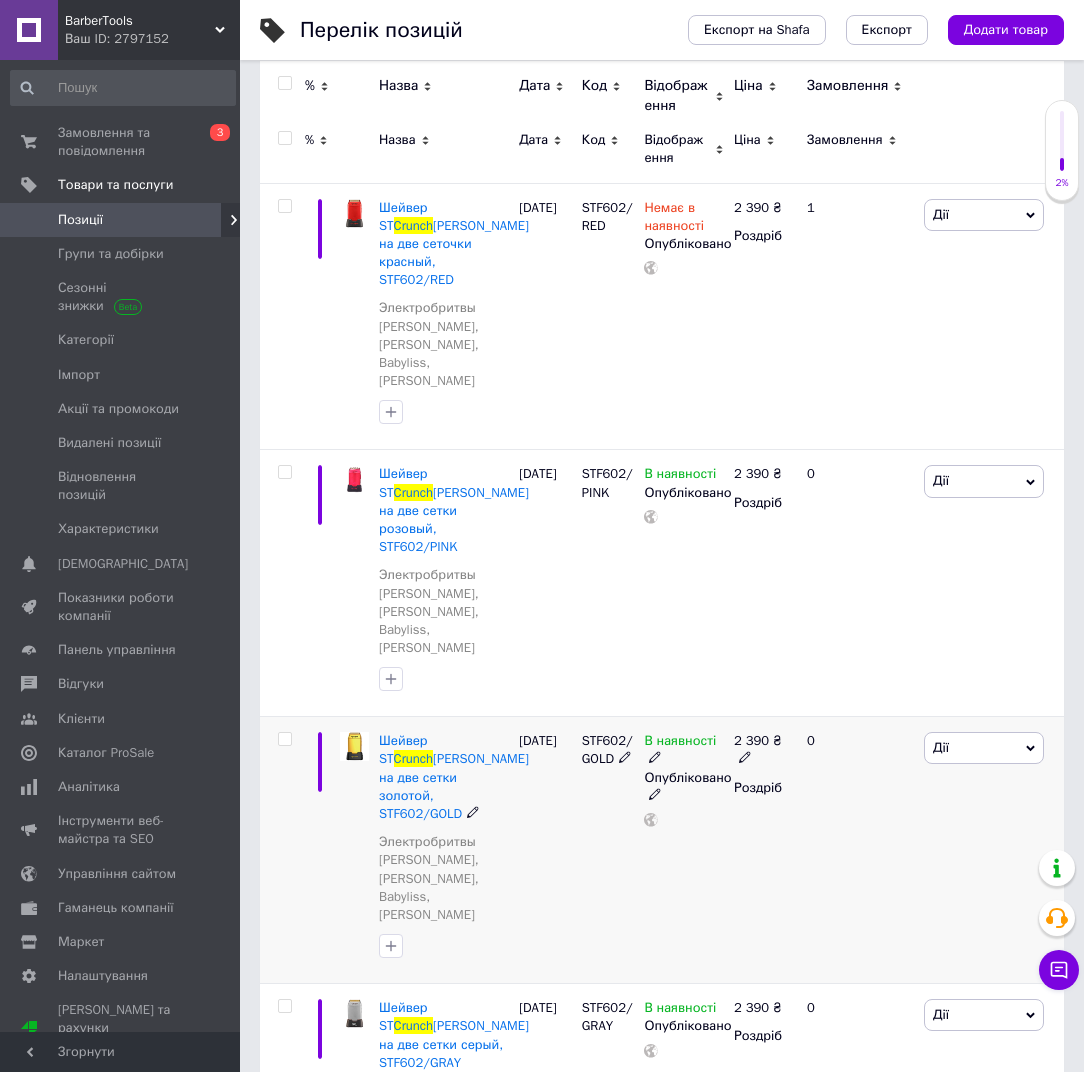 scroll, scrollTop: 600, scrollLeft: 0, axis: vertical 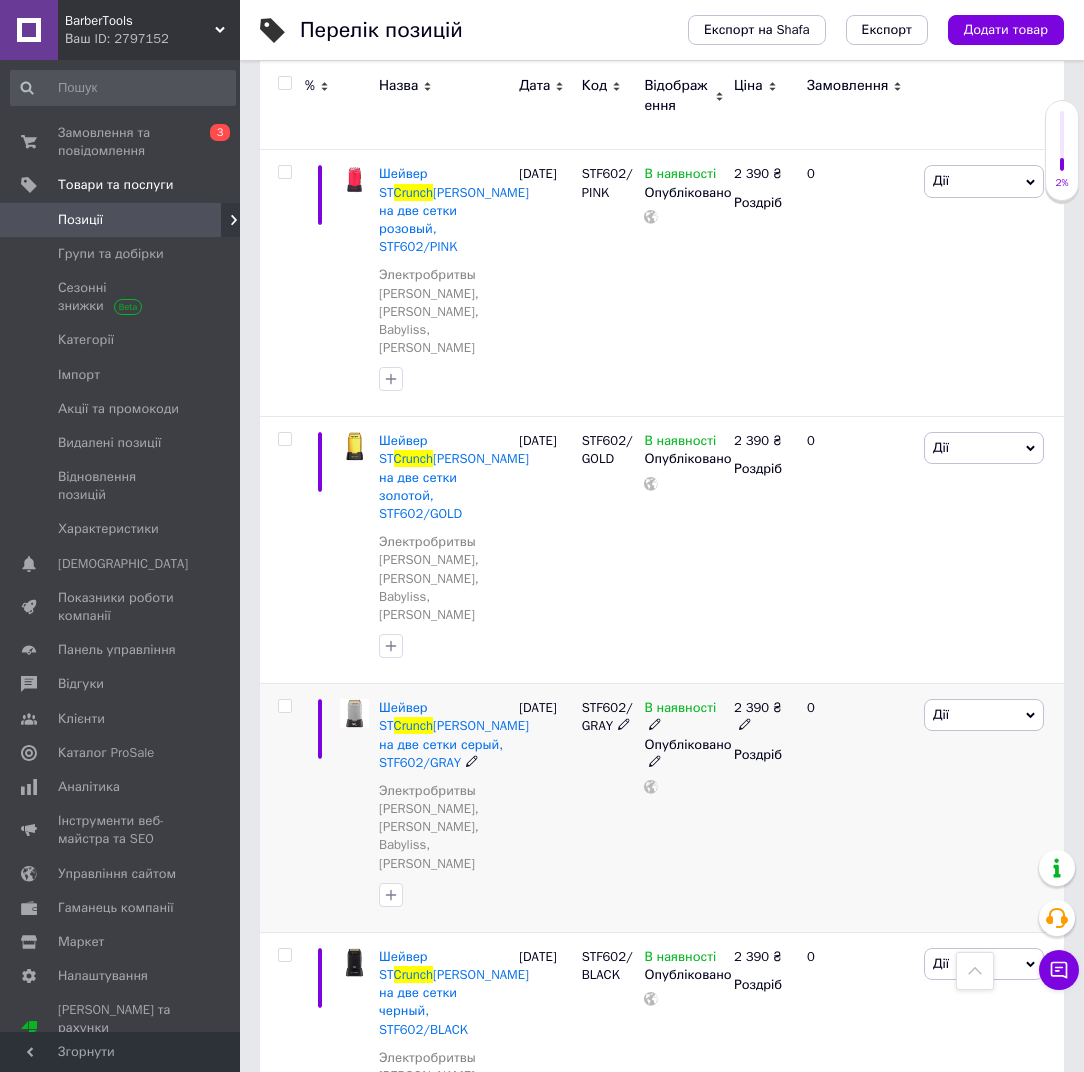 click on "В наявності" at bounding box center (680, 710) 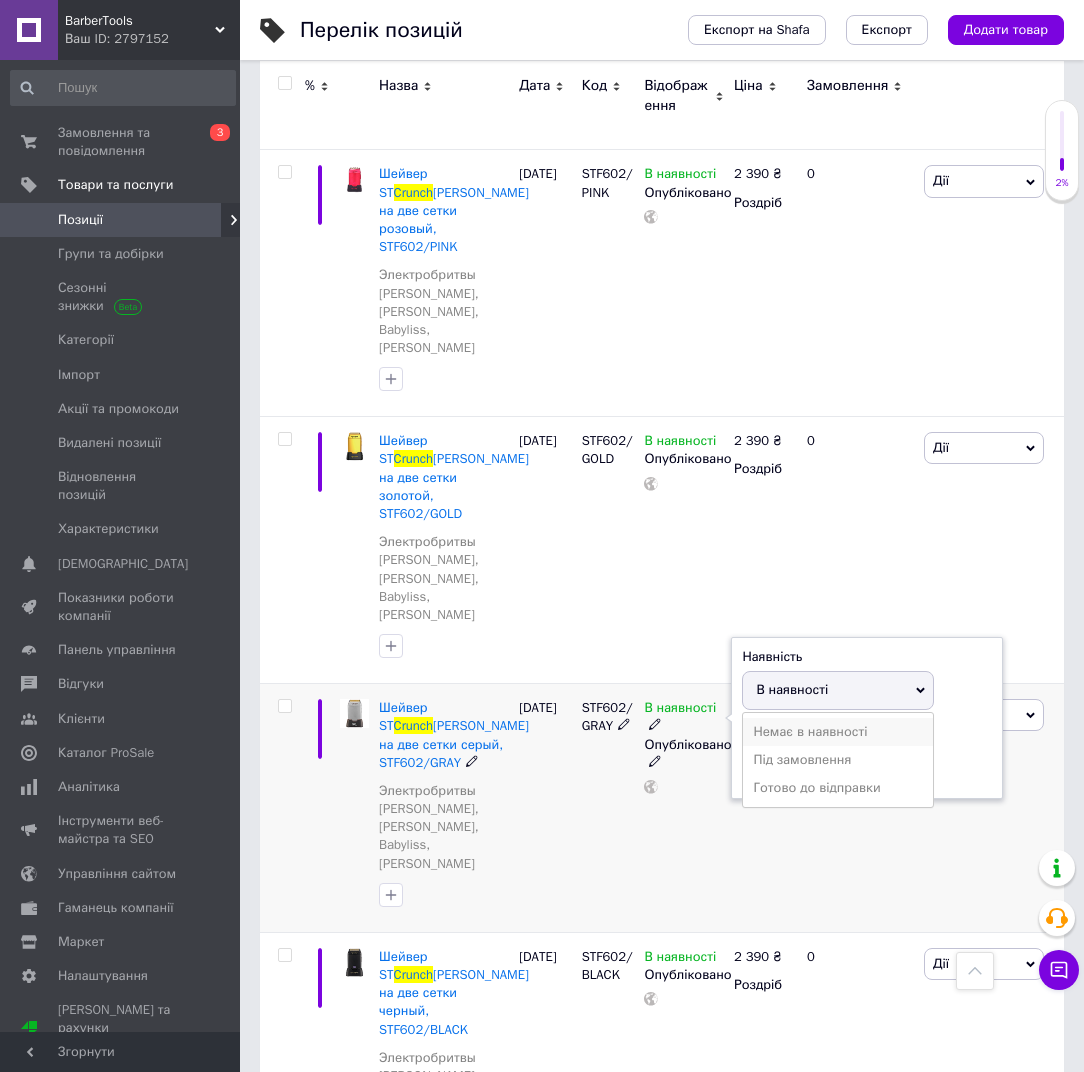 click on "Немає в наявності" at bounding box center [838, 732] 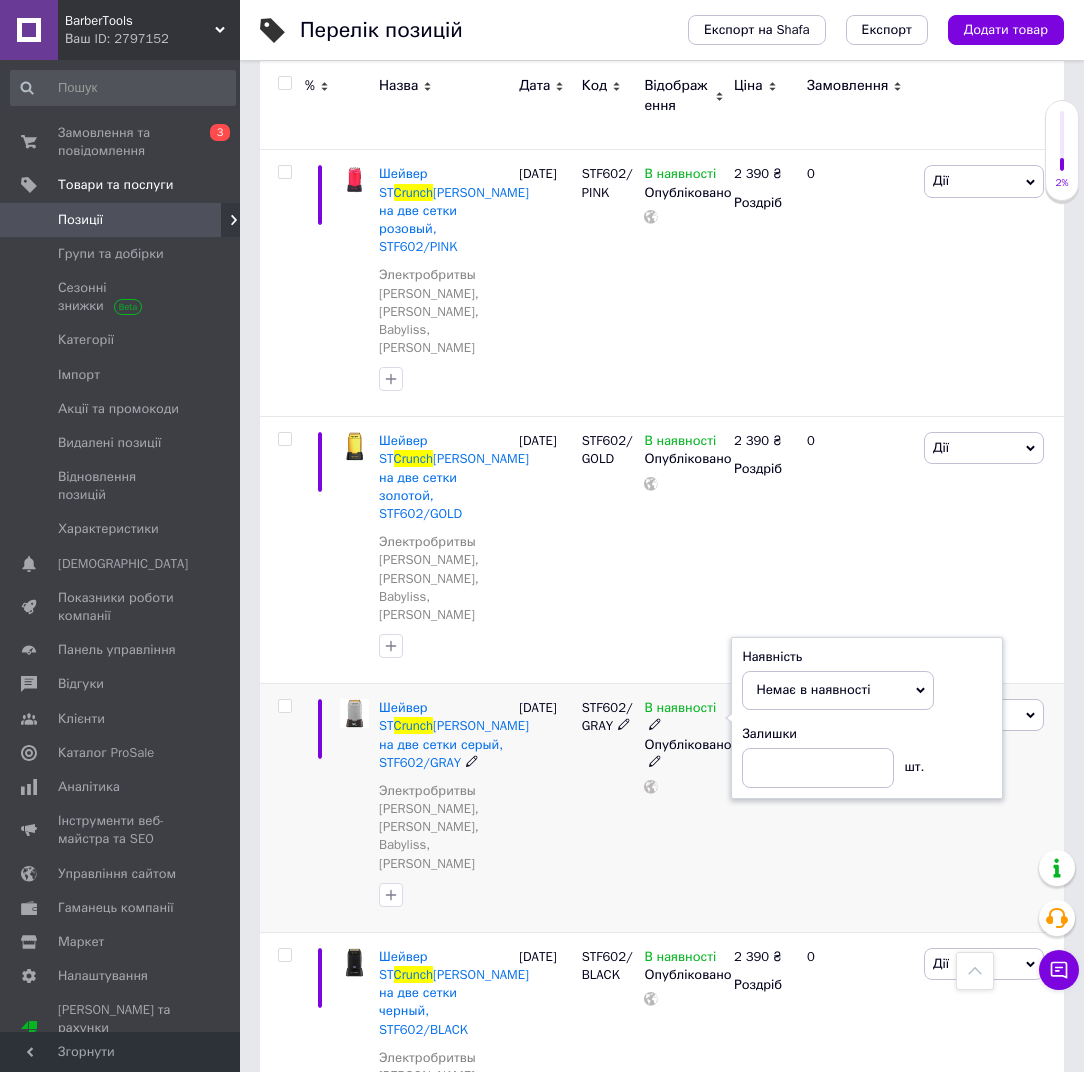 click on "В наявності Наявність Немає в наявності В наявності Під замовлення Готово до відправки Залишки шт. Опубліковано" at bounding box center (684, 808) 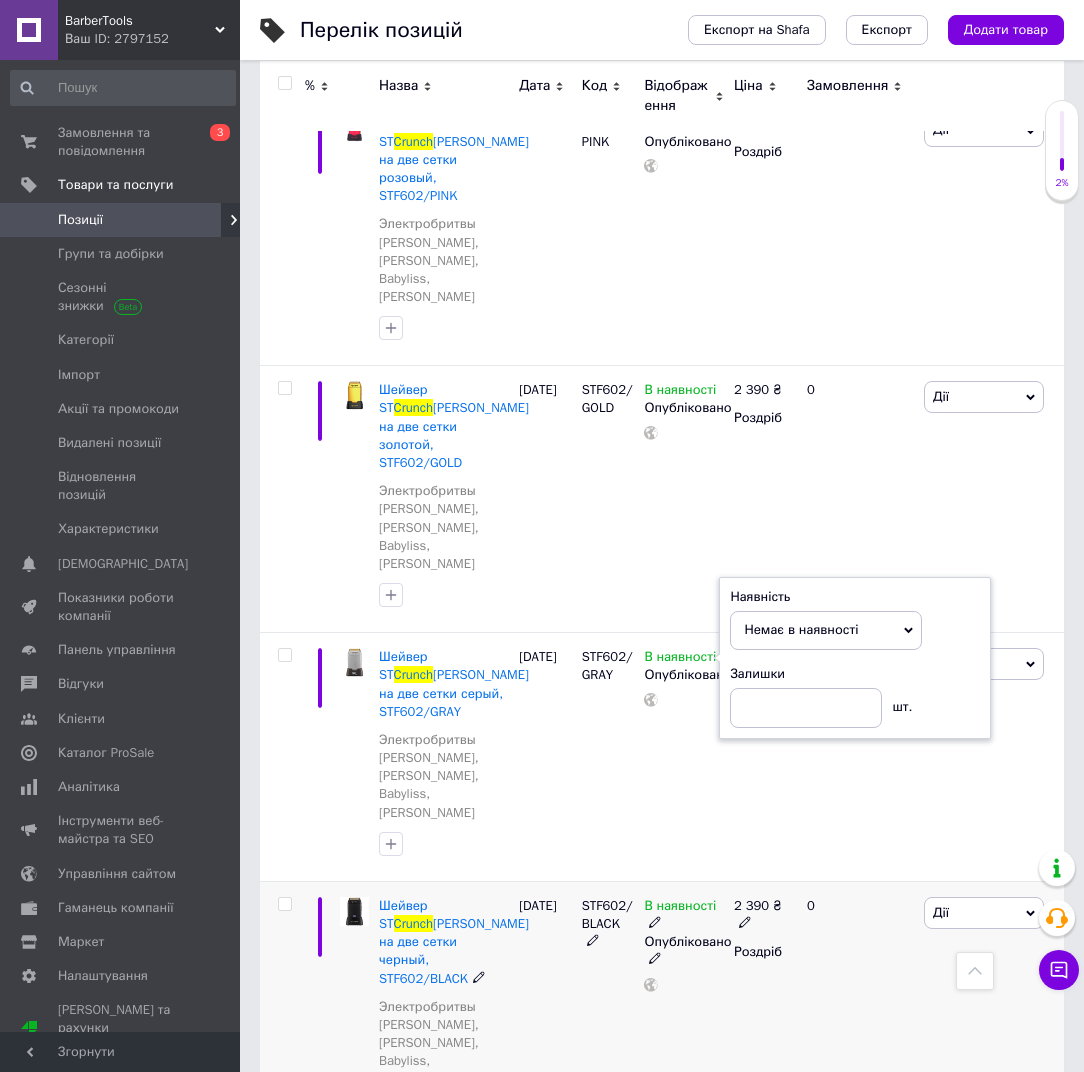 scroll, scrollTop: 700, scrollLeft: 0, axis: vertical 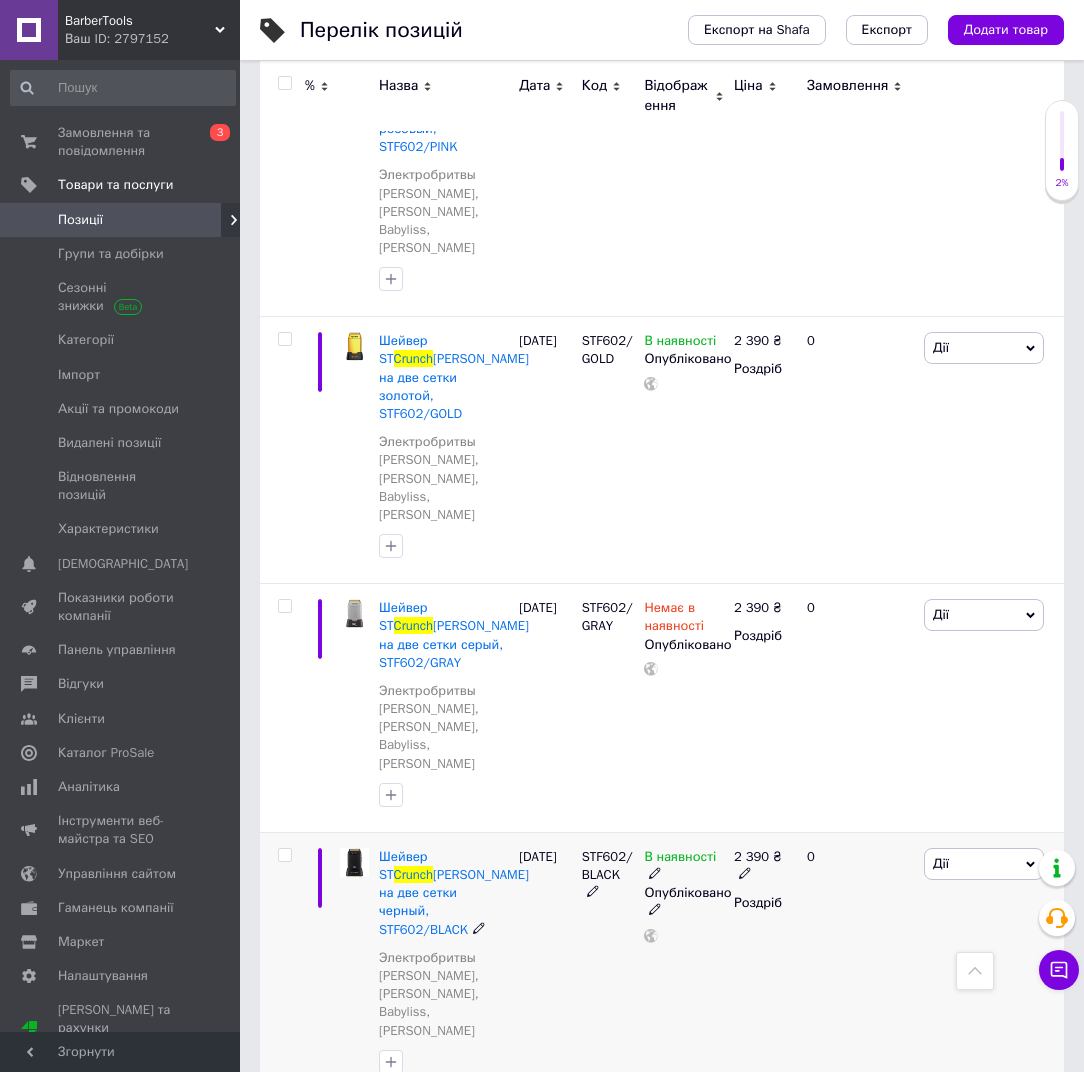 click on "В наявності" at bounding box center [680, 859] 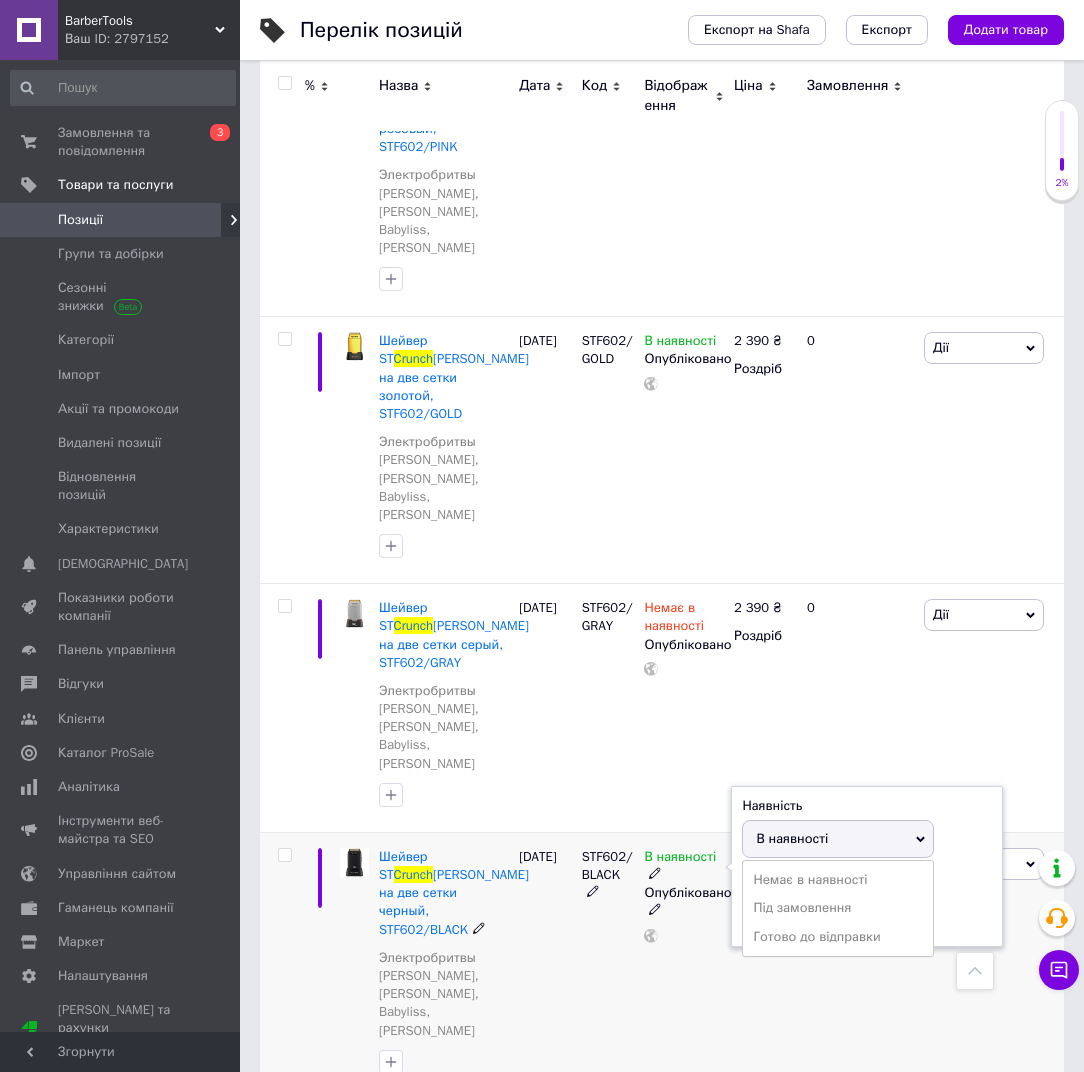 click on "Немає в наявності Під замовлення Готово до відправки" at bounding box center [838, 908] 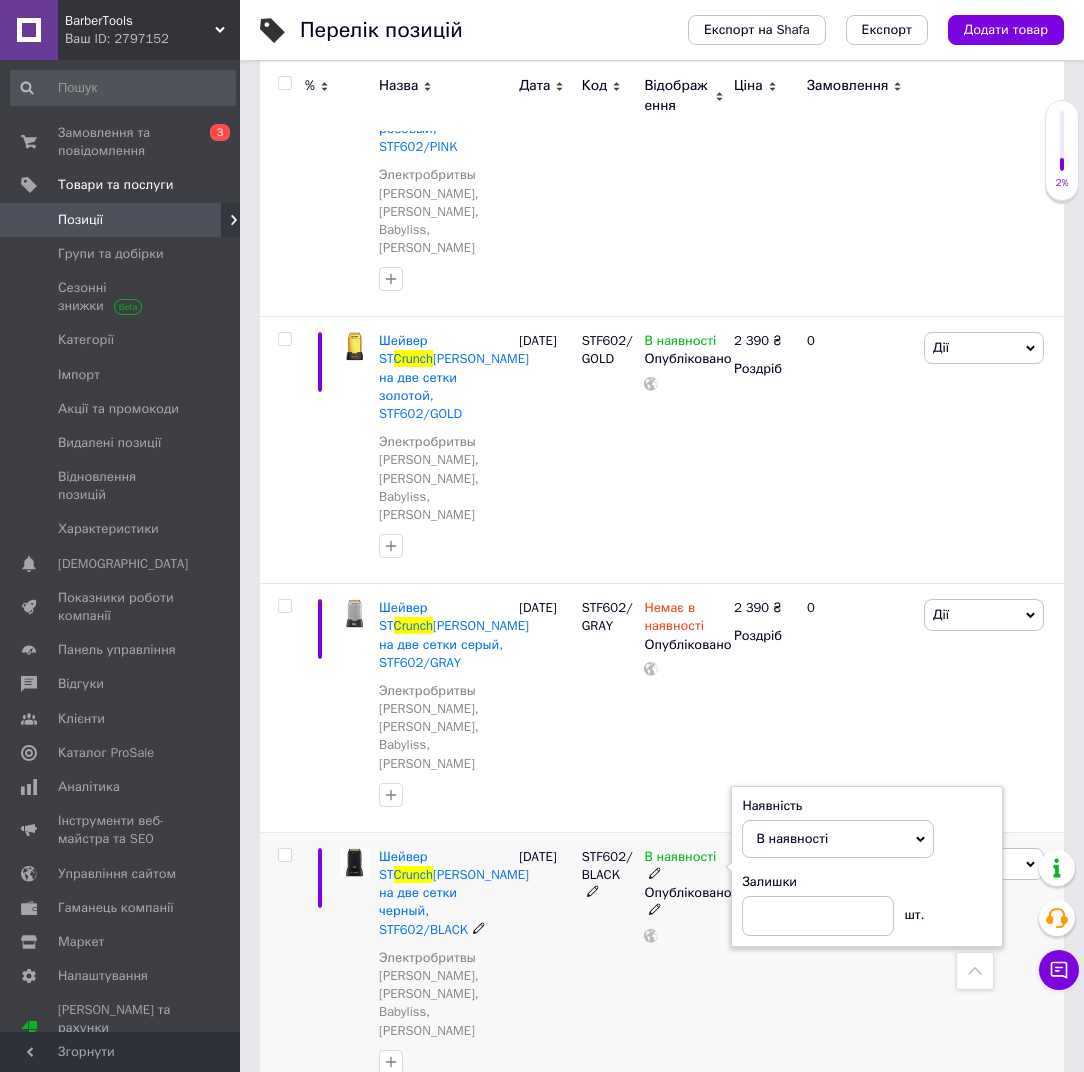 click on "В наявності" at bounding box center (838, 839) 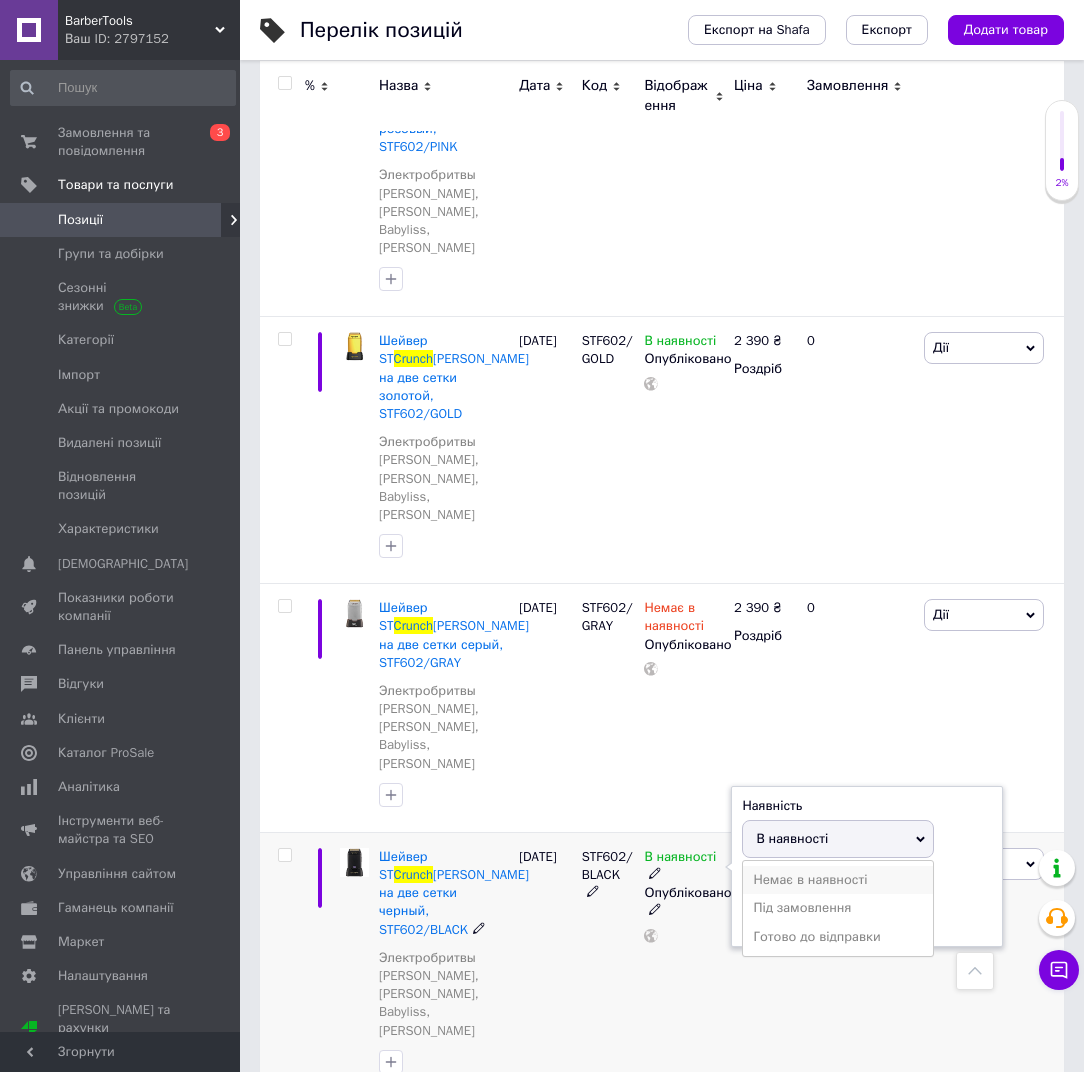 click on "Немає в наявності" at bounding box center (838, 880) 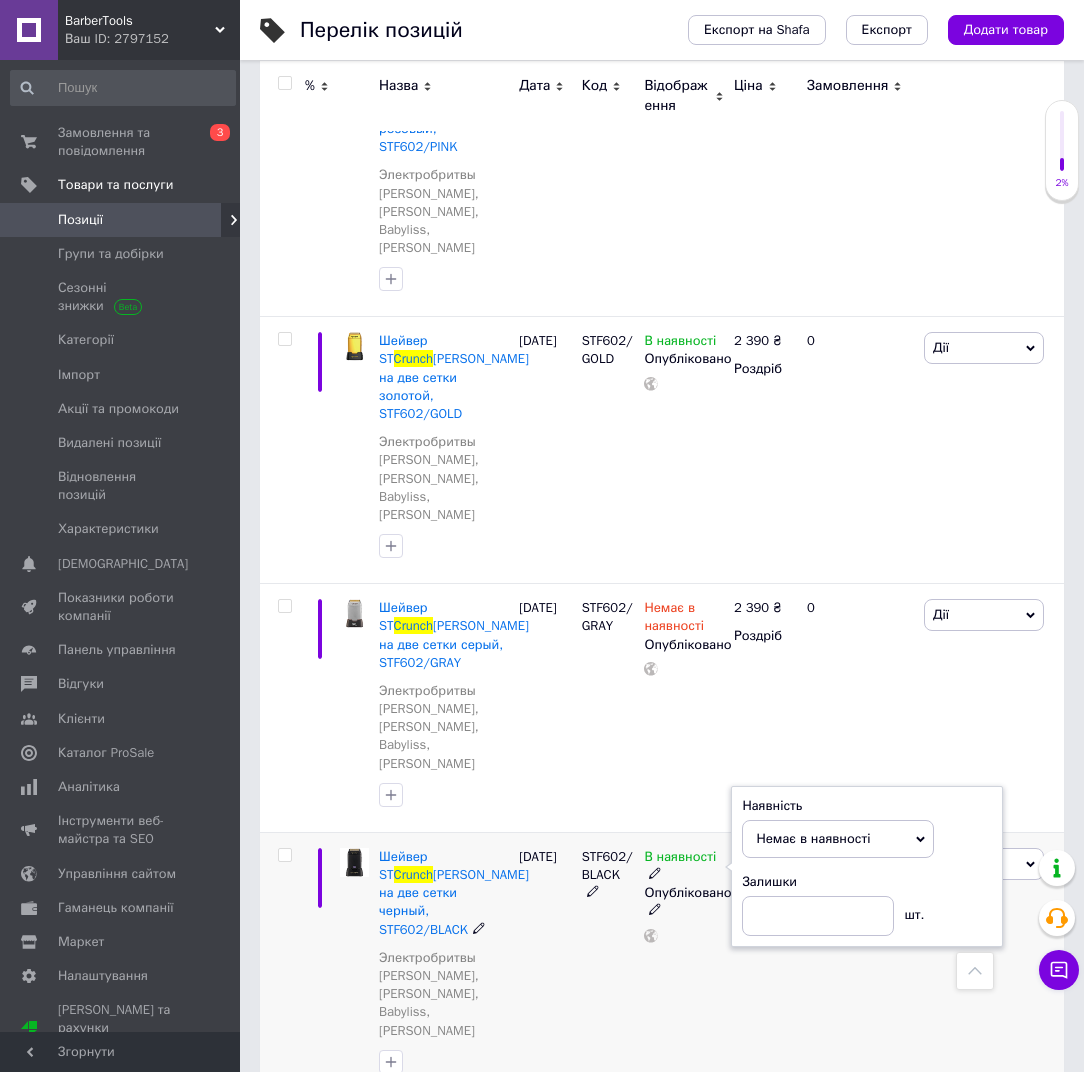 click on "STF602/BLACK" at bounding box center (608, 965) 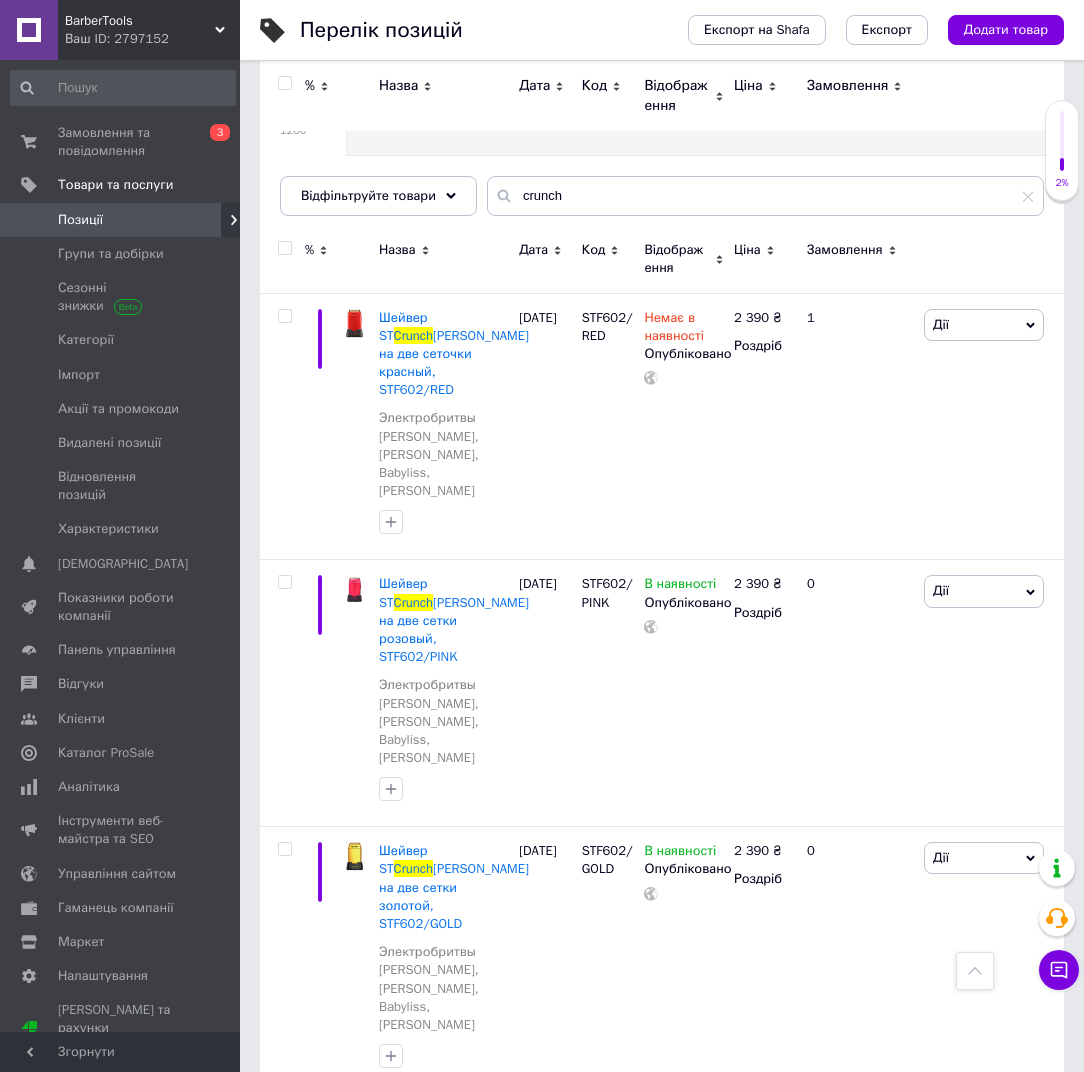 scroll, scrollTop: 0, scrollLeft: 0, axis: both 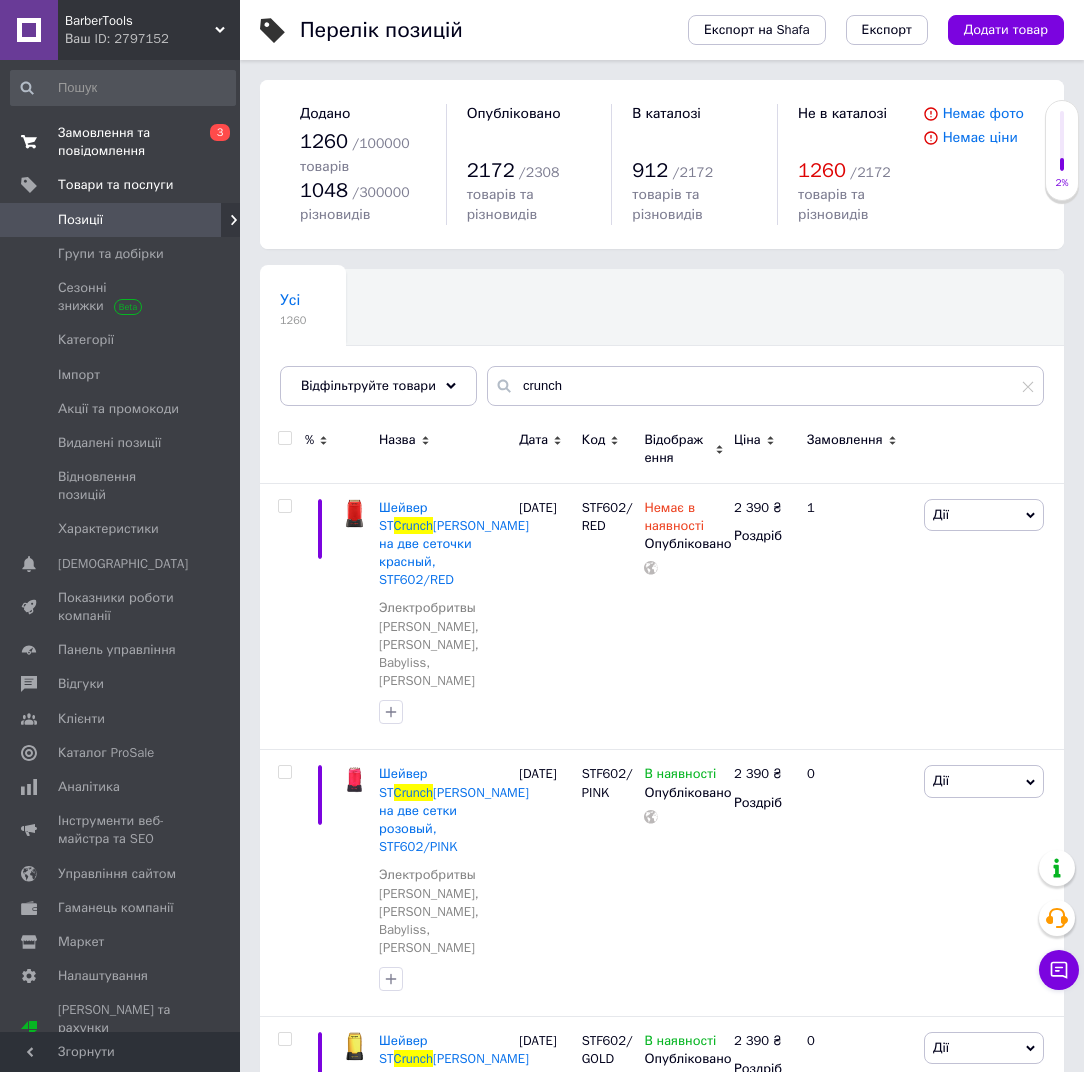 click on "Замовлення та повідомлення" at bounding box center [121, 142] 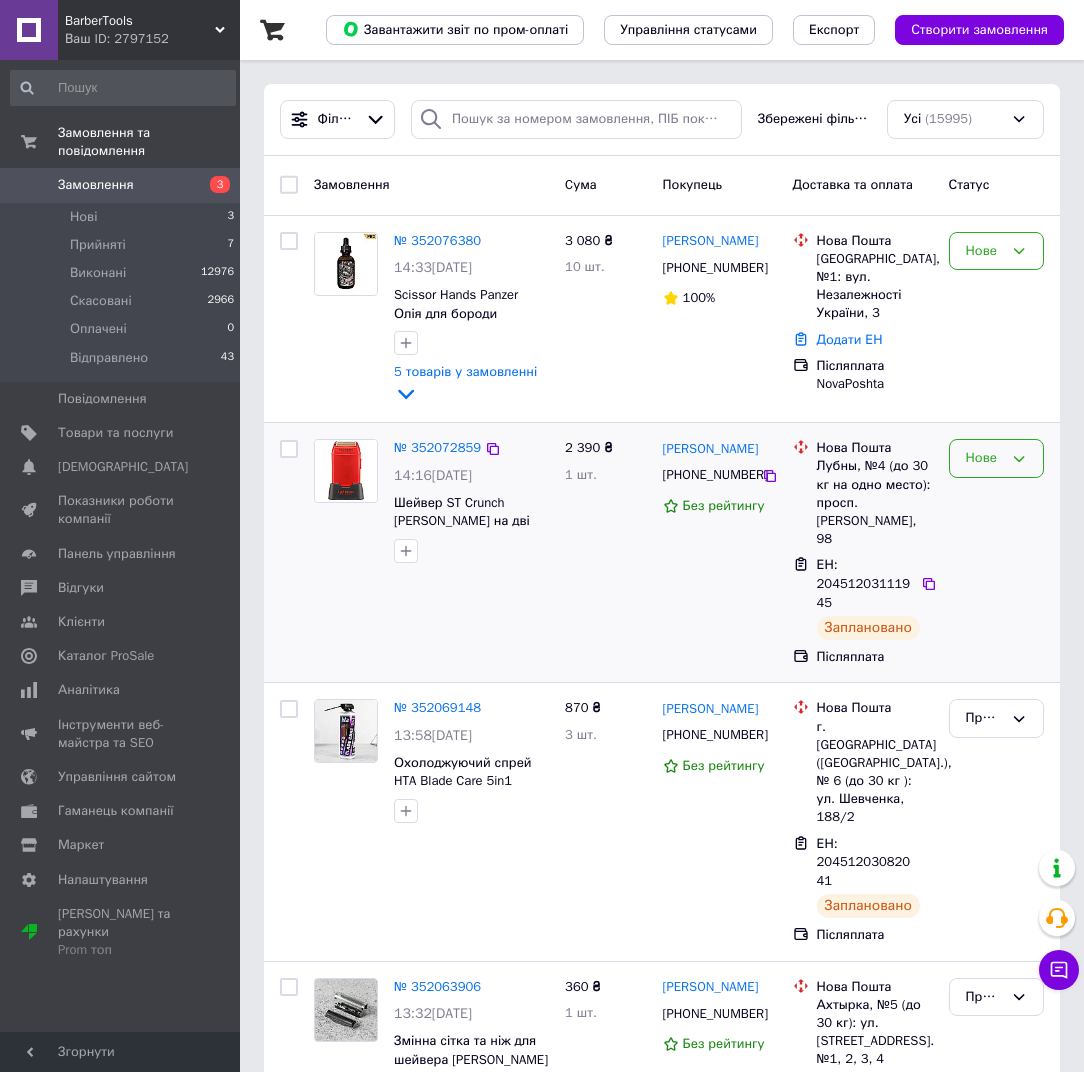 click on "Нове" at bounding box center (984, 458) 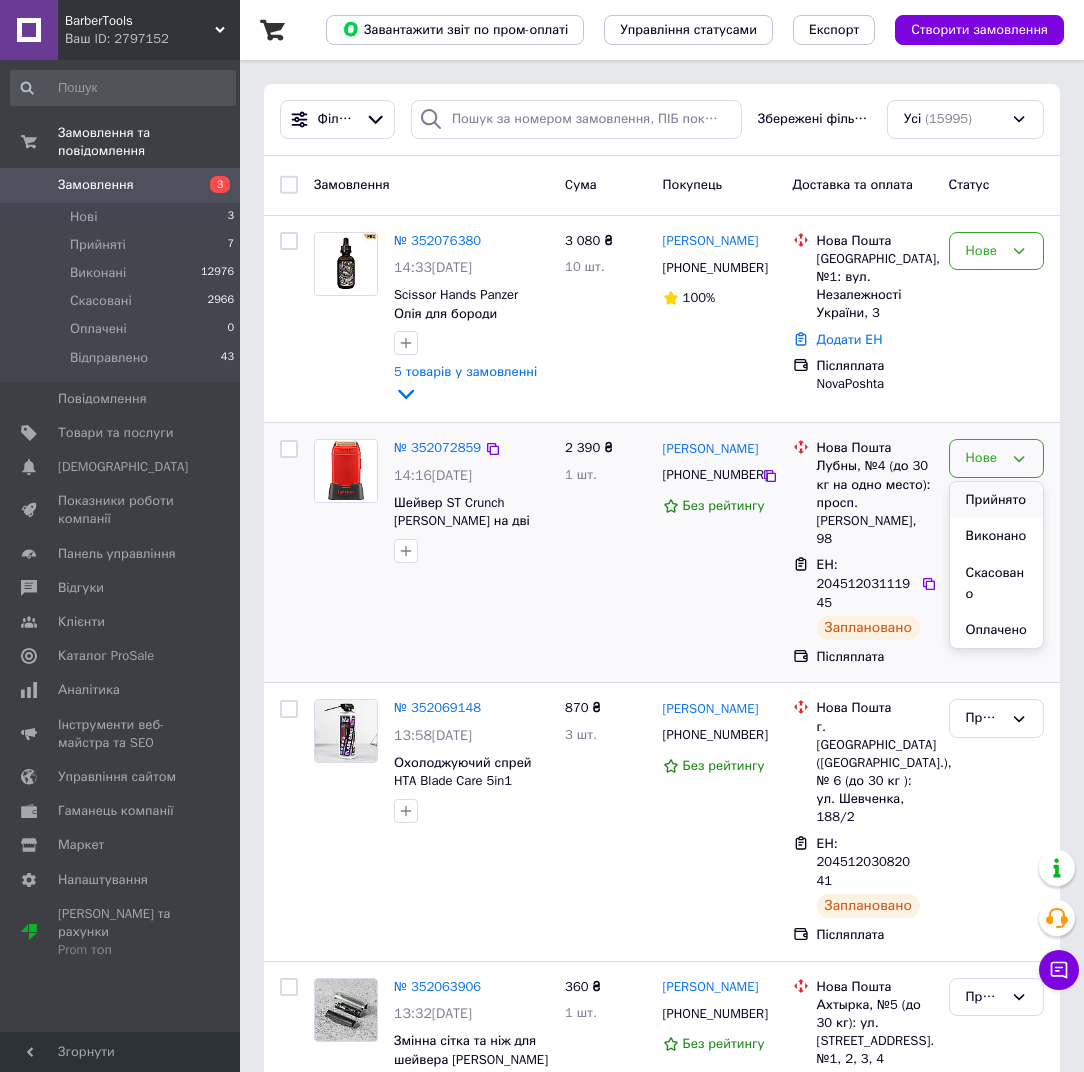 click on "Прийнято" at bounding box center (996, 500) 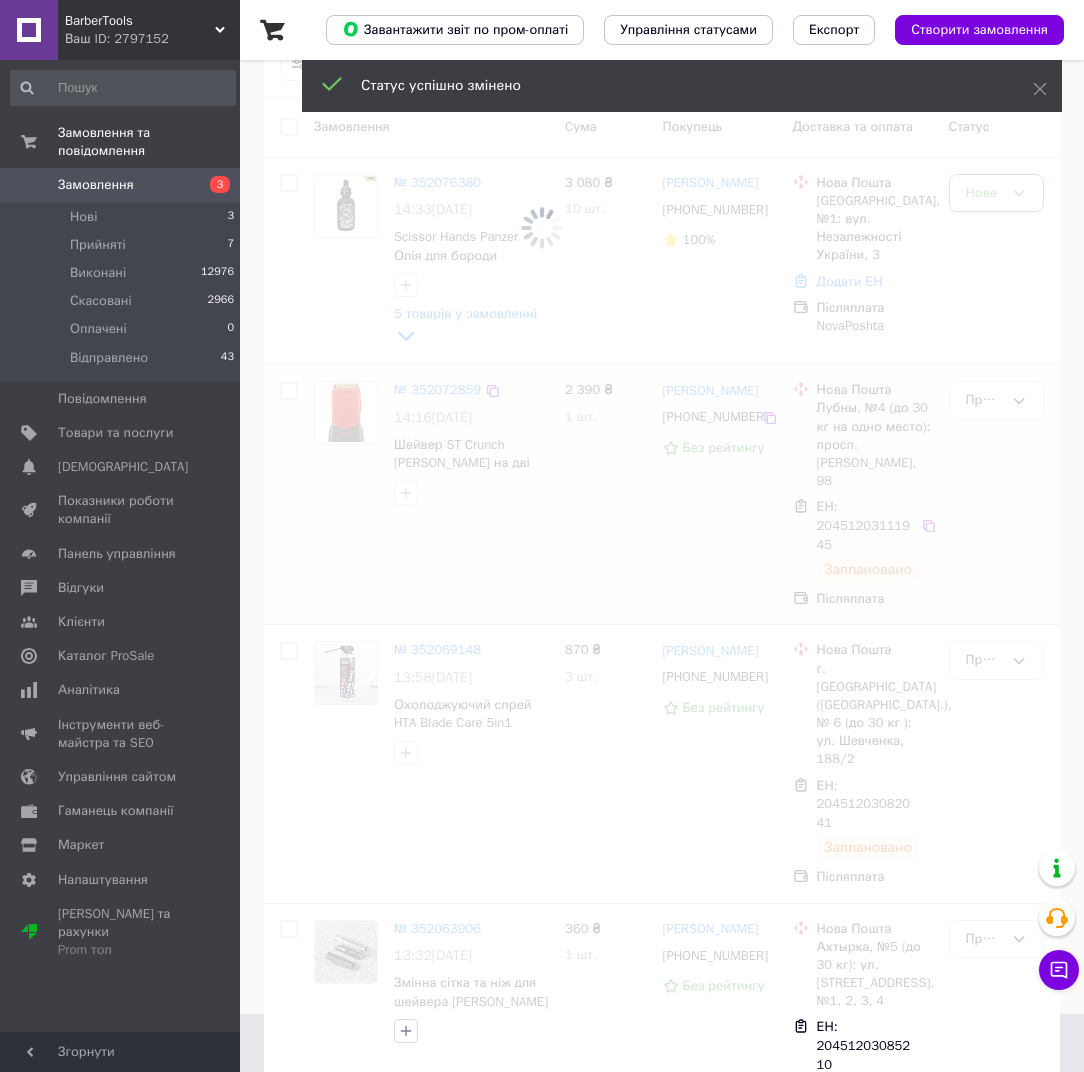 scroll, scrollTop: 0, scrollLeft: 0, axis: both 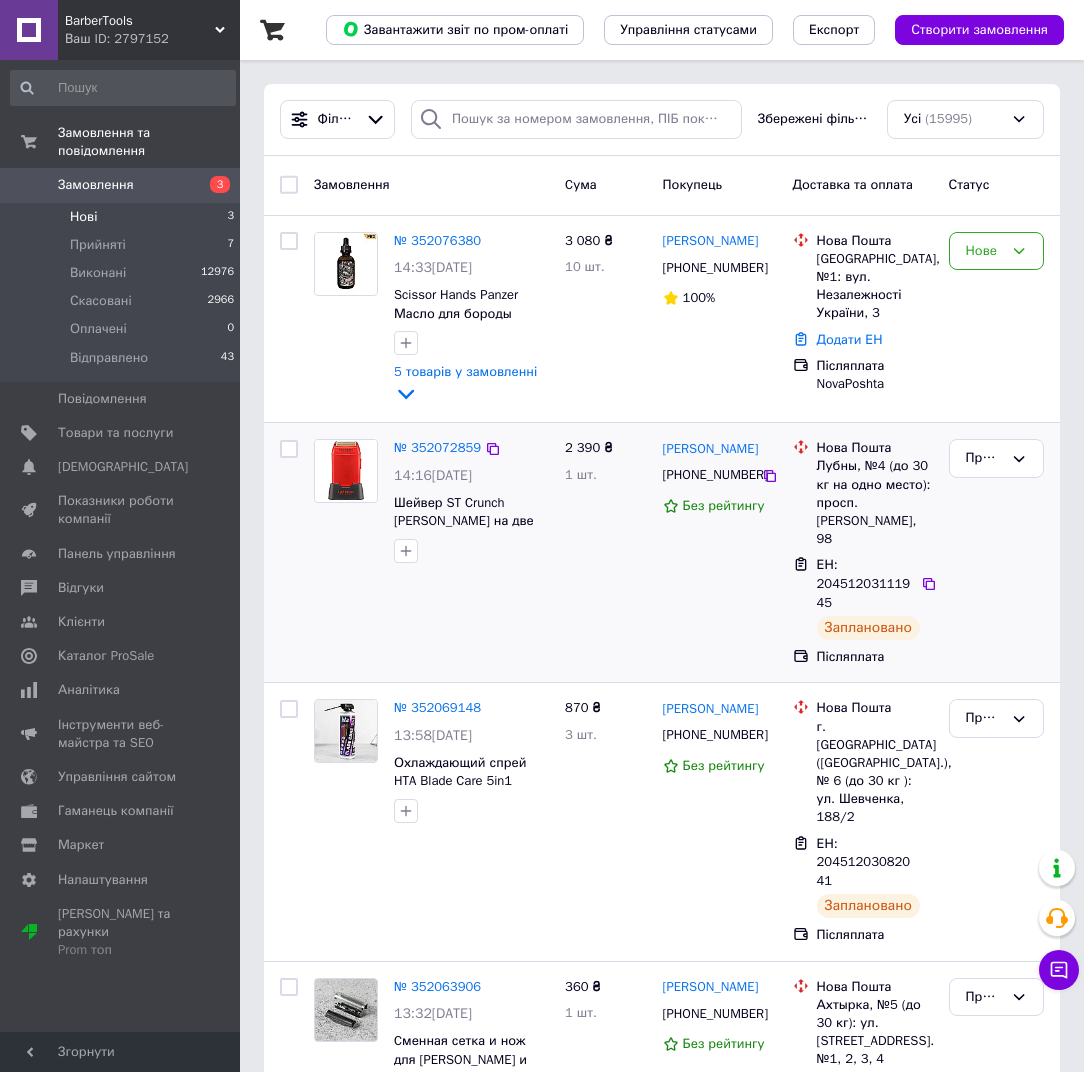 click on "Нові" at bounding box center (83, 217) 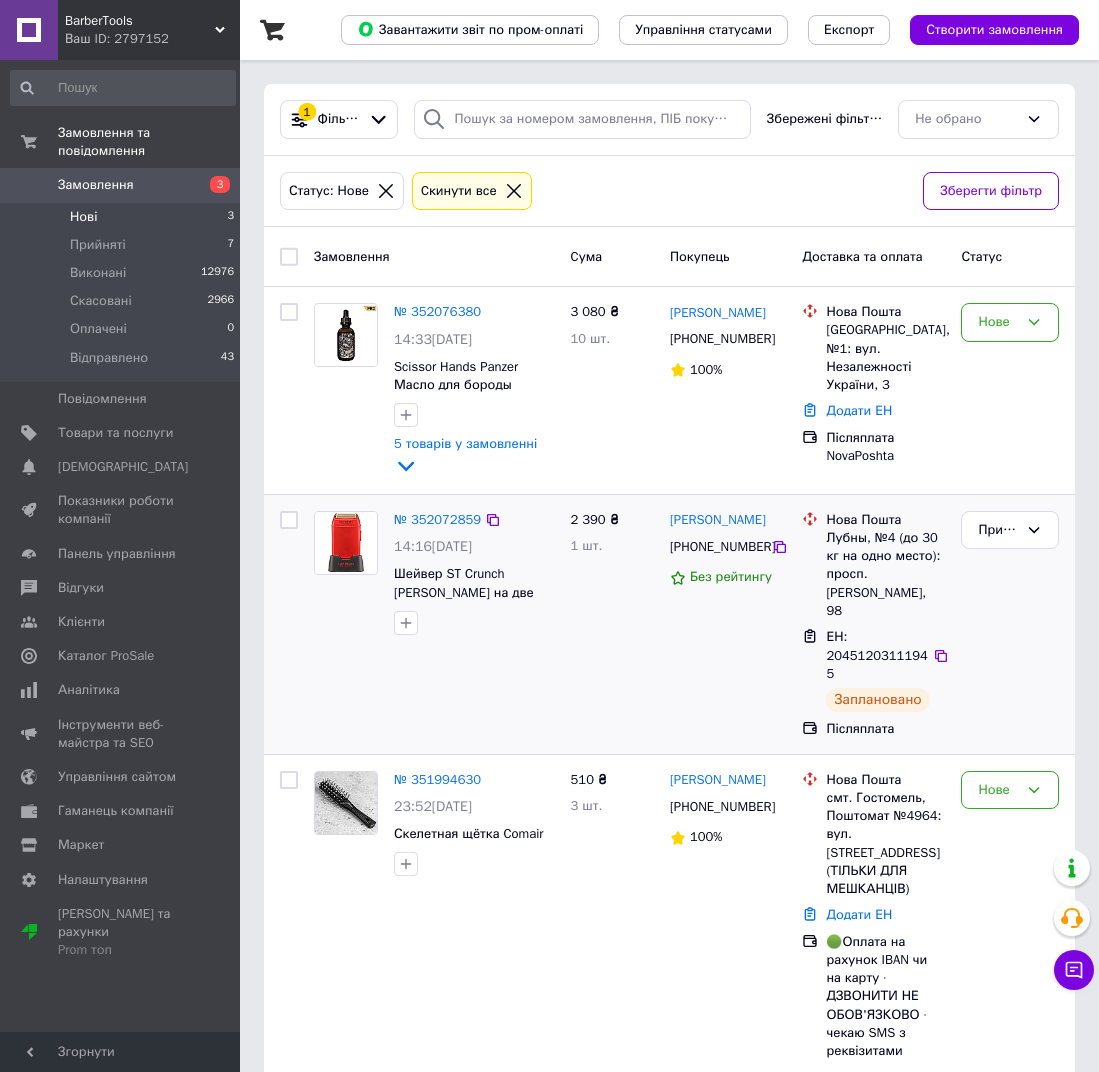 click on "Нові" at bounding box center (83, 217) 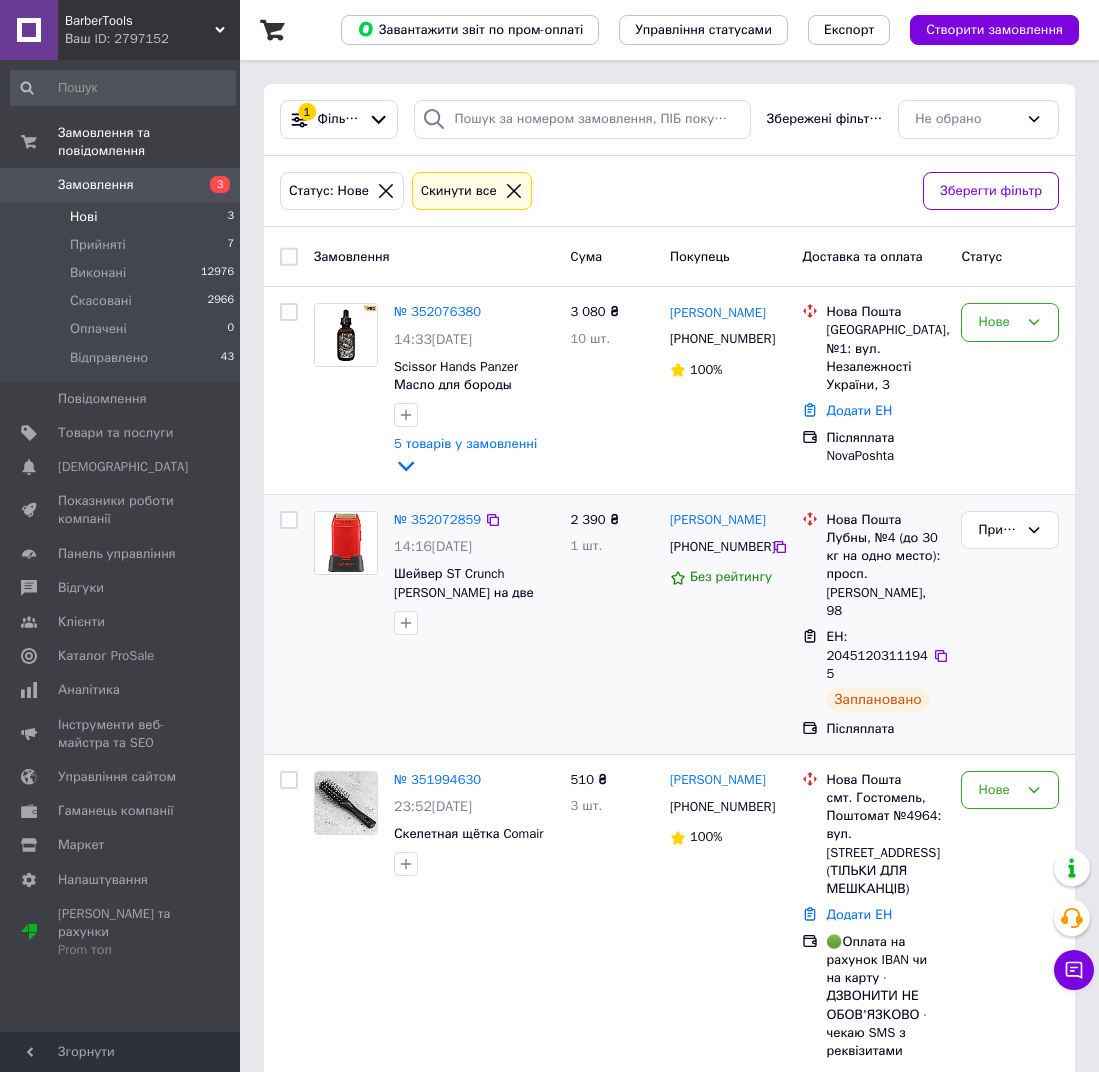 click on "Нові 3" at bounding box center (123, 217) 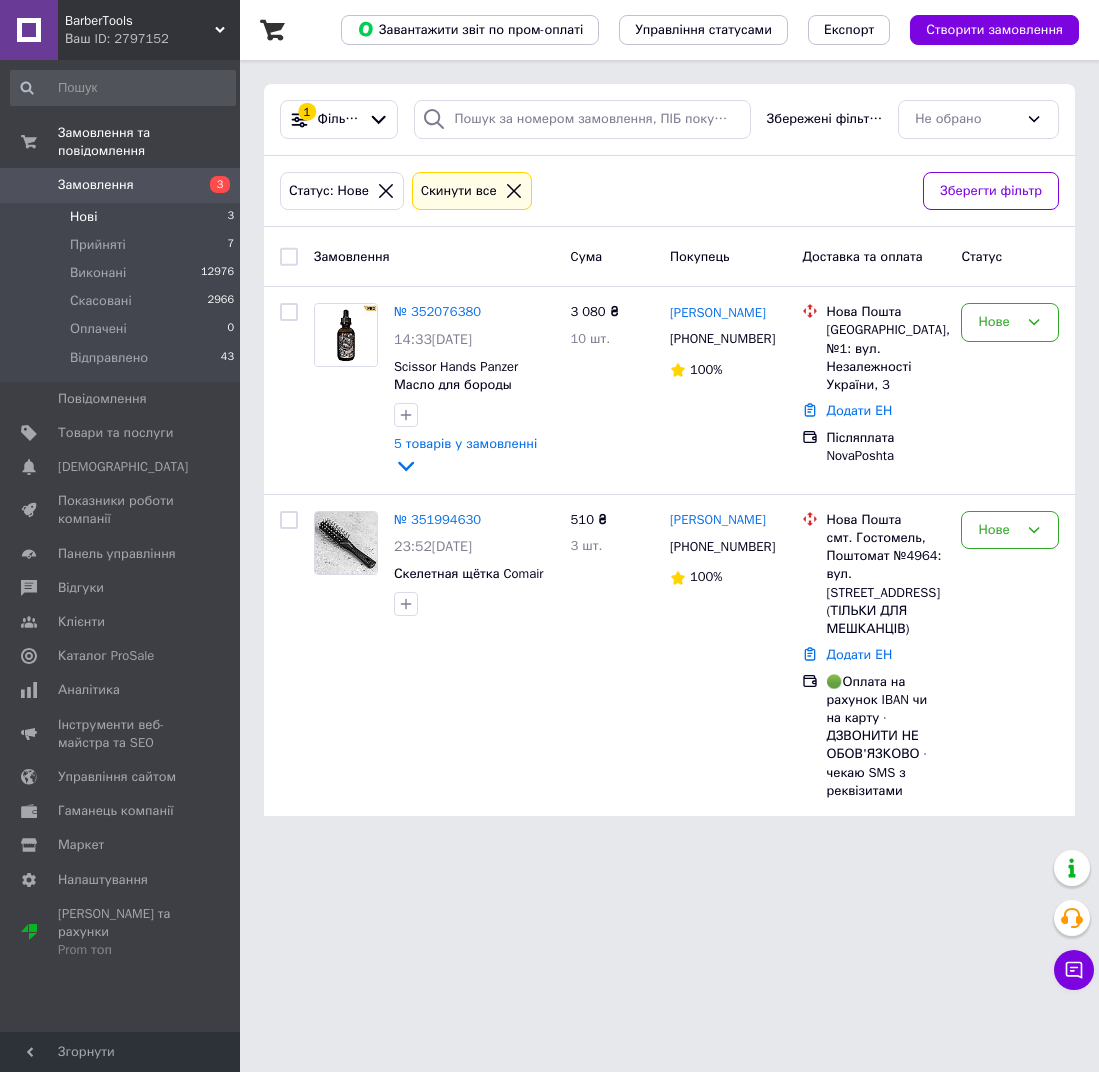 click on "Нові 3" at bounding box center (123, 217) 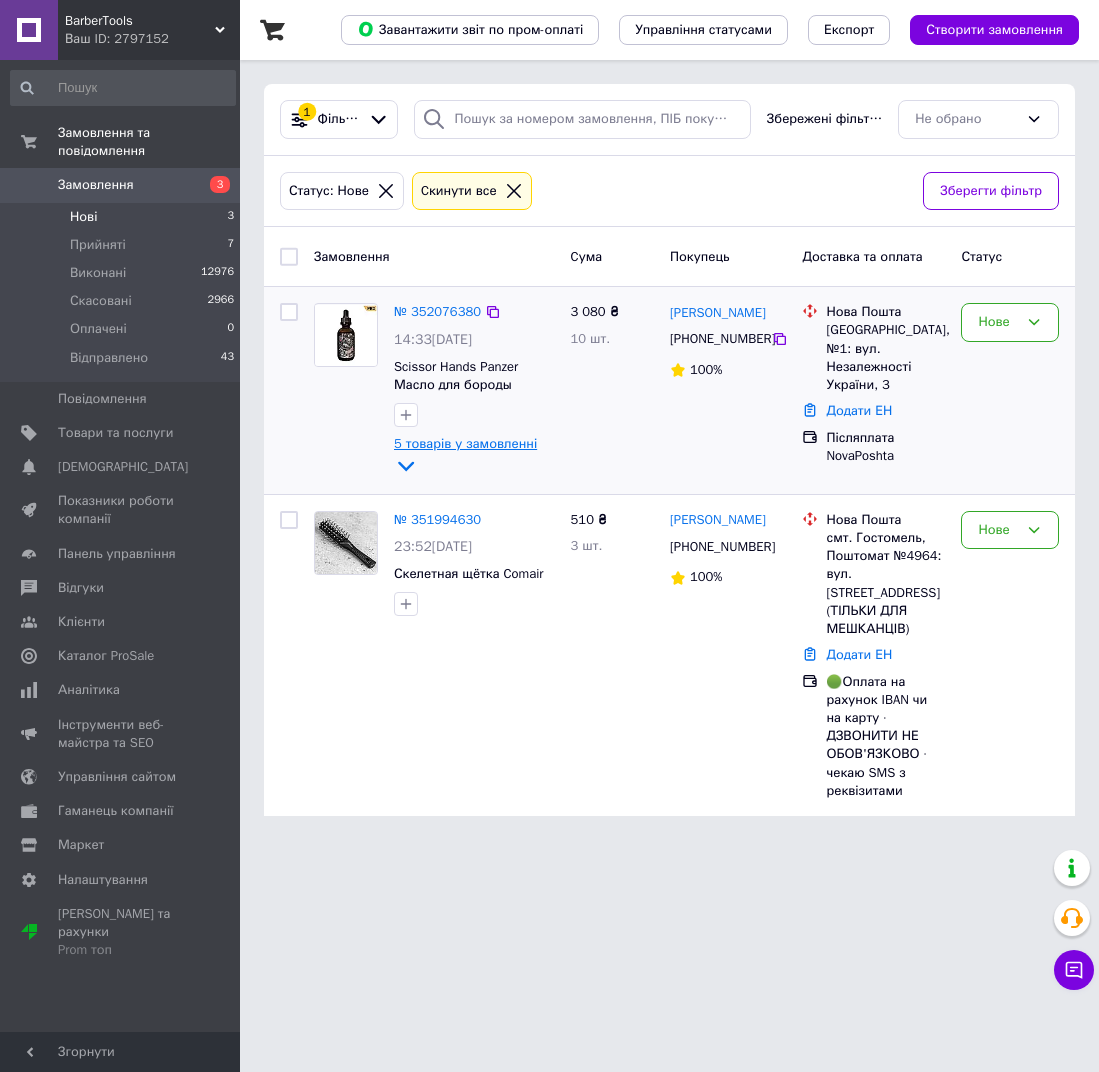 click 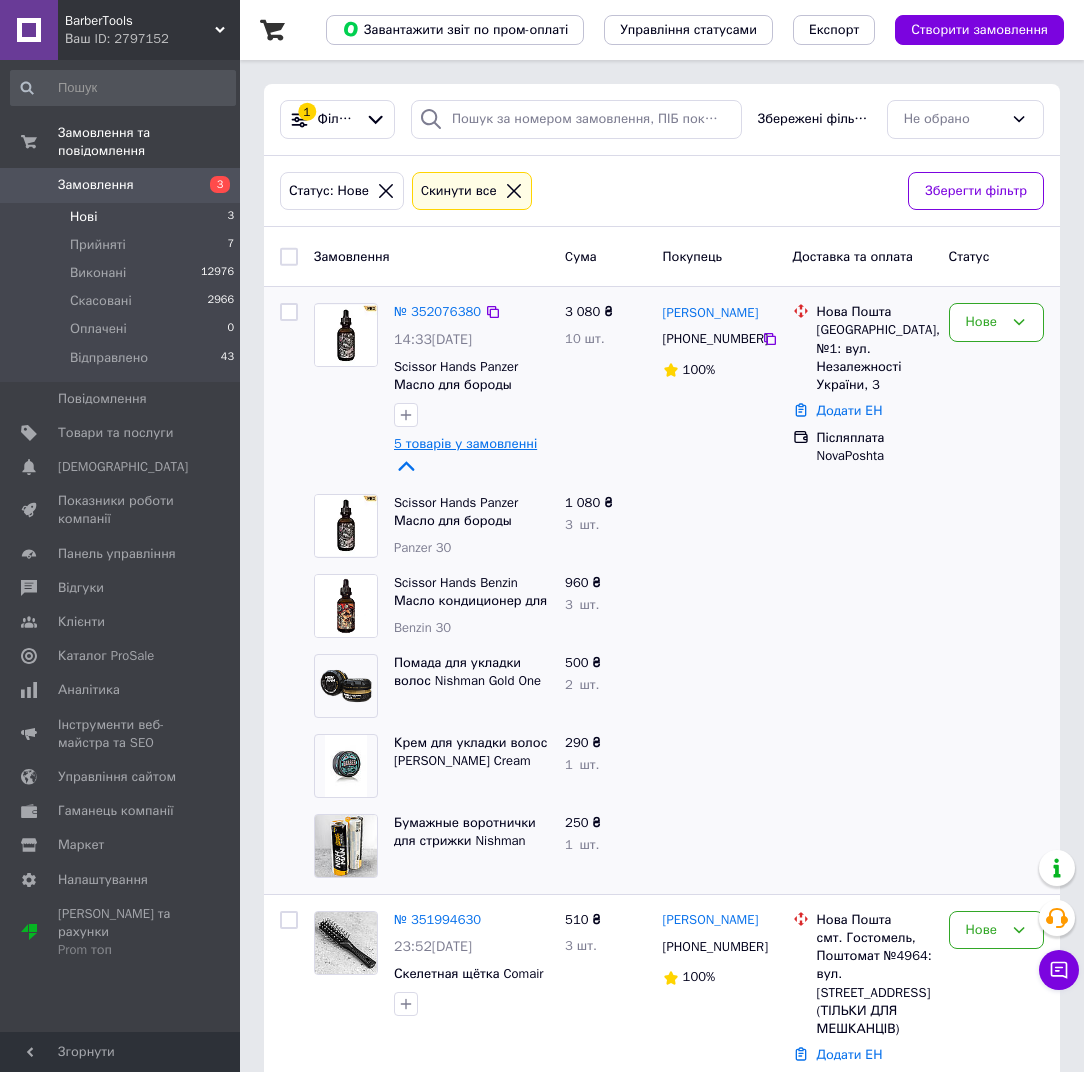 click 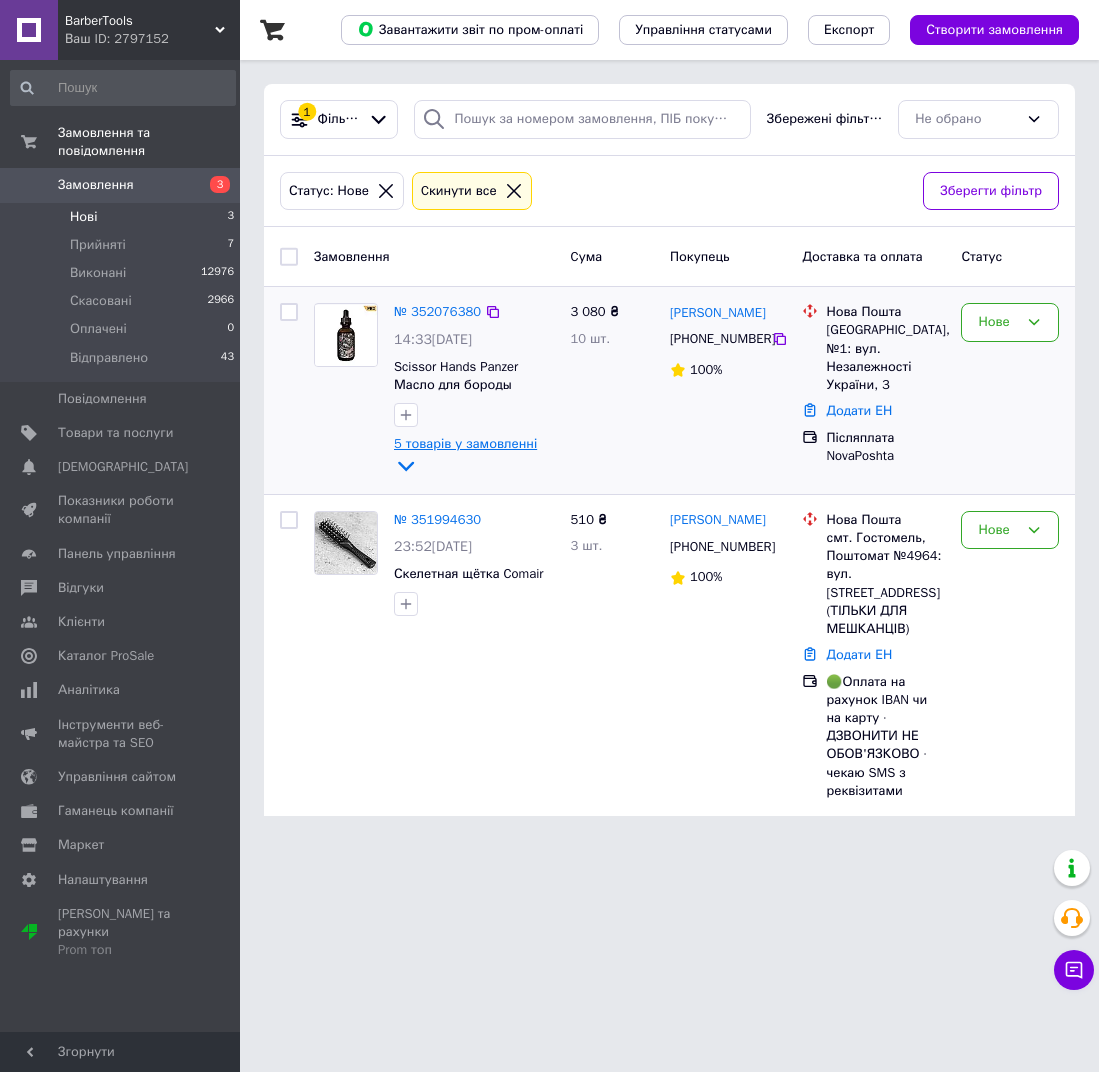 click on "Нові 3" at bounding box center (123, 217) 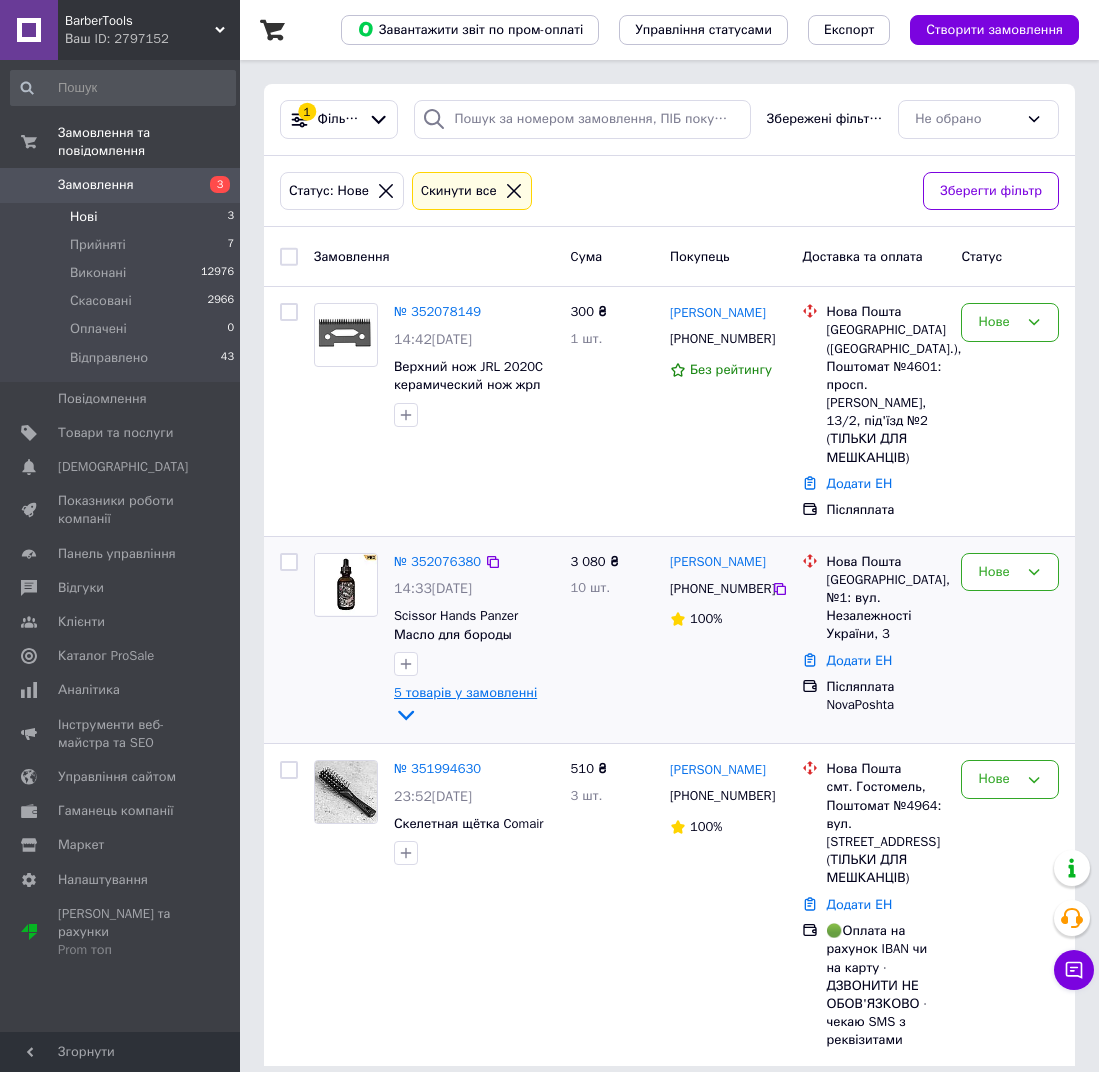 click on "Нові 3" at bounding box center (123, 217) 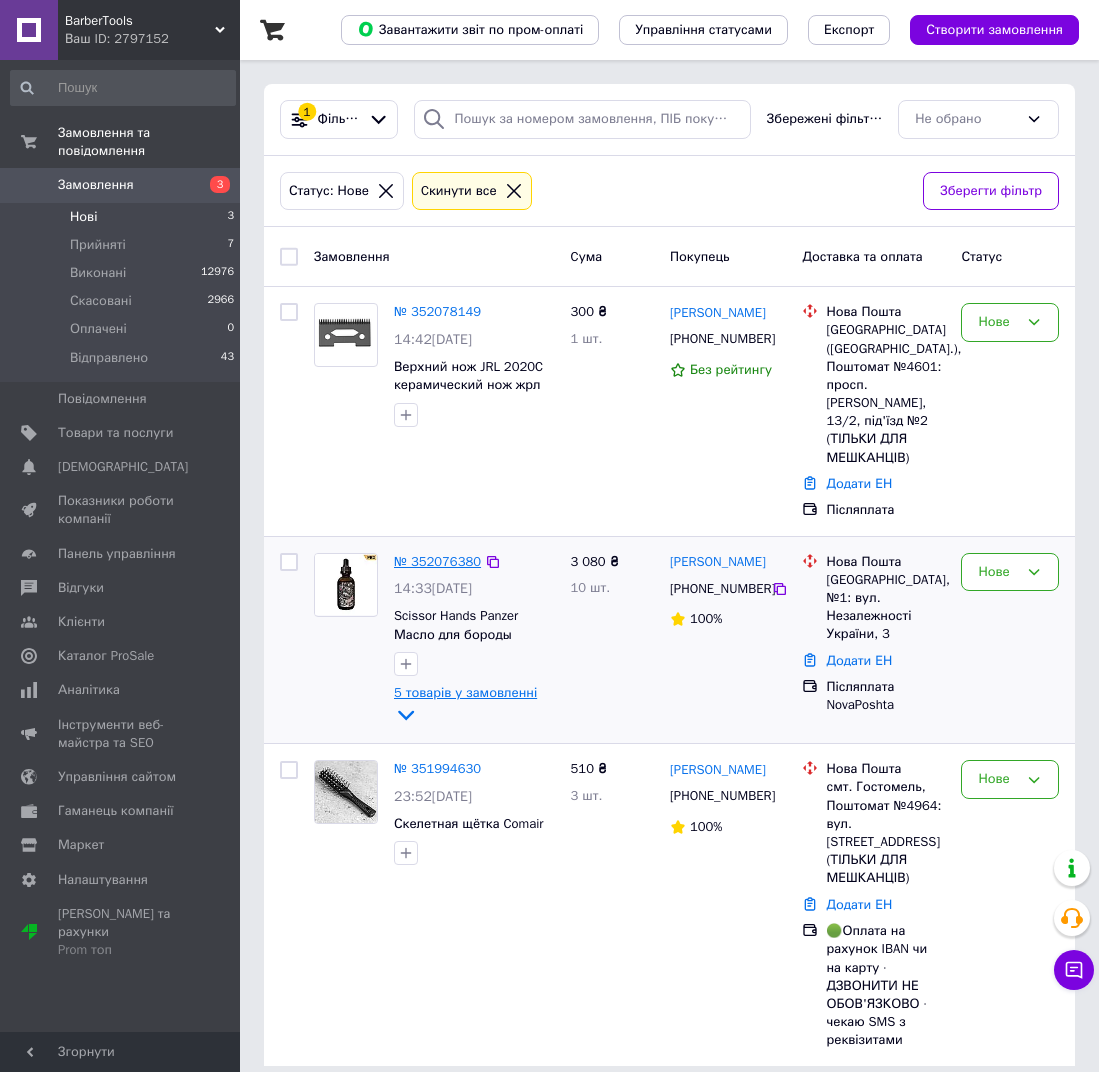 click on "№ 352076380" at bounding box center [437, 561] 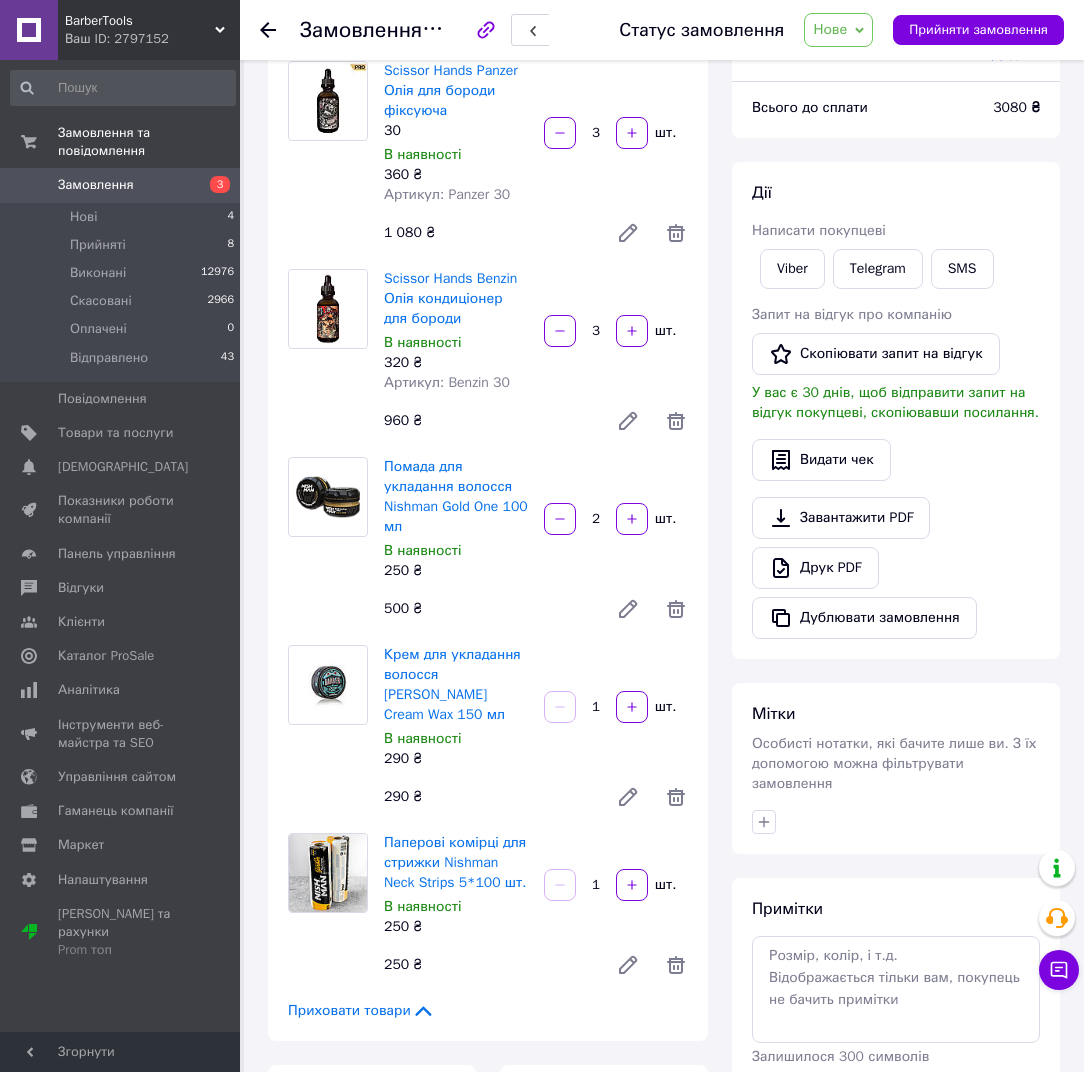 scroll, scrollTop: 0, scrollLeft: 0, axis: both 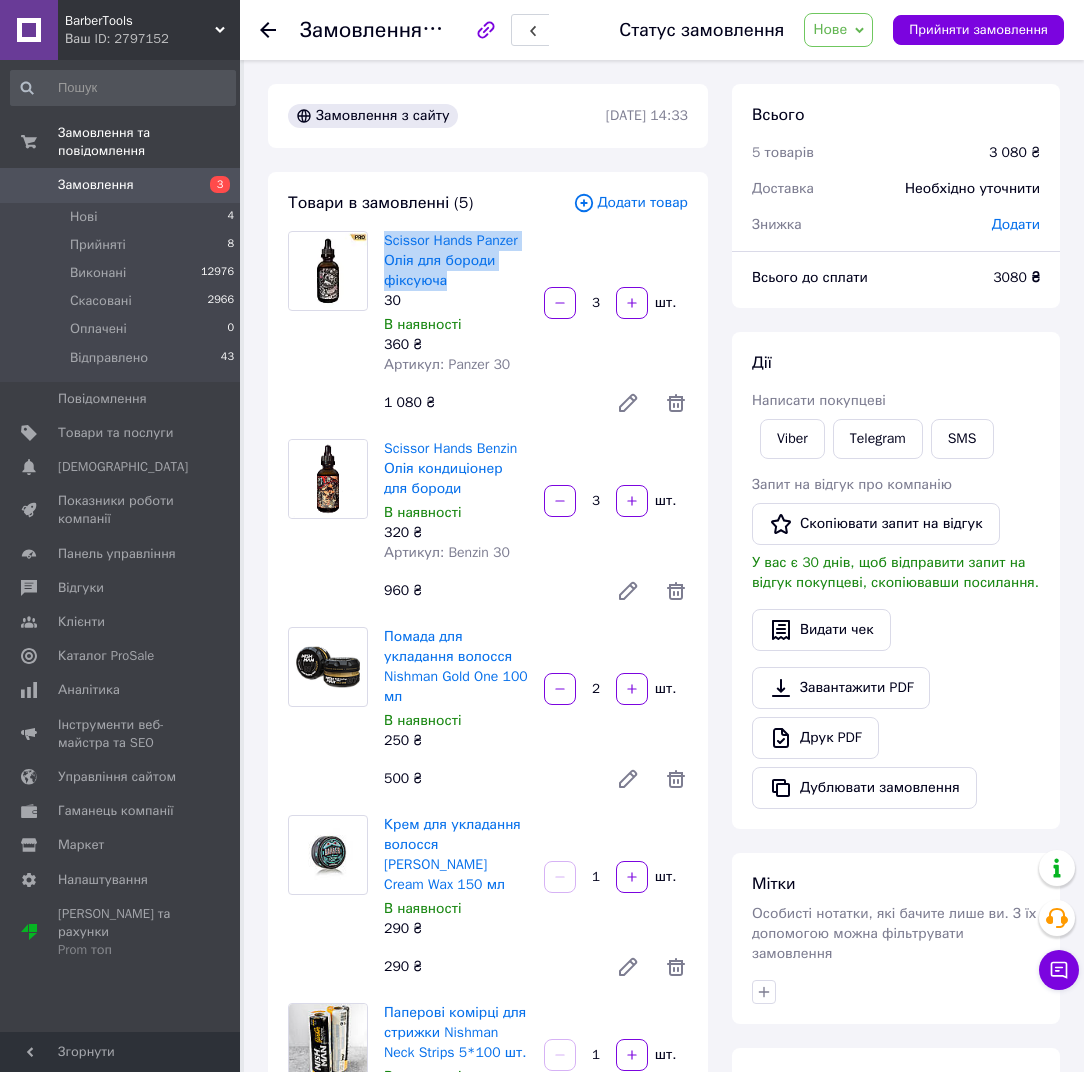 drag, startPoint x: 381, startPoint y: 237, endPoint x: 455, endPoint y: 287, distance: 89.30846 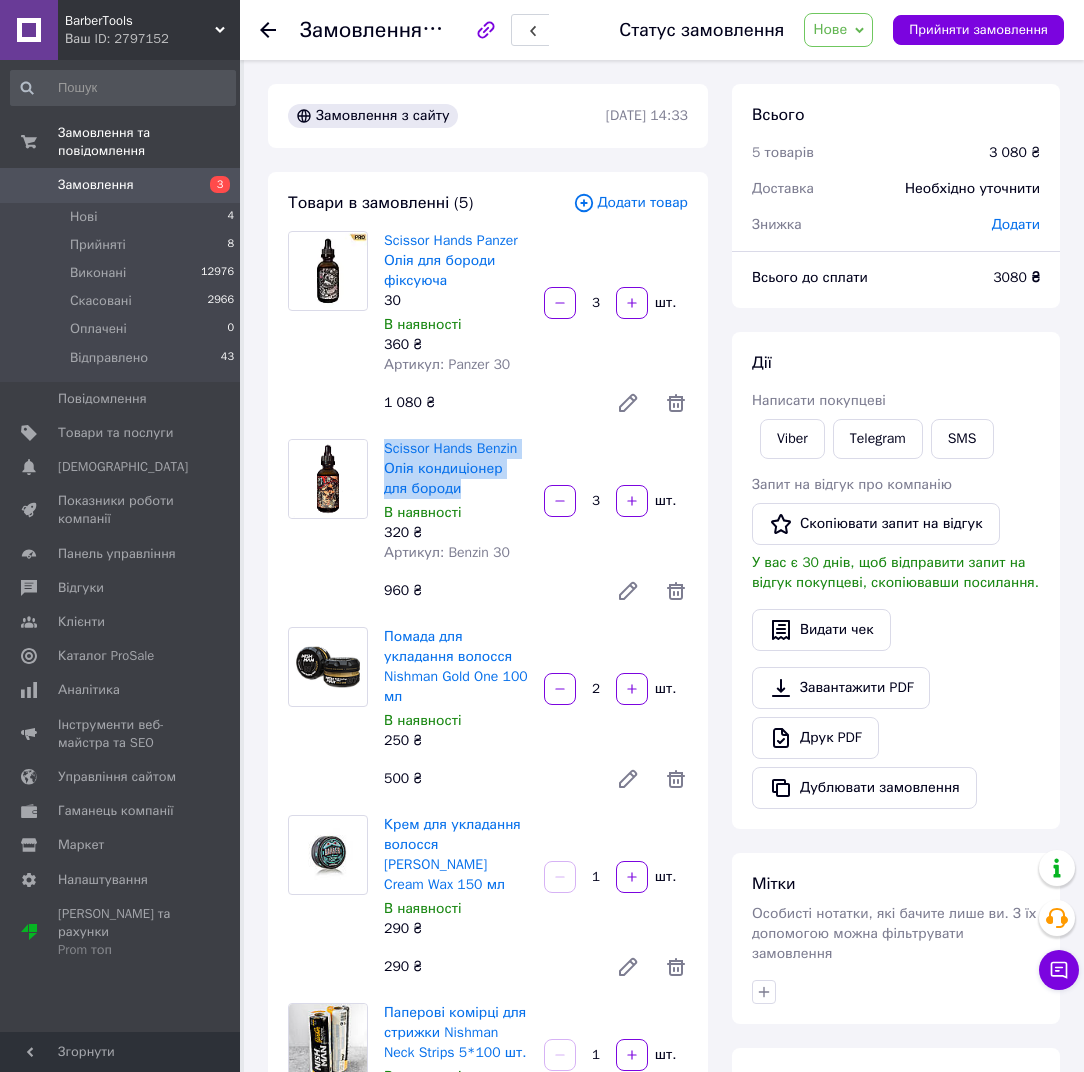 drag, startPoint x: 378, startPoint y: 445, endPoint x: 452, endPoint y: 497, distance: 90.44335 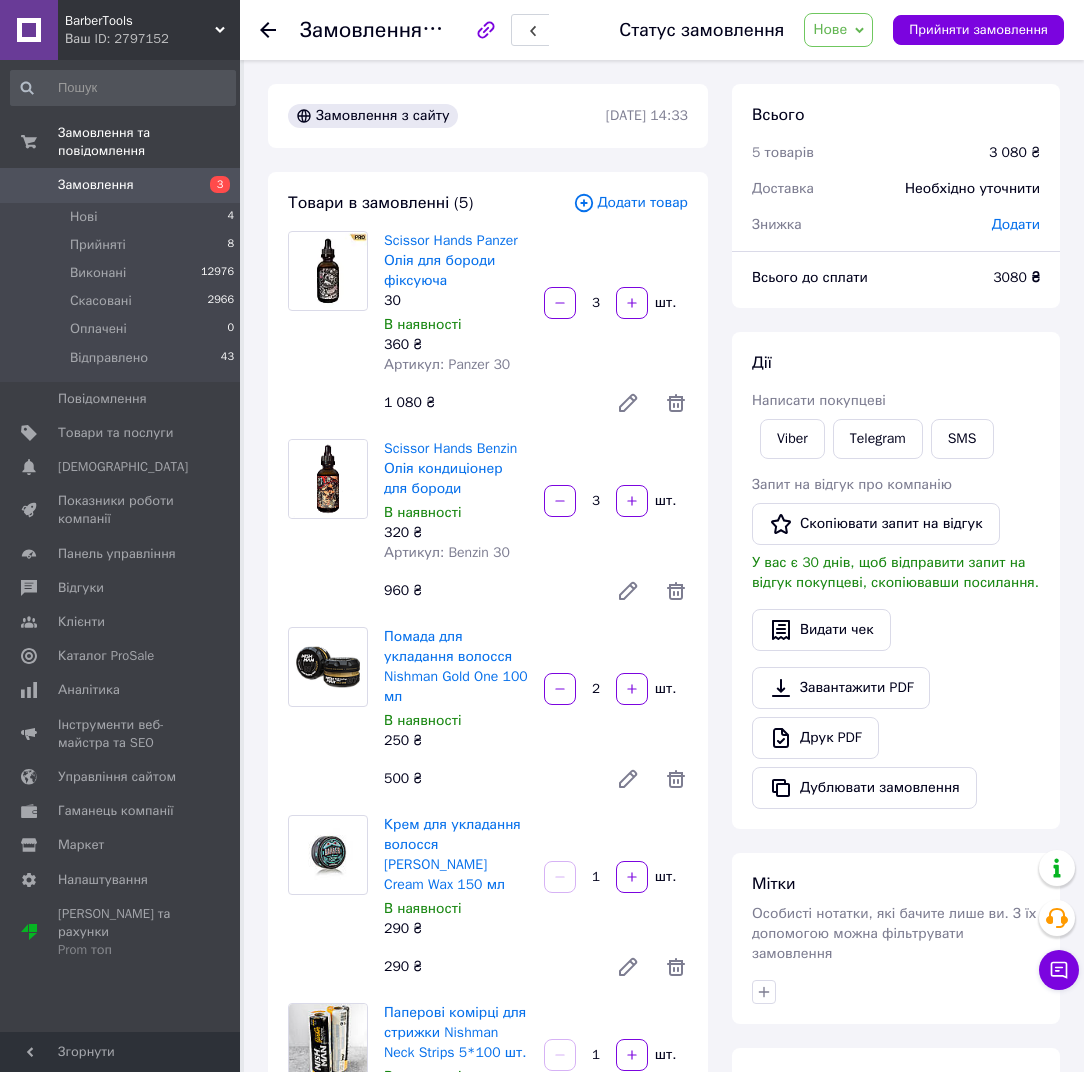 click on "960 ₴" at bounding box center (488, 591) 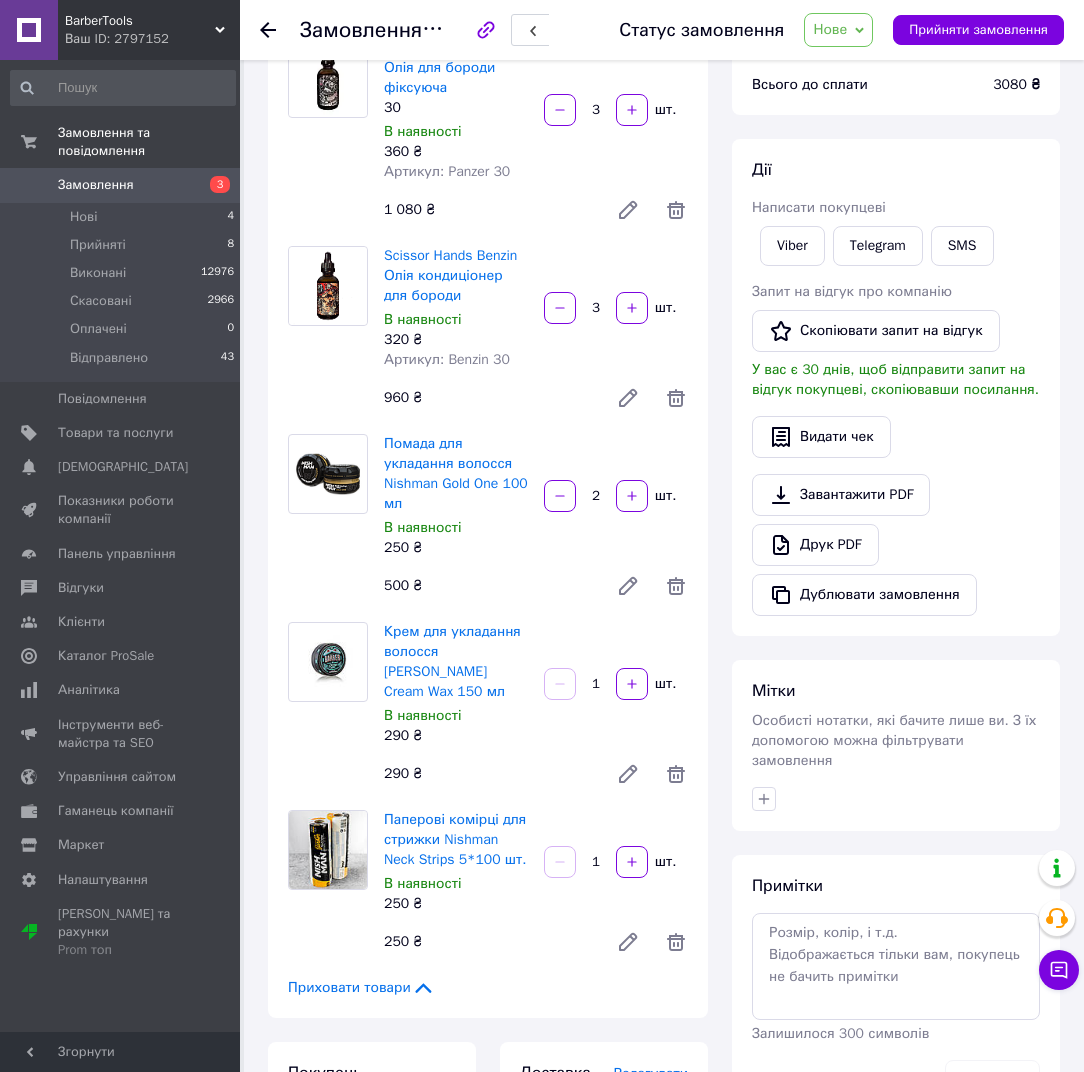 scroll, scrollTop: 200, scrollLeft: 0, axis: vertical 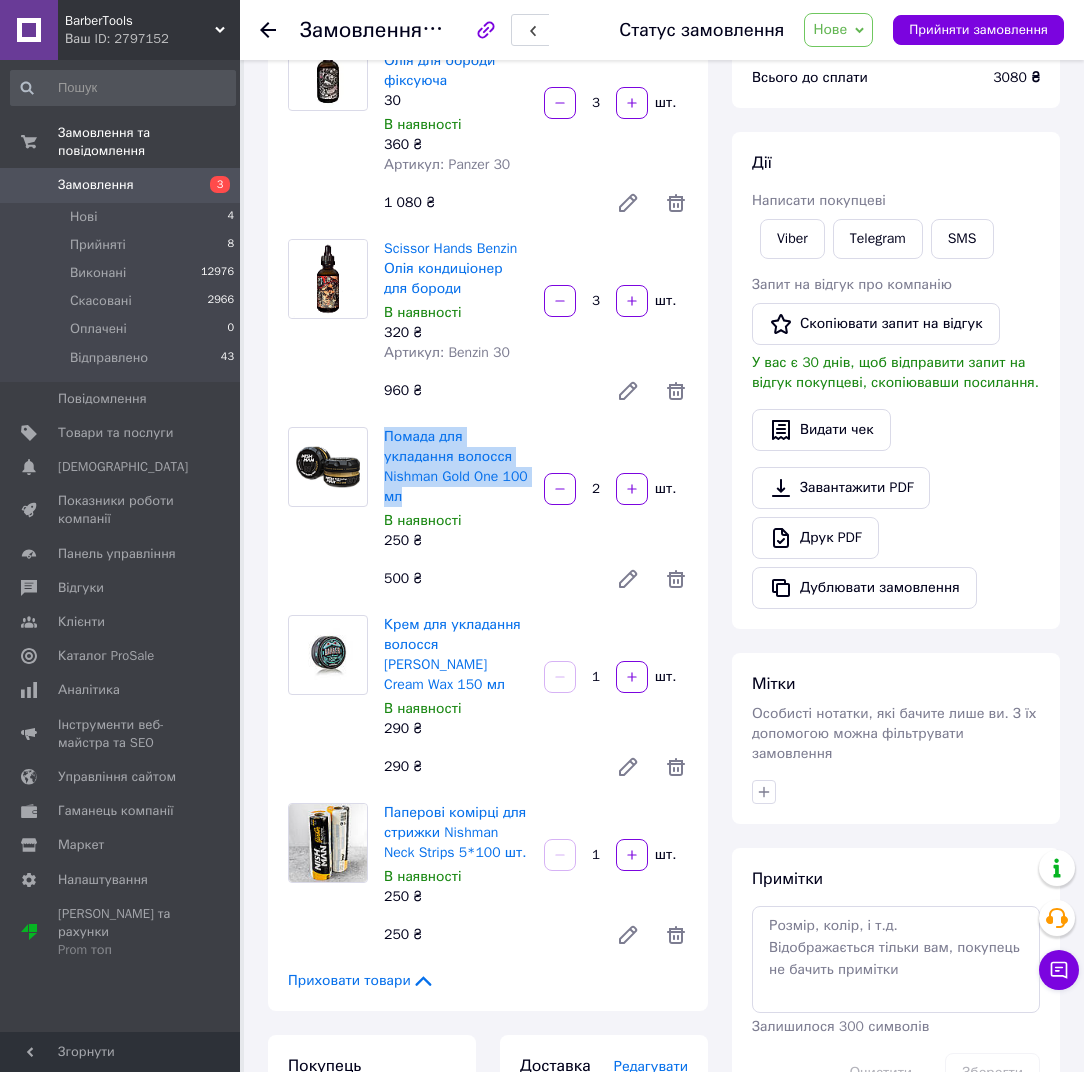 drag, startPoint x: 382, startPoint y: 434, endPoint x: 443, endPoint y: 491, distance: 83.48653 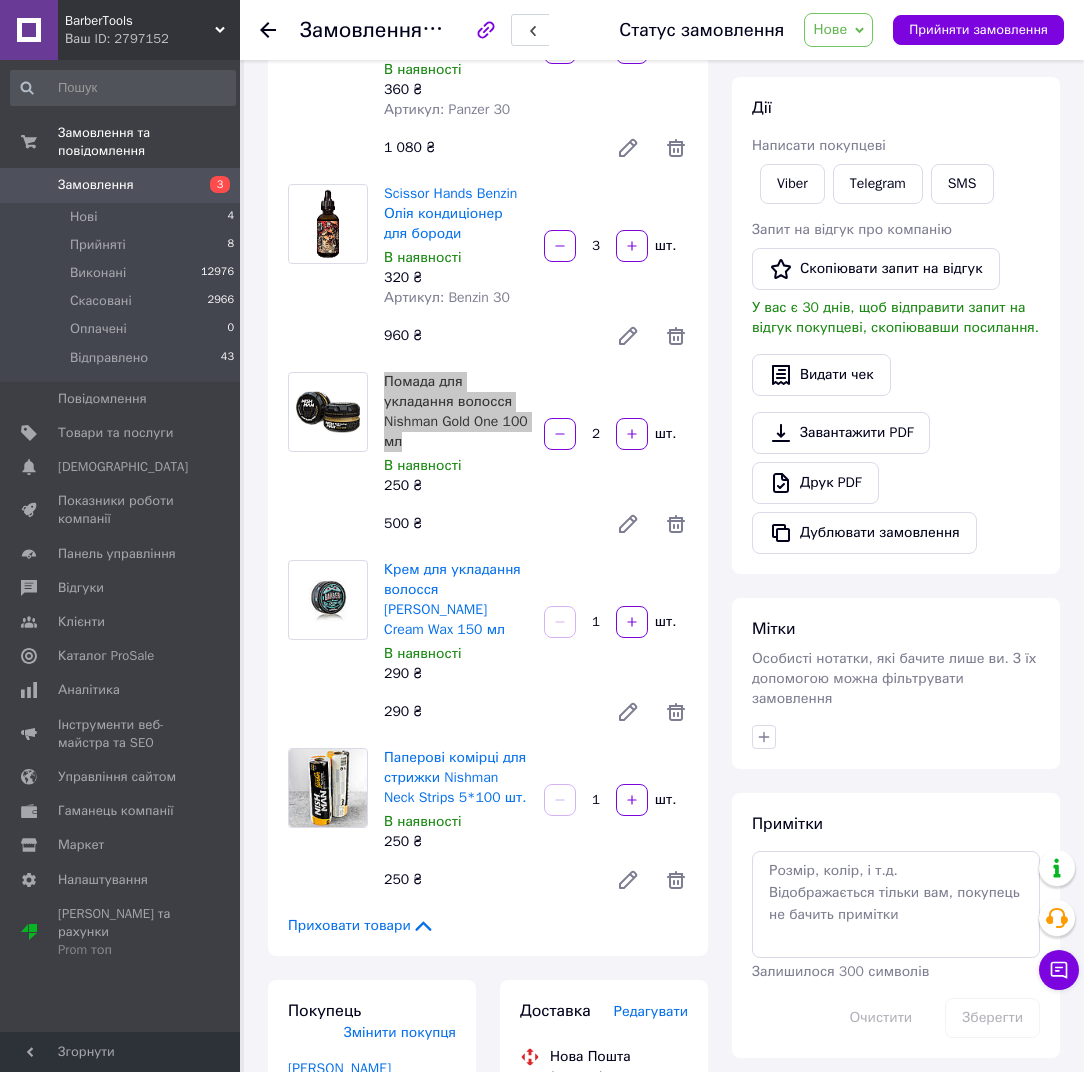 scroll, scrollTop: 300, scrollLeft: 0, axis: vertical 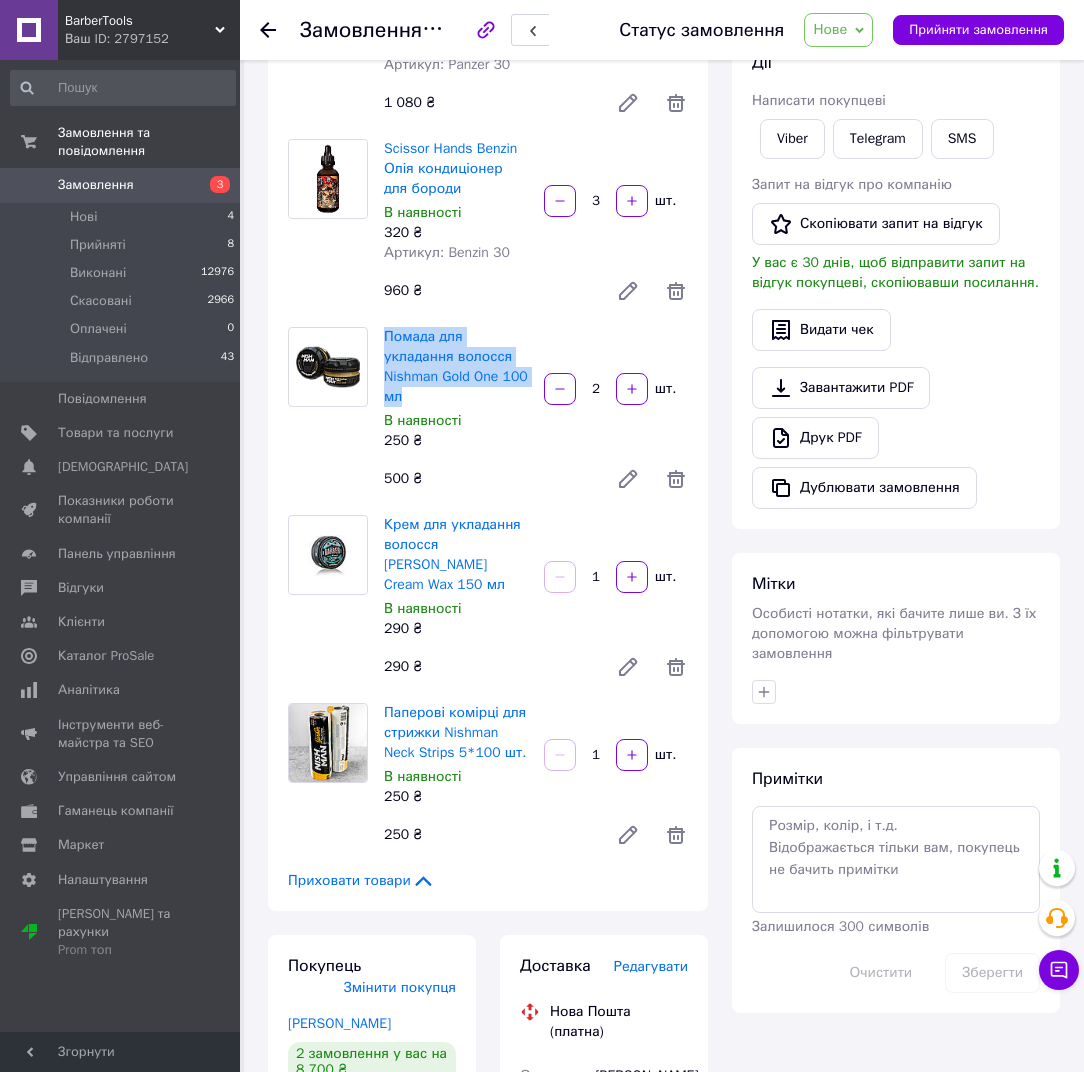 drag, startPoint x: 382, startPoint y: 520, endPoint x: 439, endPoint y: 586, distance: 87.20665 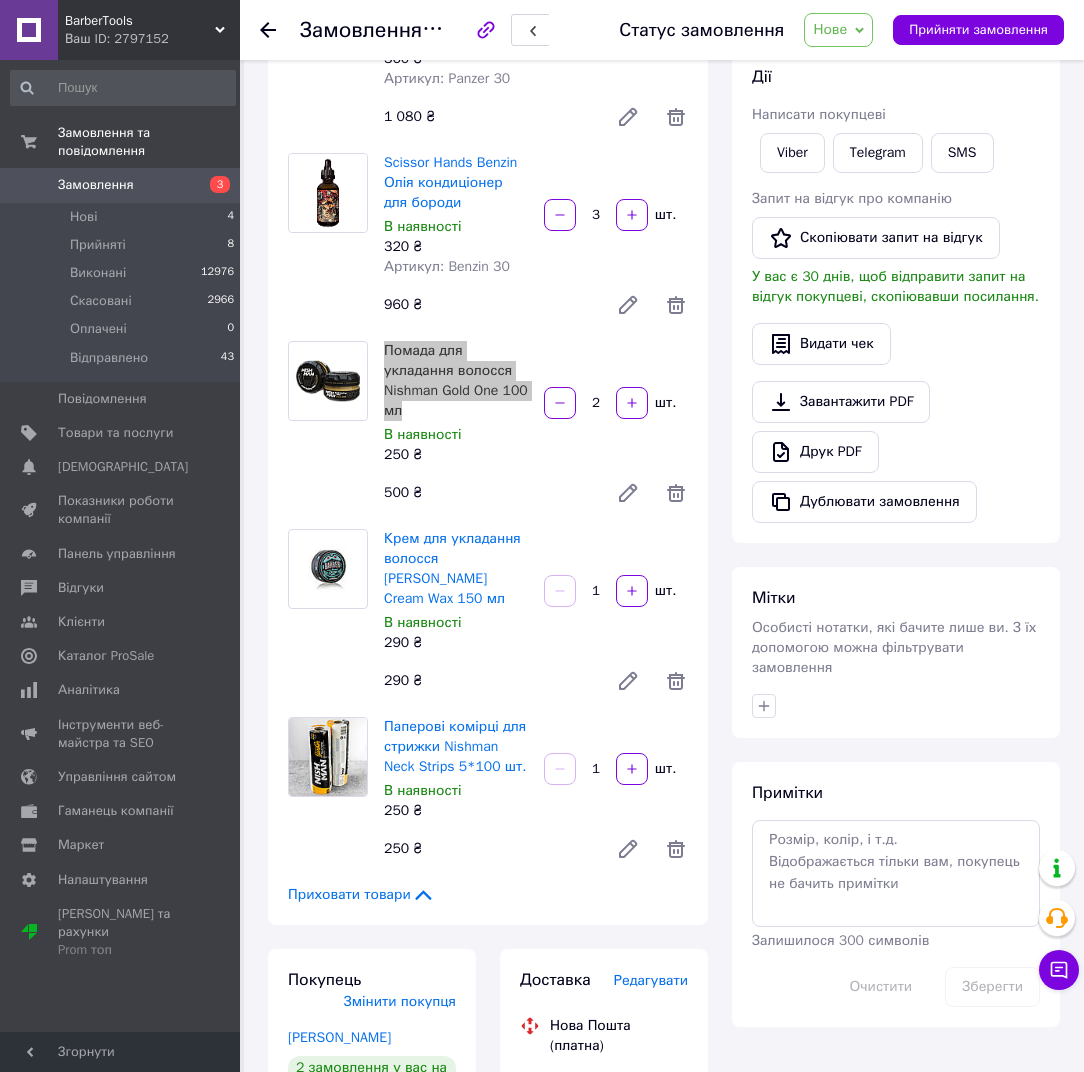 scroll, scrollTop: 700, scrollLeft: 0, axis: vertical 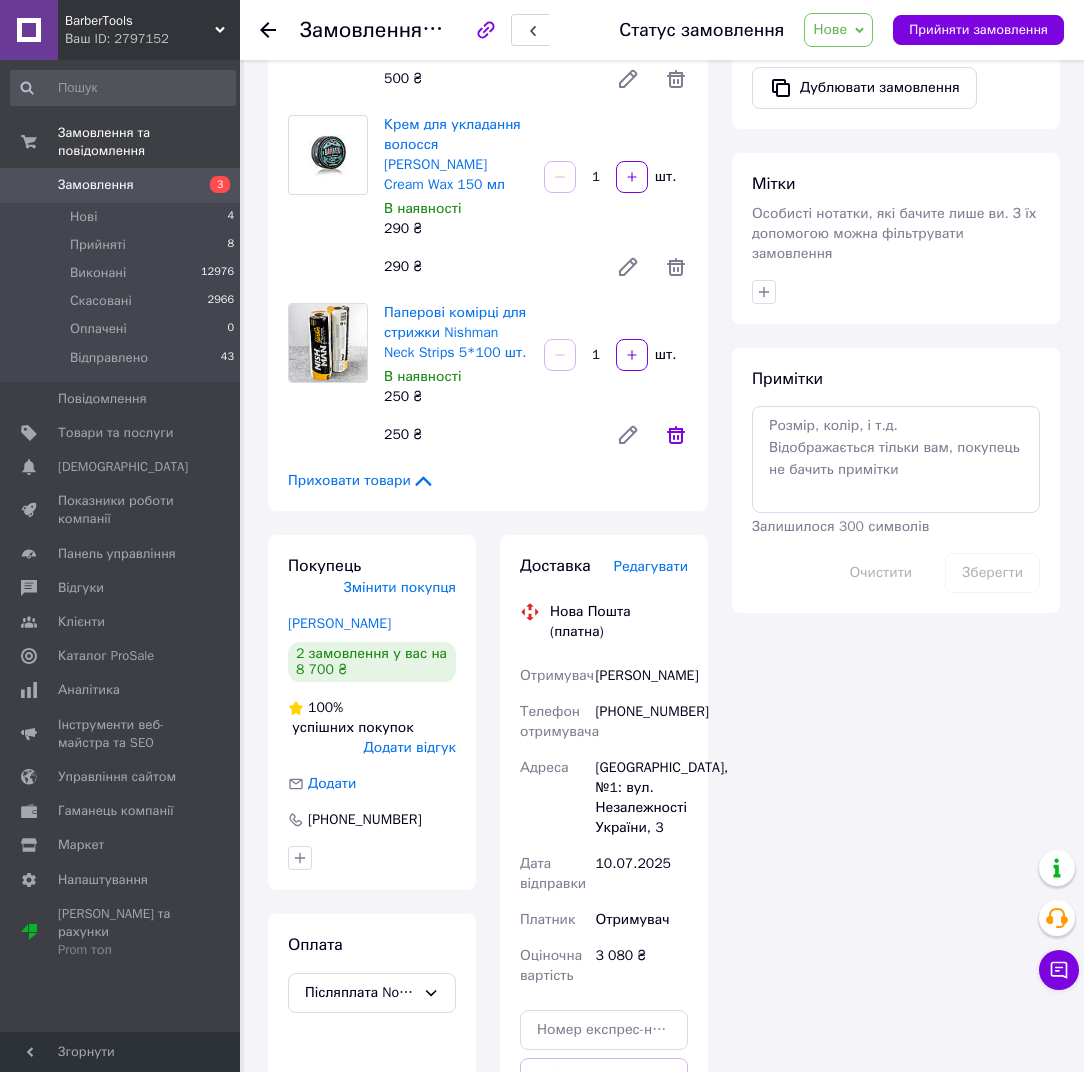 click 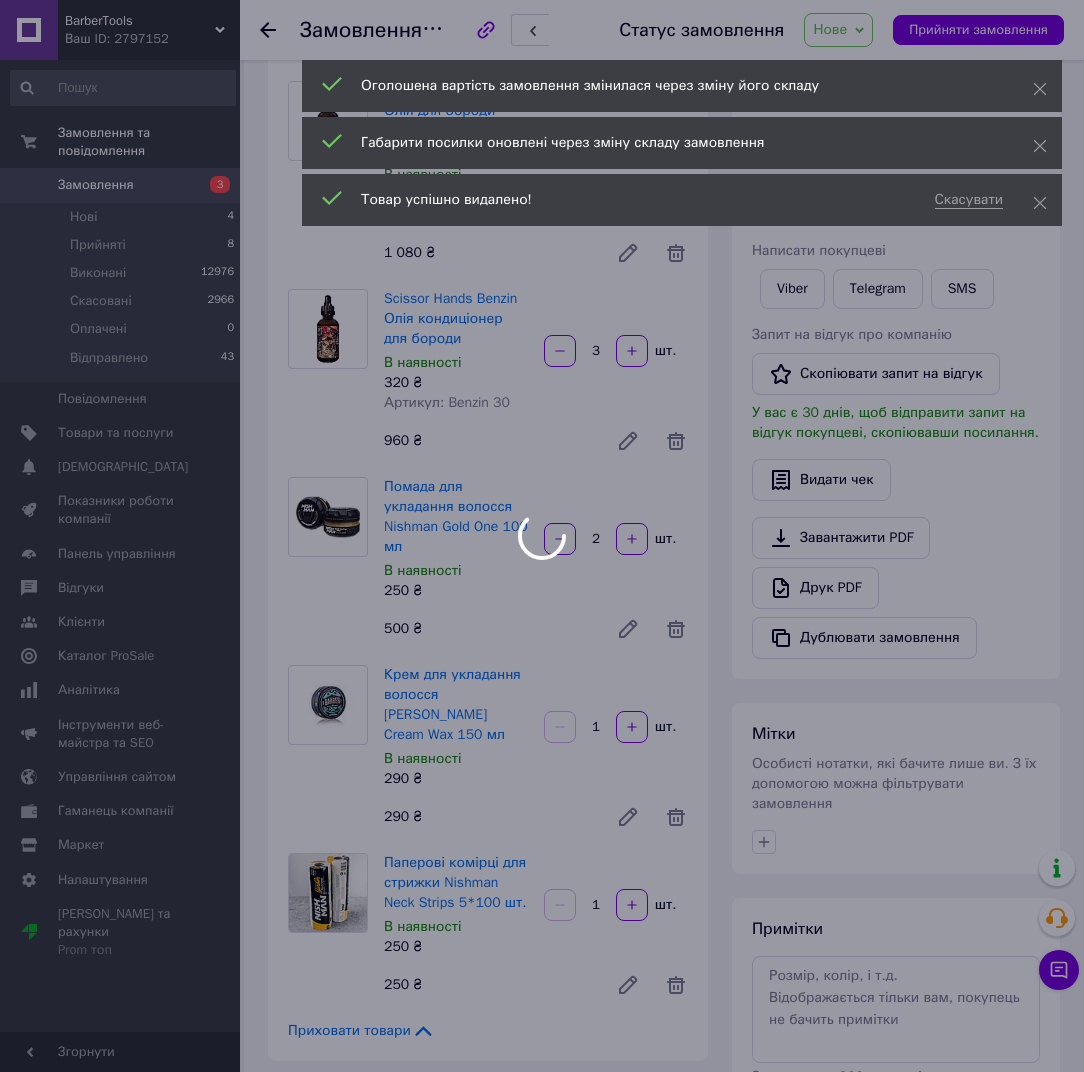 scroll, scrollTop: 0, scrollLeft: 0, axis: both 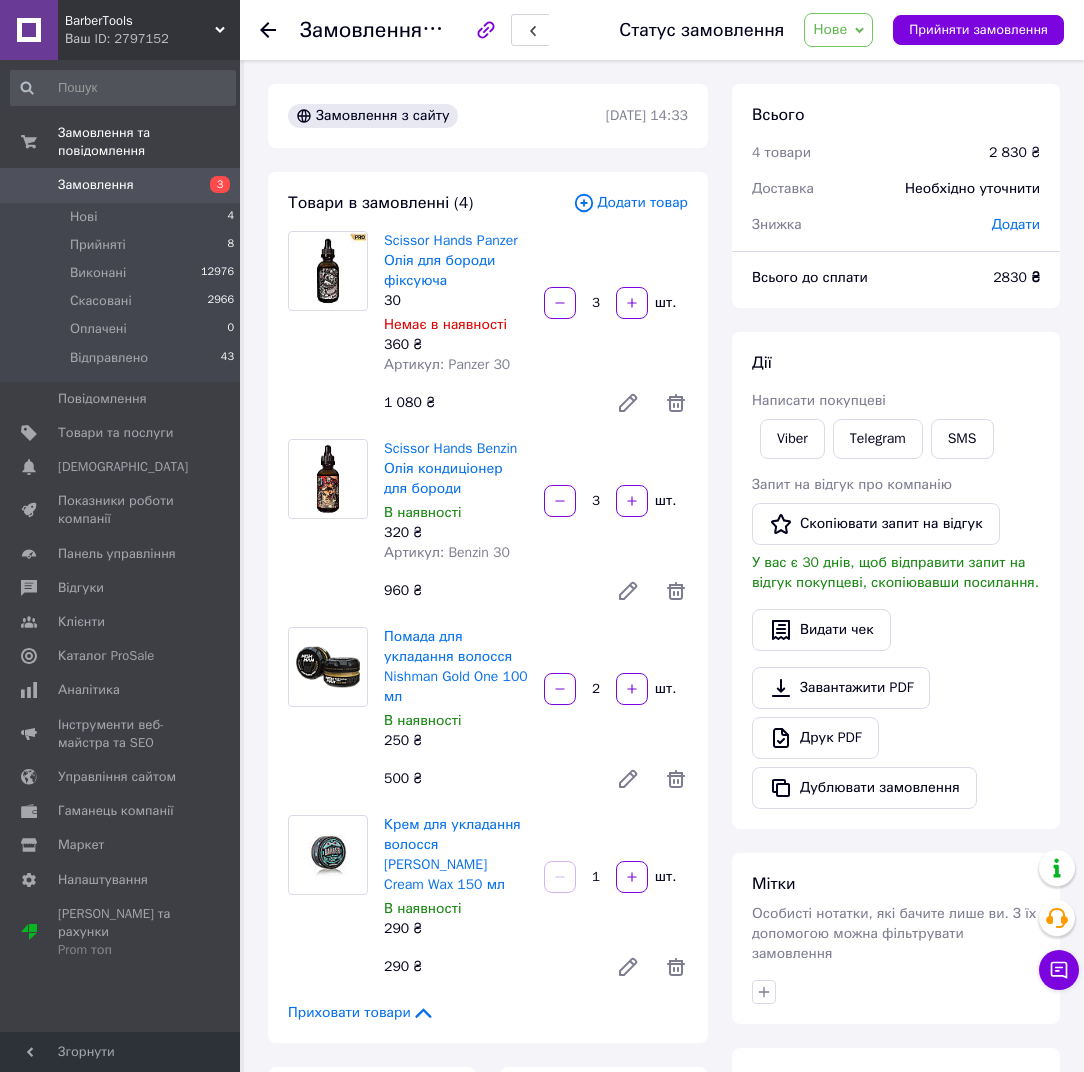 click 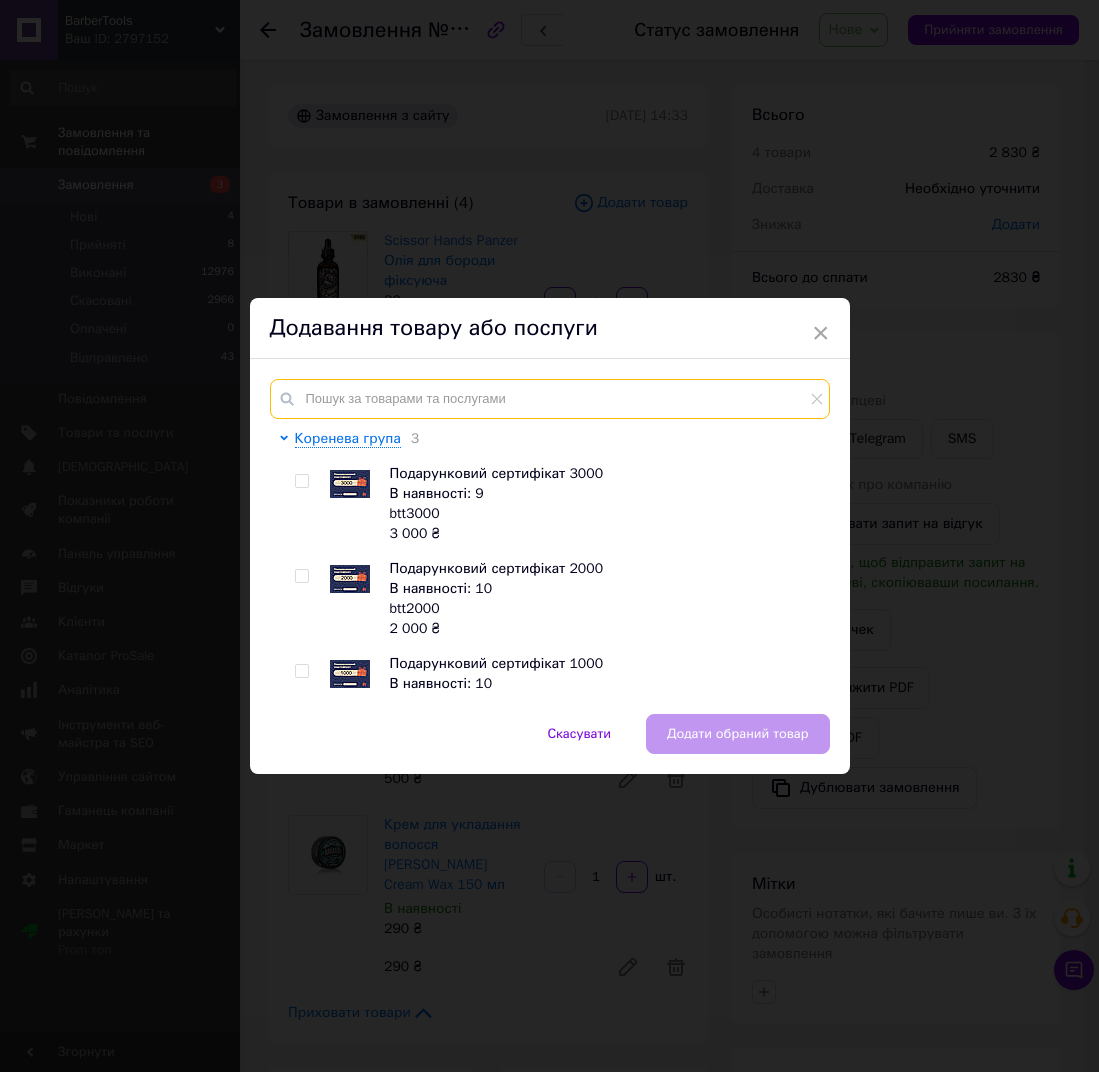 click at bounding box center (550, 399) 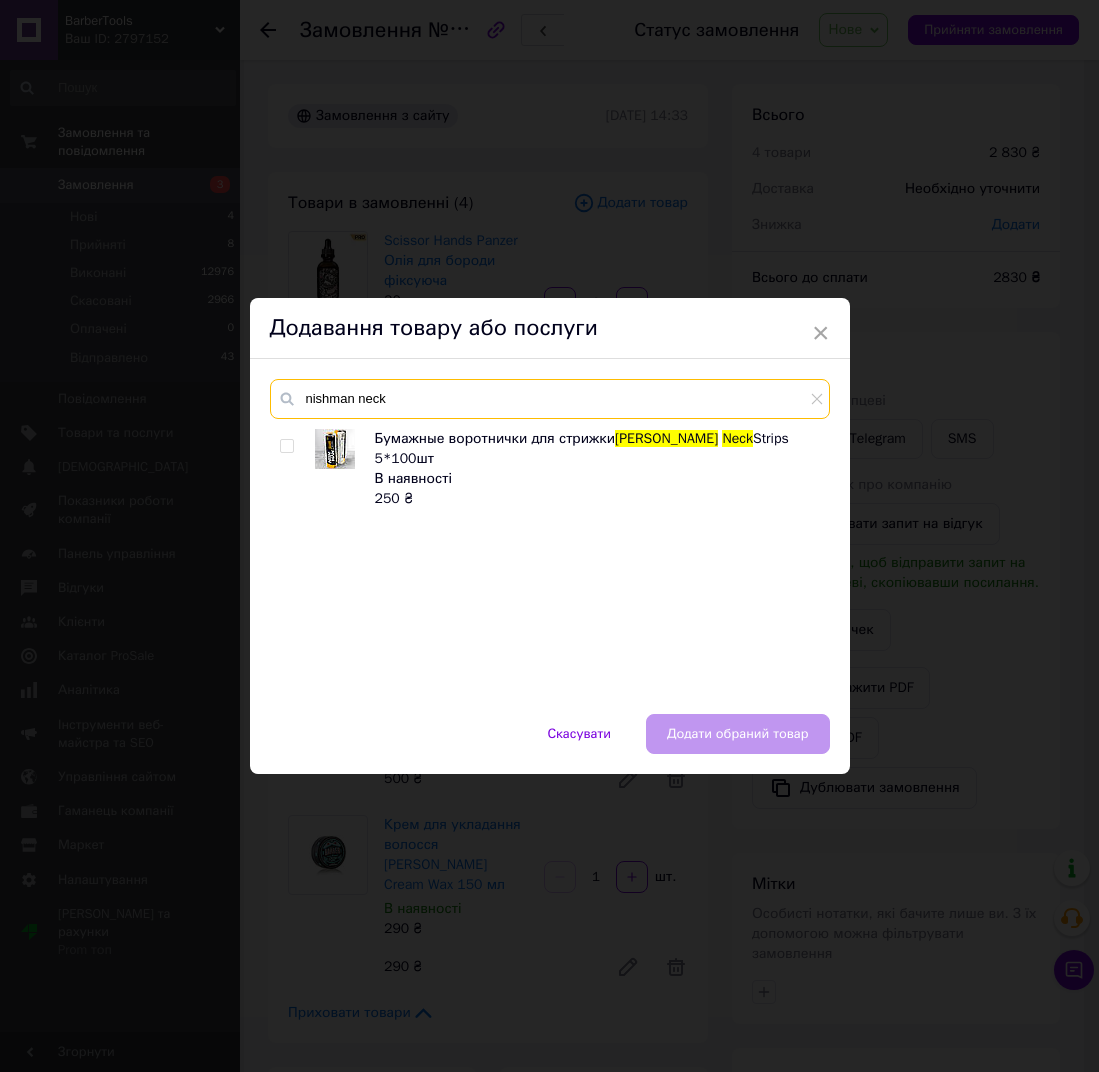 type on "nishman neck" 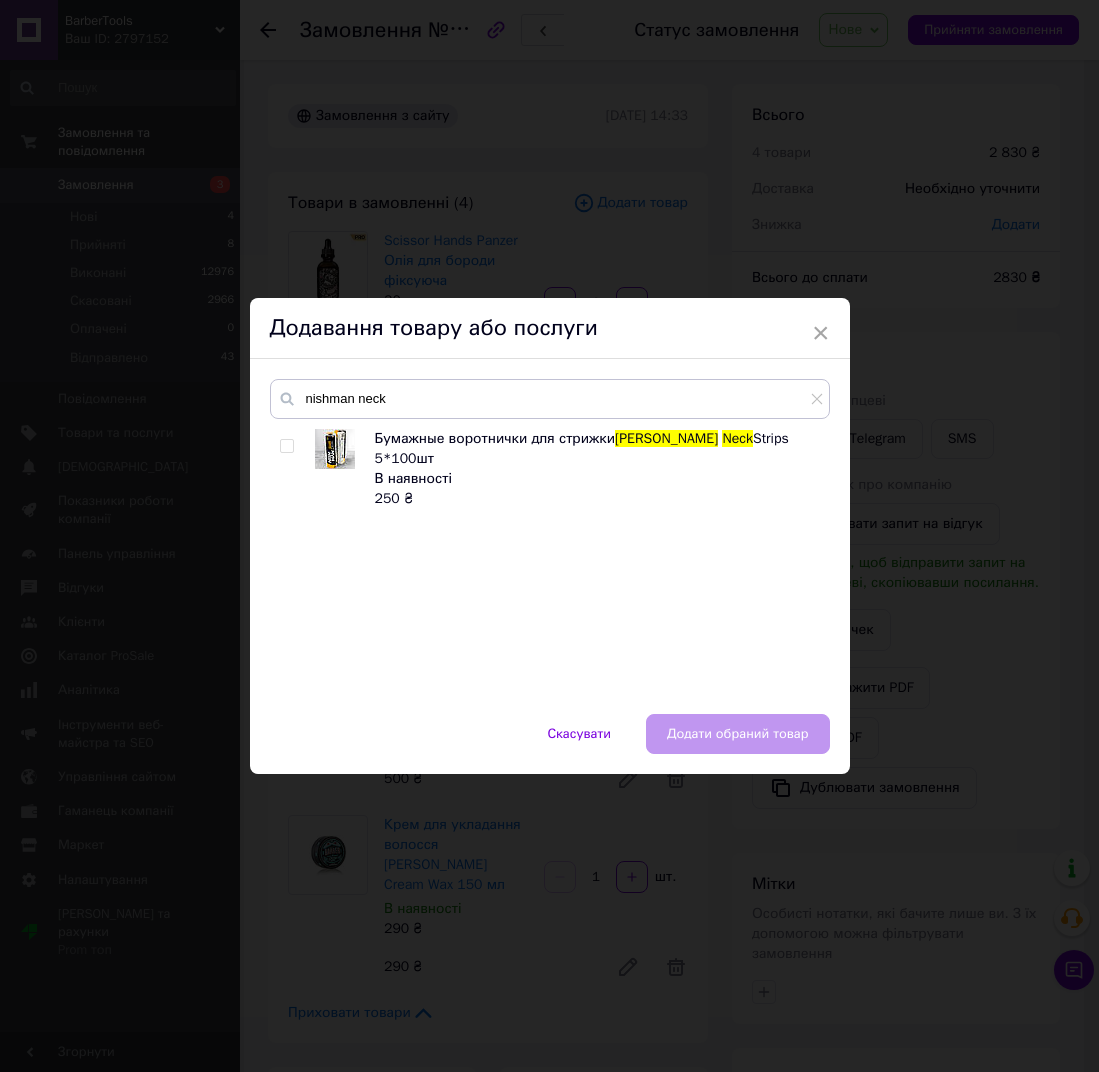 click on "В наявності" at bounding box center [597, 479] 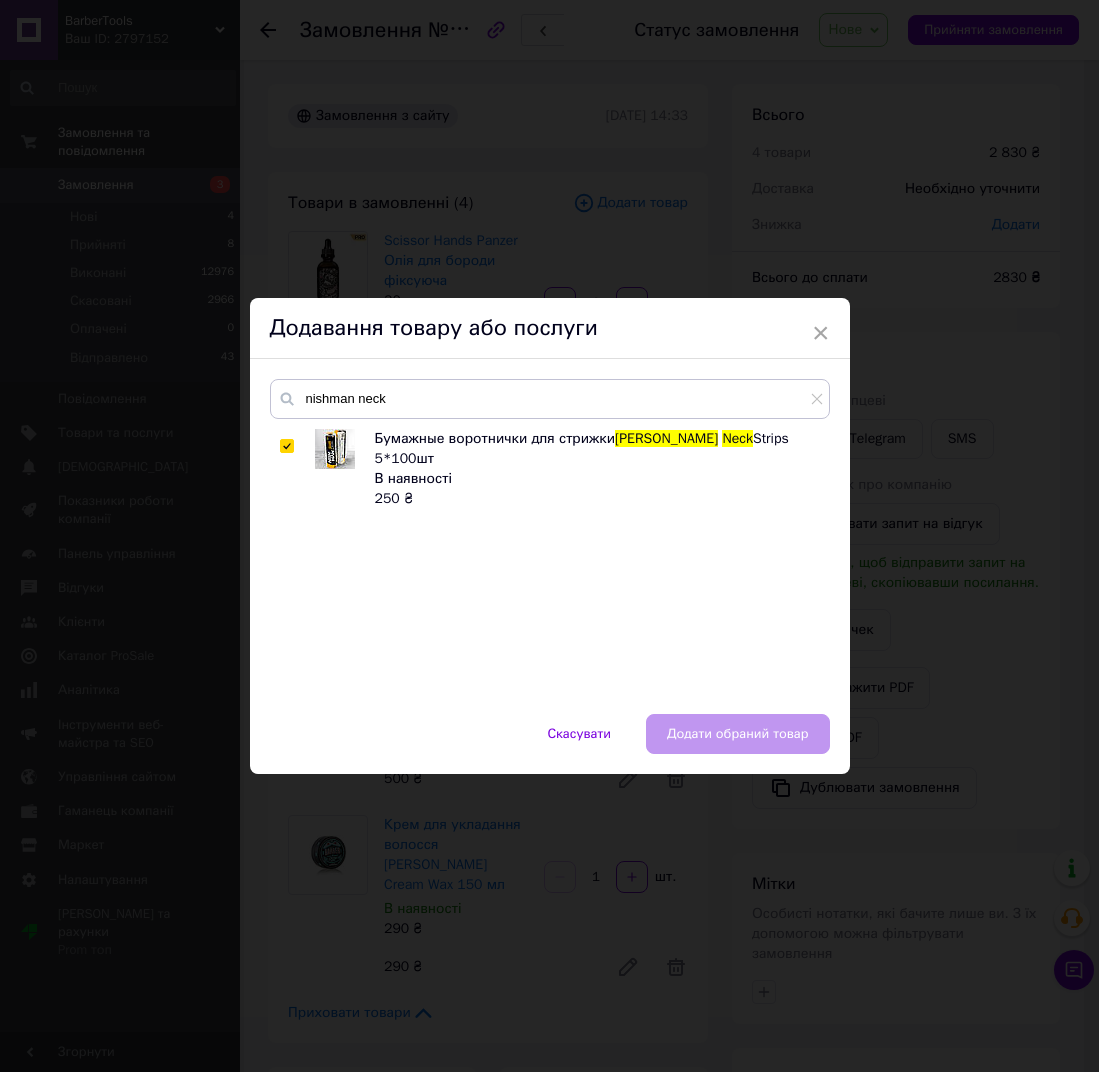checkbox on "true" 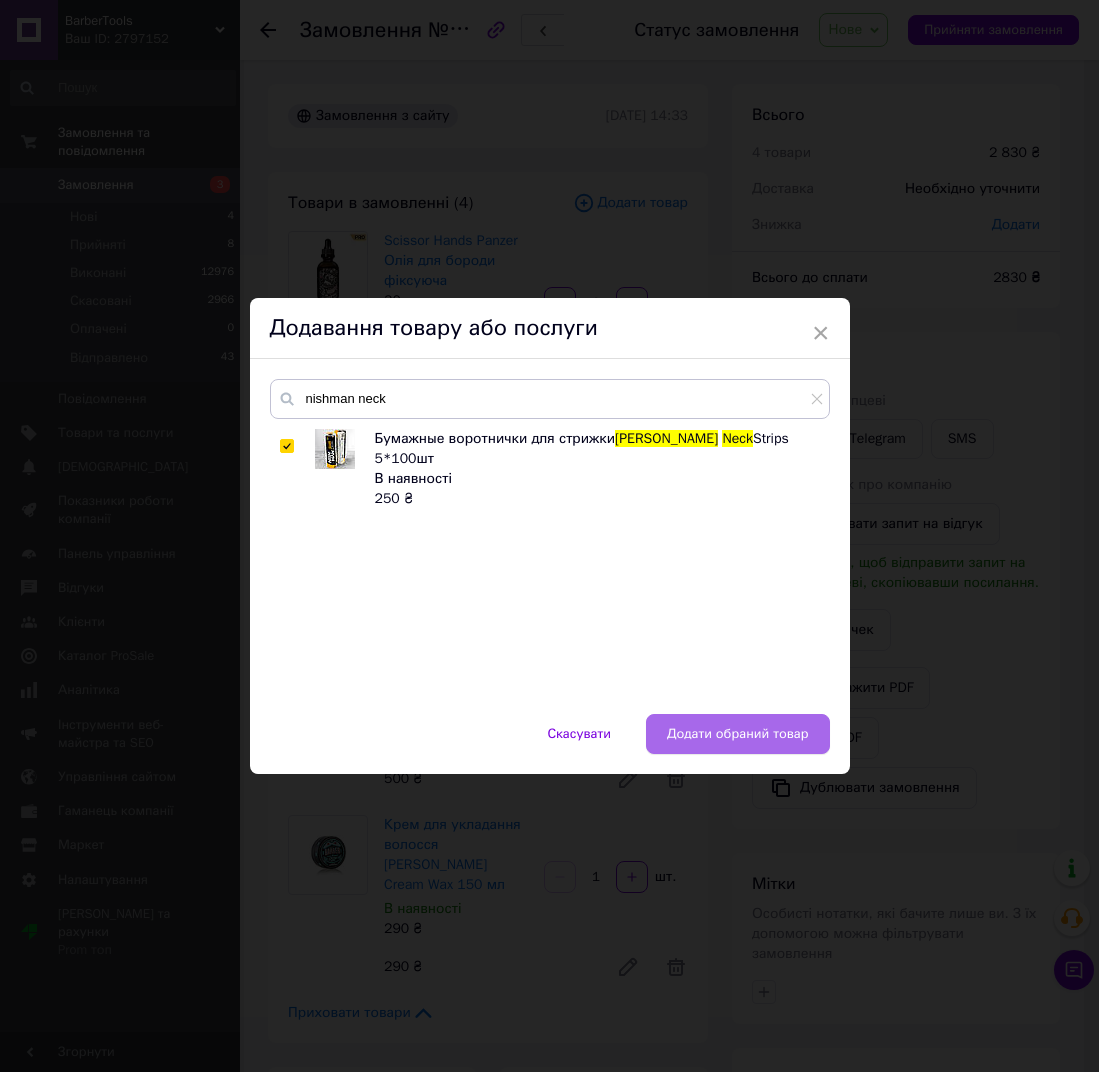 click on "Додати обраний товар" at bounding box center [738, 734] 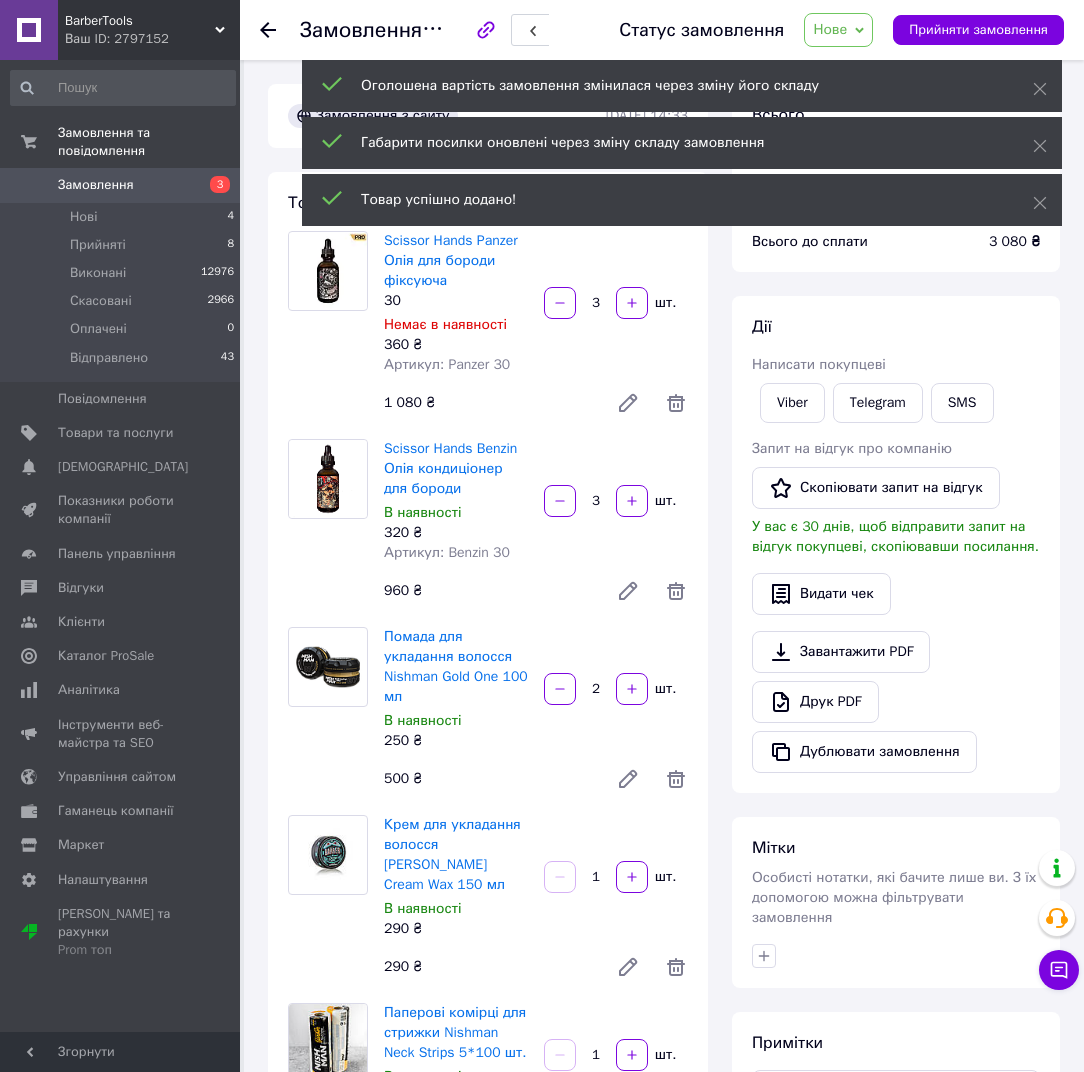 click on "Scissor Hands Benzin Олія кондиціонер для бороди В наявності 320 ₴ Артикул: Benzin 30 3   шт. 960 ₴" at bounding box center (536, 525) 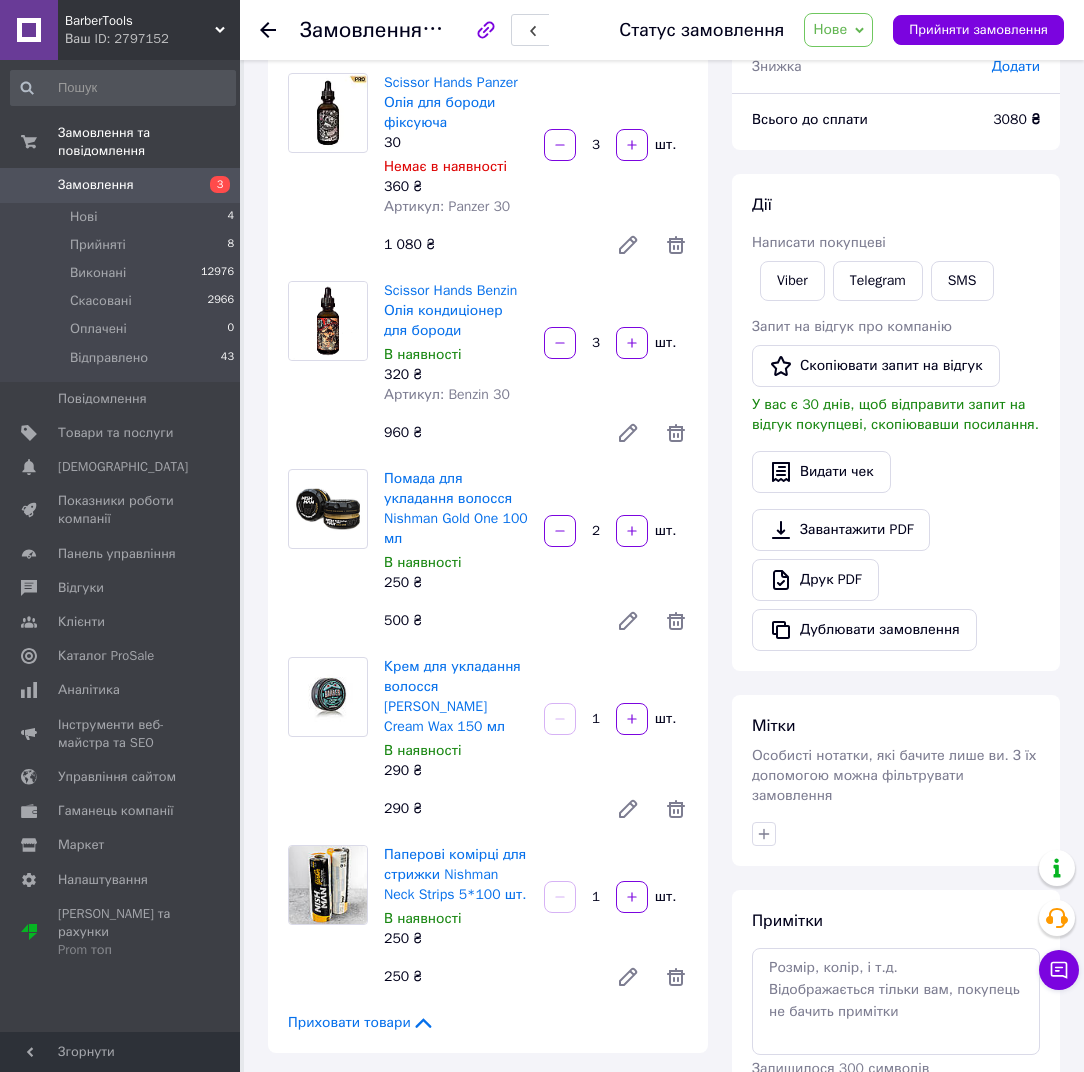 scroll, scrollTop: 300, scrollLeft: 0, axis: vertical 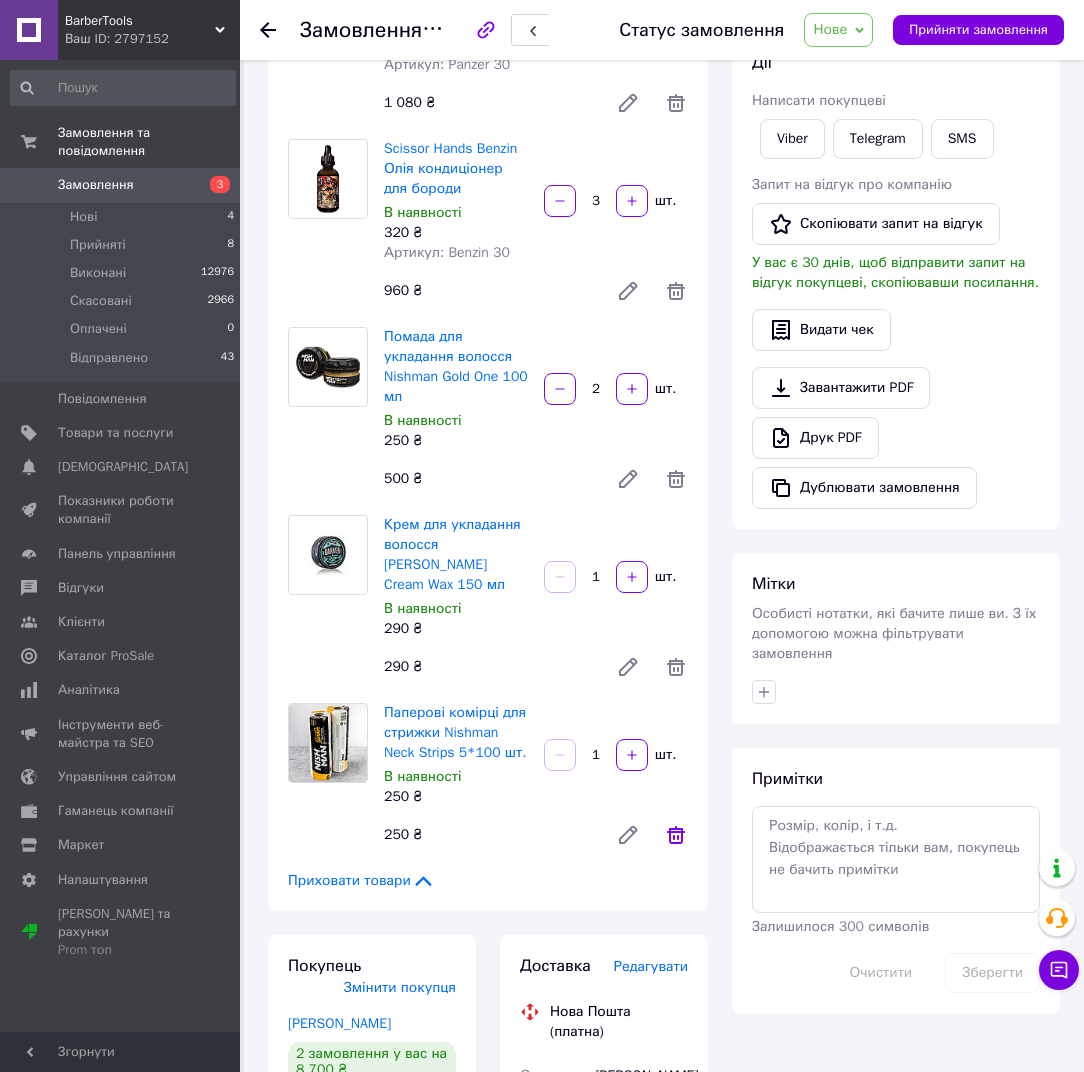 click 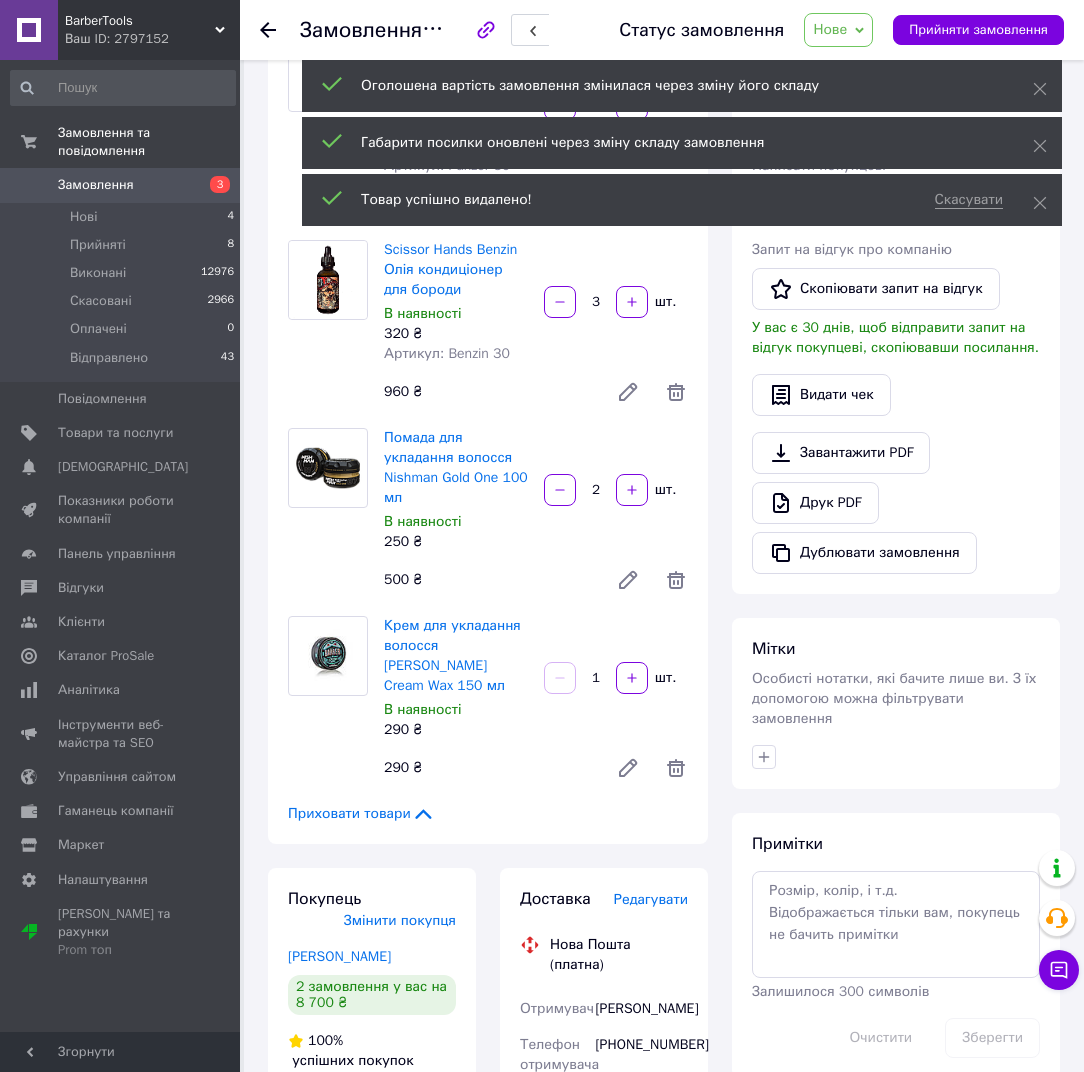 scroll, scrollTop: 0, scrollLeft: 0, axis: both 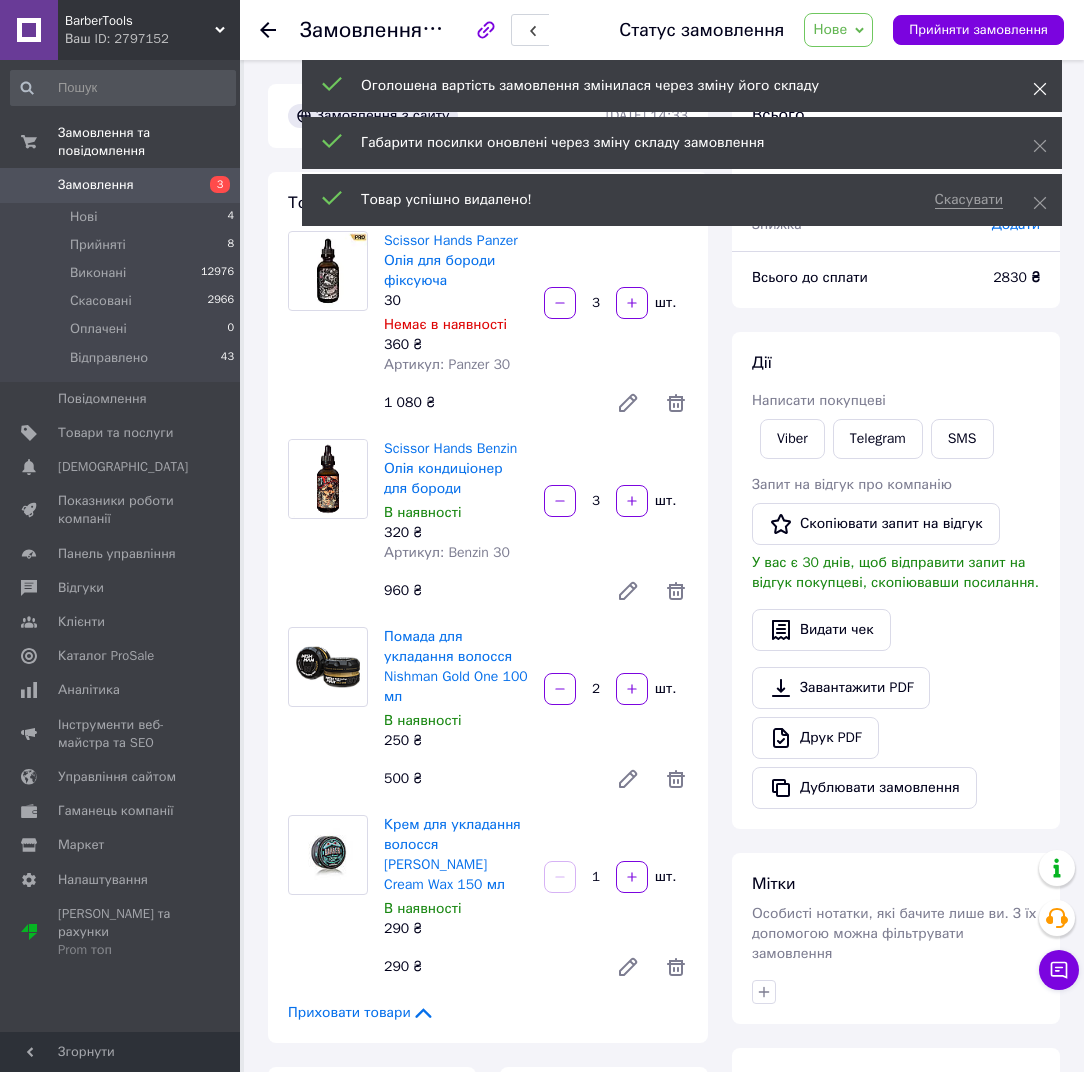 click 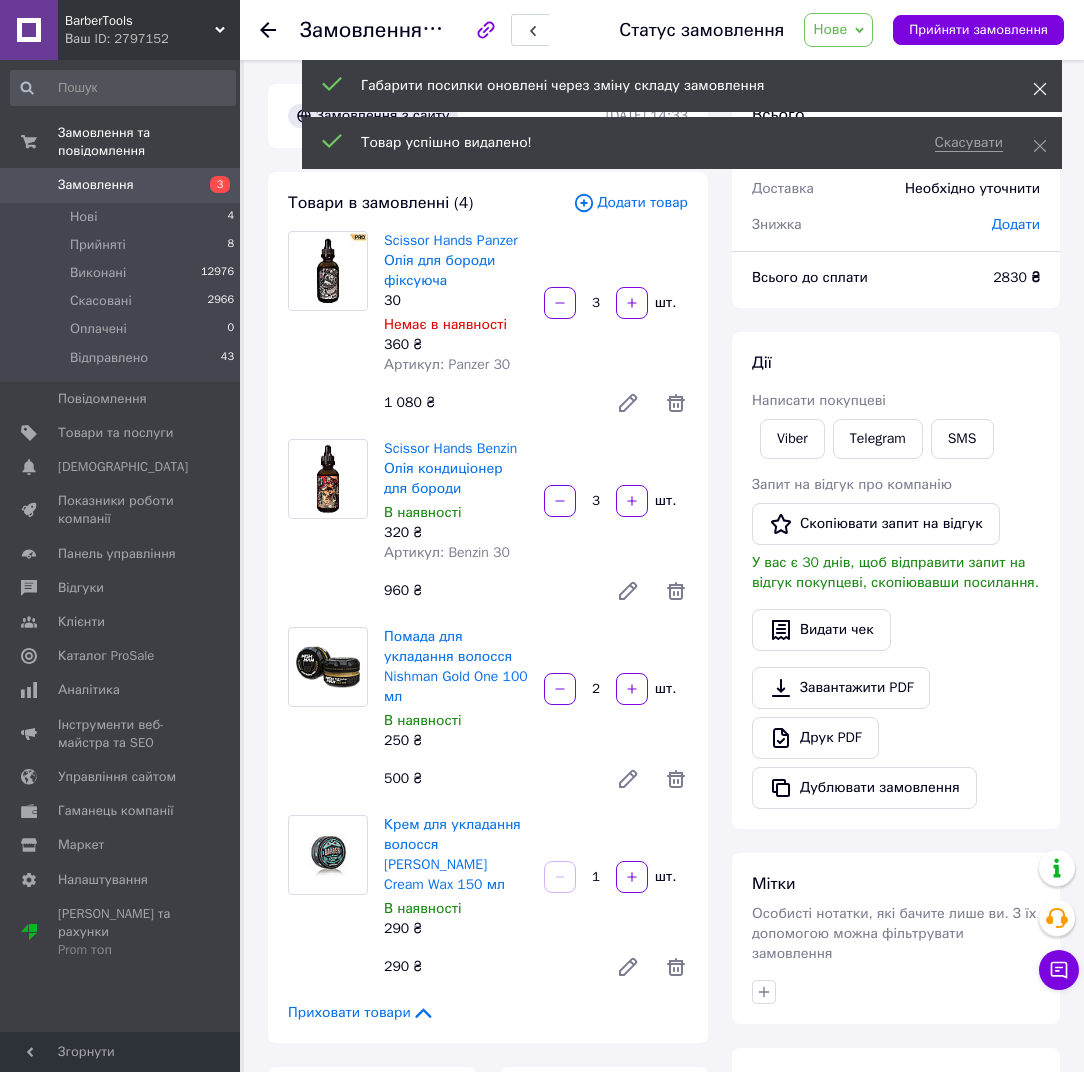 click 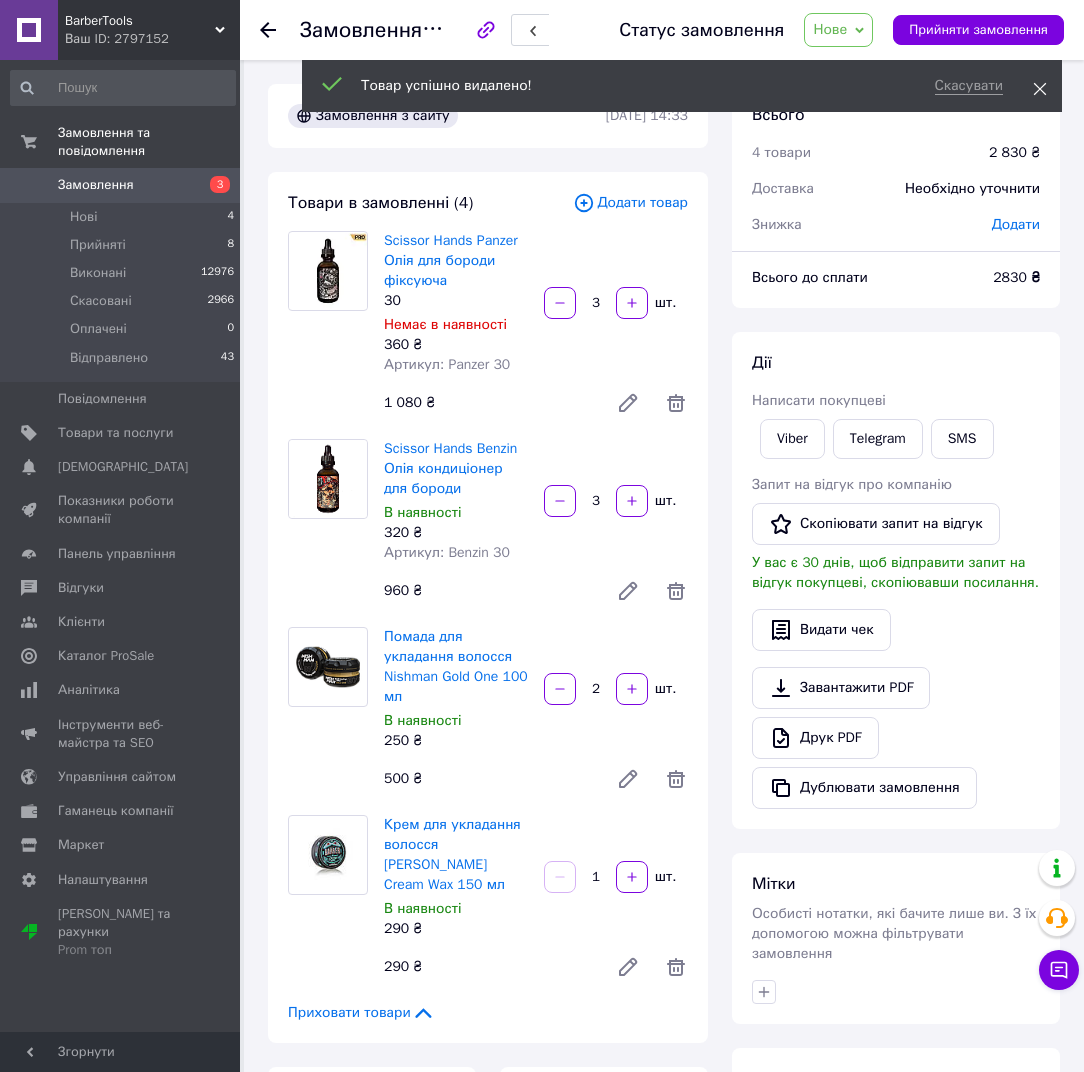 click 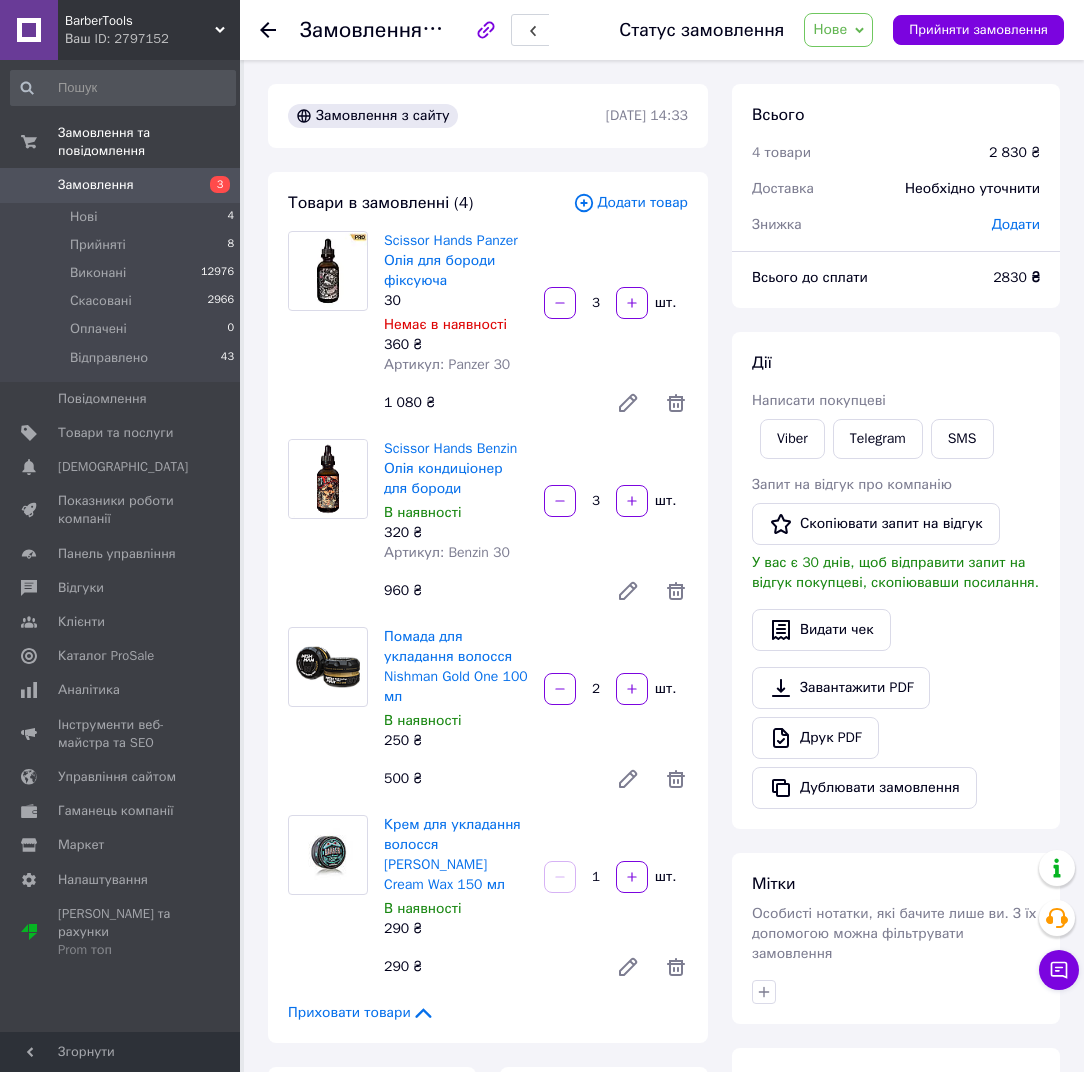 click on "Додати товар" at bounding box center [630, 203] 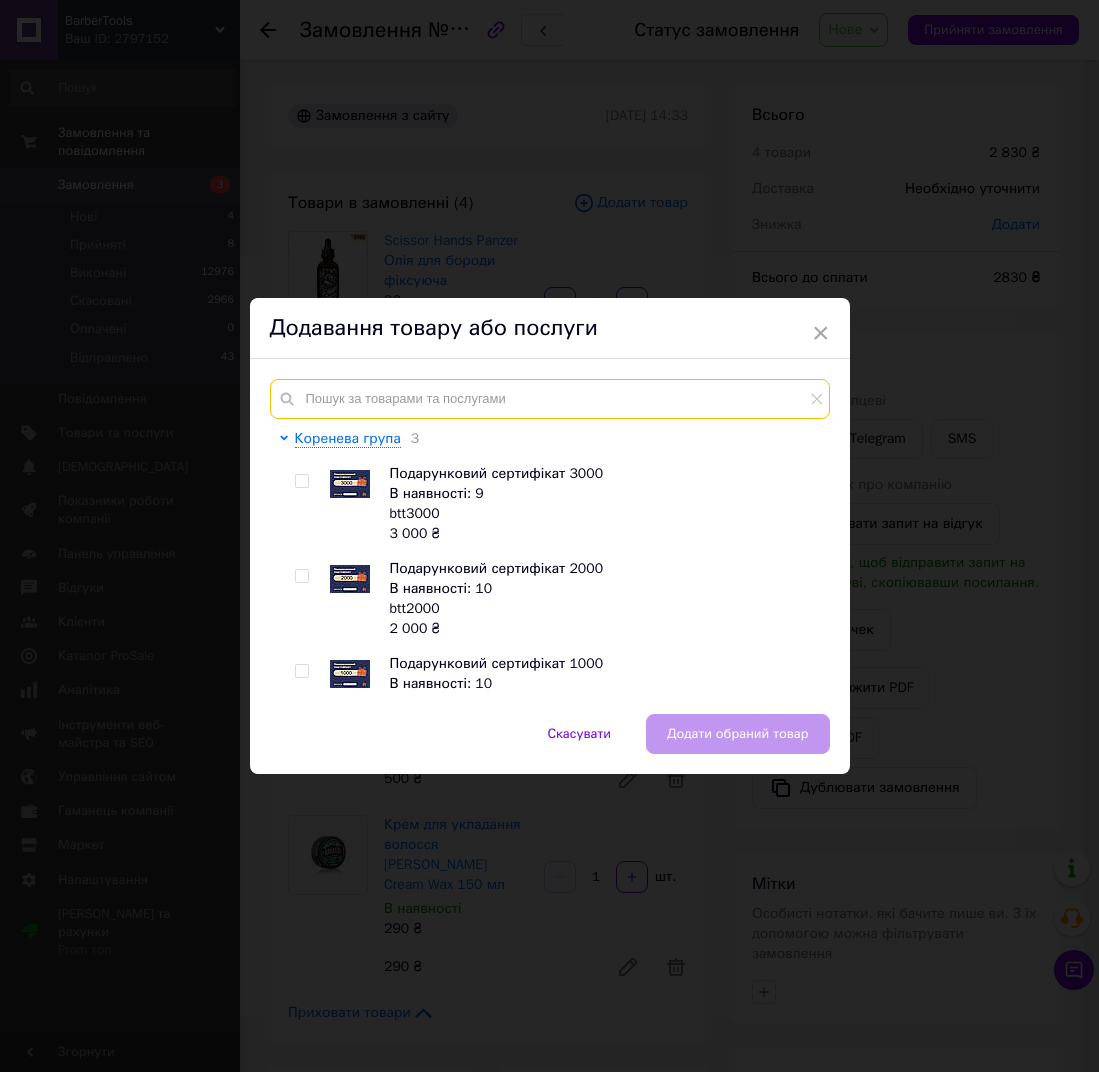click at bounding box center (550, 399) 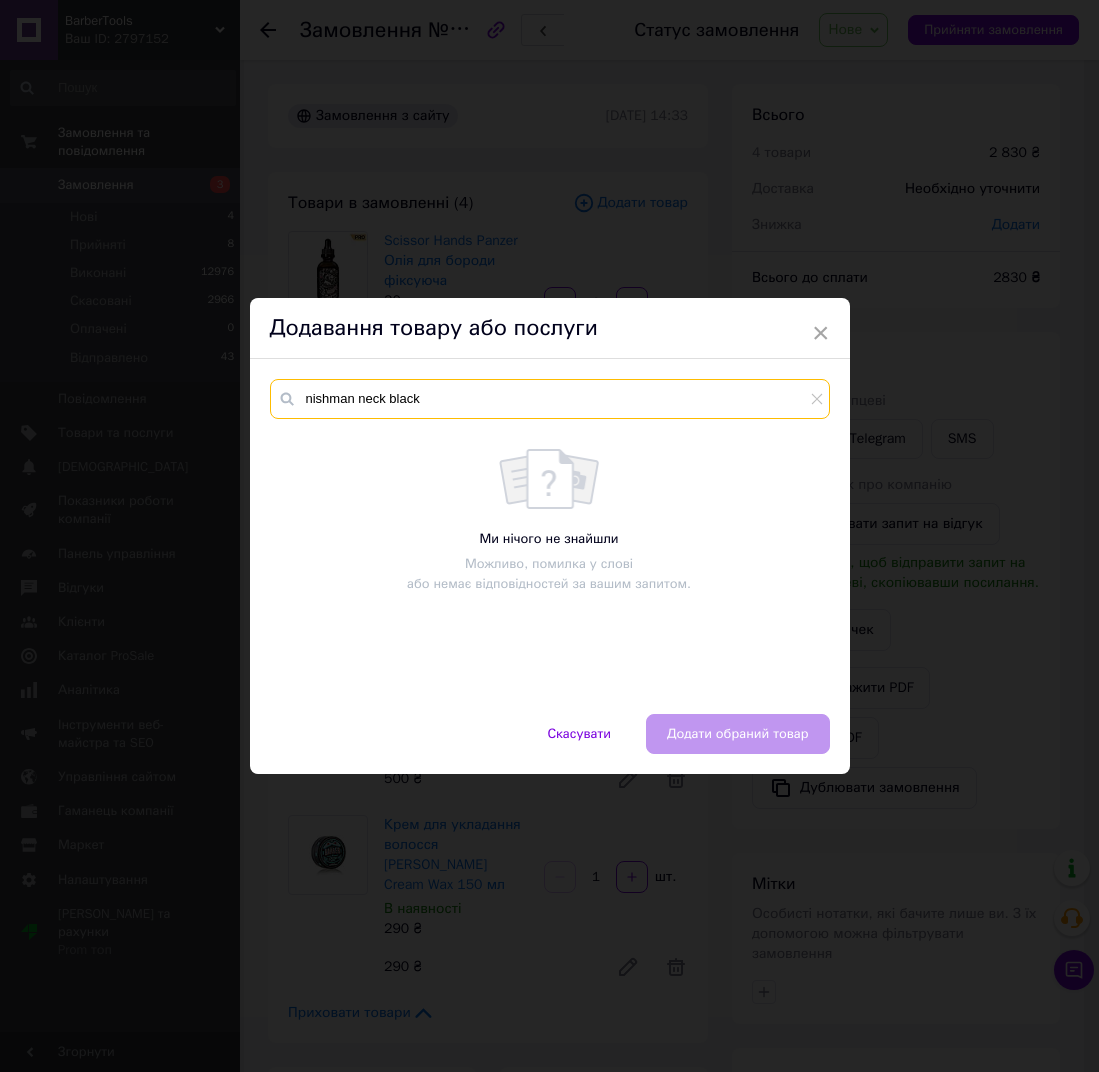 drag, startPoint x: 384, startPoint y: 400, endPoint x: 354, endPoint y: 400, distance: 30 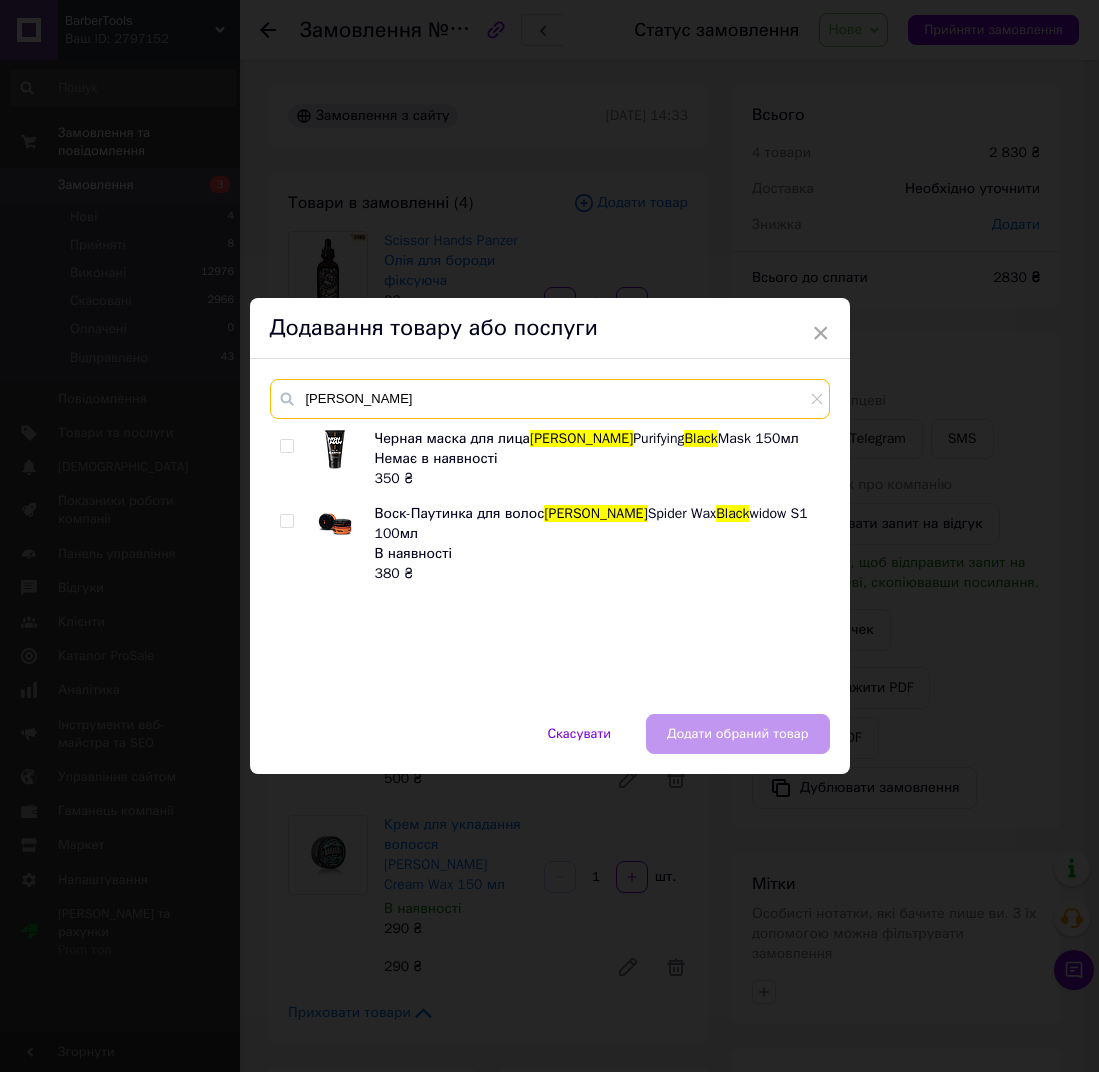 drag, startPoint x: 406, startPoint y: 404, endPoint x: 268, endPoint y: 402, distance: 138.0145 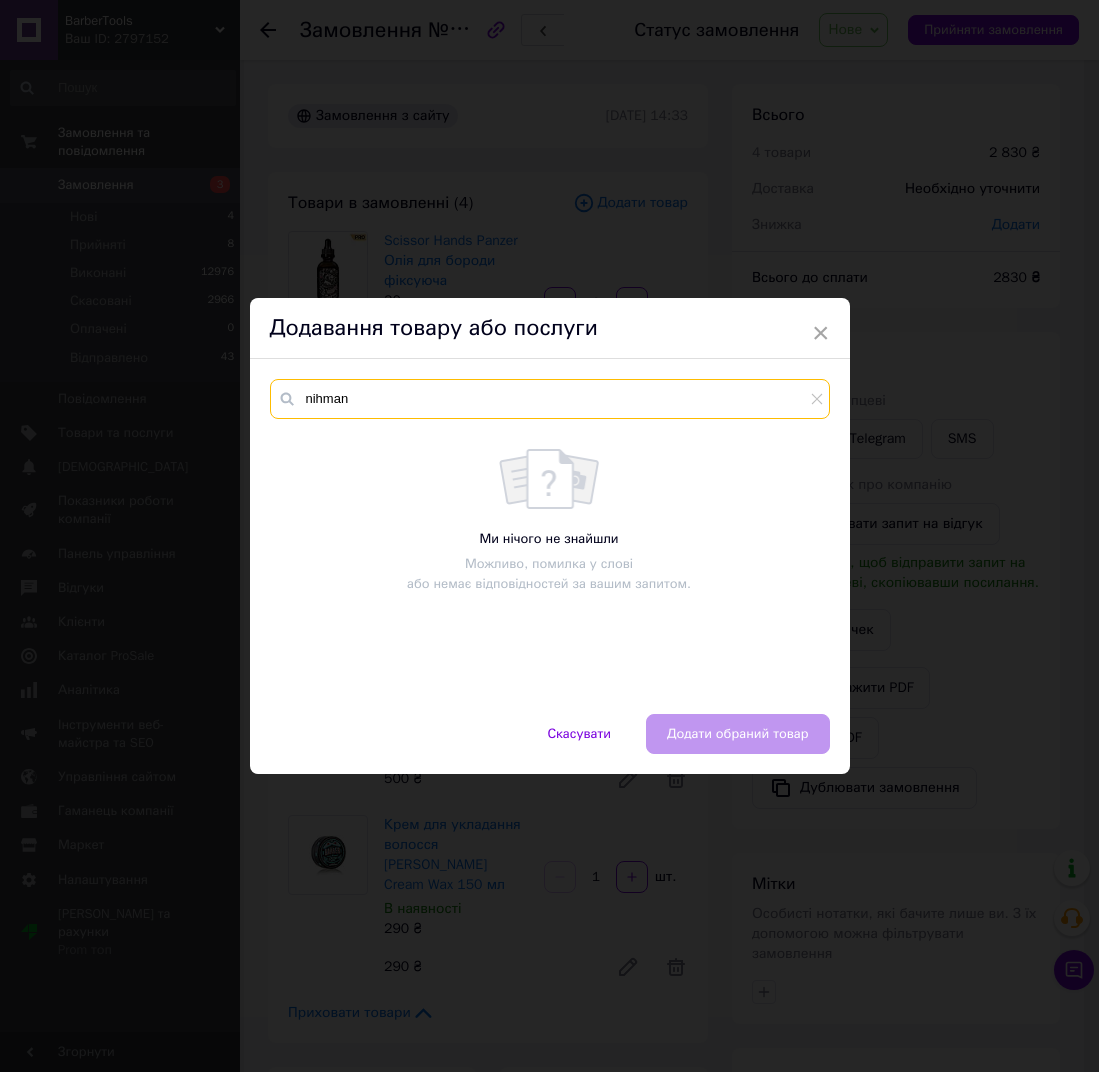 click on "nihman" at bounding box center [550, 399] 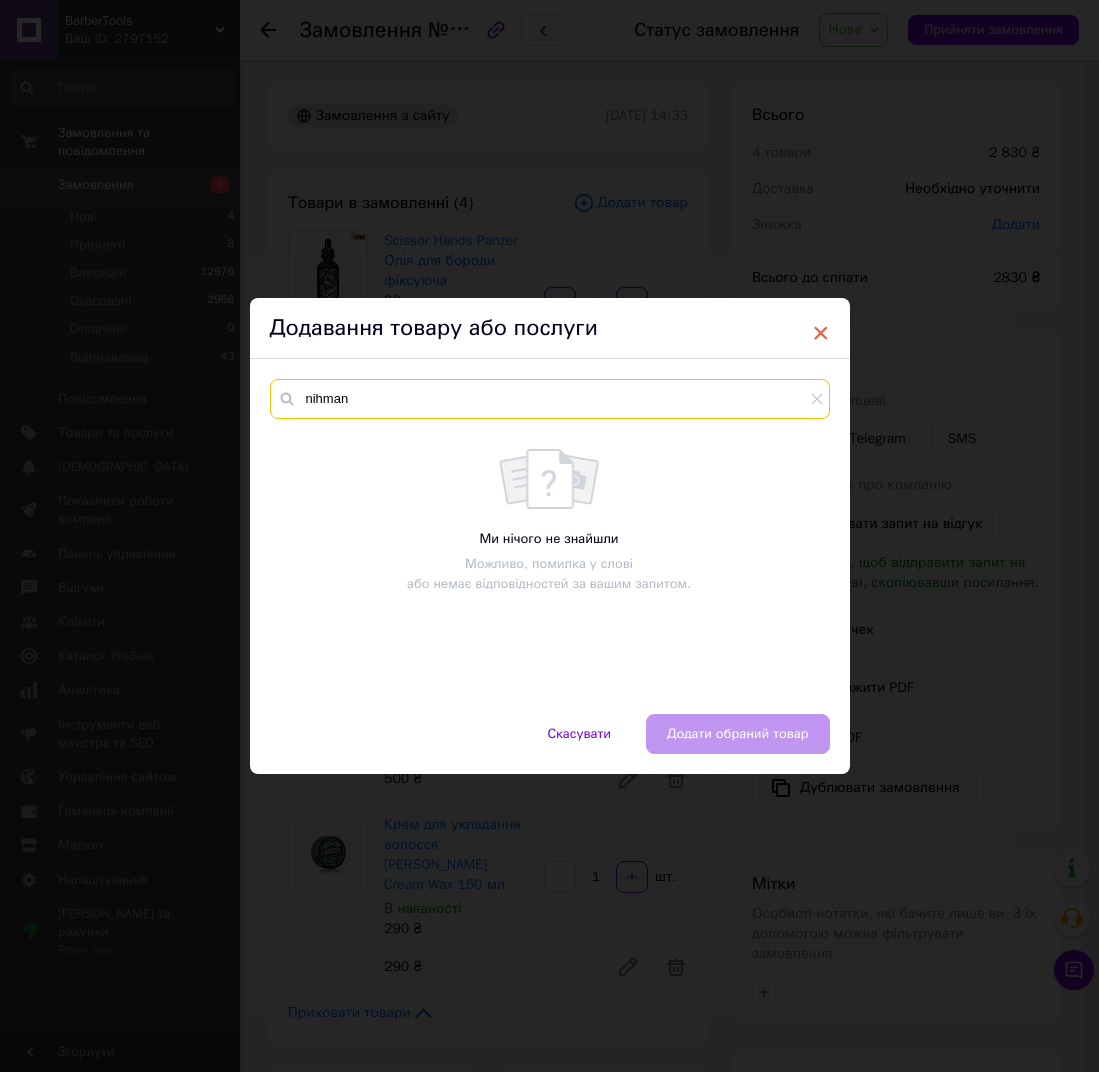 type on "nihman" 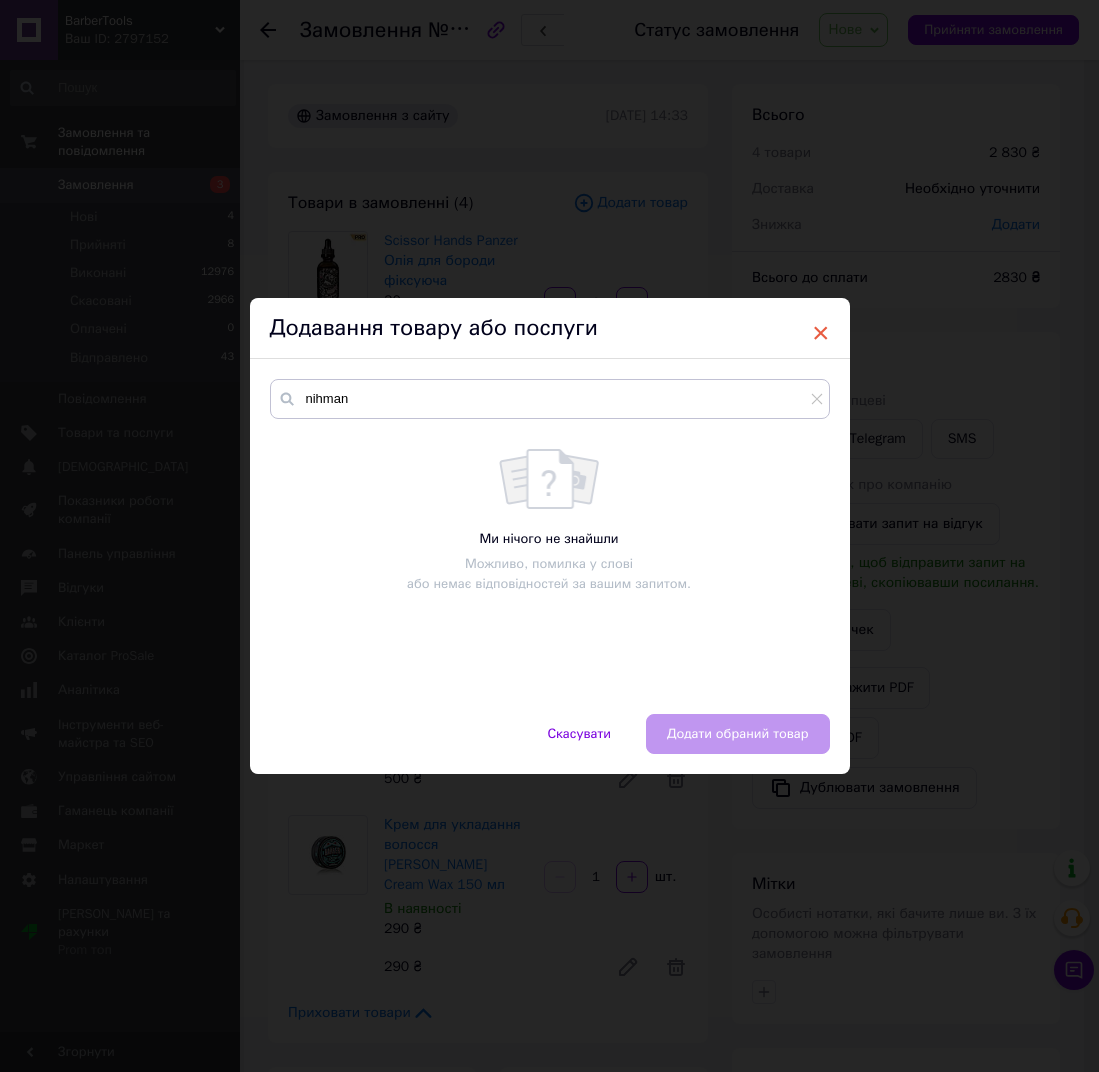 click on "×" at bounding box center [821, 333] 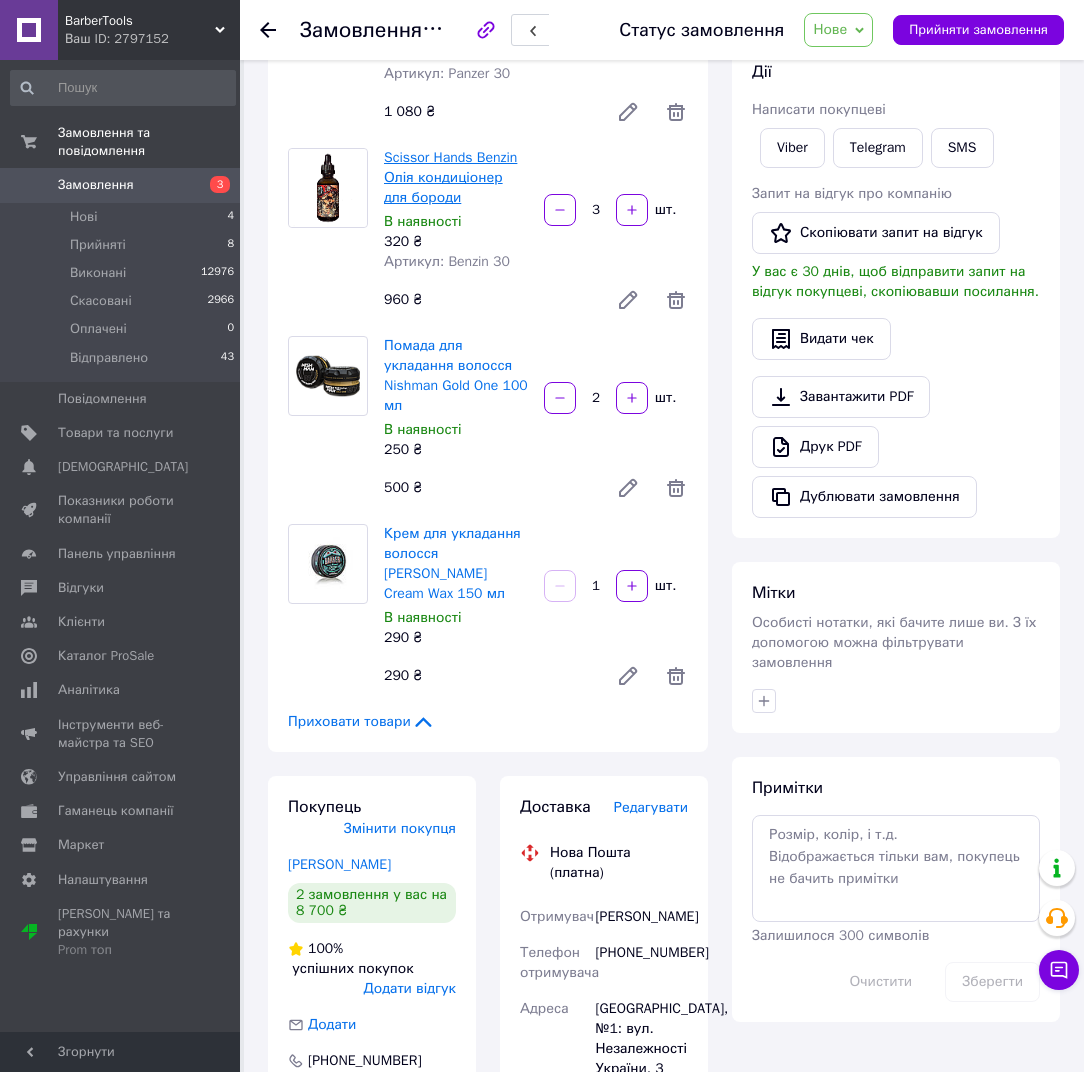 scroll, scrollTop: 300, scrollLeft: 0, axis: vertical 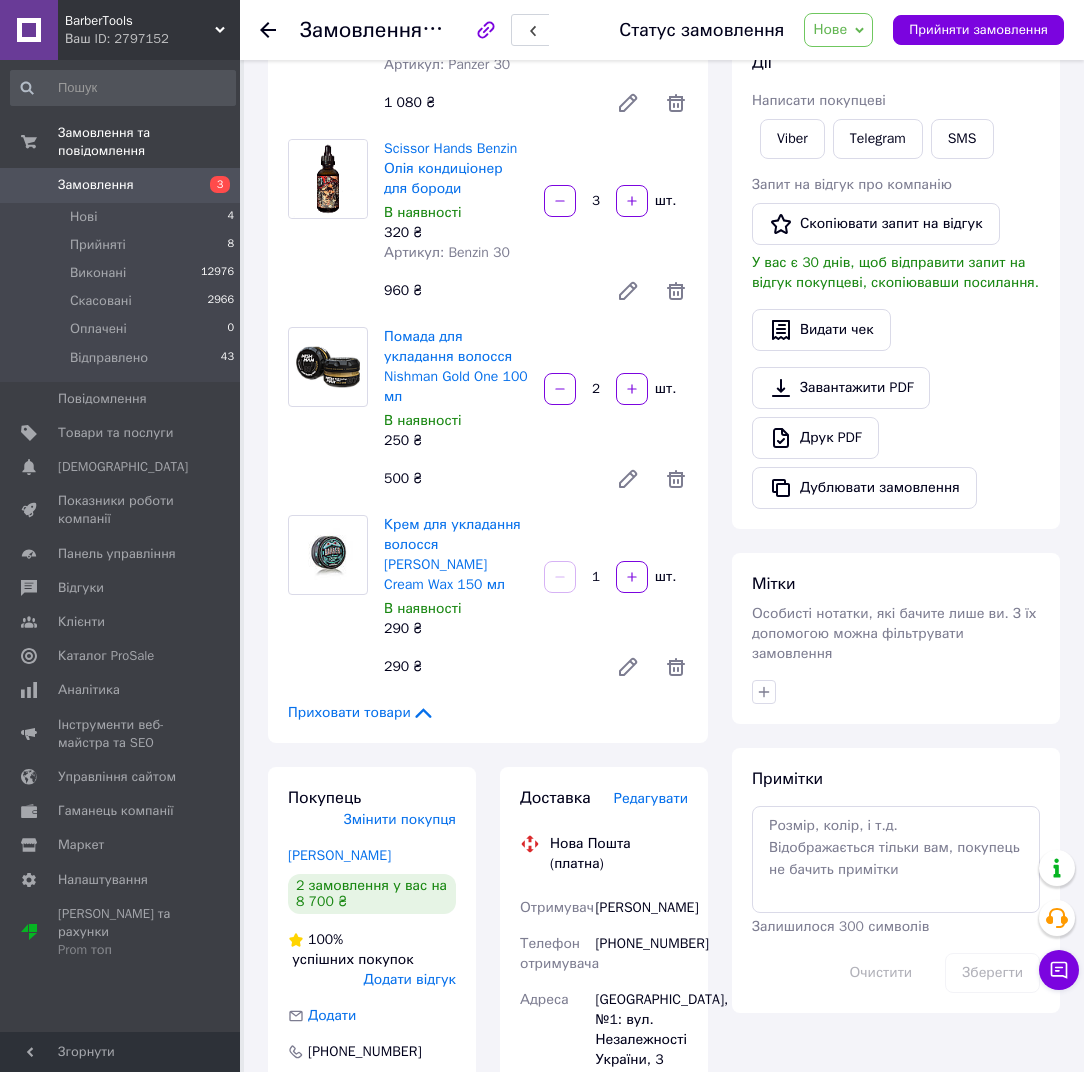 click on "Товари в замовленні (4) Додати товар Scissor Hands Panzer Олія для бороди фіксуюча 30 Немає в наявності 360 ₴ Артикул: Panzer 30 3   шт. 1 080 ₴ Scissor Hands Benzin Олія кондиціонер для бороди В наявності 320 ₴ Артикул: Benzin 30 3   шт. 960 ₴ Помада для укладання волосся Nishman Gold One 100 мл В наявності 250 ₴ 2   шт. 500 ₴ Крем для укладання волосся Marmara Barber Cream Wax 150 мл В наявності 290 ₴ 1   шт. 290 ₴ Приховати товари" at bounding box center [488, 307] 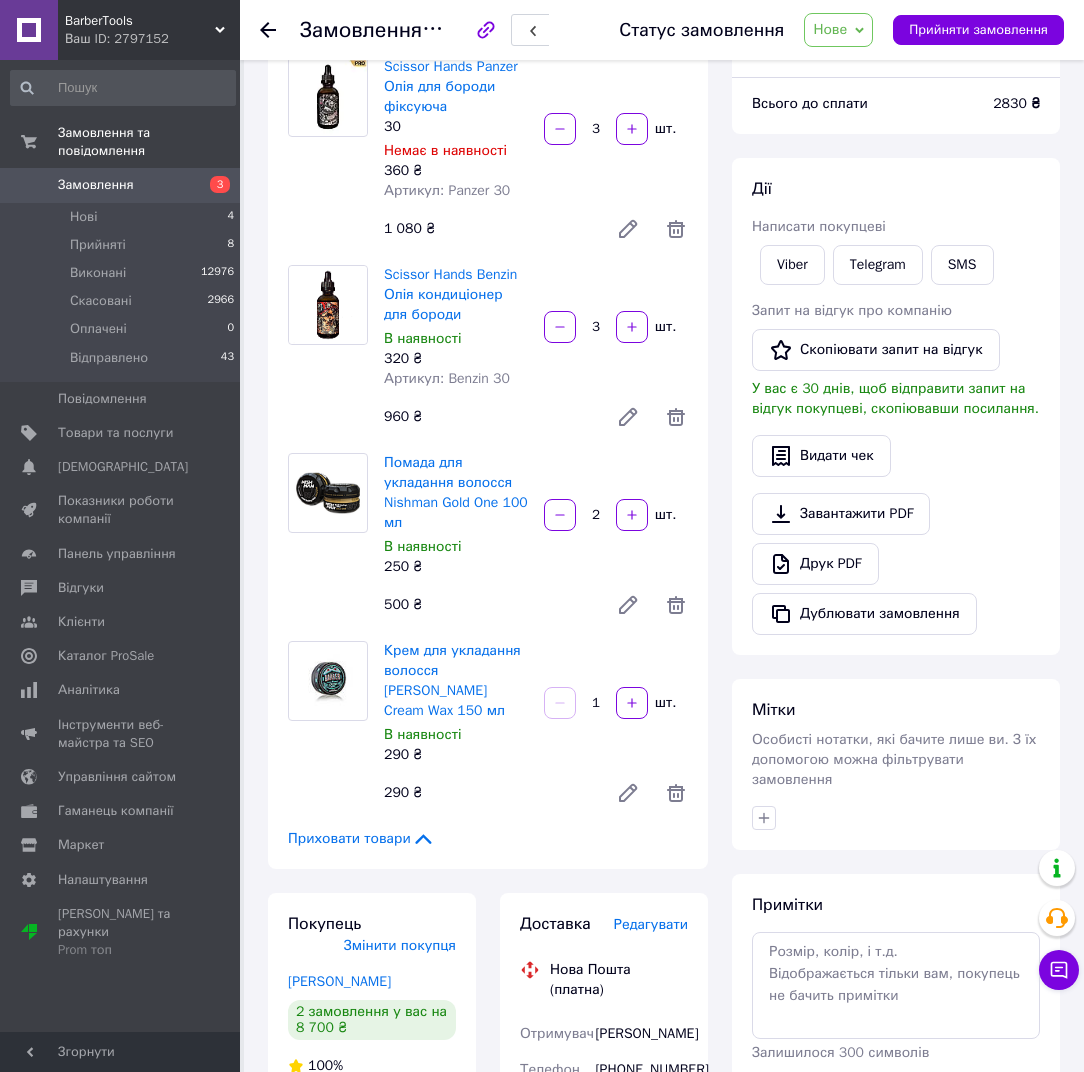 scroll, scrollTop: 0, scrollLeft: 0, axis: both 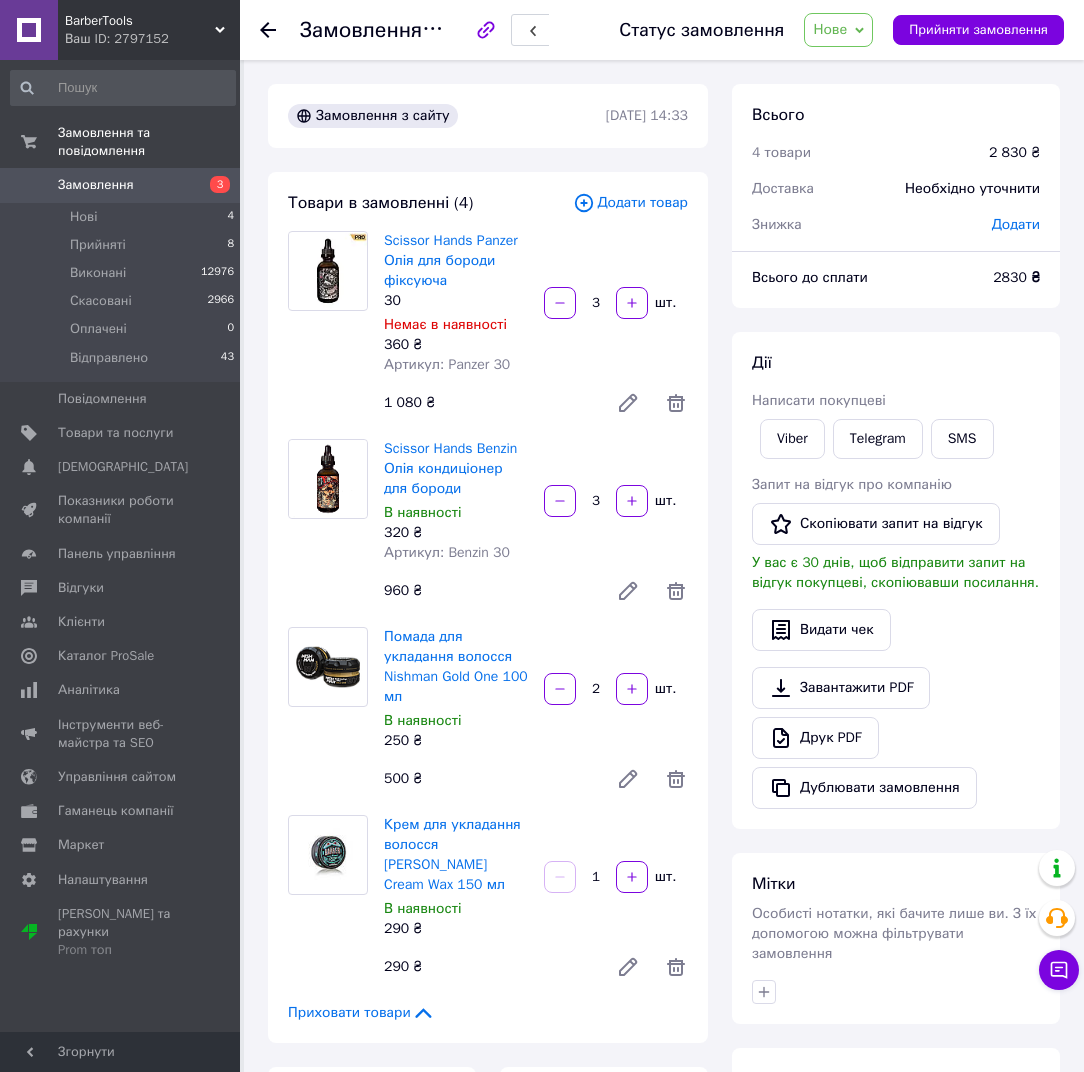 click on "500 ₴" at bounding box center (488, 779) 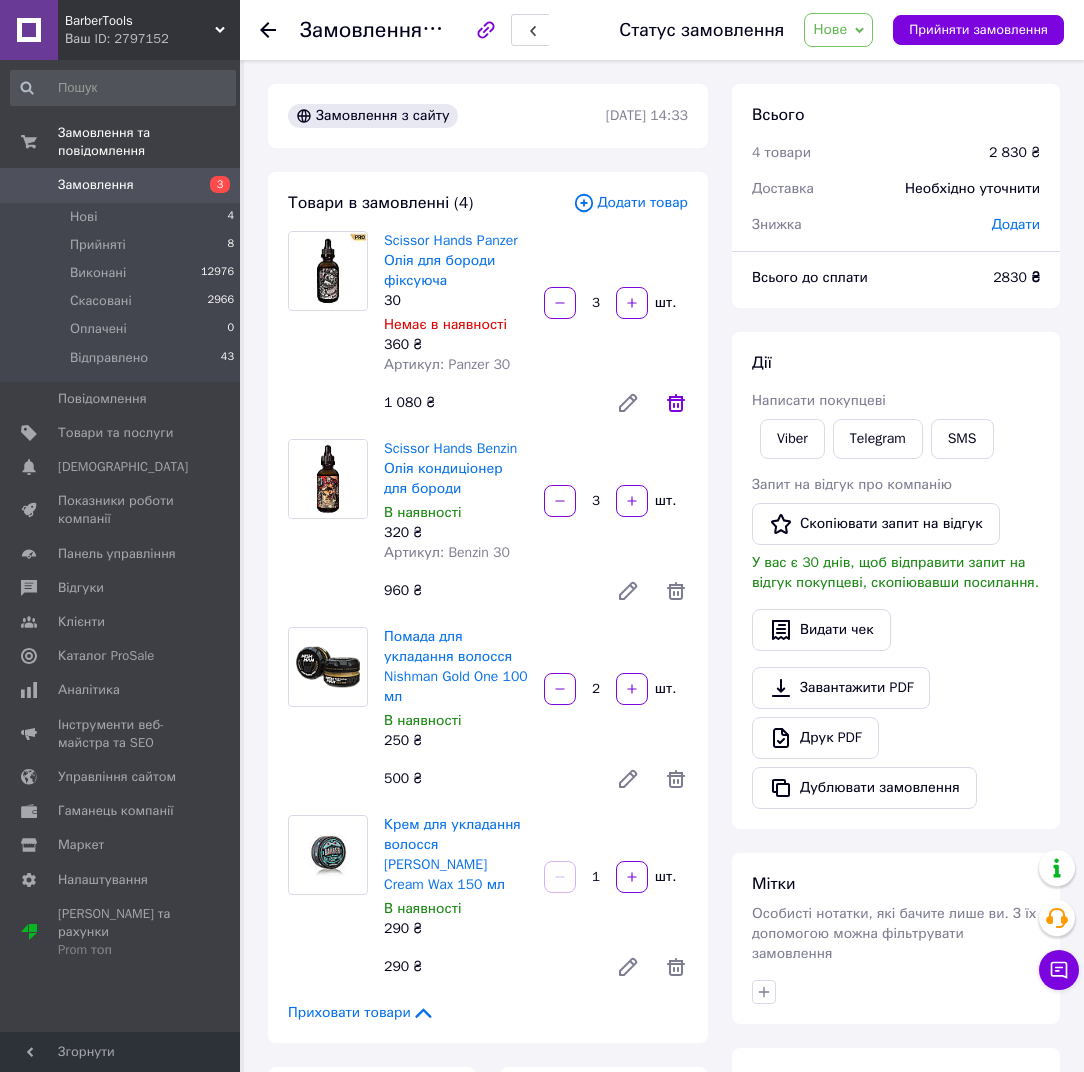 click 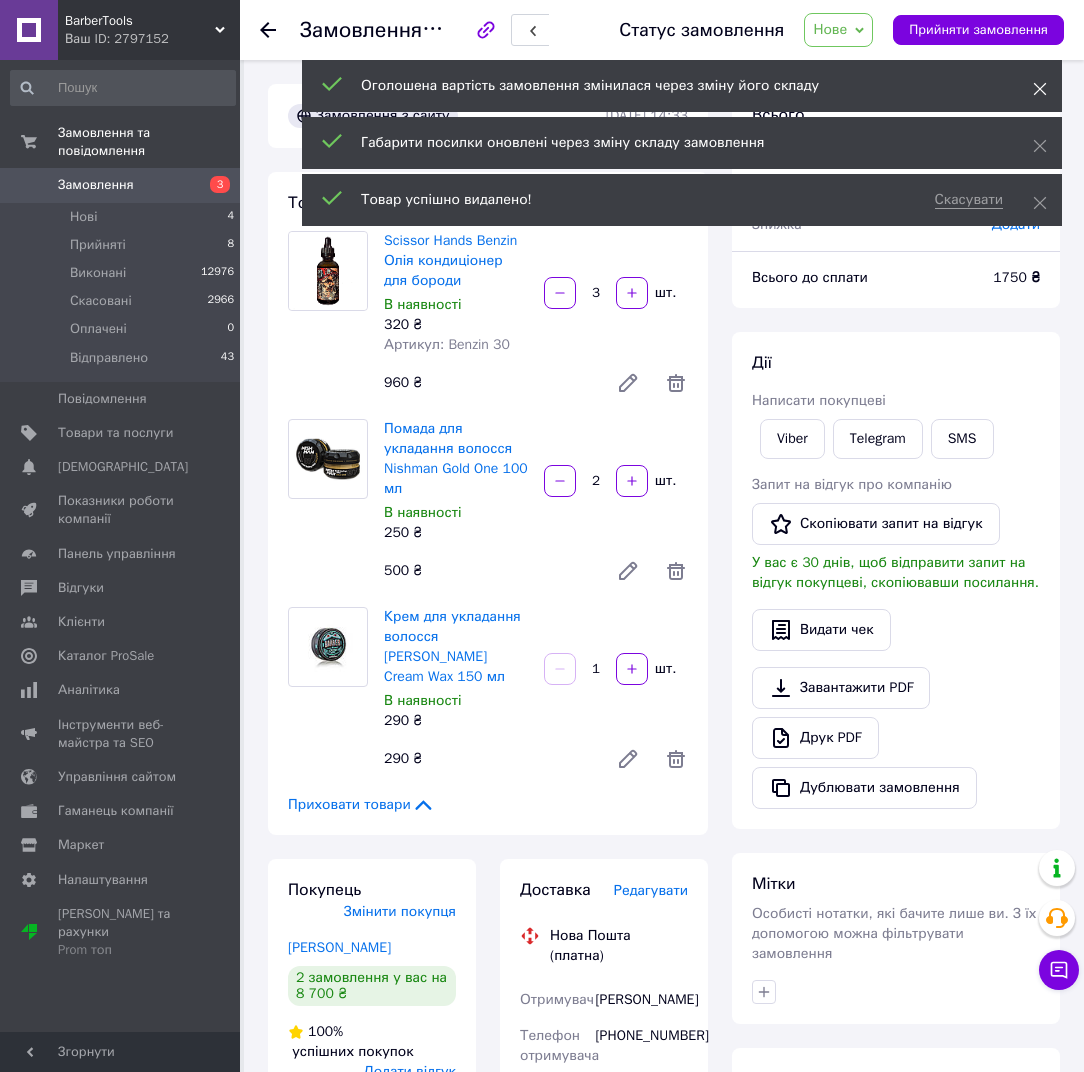 click 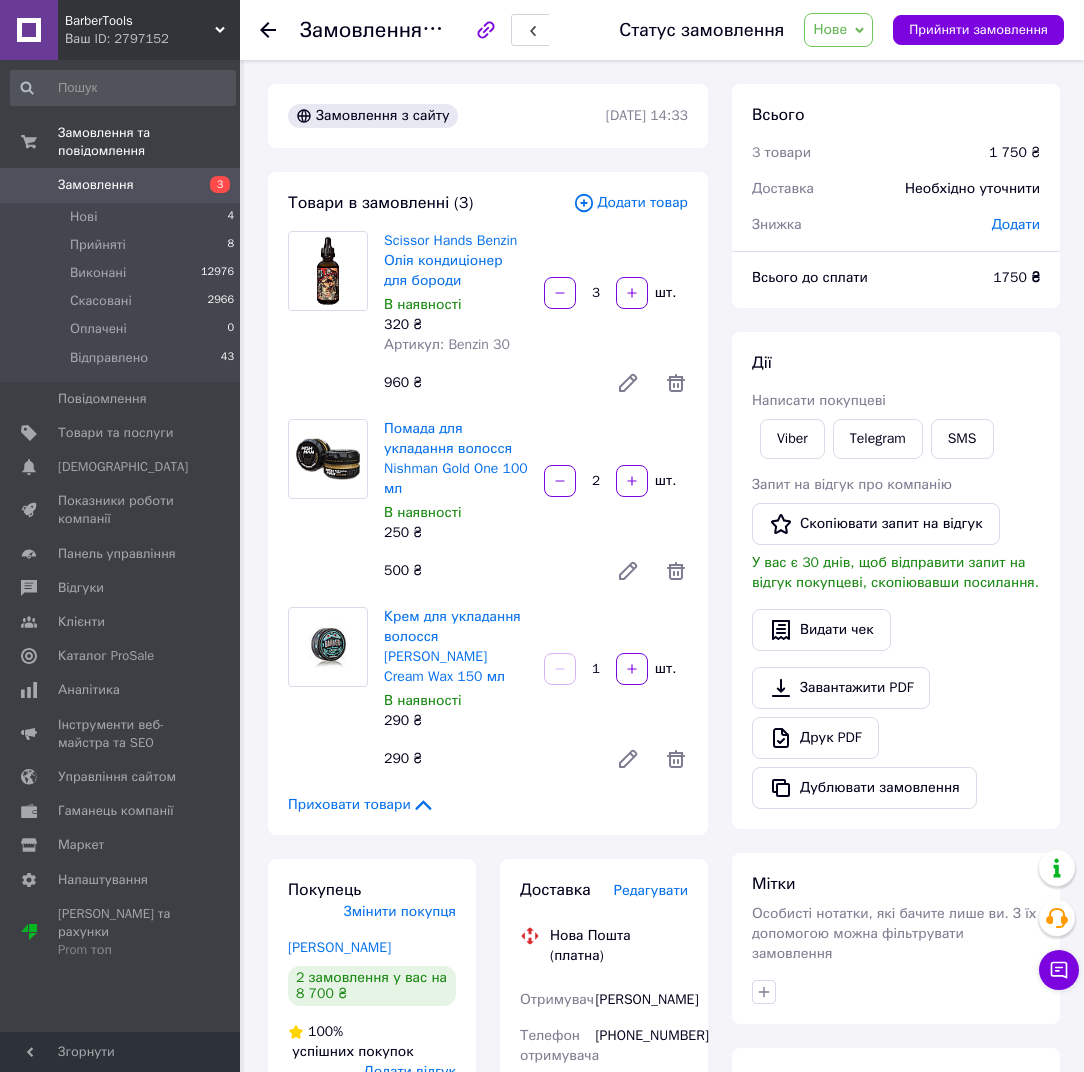 click on "Додати товар" at bounding box center [630, 203] 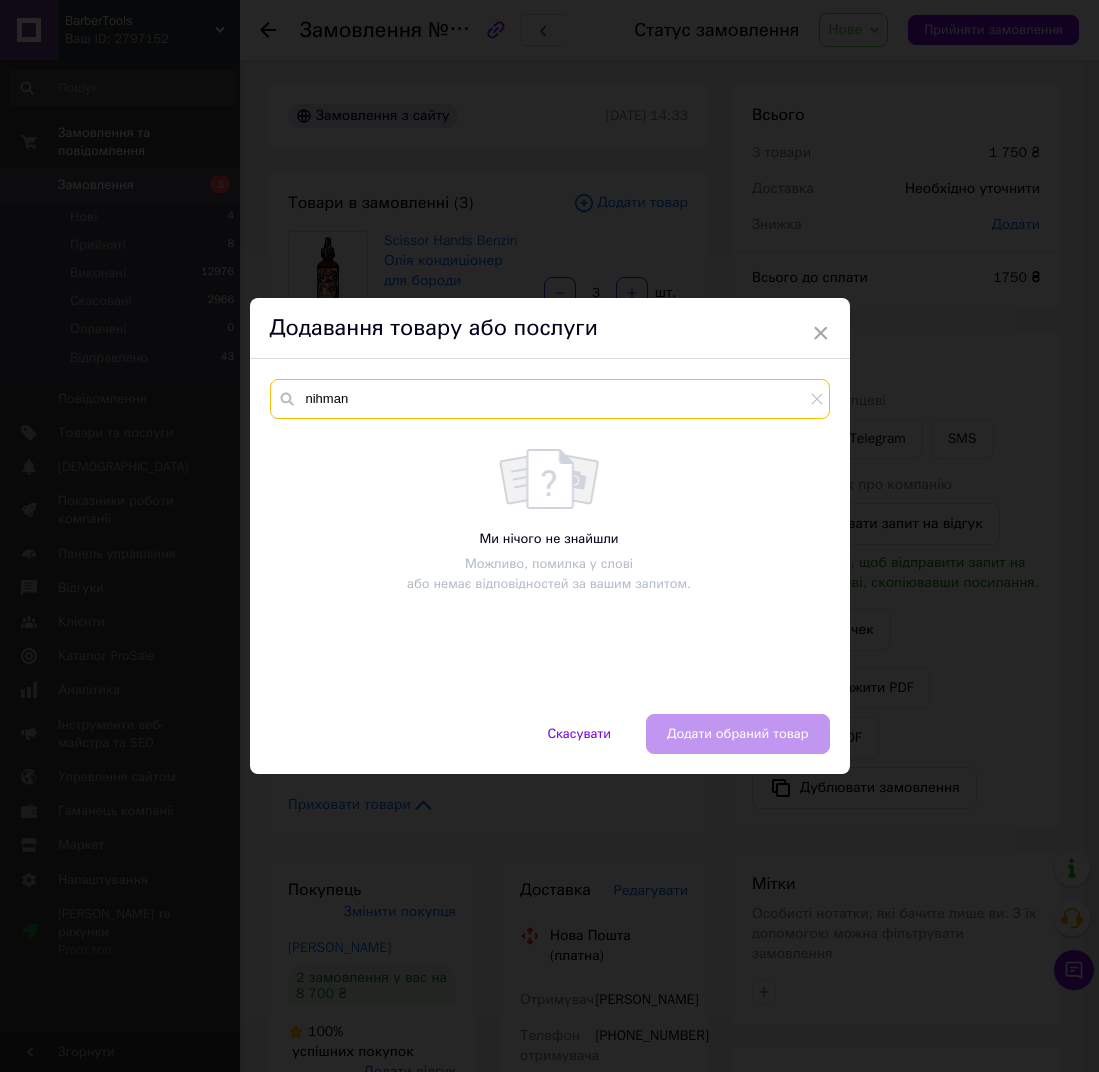 click on "nihman" at bounding box center (550, 399) 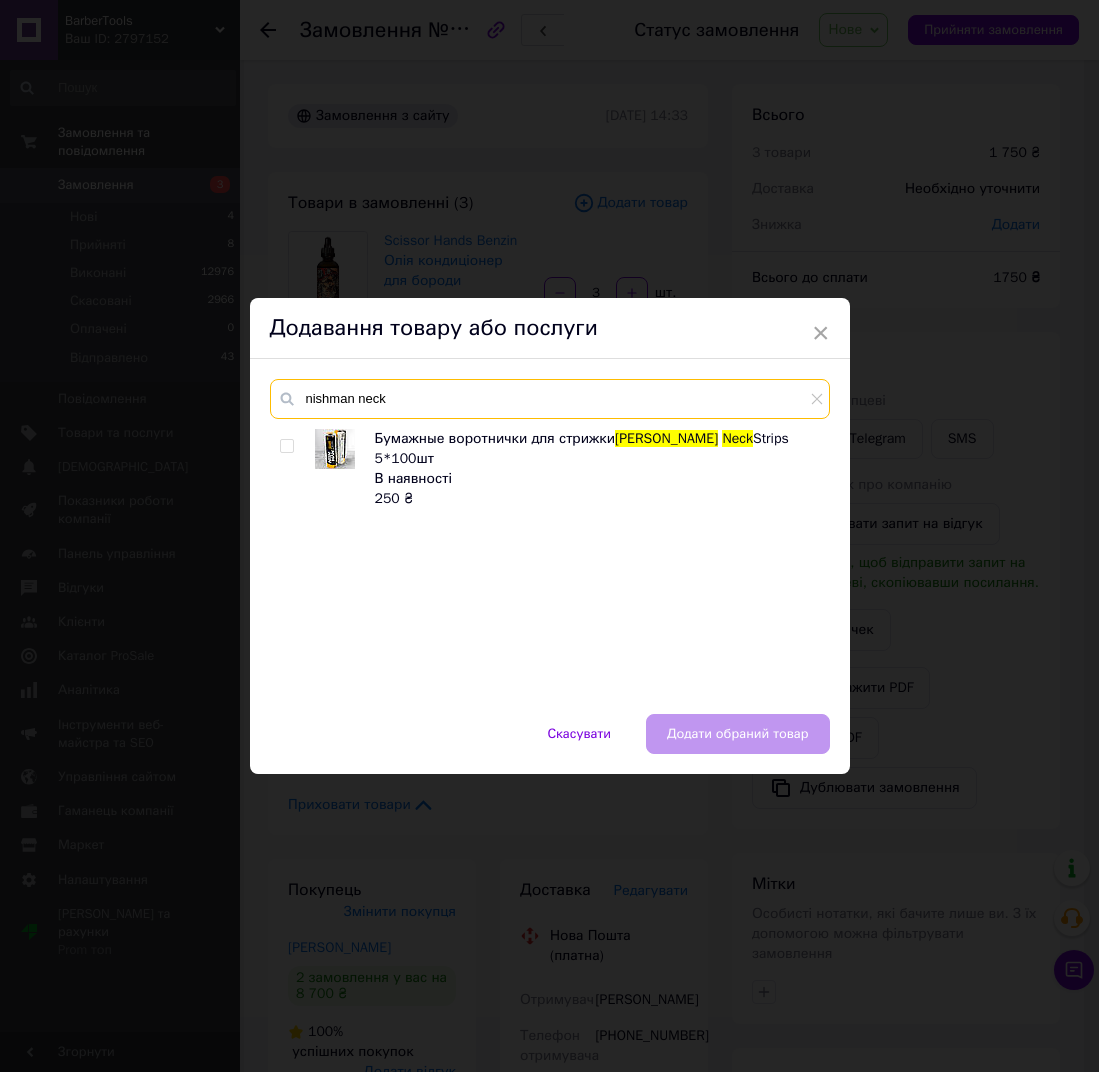 type on "nishman neck" 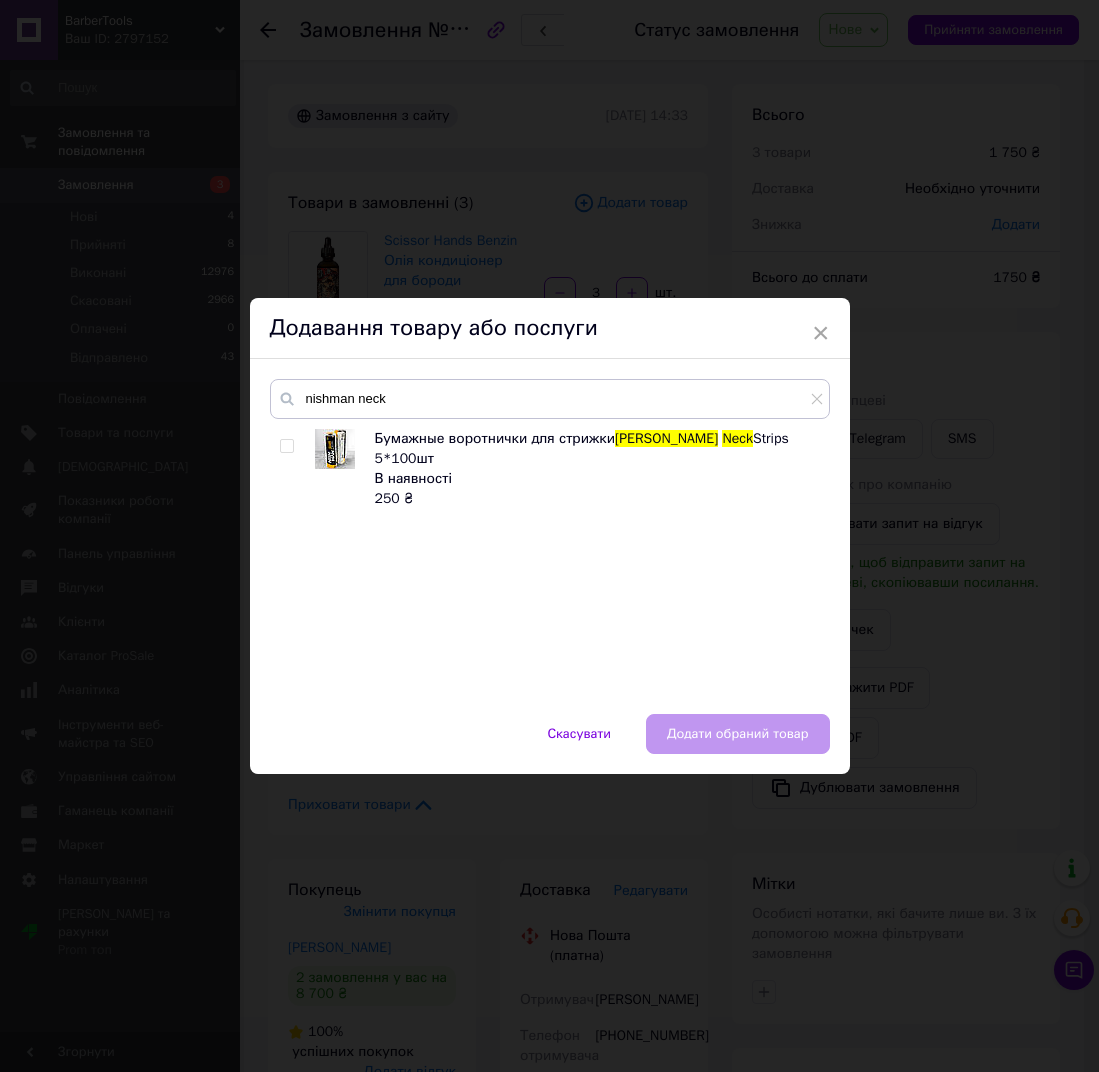 click on "В наявності" at bounding box center (597, 479) 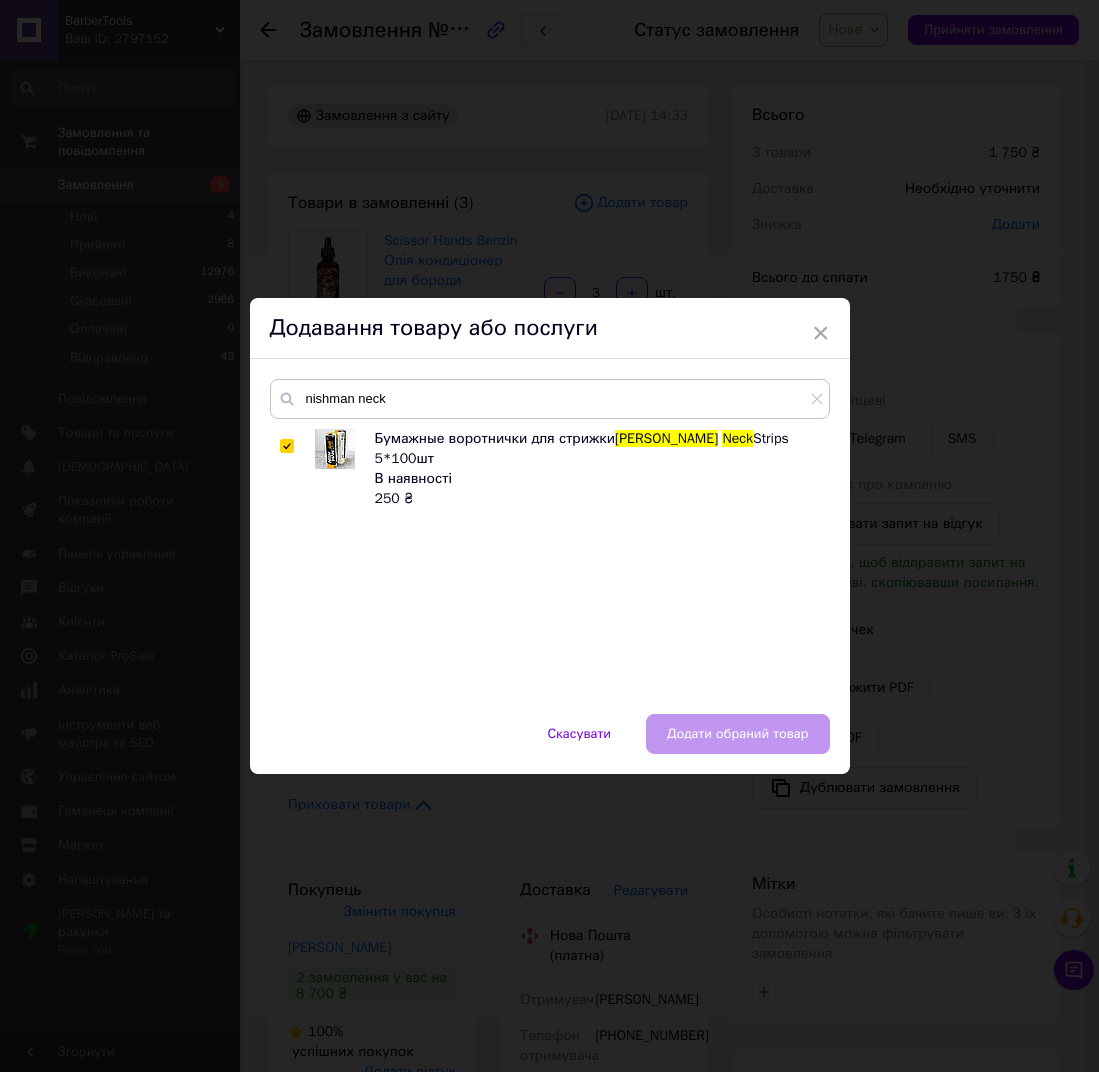 checkbox on "true" 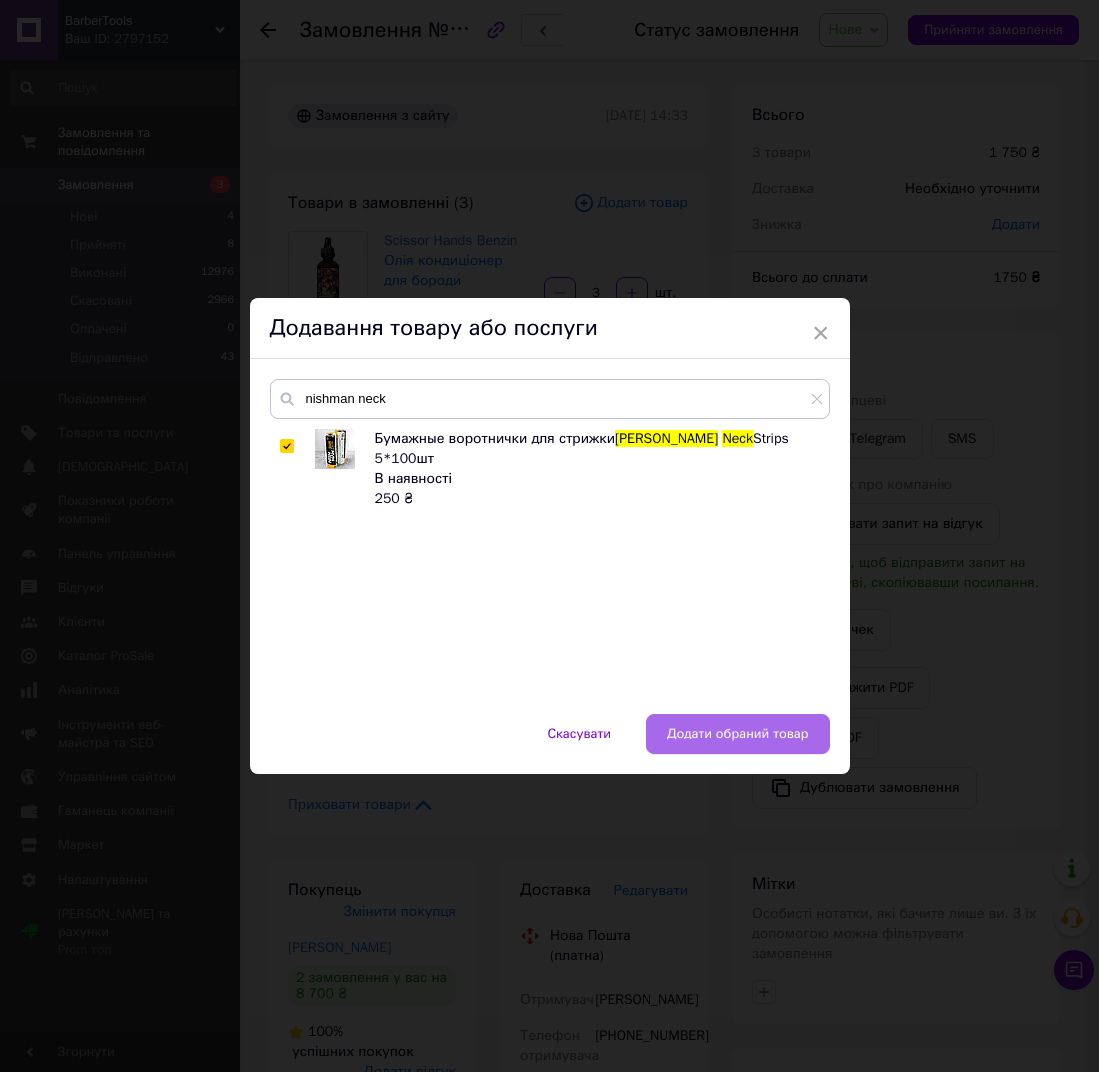 click on "Додати обраний товар" at bounding box center (738, 734) 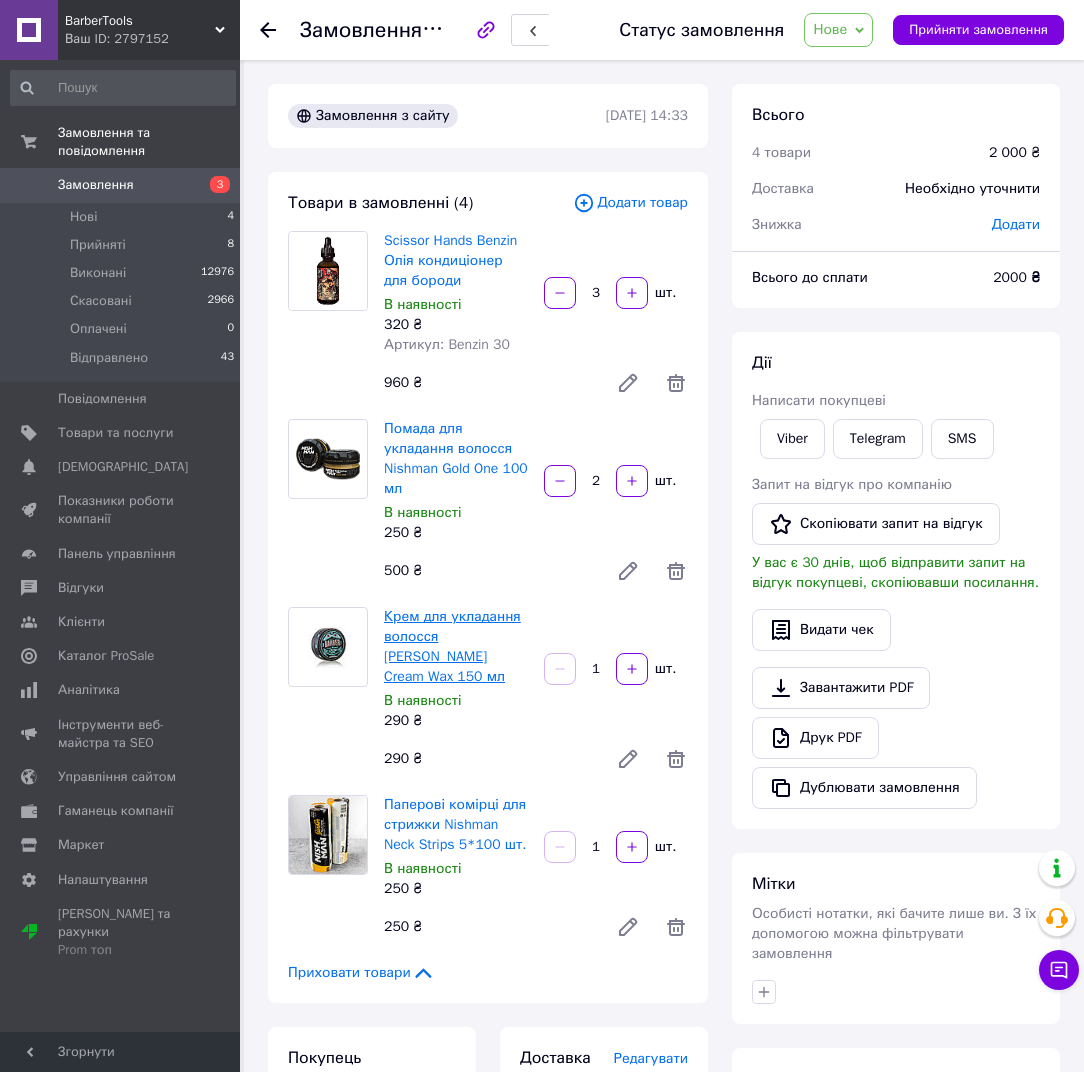 click on "Крем для укладання волосся Marmara Barber Cream Wax 150 мл" at bounding box center (452, 646) 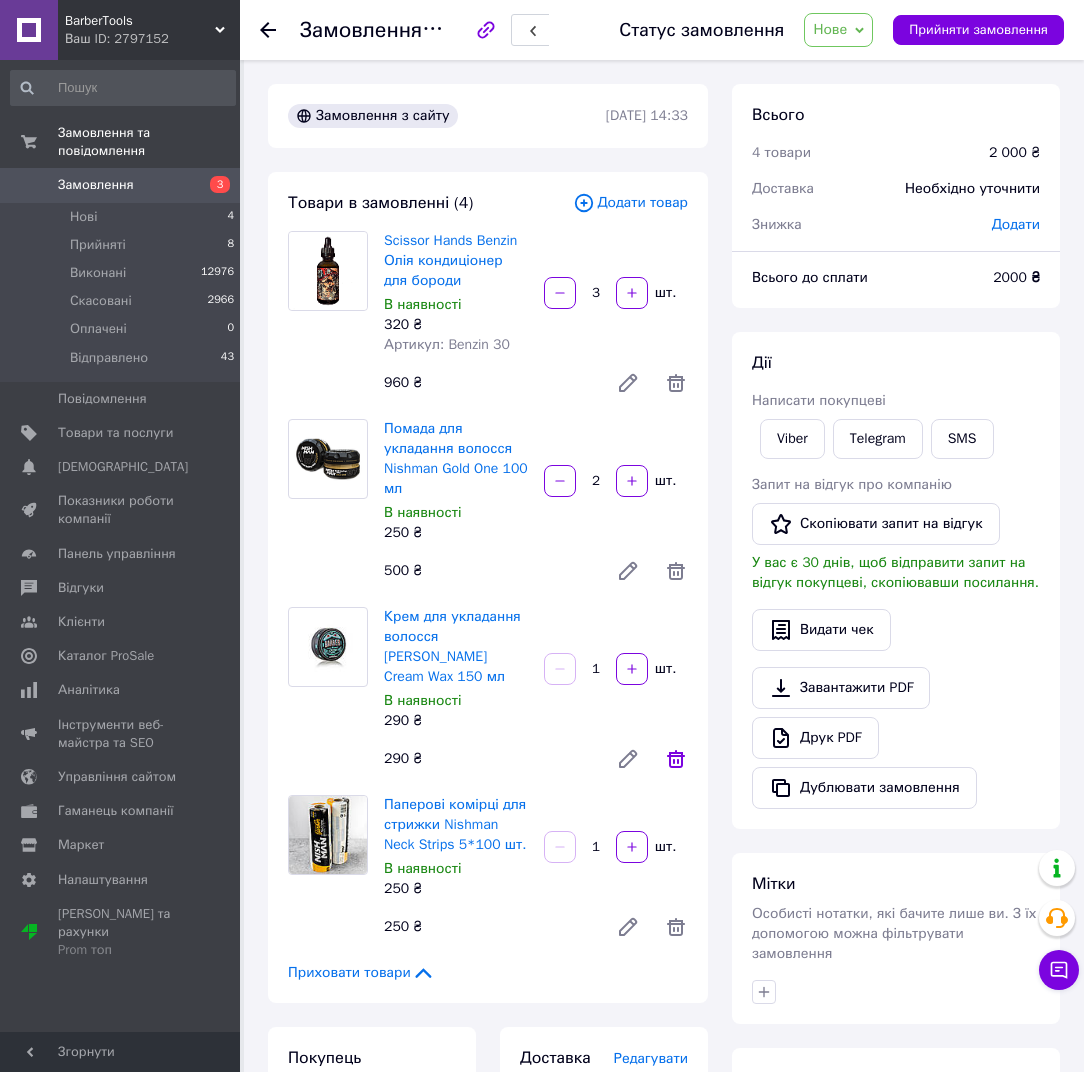 click 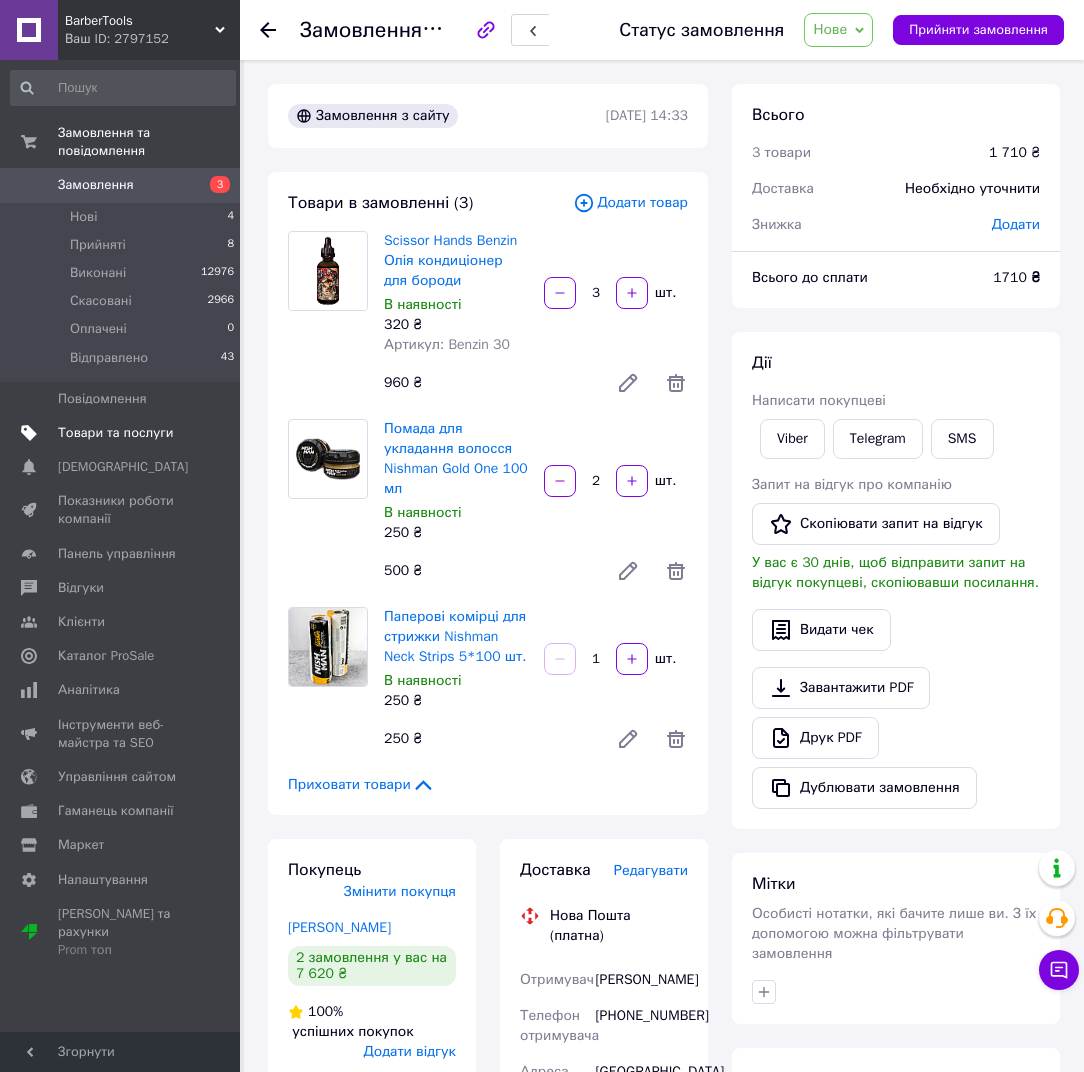 click on "Товари та послуги" at bounding box center [115, 433] 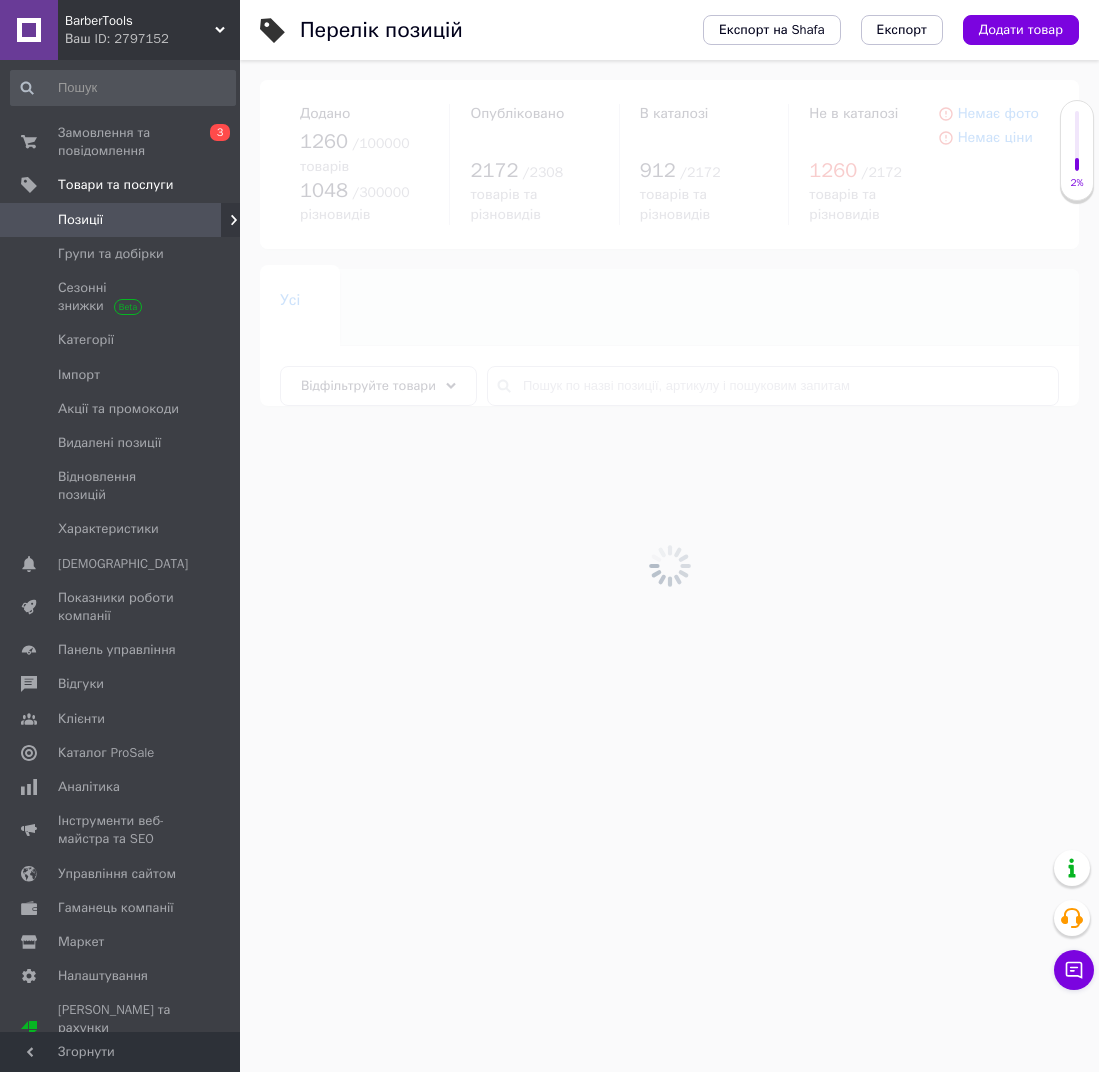 click at bounding box center [669, 566] 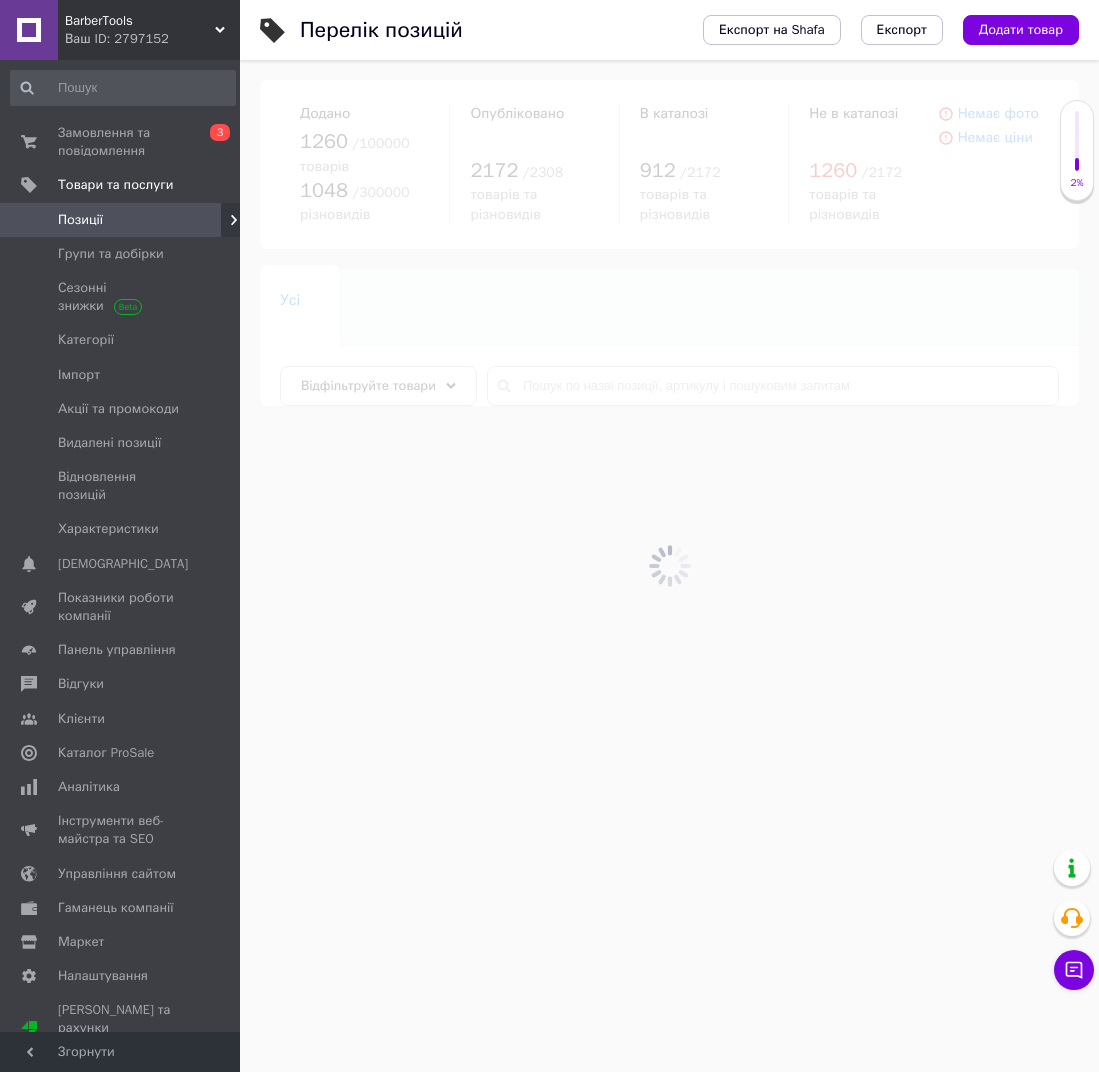click at bounding box center [669, 566] 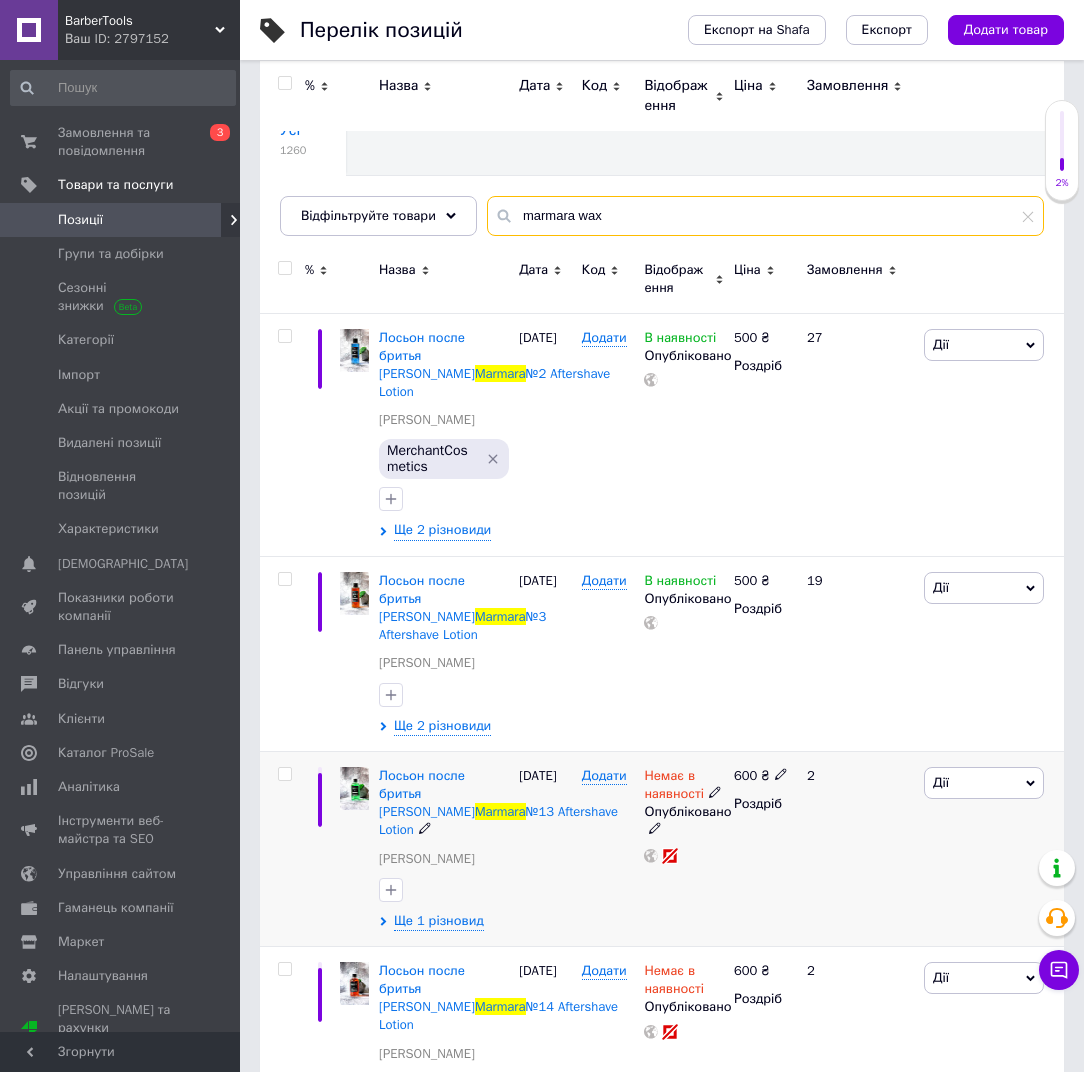 scroll, scrollTop: 0, scrollLeft: 0, axis: both 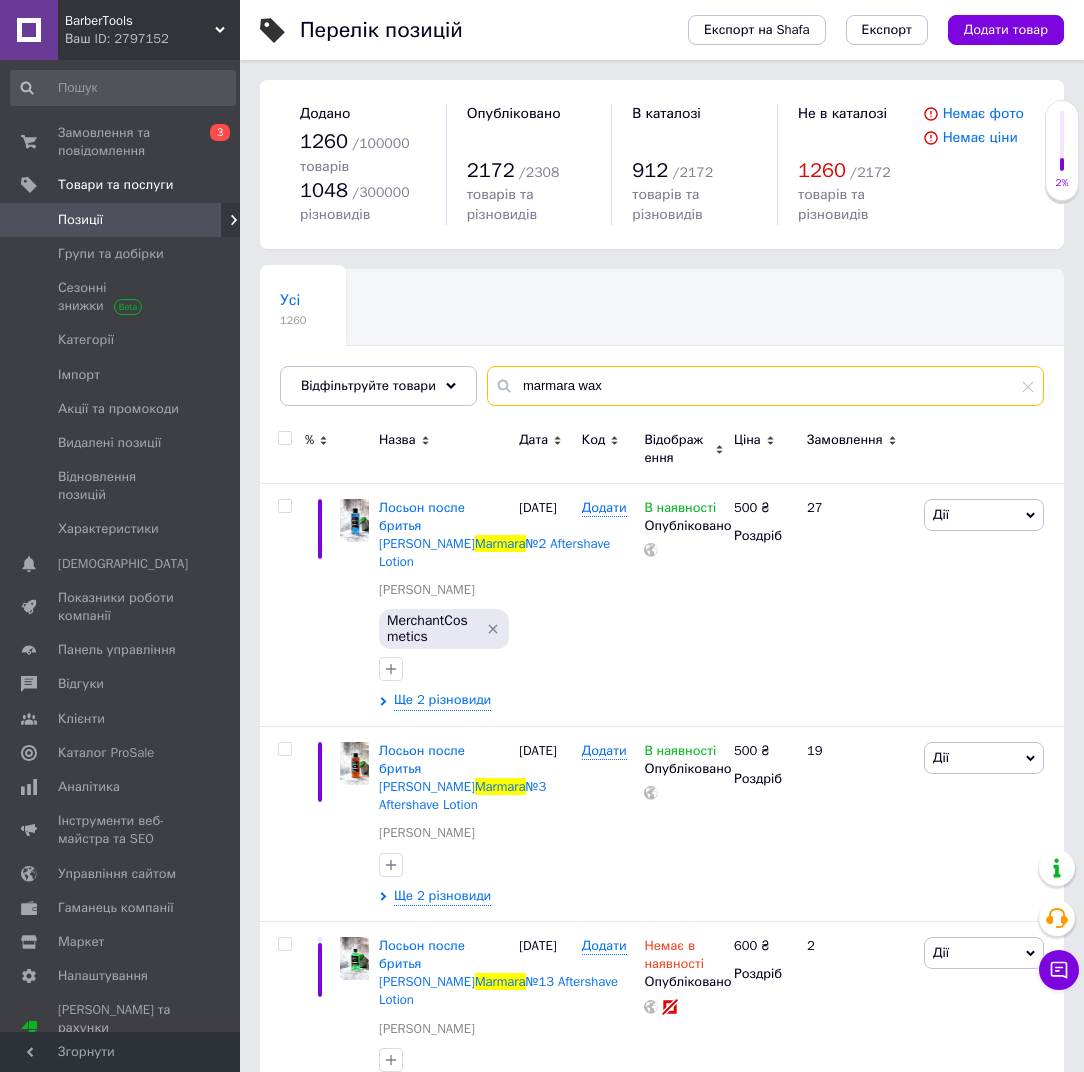 click on "marmara wax" at bounding box center (765, 386) 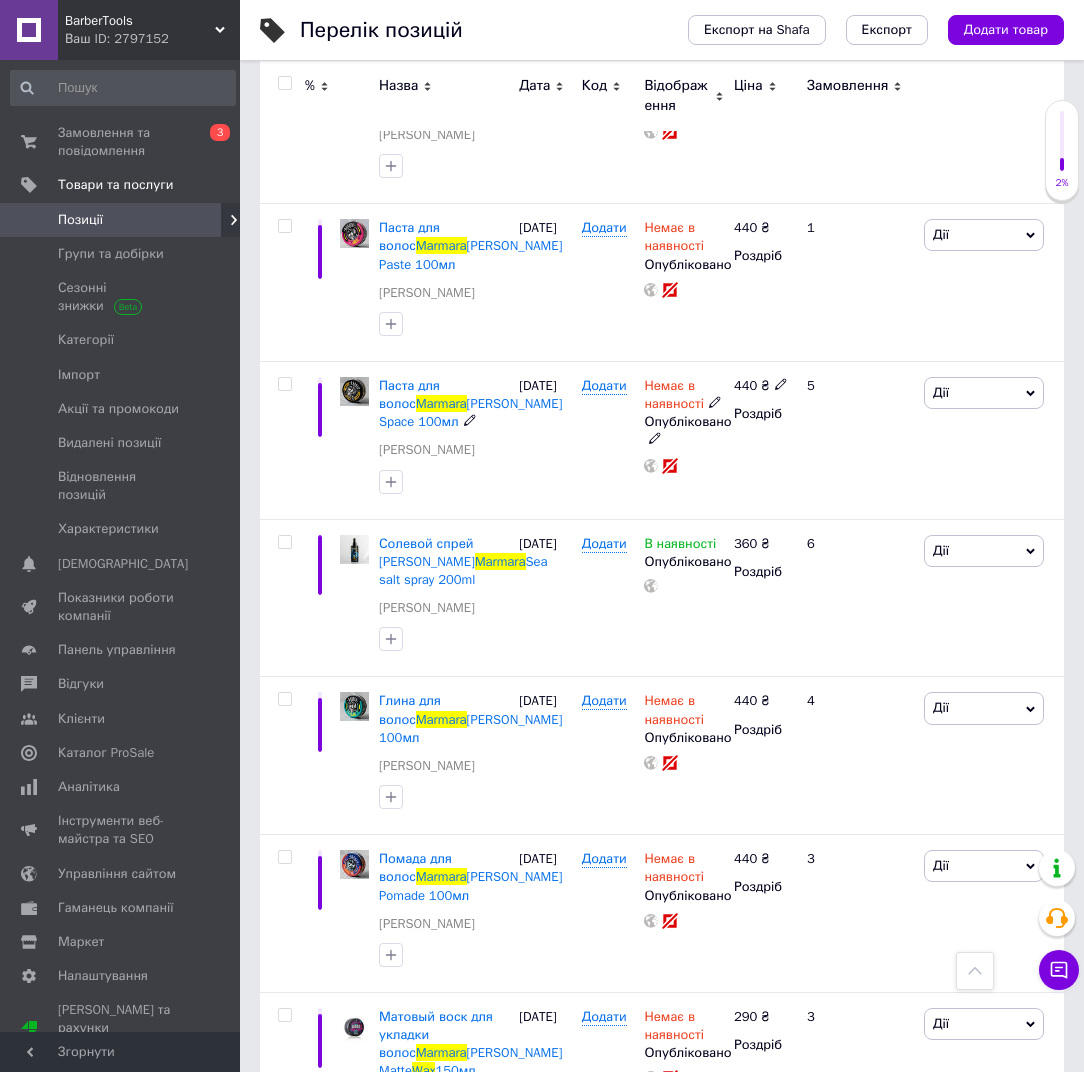 scroll, scrollTop: 3220, scrollLeft: 0, axis: vertical 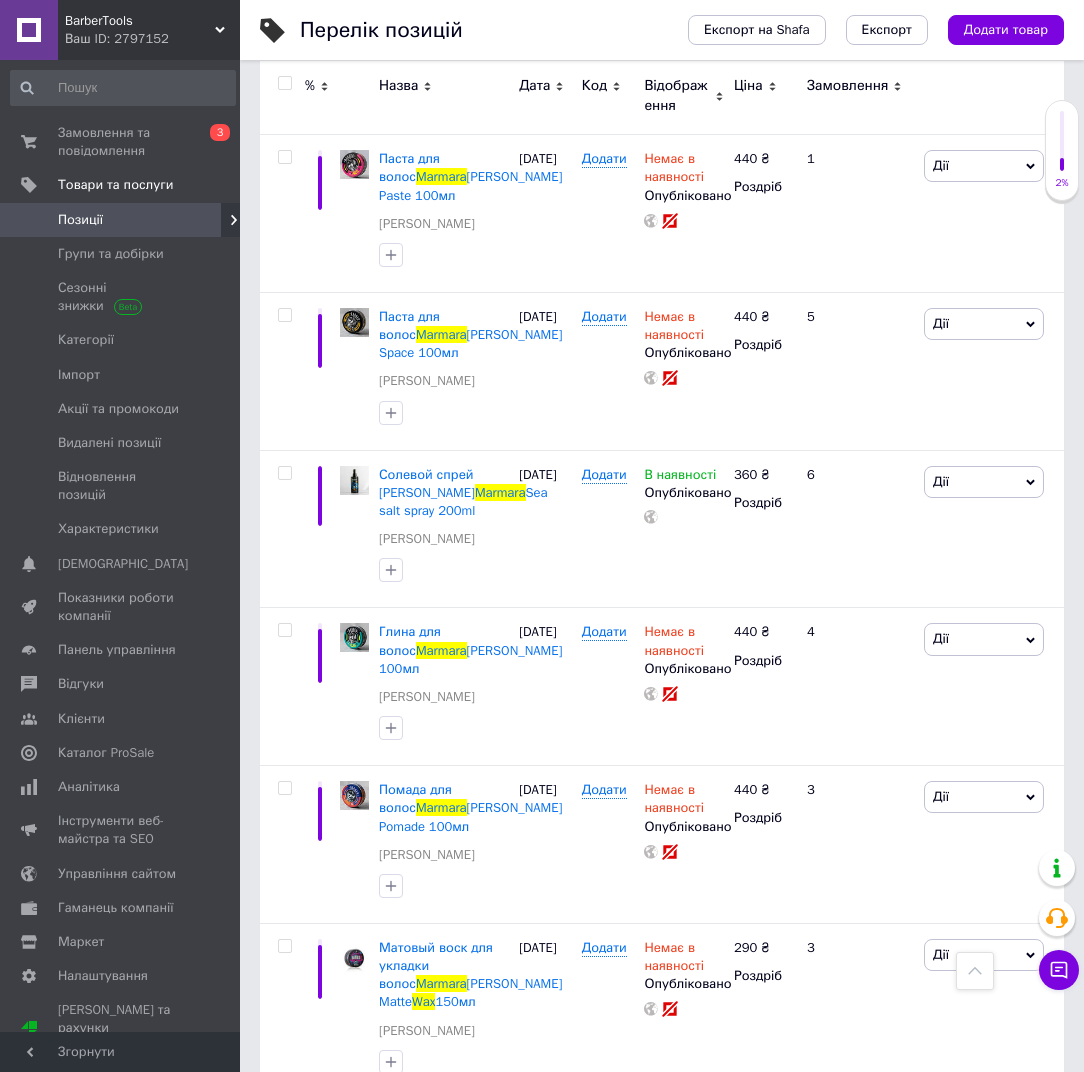 click on "2" at bounding box center (327, 1140) 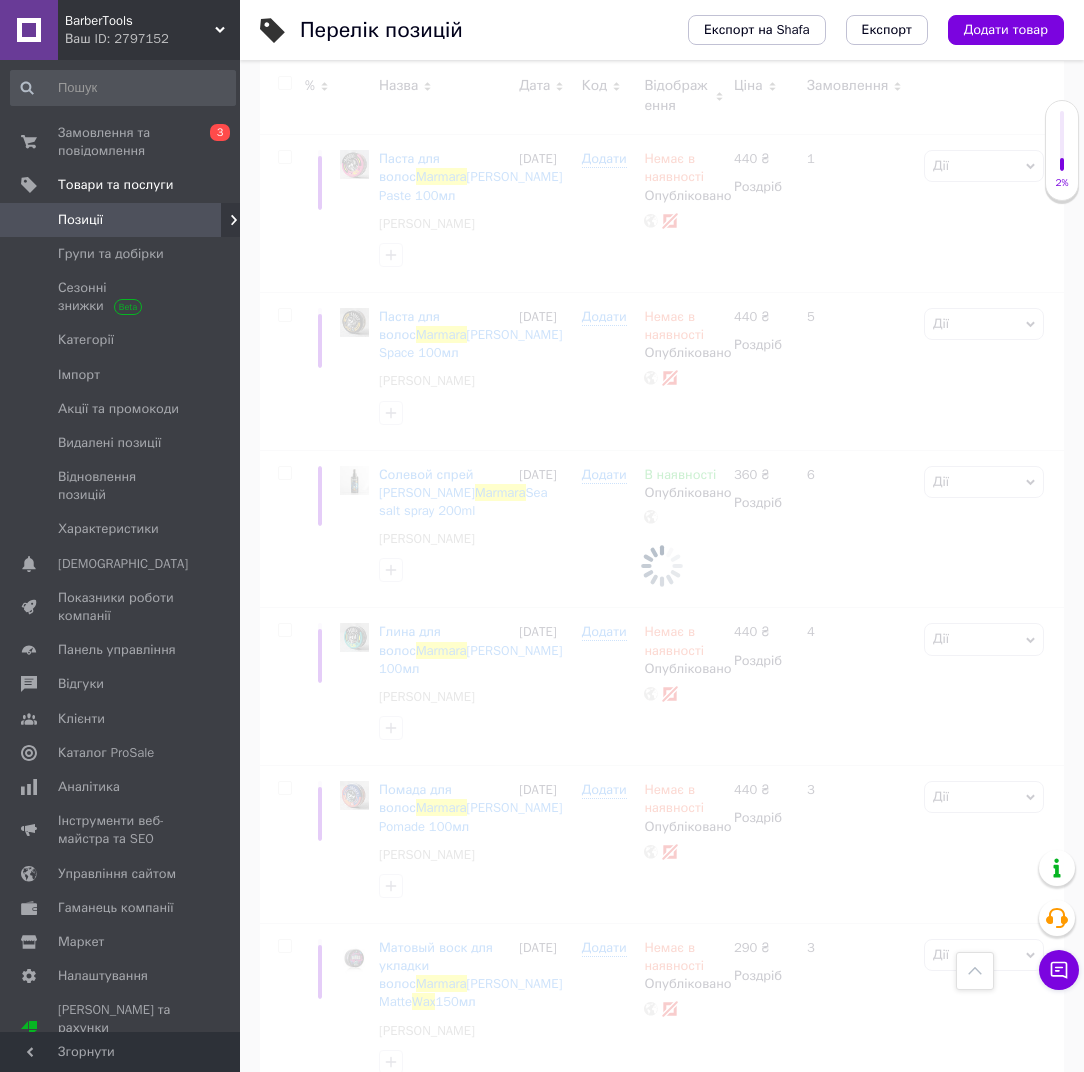 scroll, scrollTop: 191, scrollLeft: 0, axis: vertical 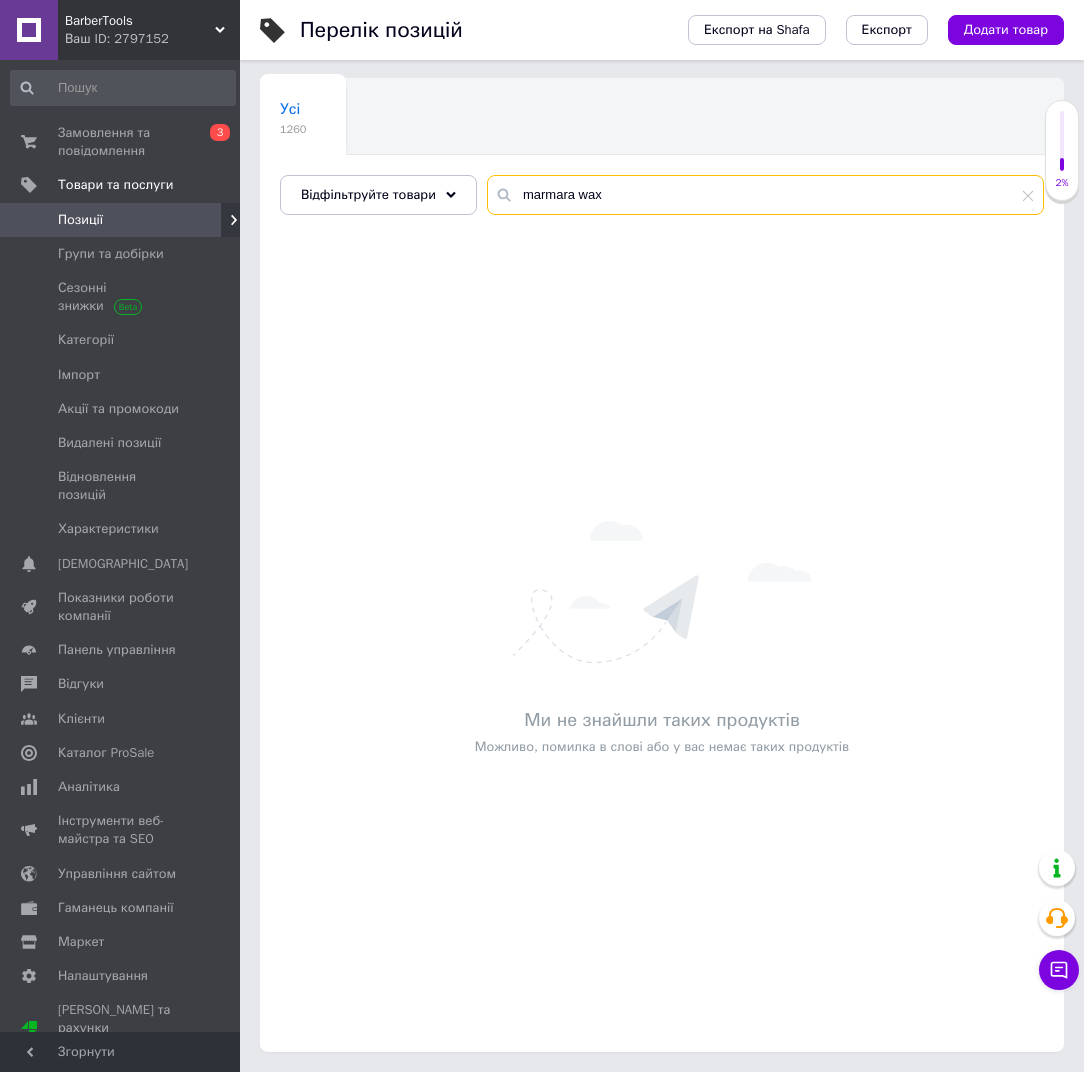 drag, startPoint x: 611, startPoint y: 198, endPoint x: 484, endPoint y: 192, distance: 127.141655 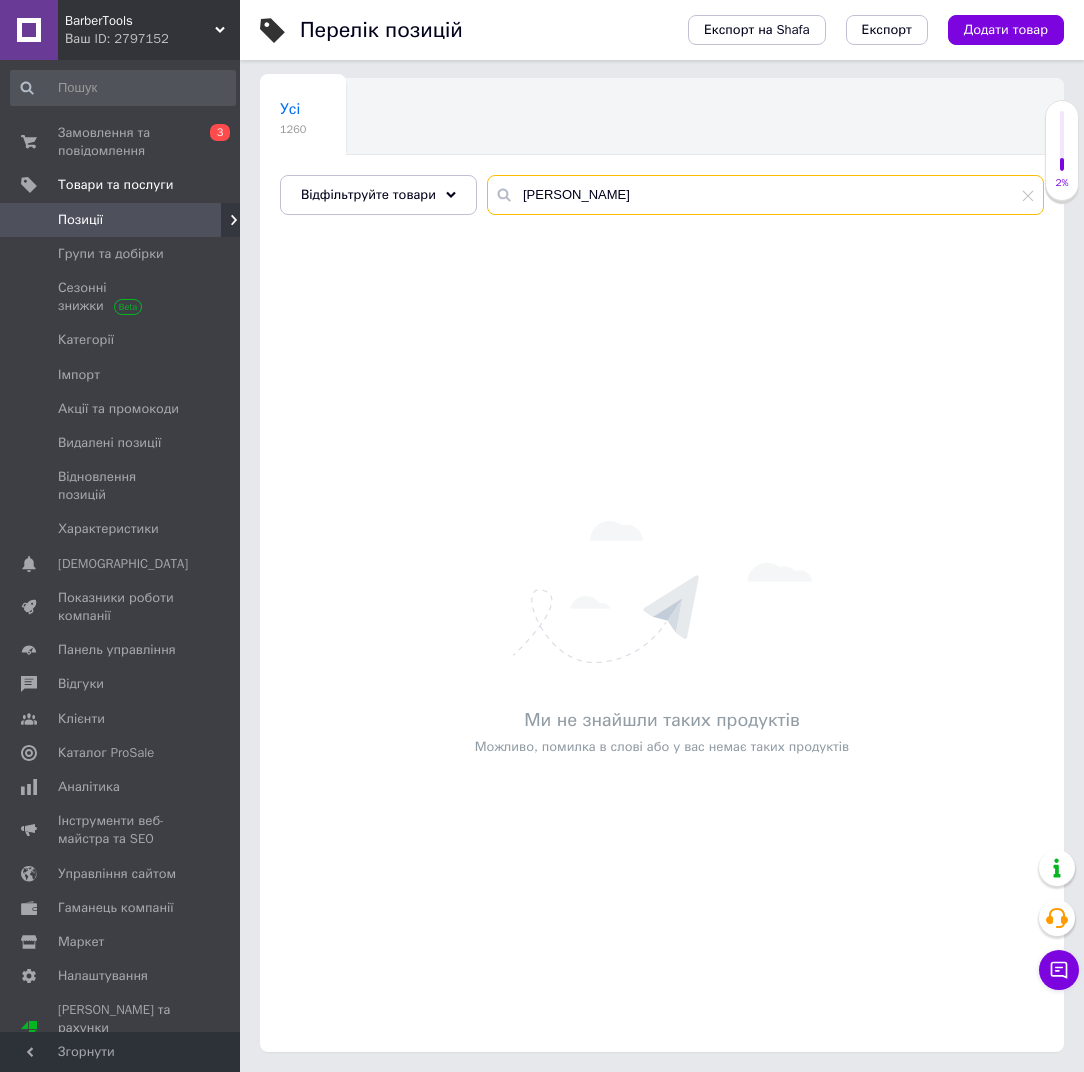 type on "marmara barber" 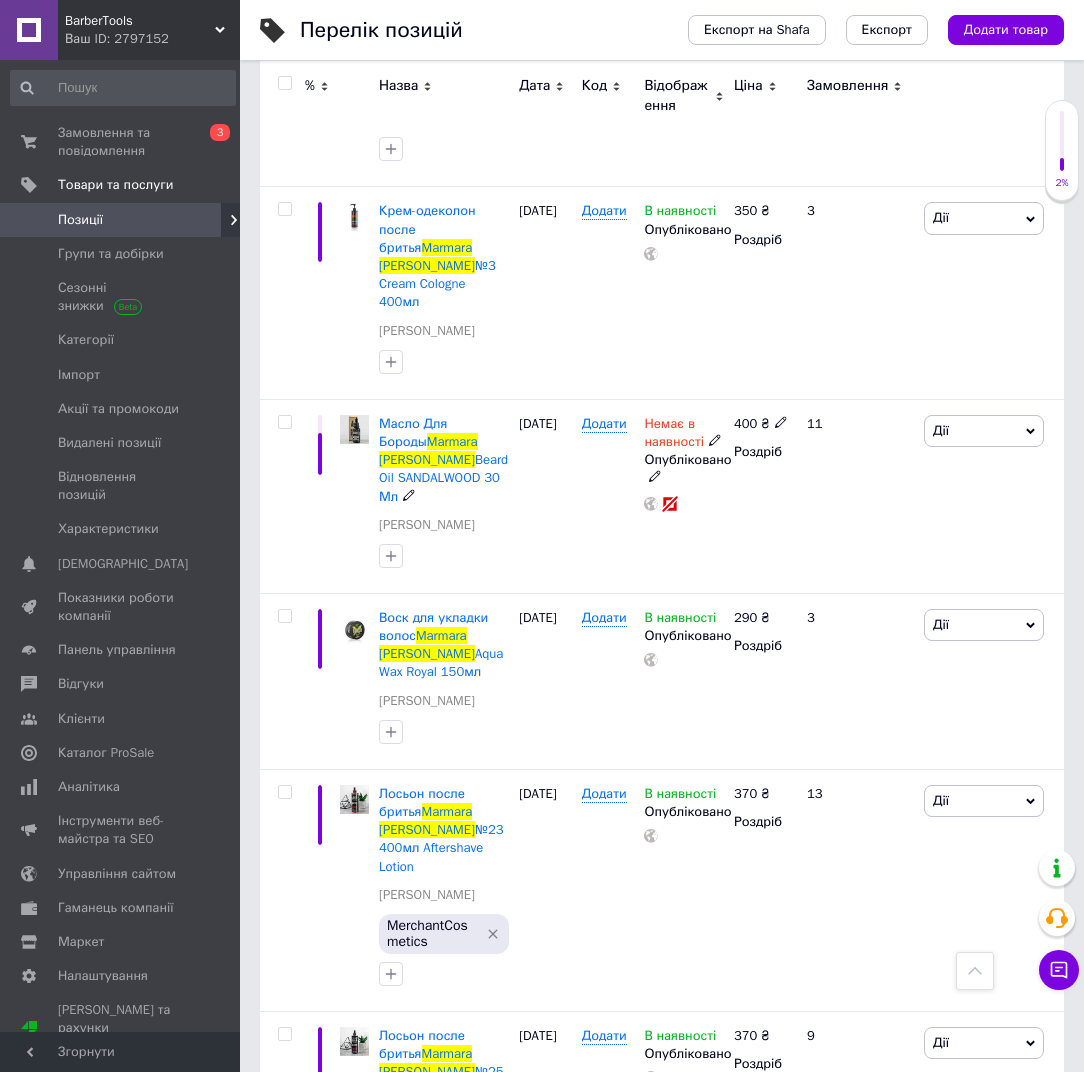 scroll, scrollTop: 3389, scrollLeft: 0, axis: vertical 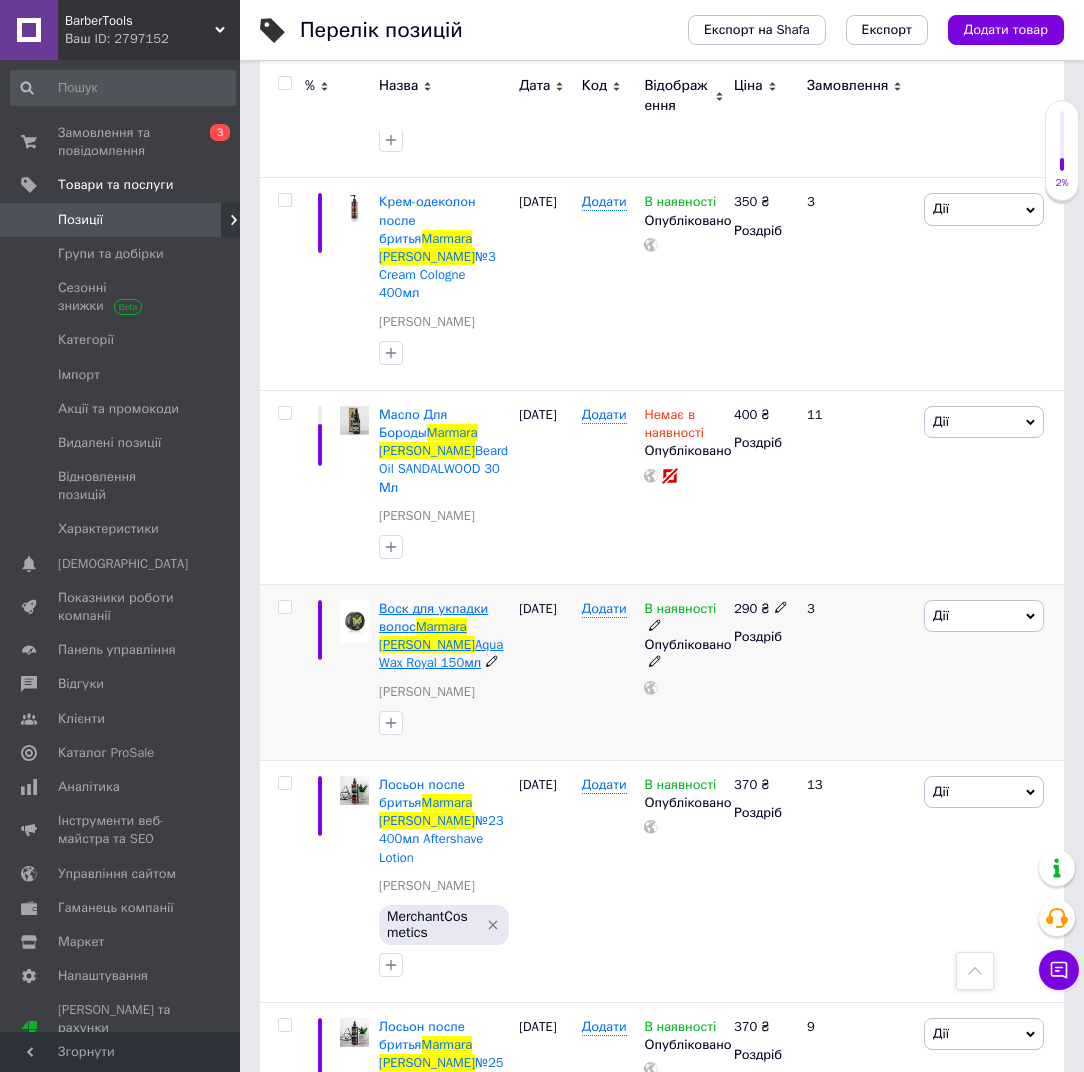 click on "Marmara" at bounding box center [441, 626] 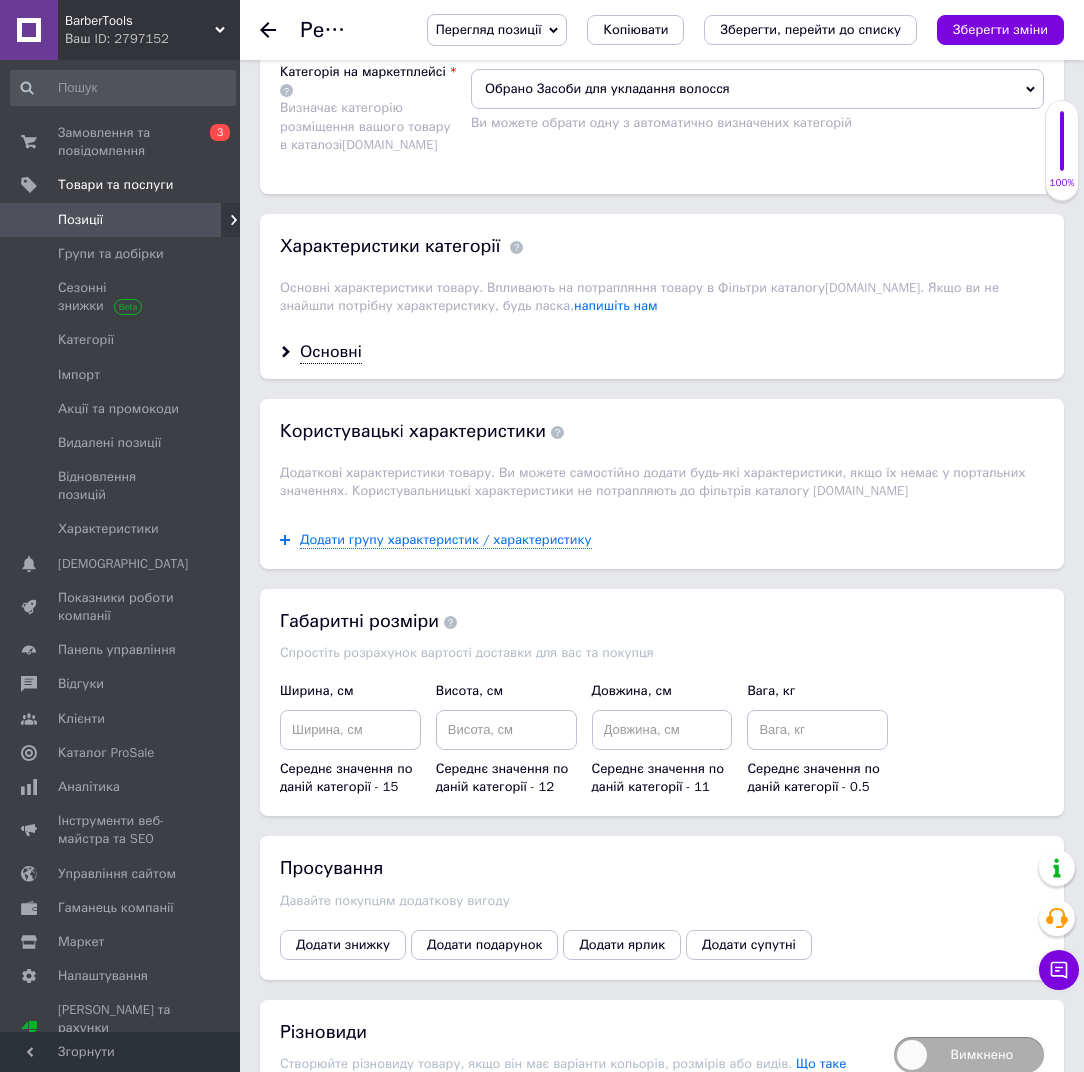 scroll, scrollTop: 1405, scrollLeft: 0, axis: vertical 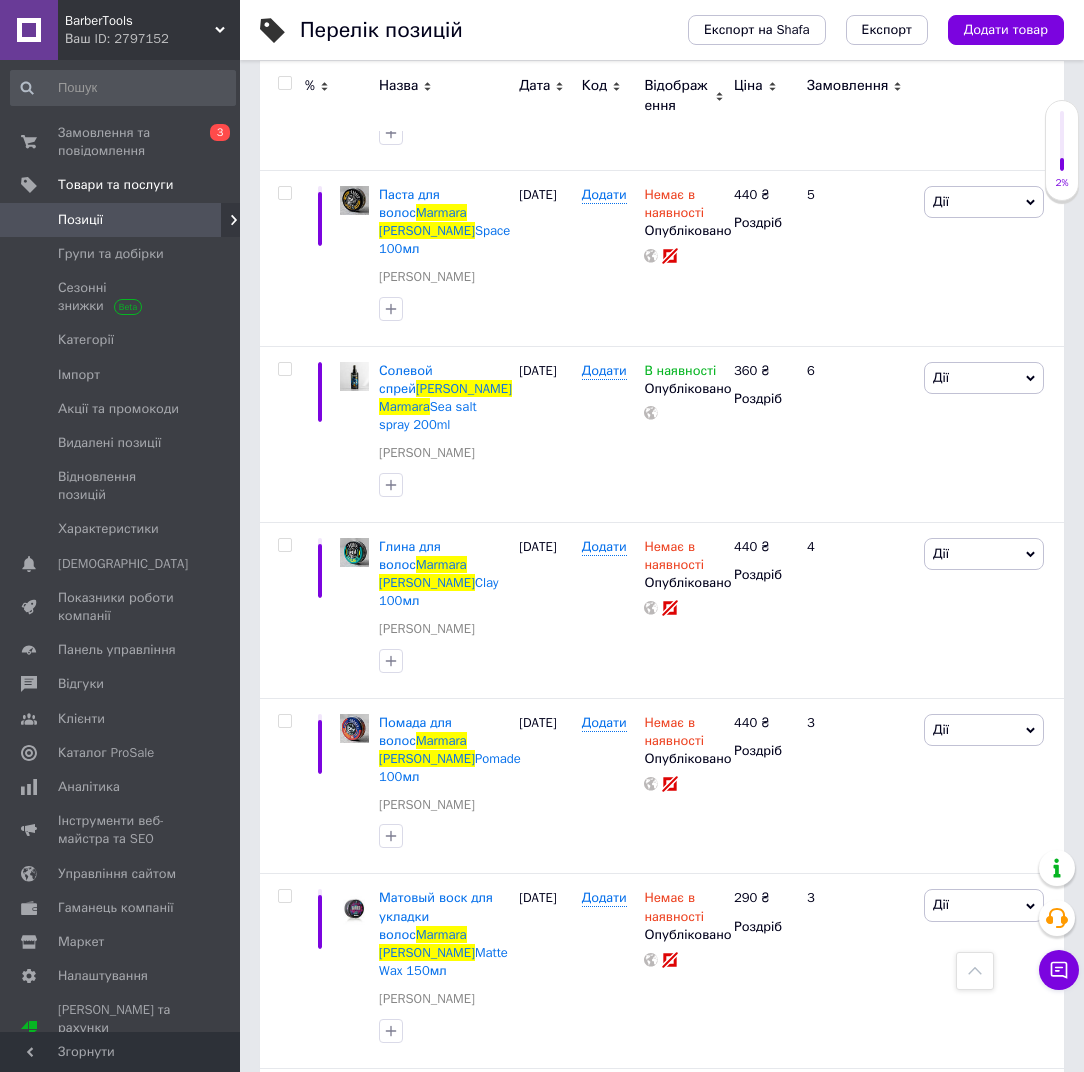 click on "2" at bounding box center (327, 1321) 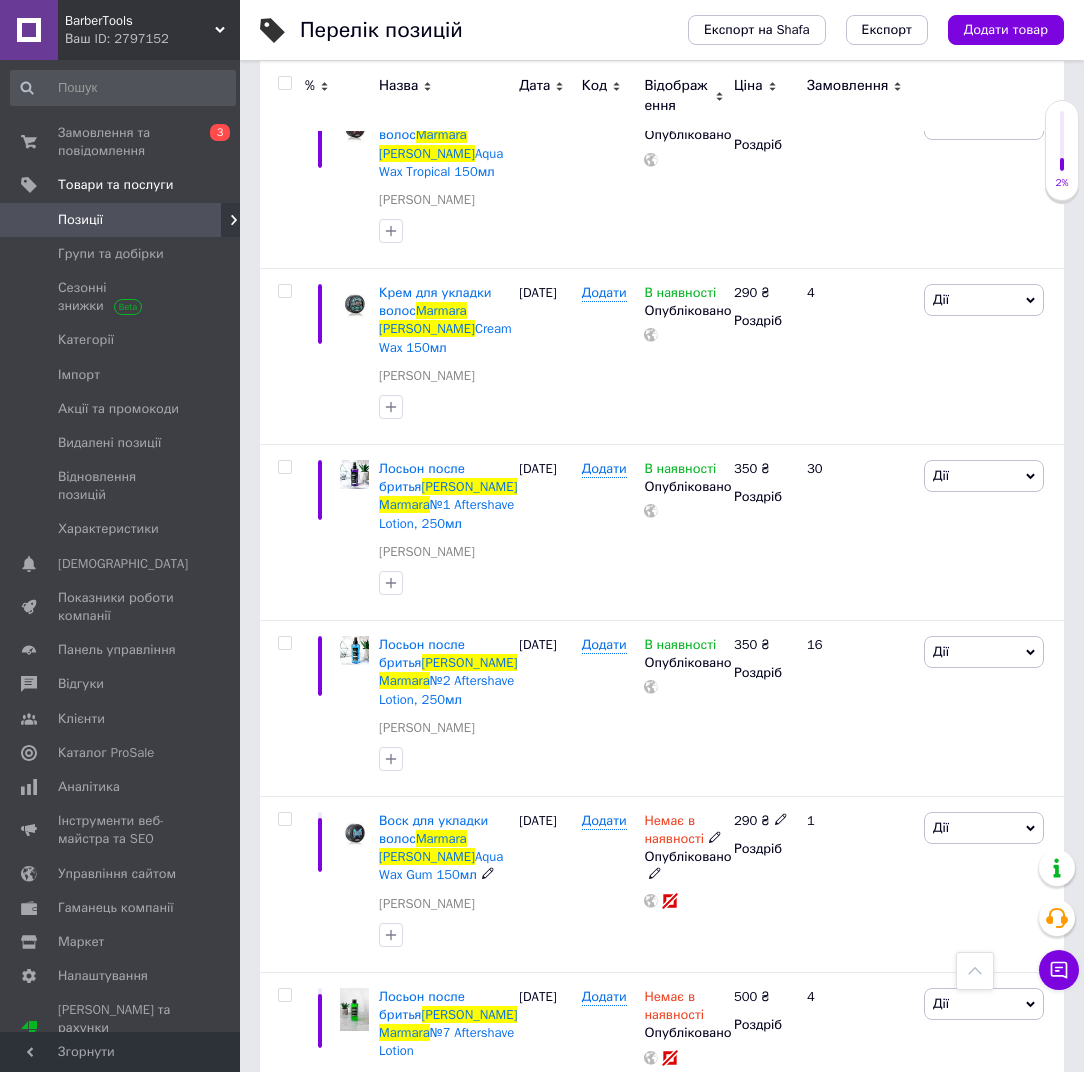 scroll, scrollTop: 3264, scrollLeft: 0, axis: vertical 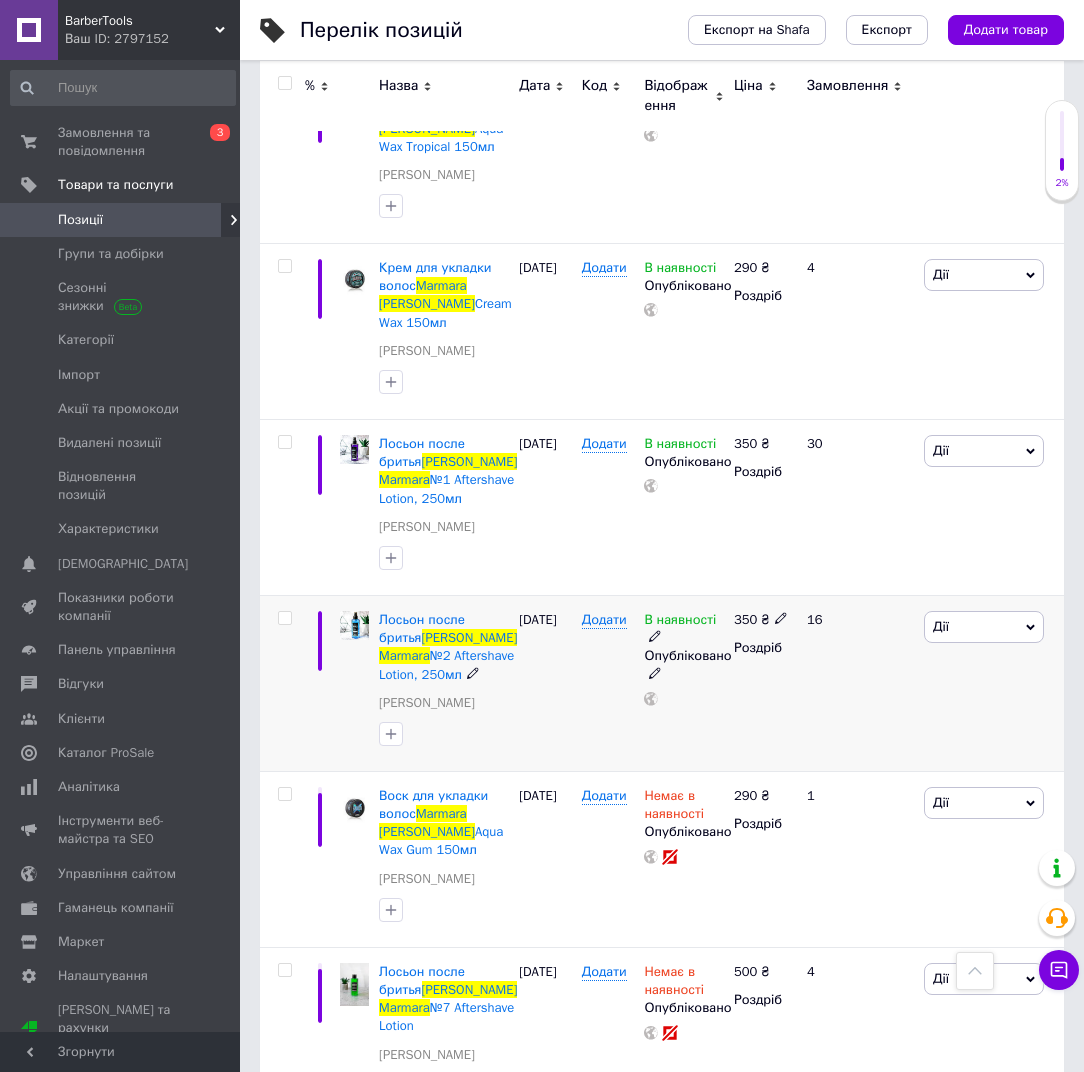 click on "18.12.2023" at bounding box center [545, 683] 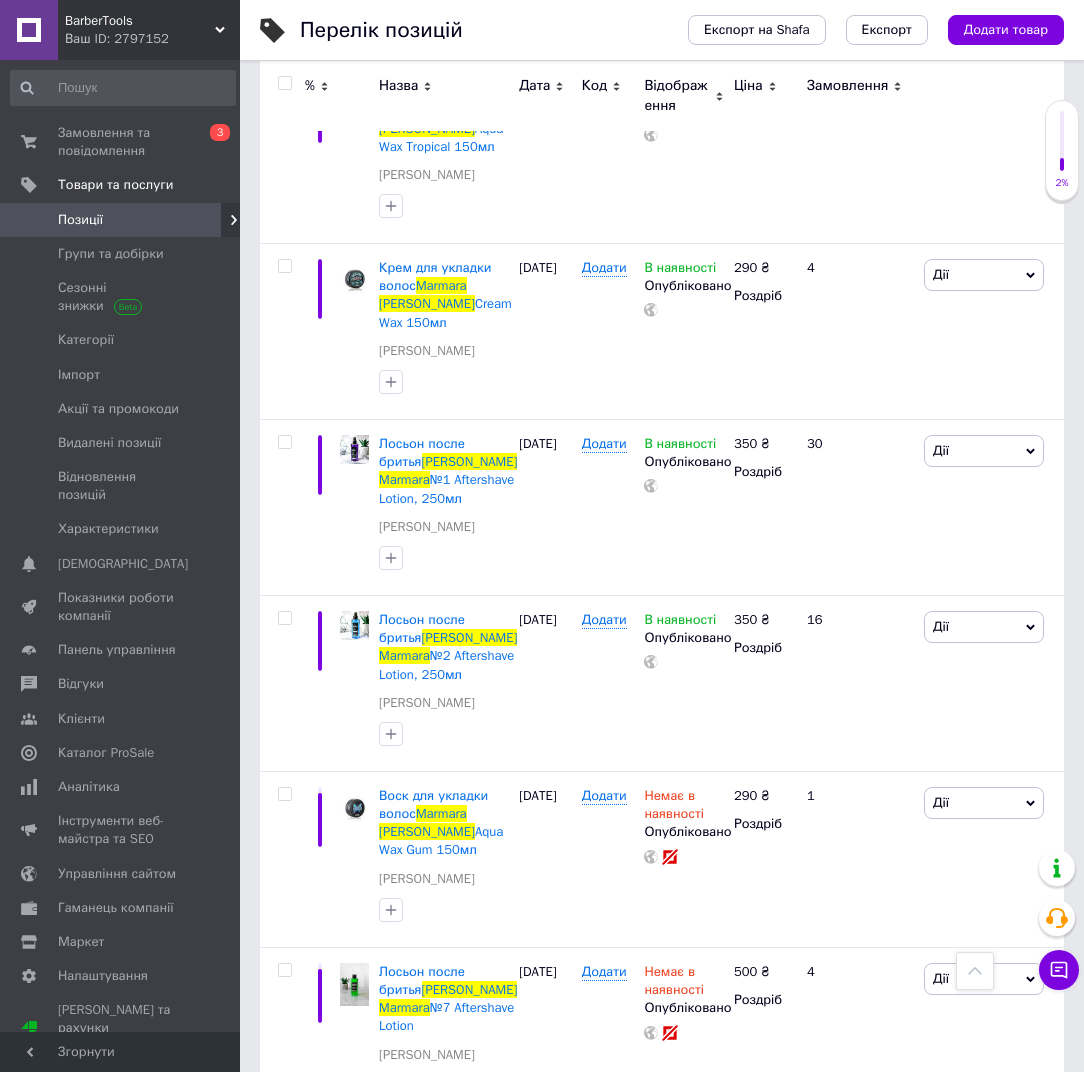 click on "3" at bounding box center (494, 1212) 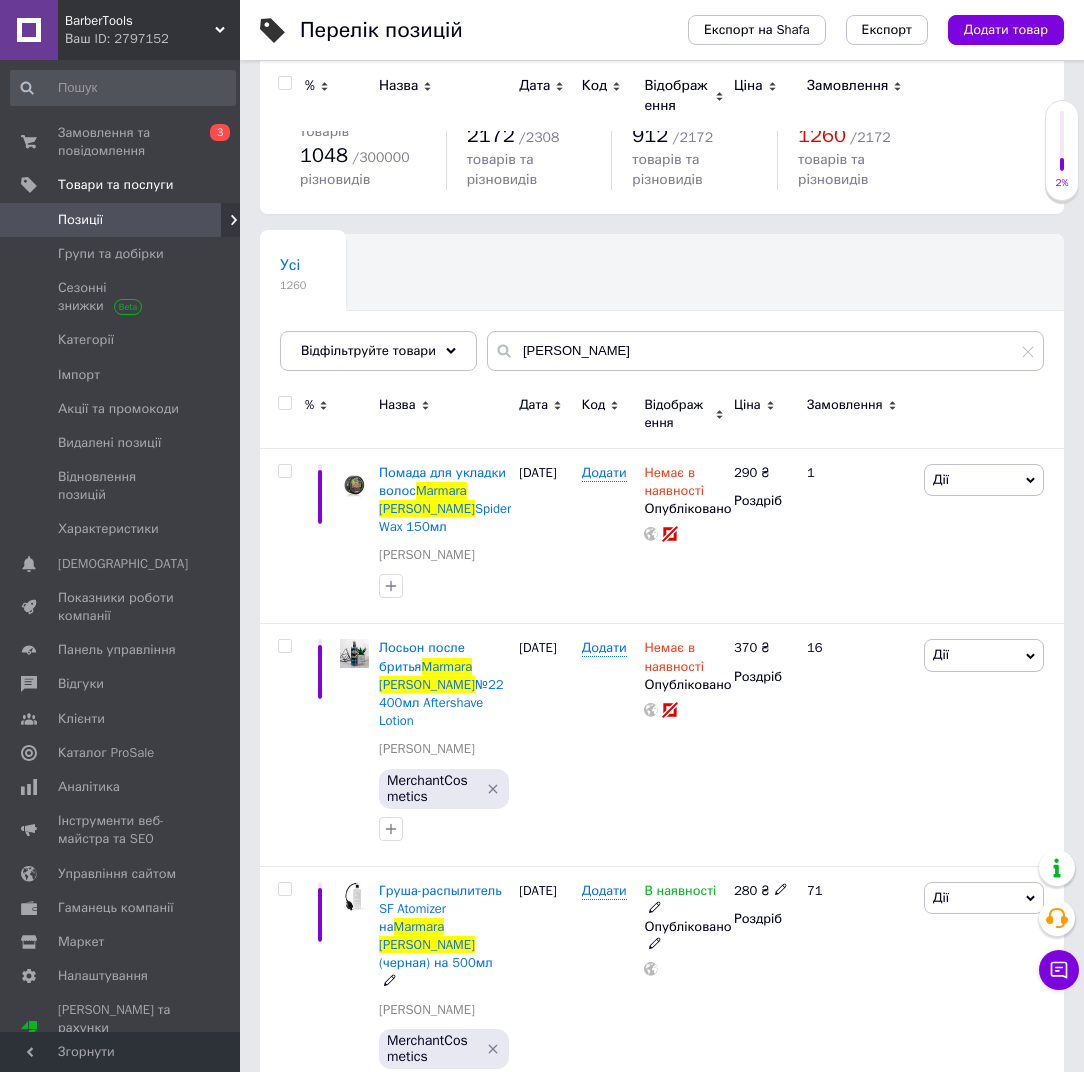 scroll, scrollTop: 0, scrollLeft: 0, axis: both 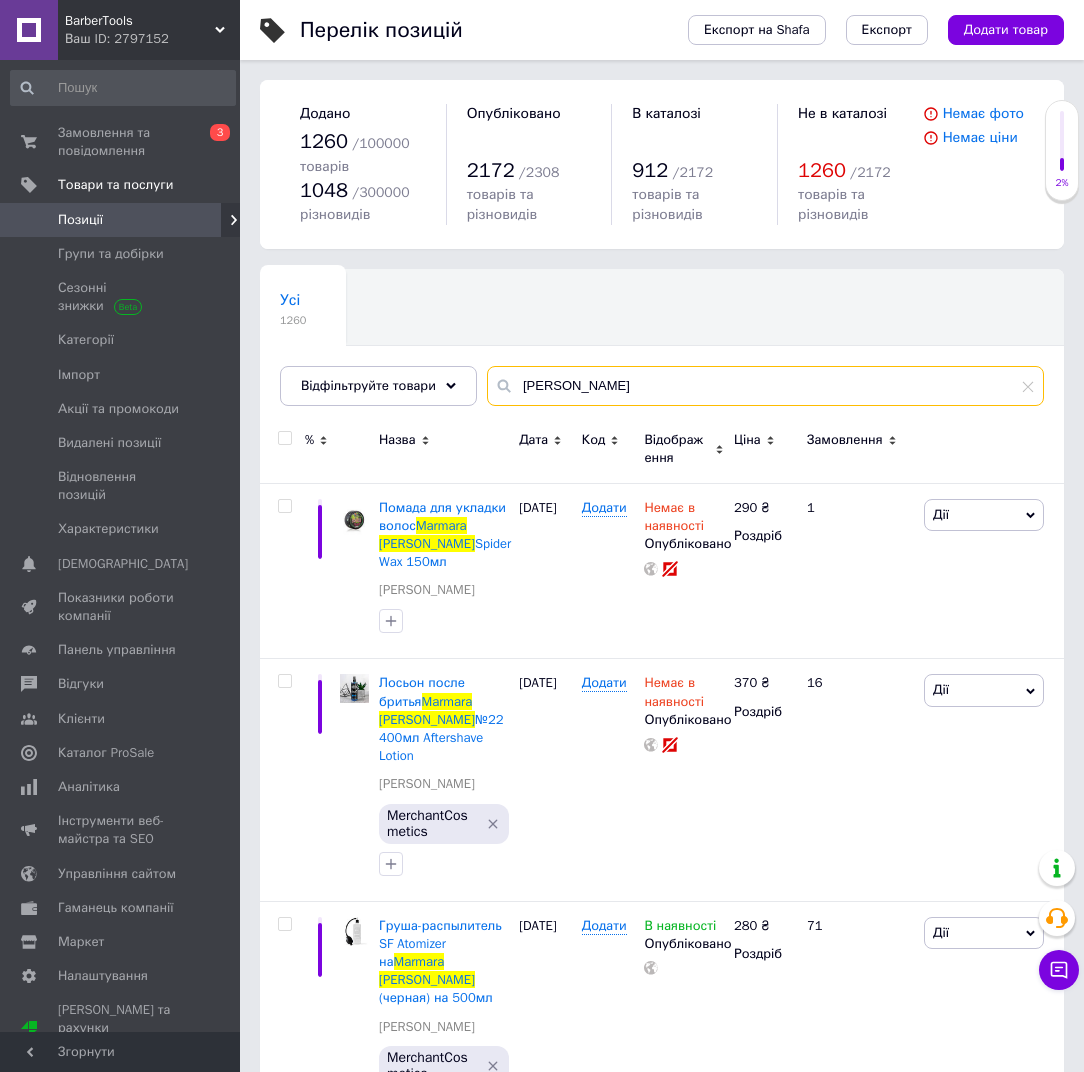 drag, startPoint x: 632, startPoint y: 387, endPoint x: 567, endPoint y: 398, distance: 65.9242 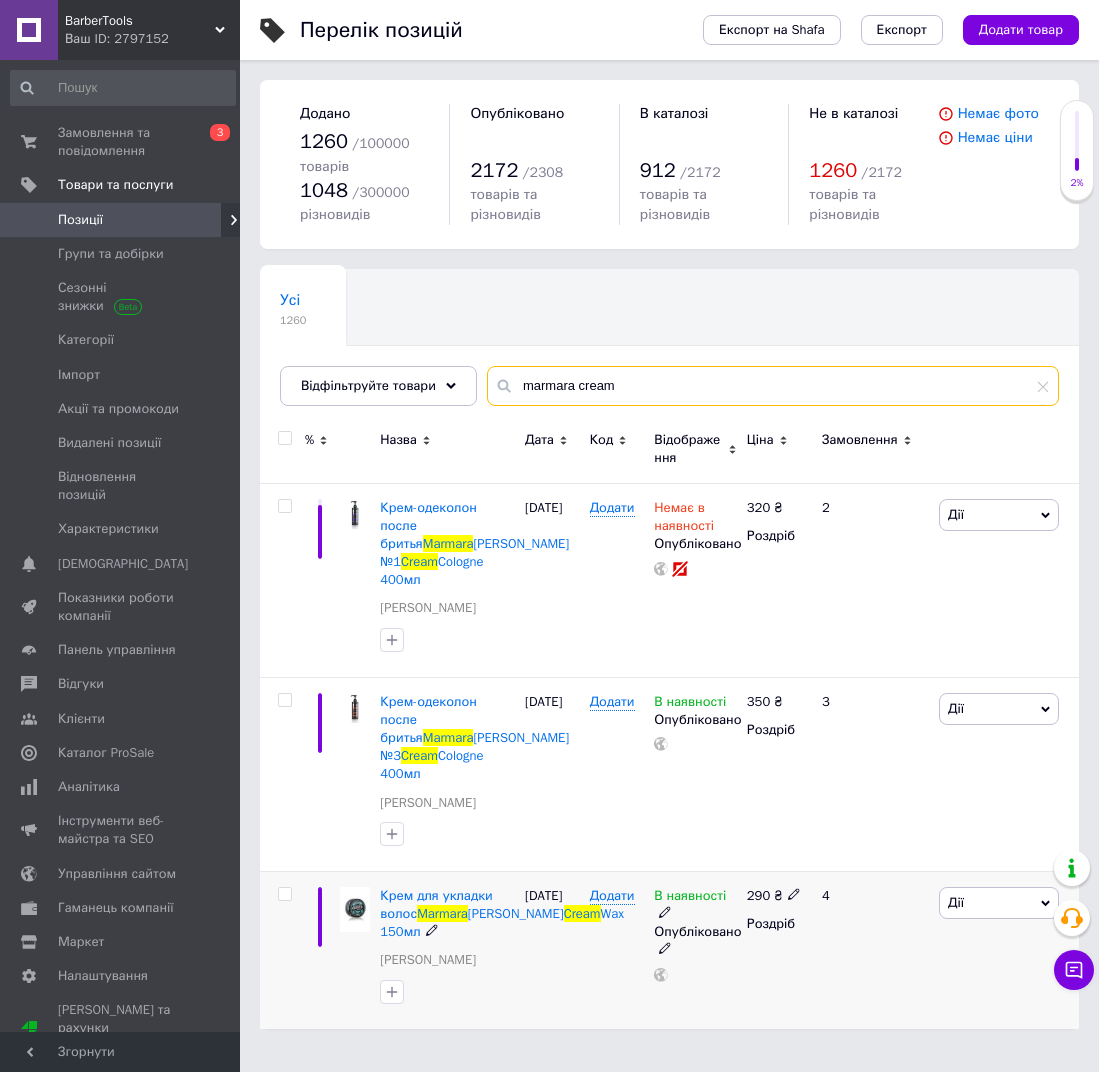 type on "marmara cream" 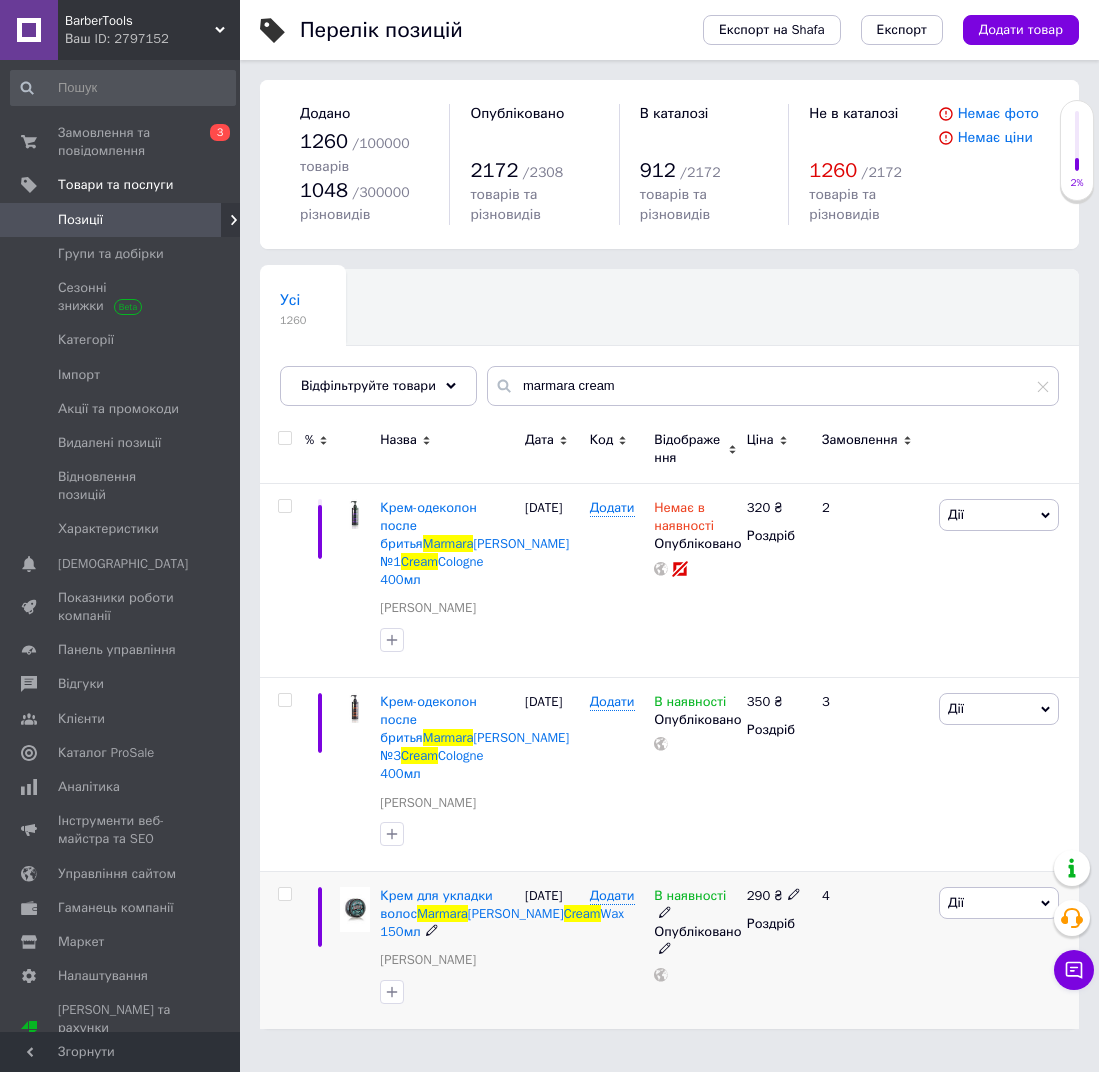 click on "В наявності" at bounding box center (690, 898) 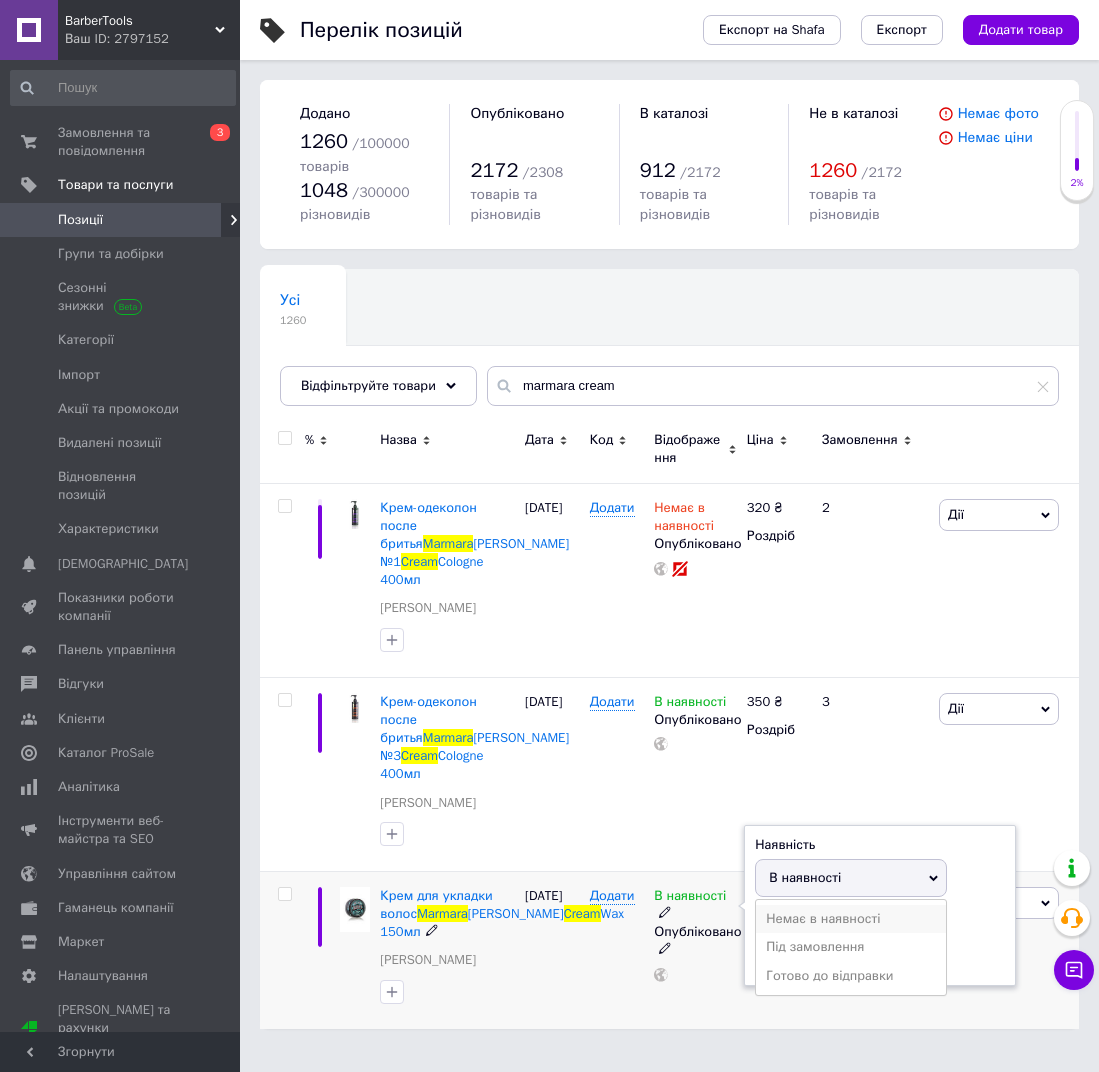 click on "Немає в наявності" at bounding box center [851, 919] 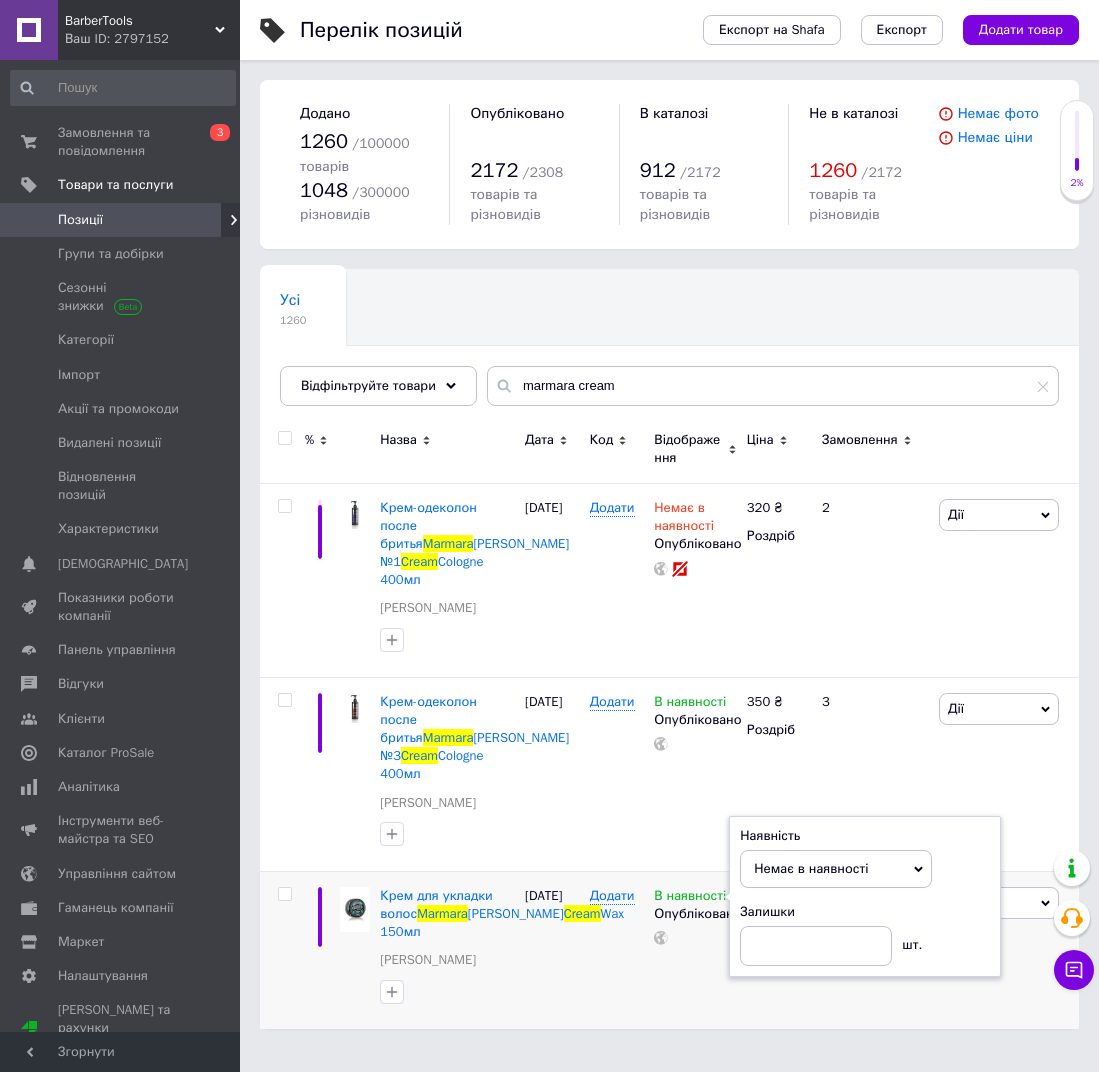 click on "Перелік позицій Експорт на Shafa Експорт Додати товар Додано 1260   / 100000   товарів 1048   / 300000   різновидів Опубліковано 2172   / 2308 товарів та різновидів В каталозі 912   / 2172 товарів та різновидів Не в каталозі 1260   / 2172 товарів та різновидів Немає фото Немає ціни Усі 1260 Ok Відфільтровано...  Зберегти Нічого не знайдено Можливо, помилка у слові  або немає відповідностей за вашим запитом. Усі 1260 Відфільтруйте товари marmara cream % Назва Дата Код Відображення Ціна Замовлення Крем-одеколон после бритья  Marmara  Barber №1  Cream  Cologne 400мл Marmara Barber 16.06.2023 Додати Немає в наявності Опубліковано" at bounding box center [669, 524] 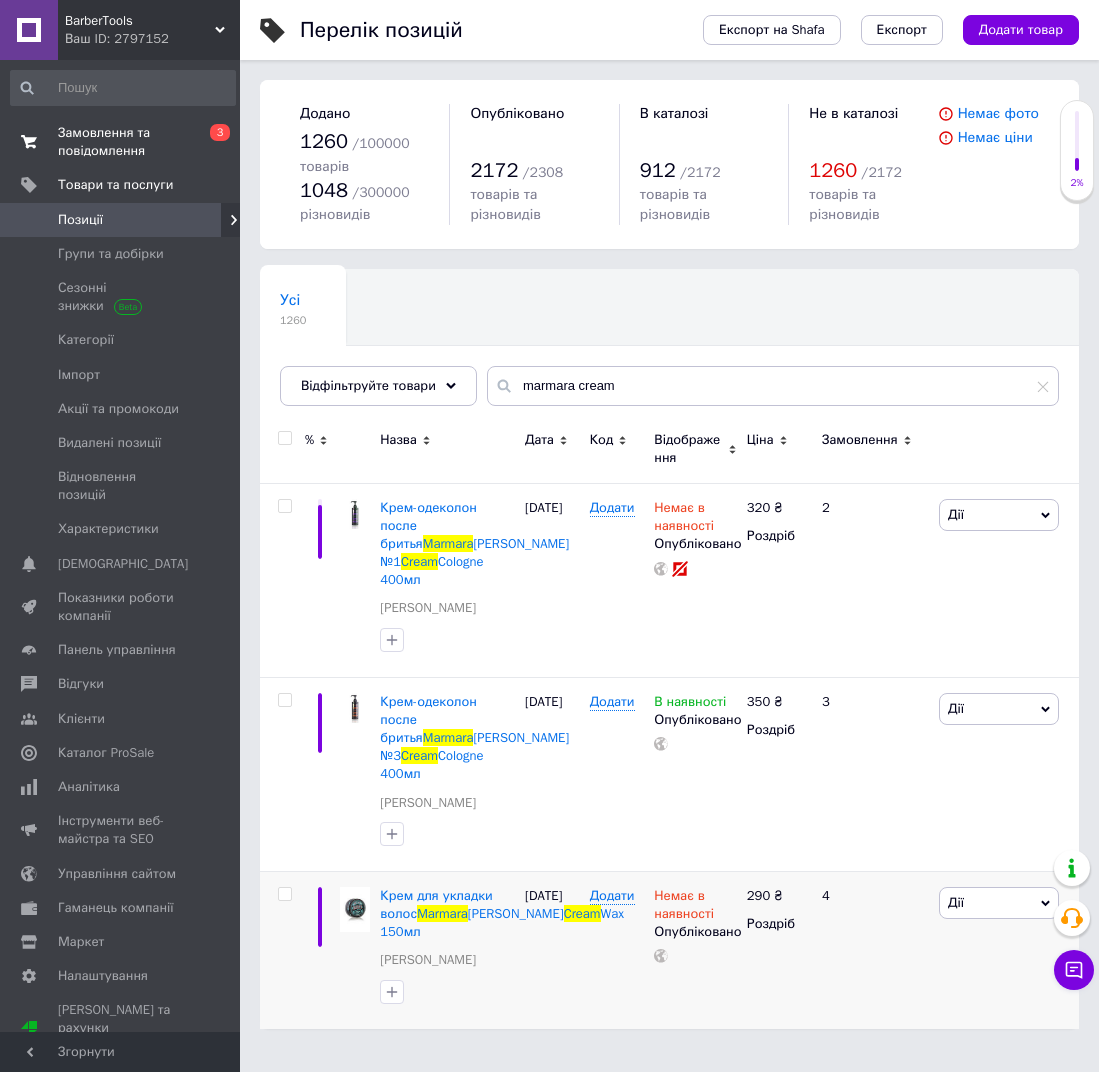 click on "Замовлення та повідомлення" at bounding box center [121, 142] 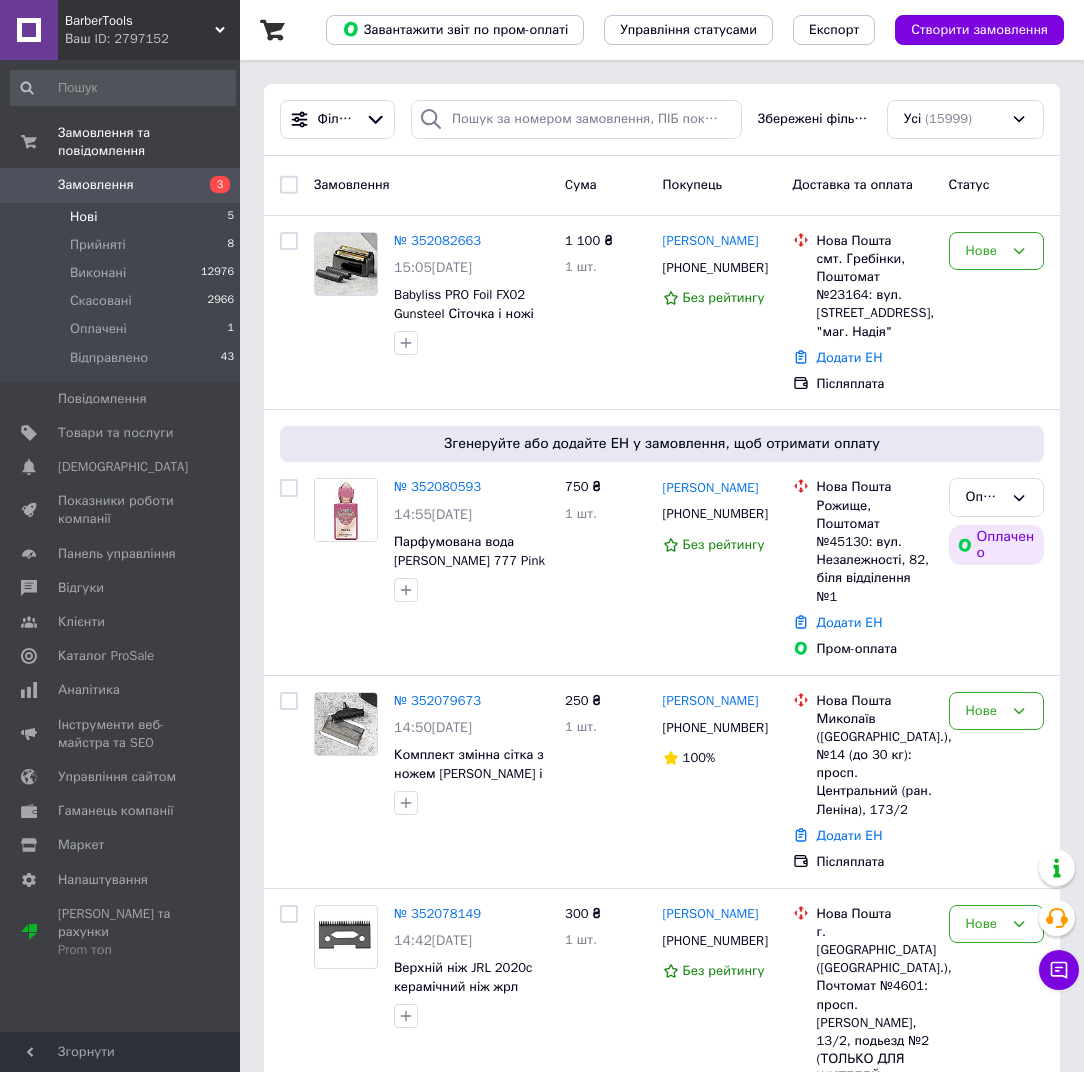 click on "Нові 5" at bounding box center [123, 217] 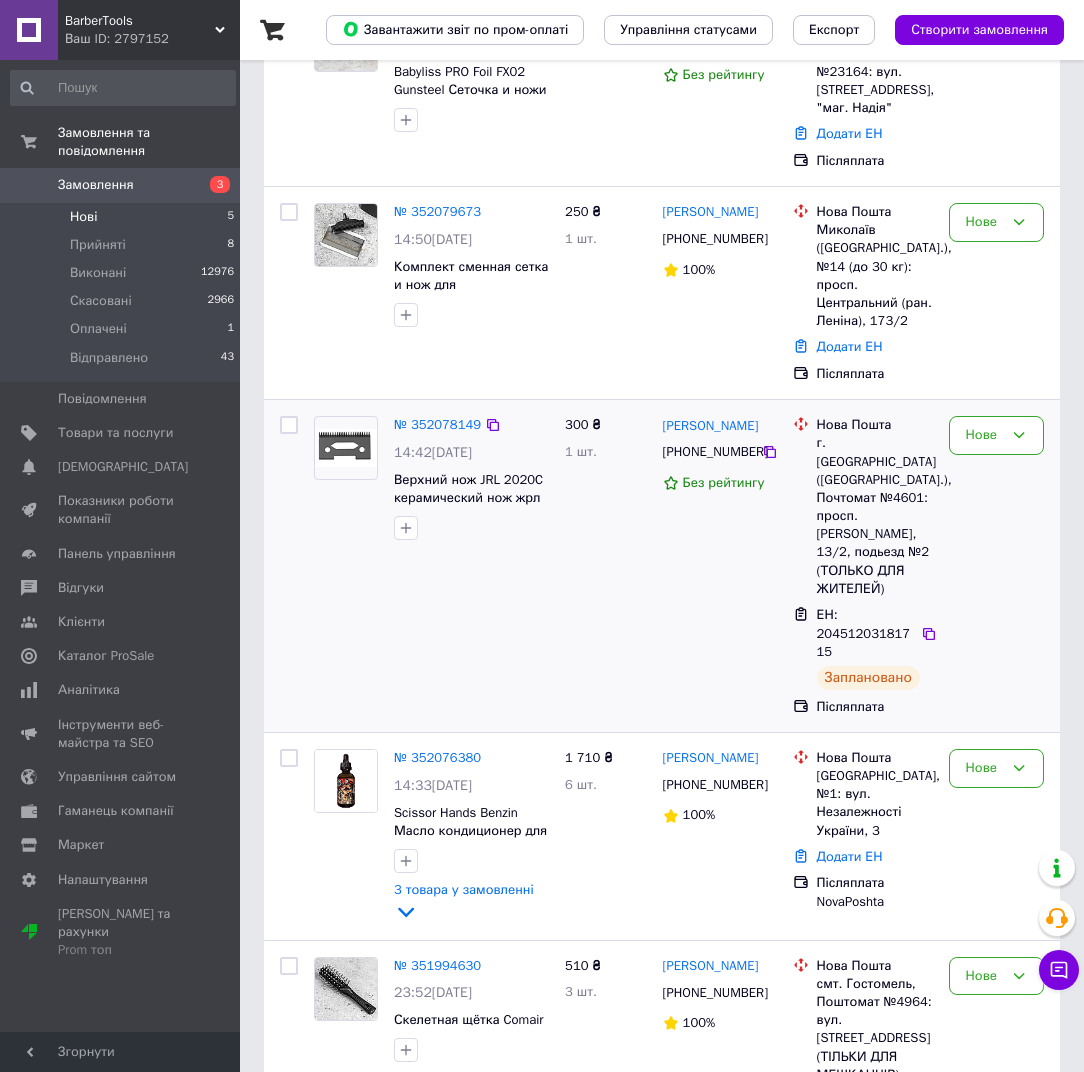 scroll, scrollTop: 400, scrollLeft: 0, axis: vertical 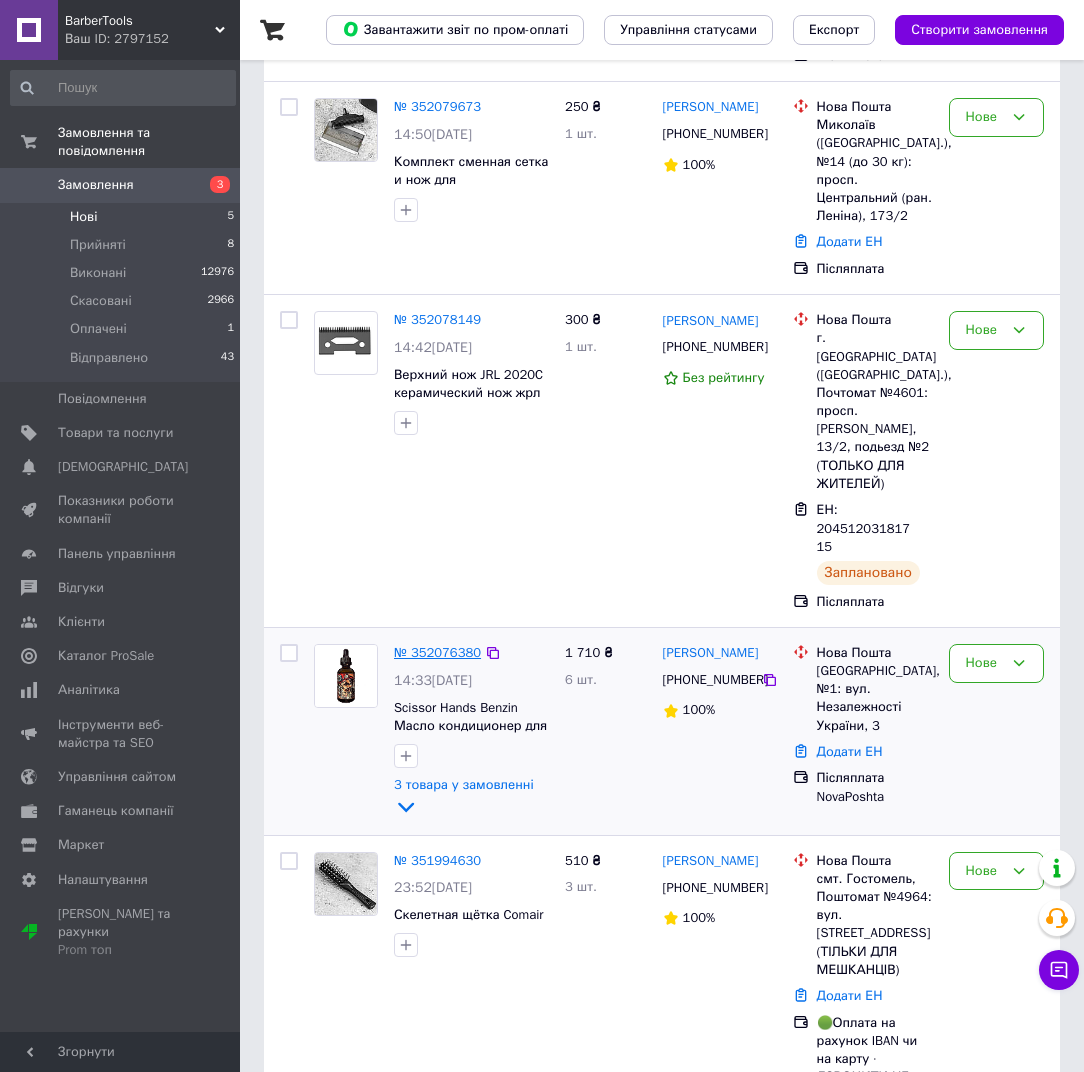 click on "№ 352076380" at bounding box center (437, 652) 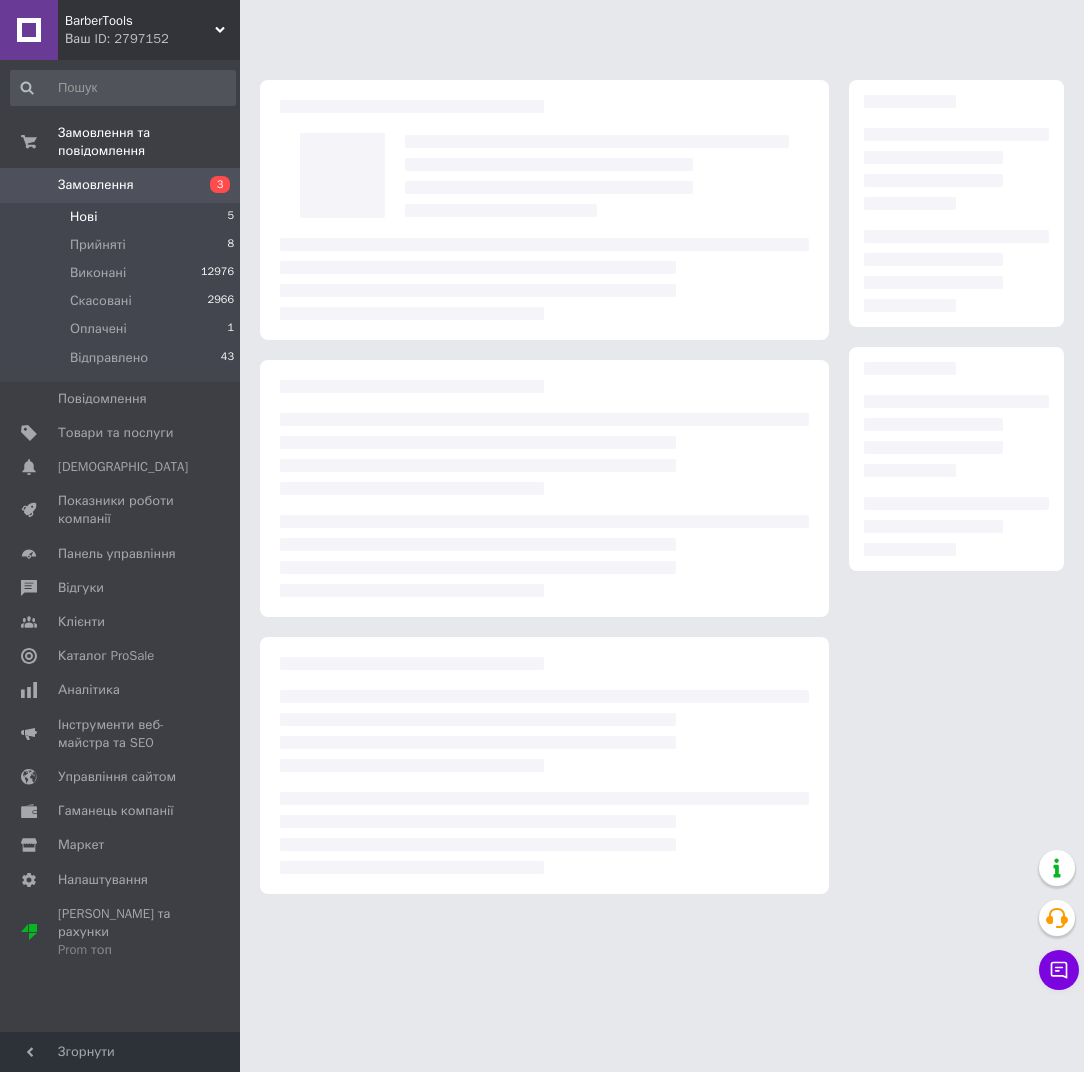 scroll, scrollTop: 0, scrollLeft: 0, axis: both 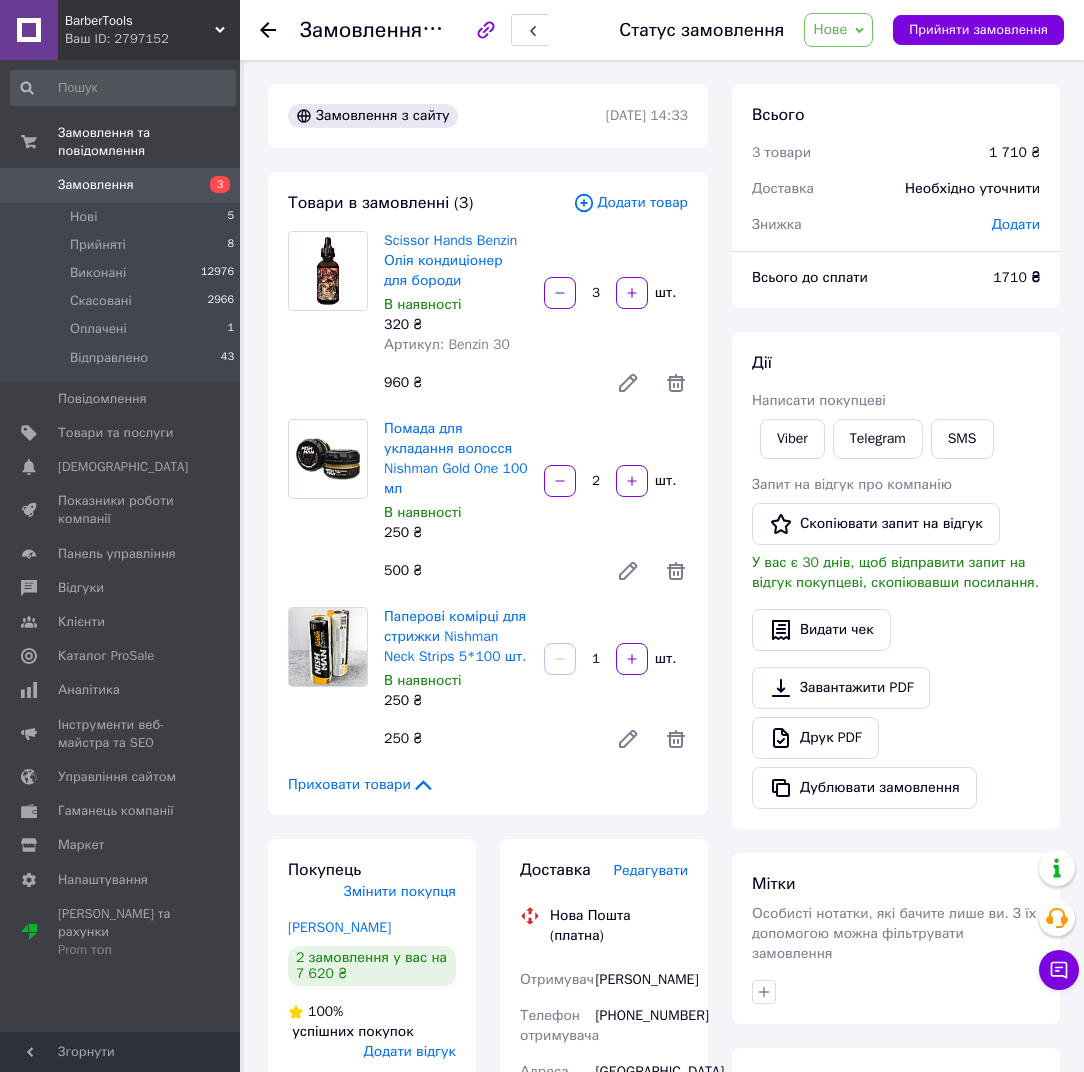 click on "Додати товар" at bounding box center [630, 203] 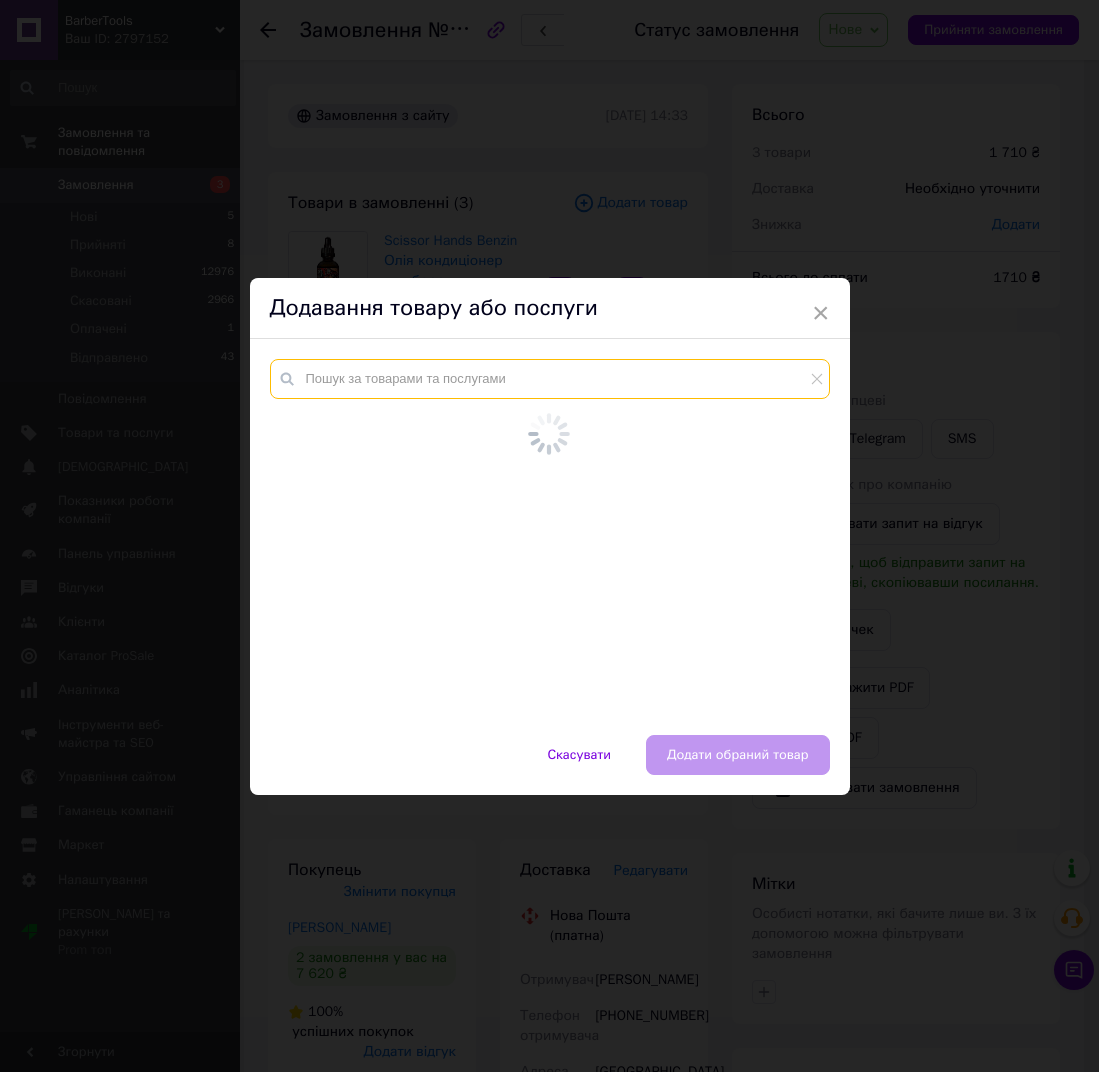 click at bounding box center [550, 379] 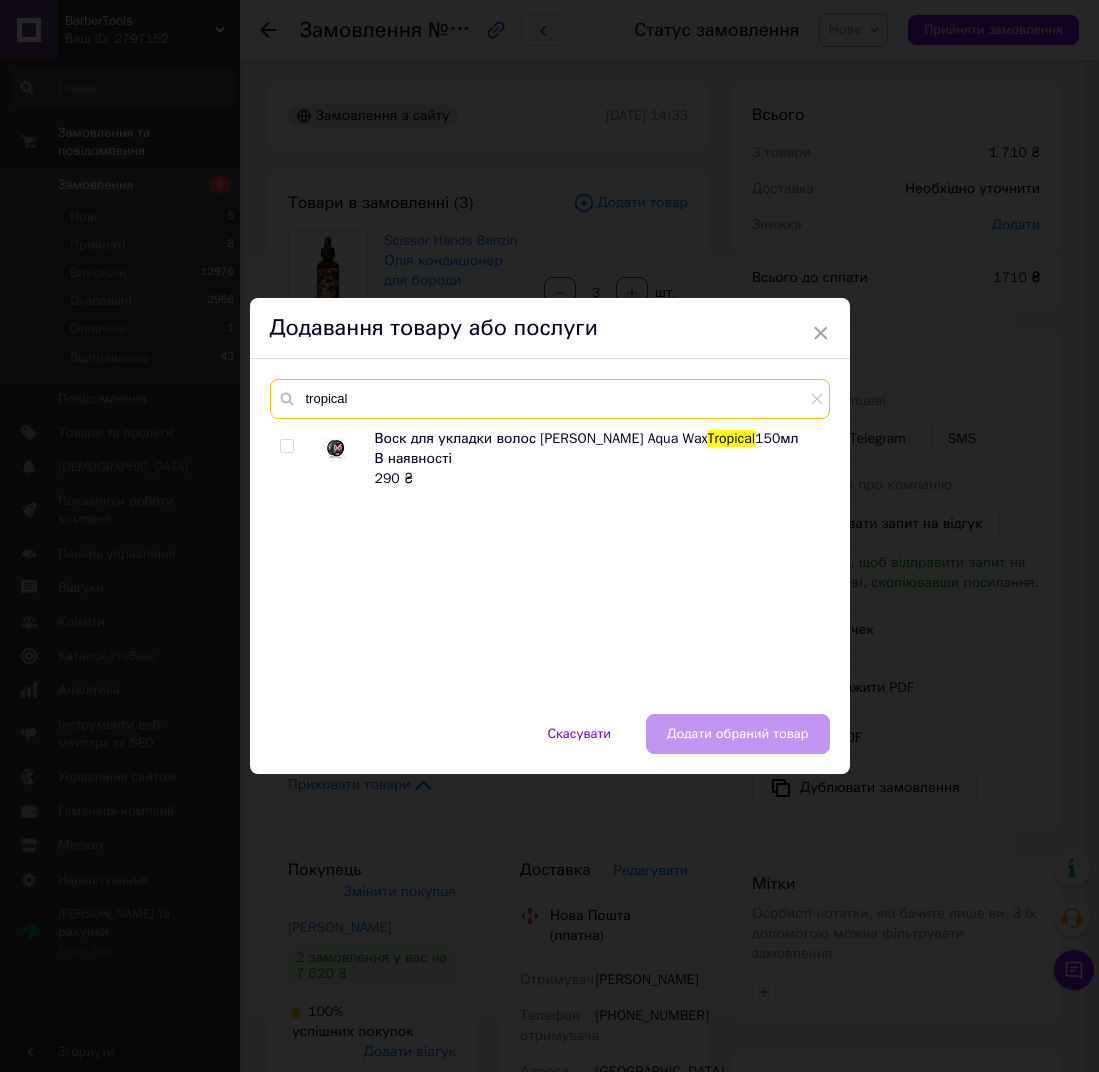 type on "tropical" 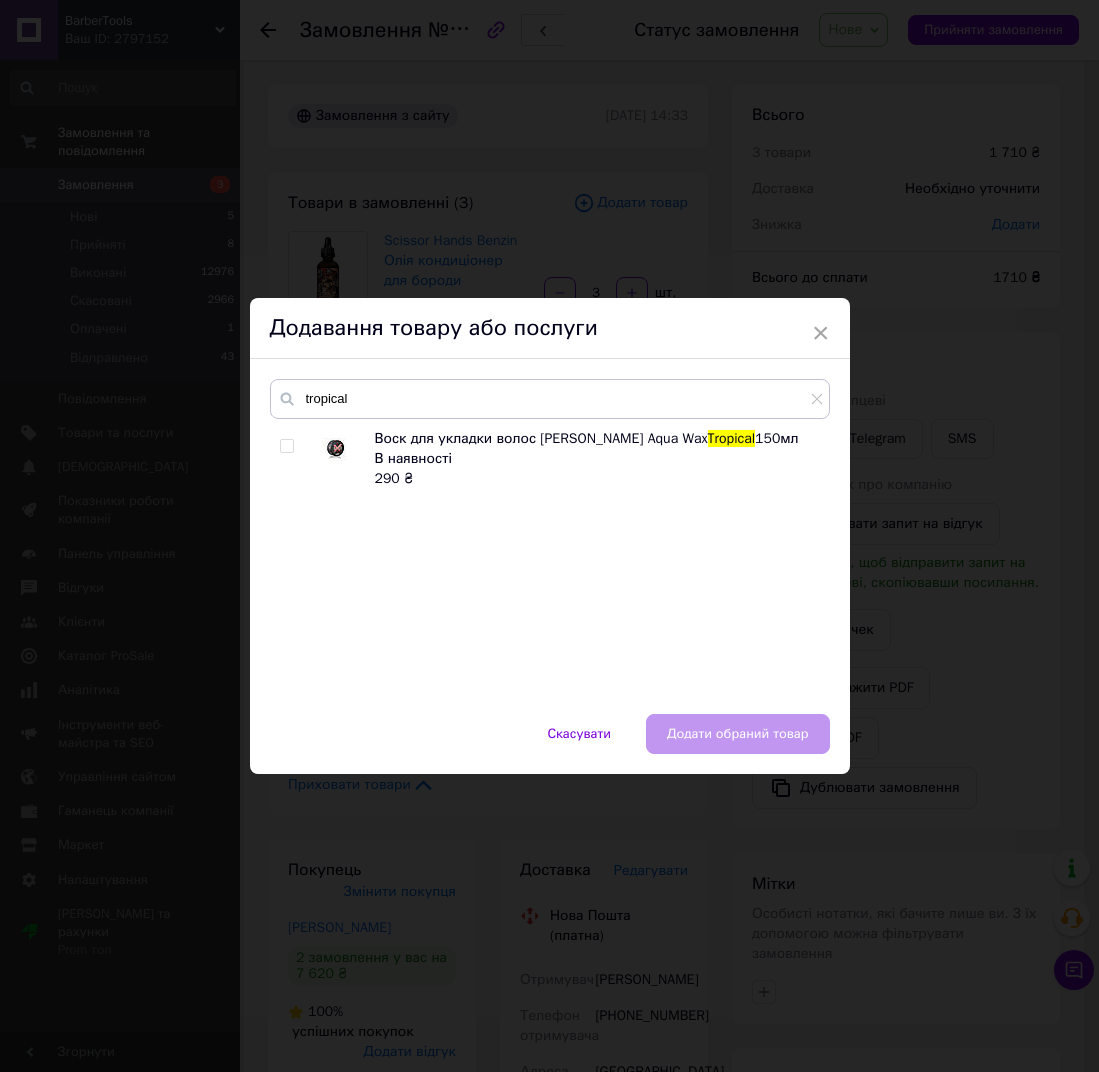 click at bounding box center [286, 446] 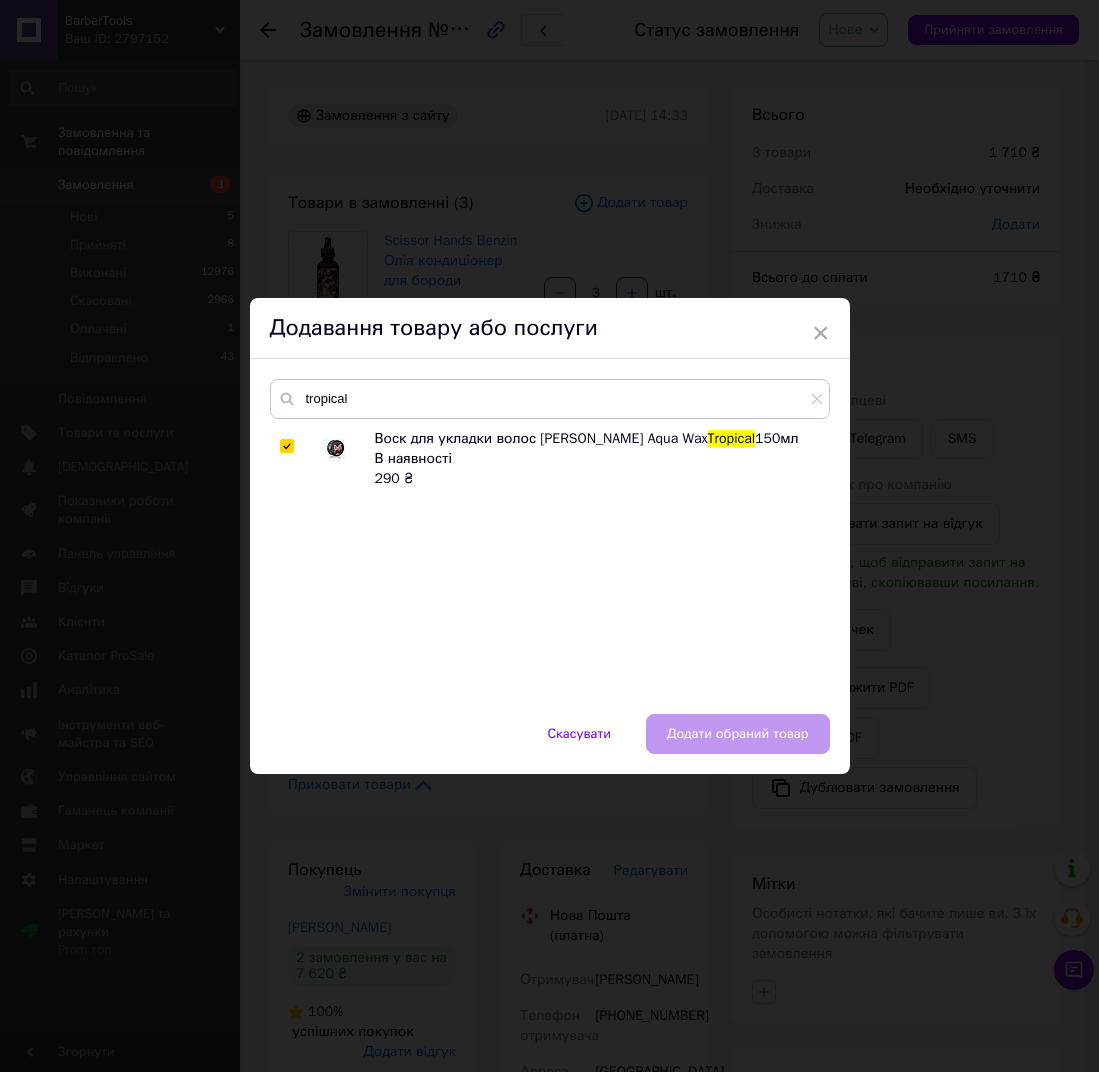 checkbox on "true" 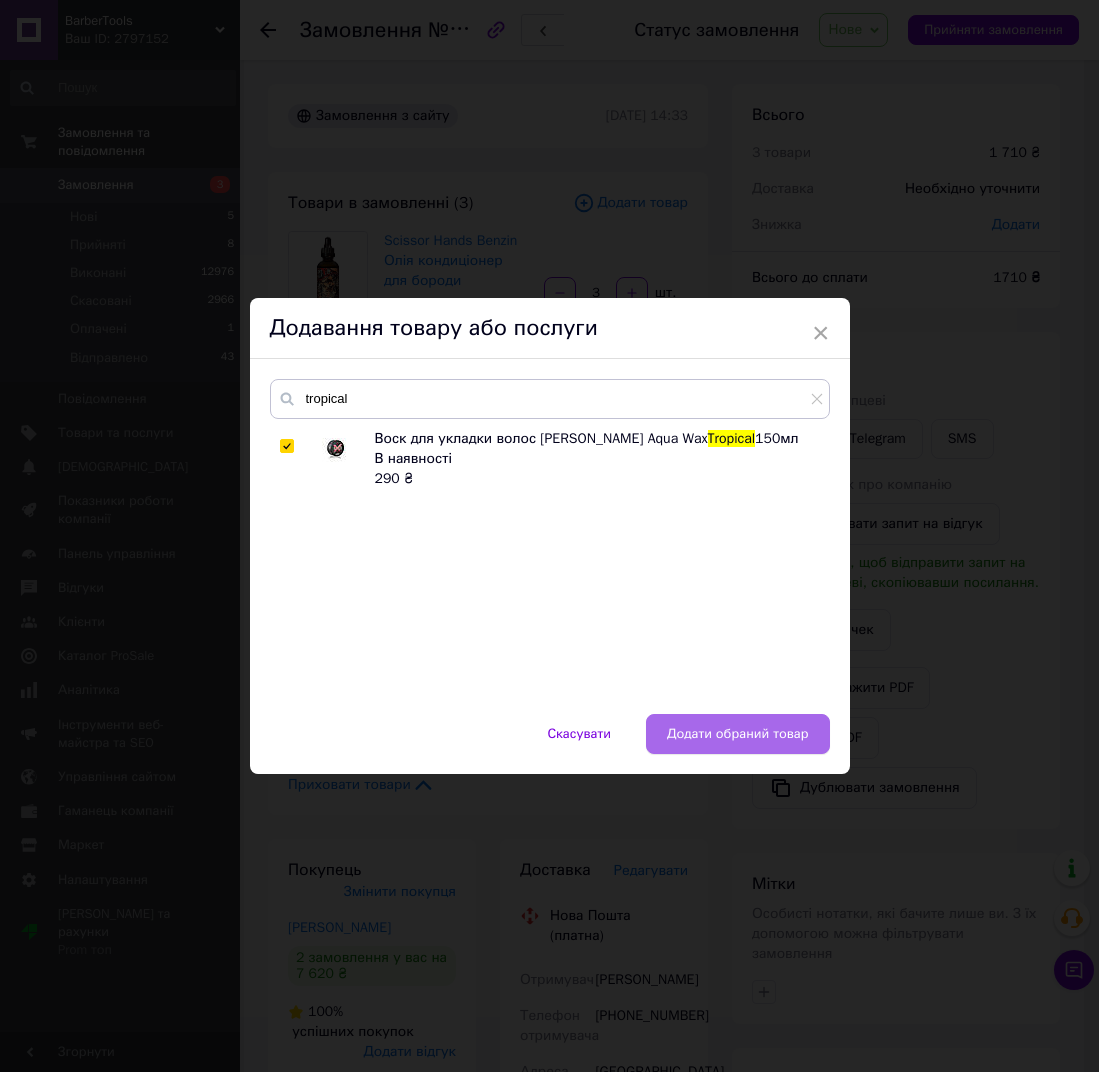 click on "Додати обраний товар" at bounding box center (738, 734) 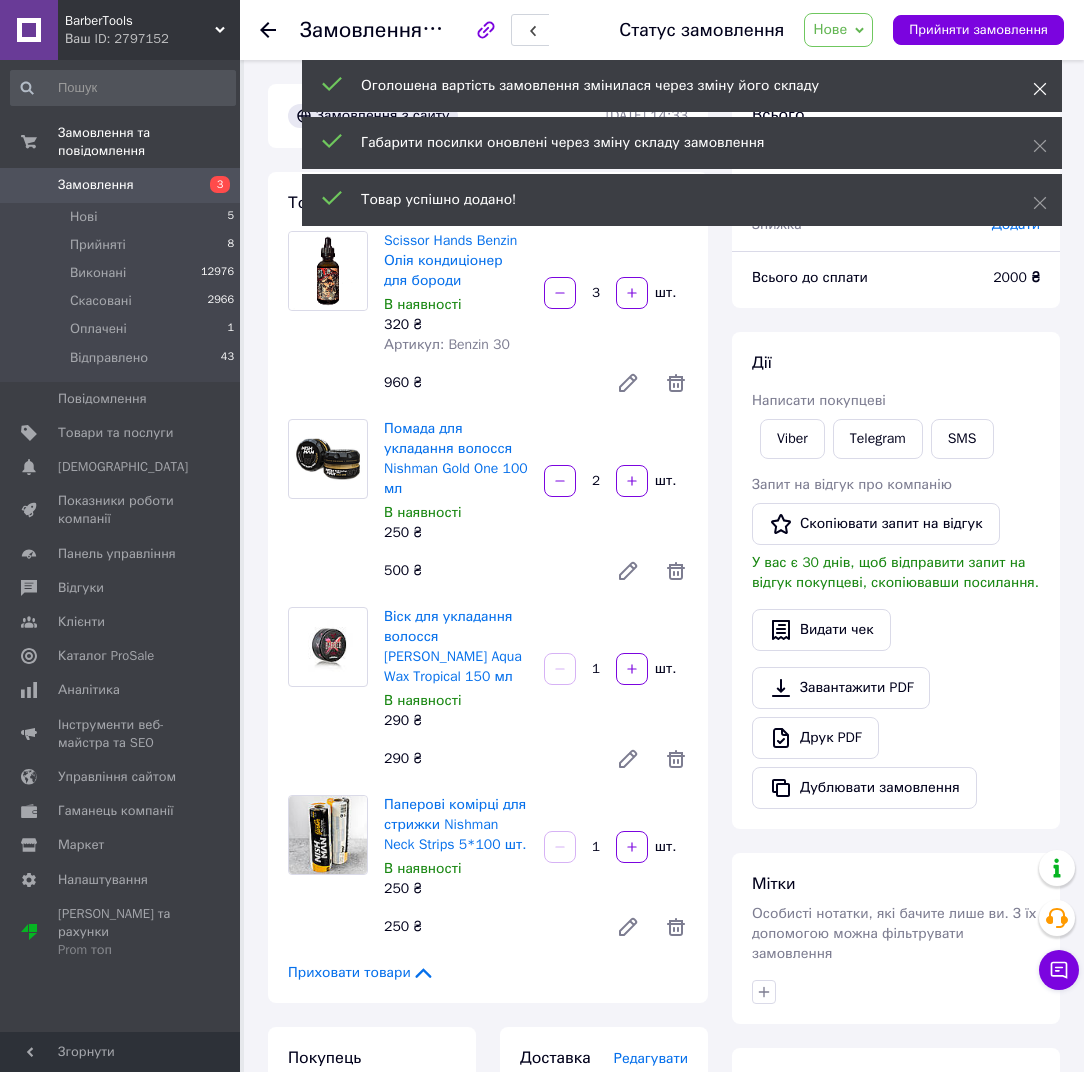 click 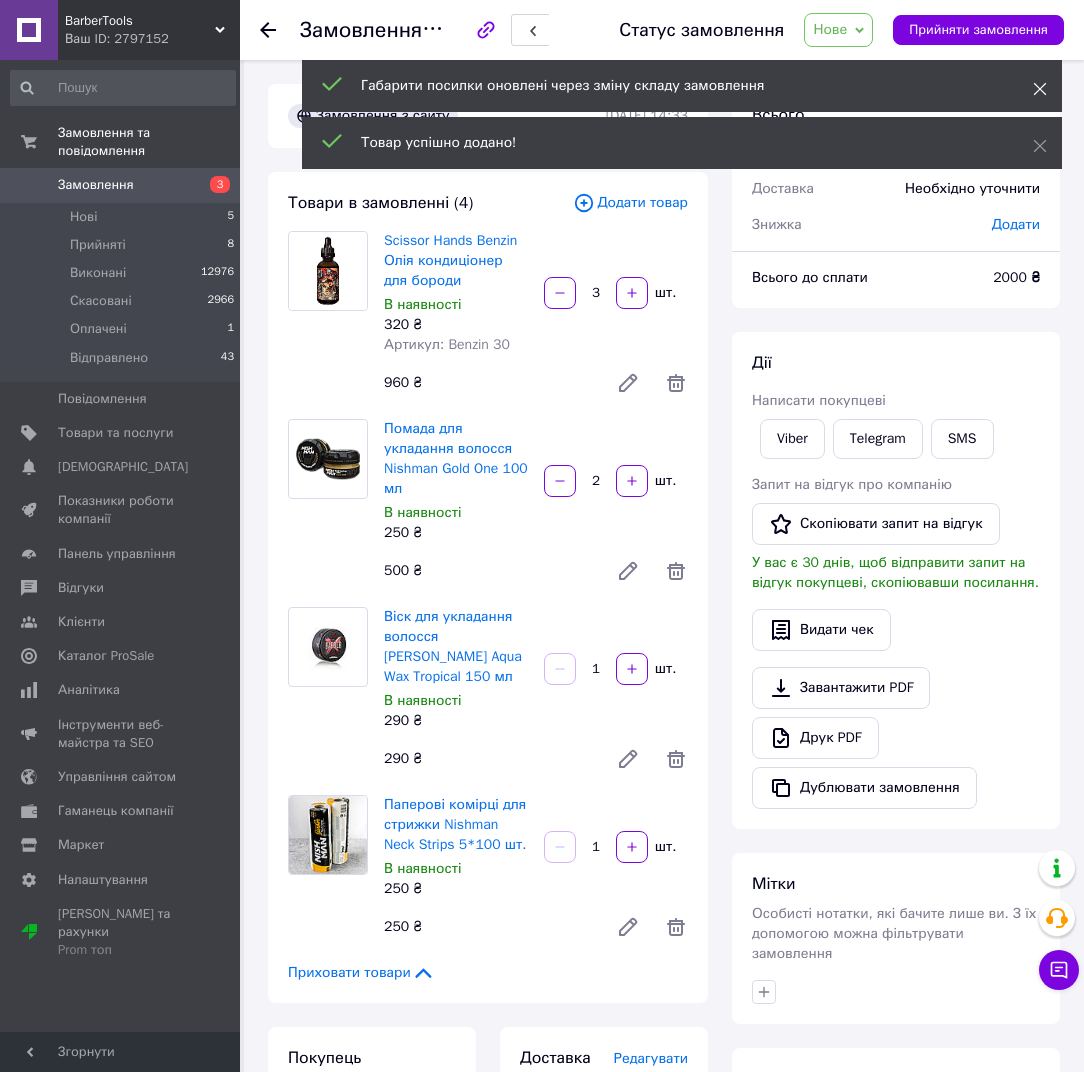 click 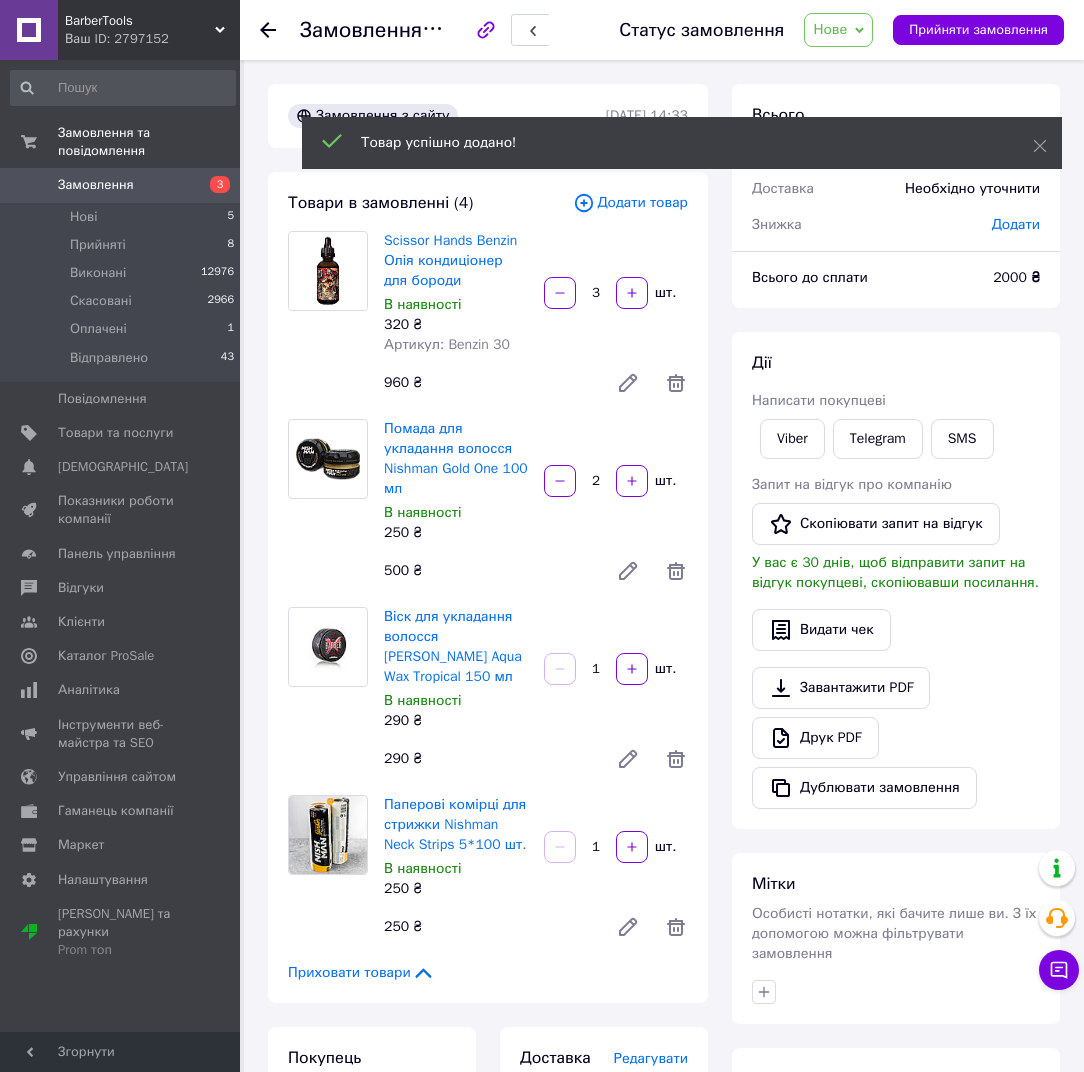 click on "2 000 ₴" at bounding box center [1014, 153] 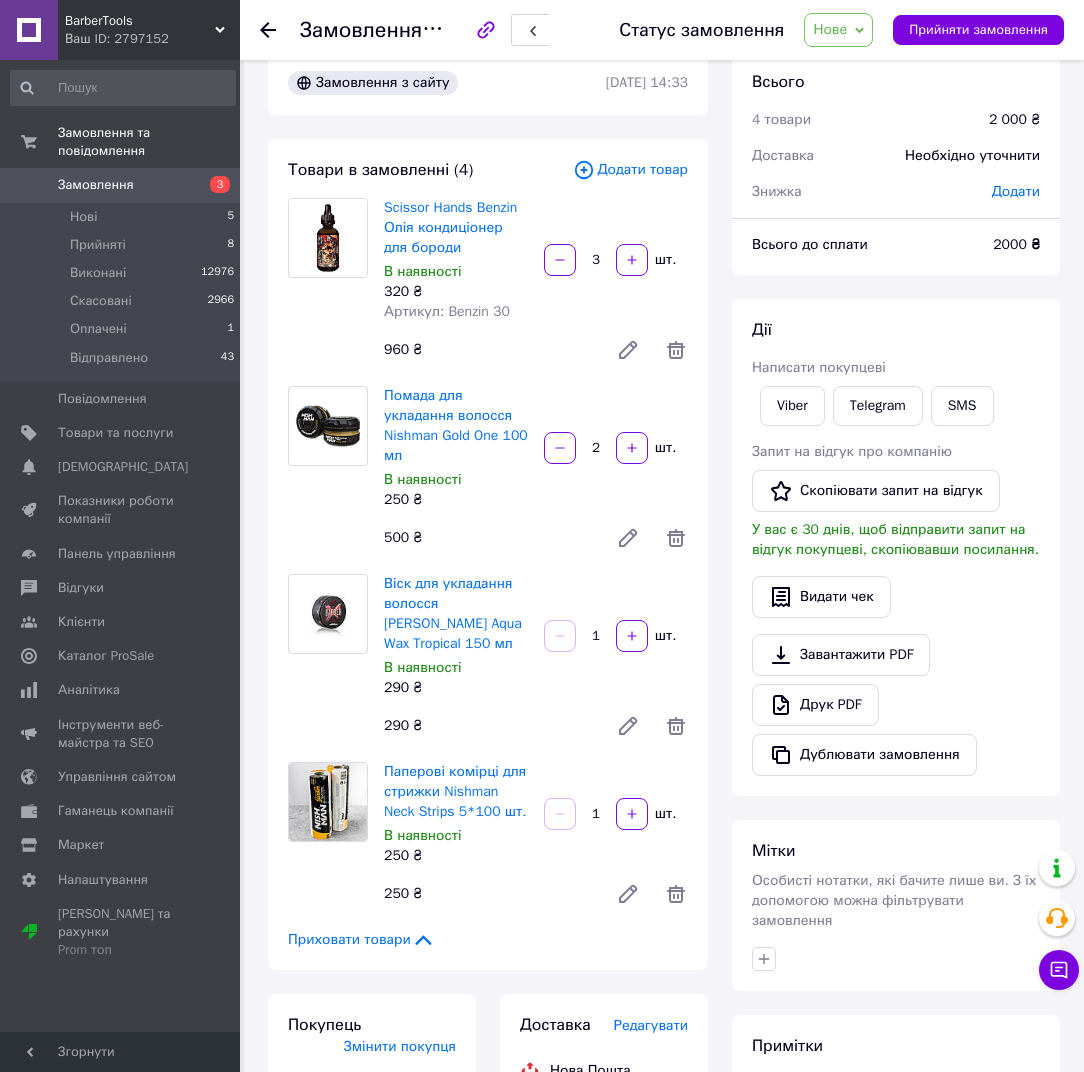 scroll, scrollTop: 0, scrollLeft: 0, axis: both 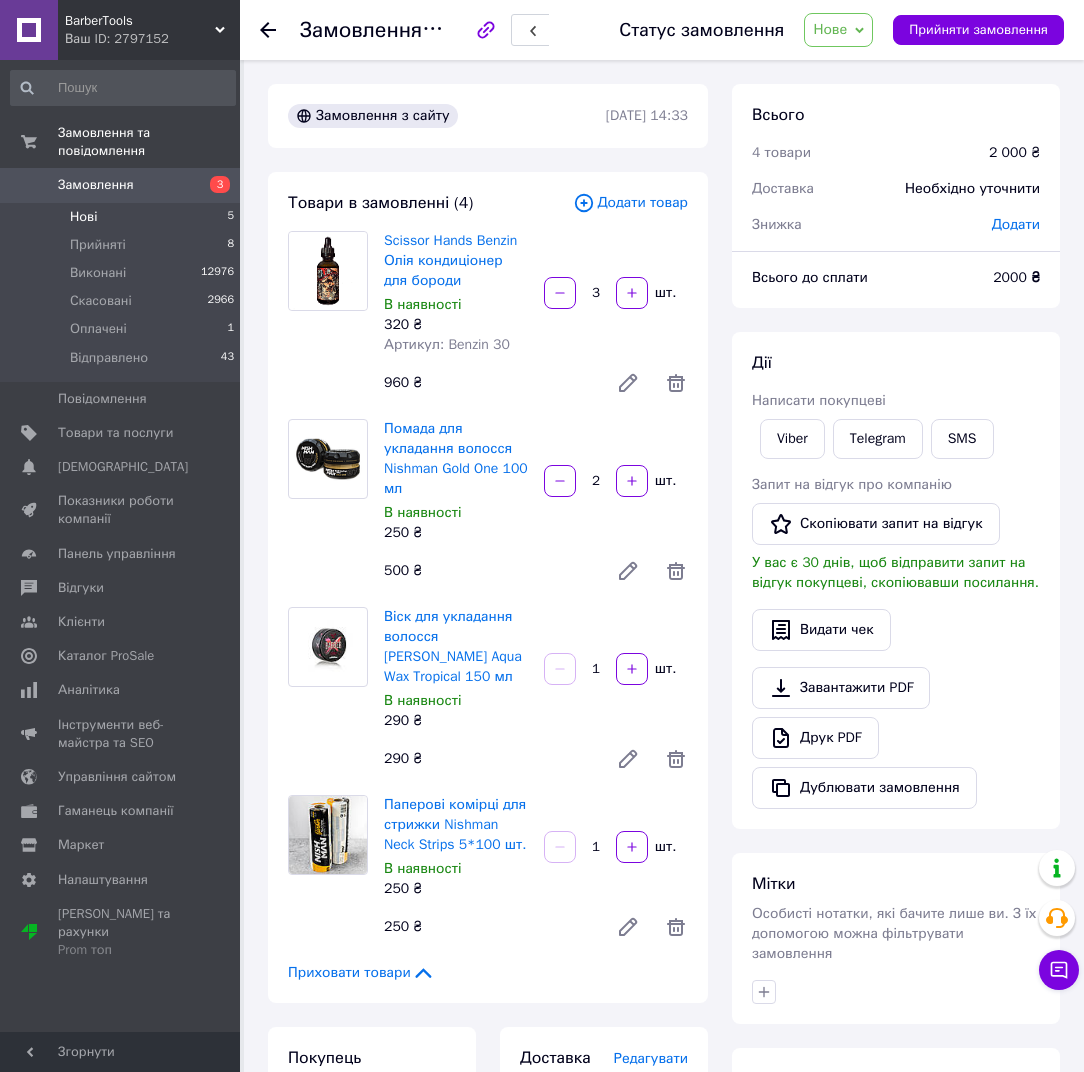 click on "Нові 5" at bounding box center (123, 217) 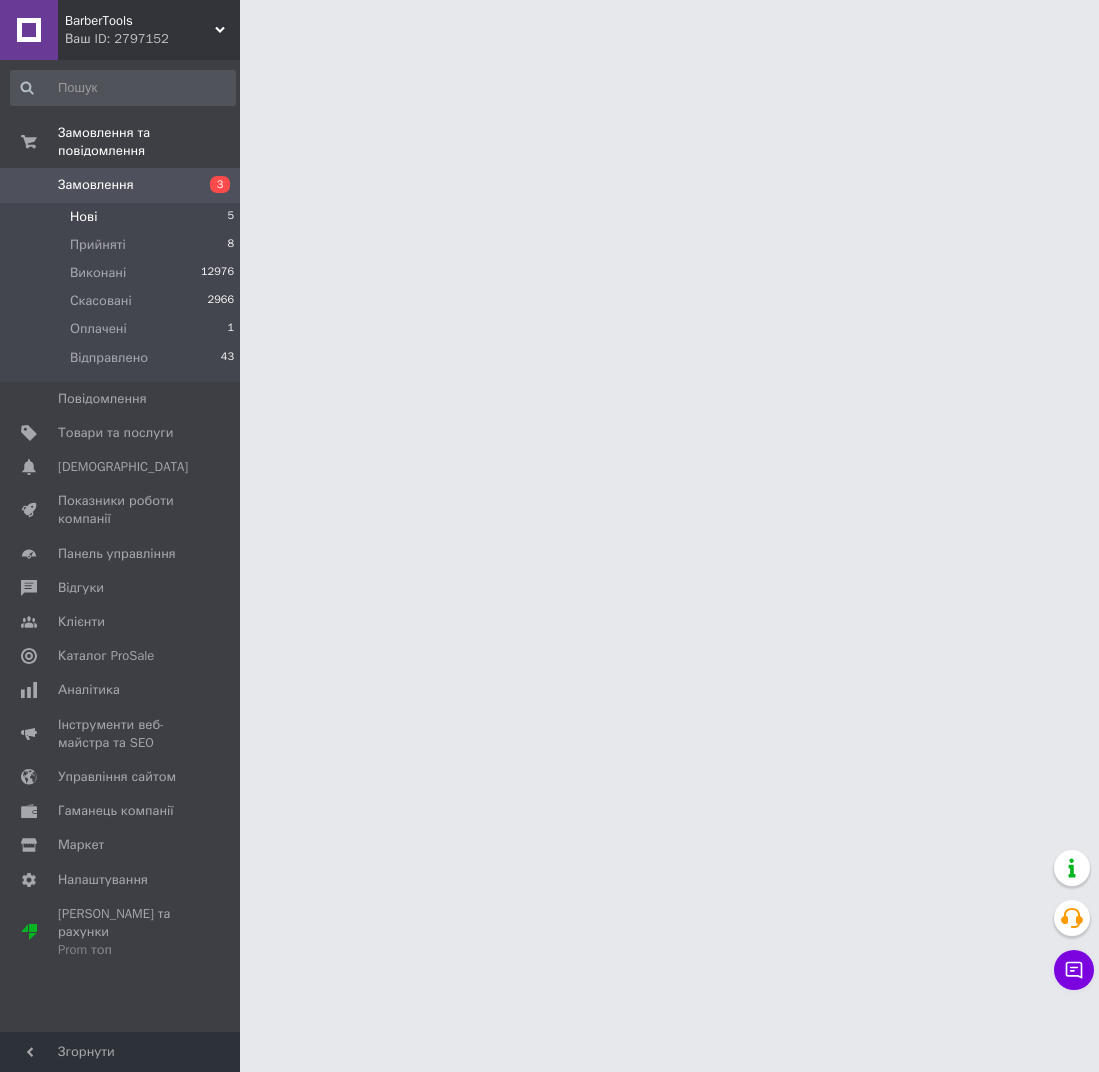 click on "Нові 5" at bounding box center (123, 217) 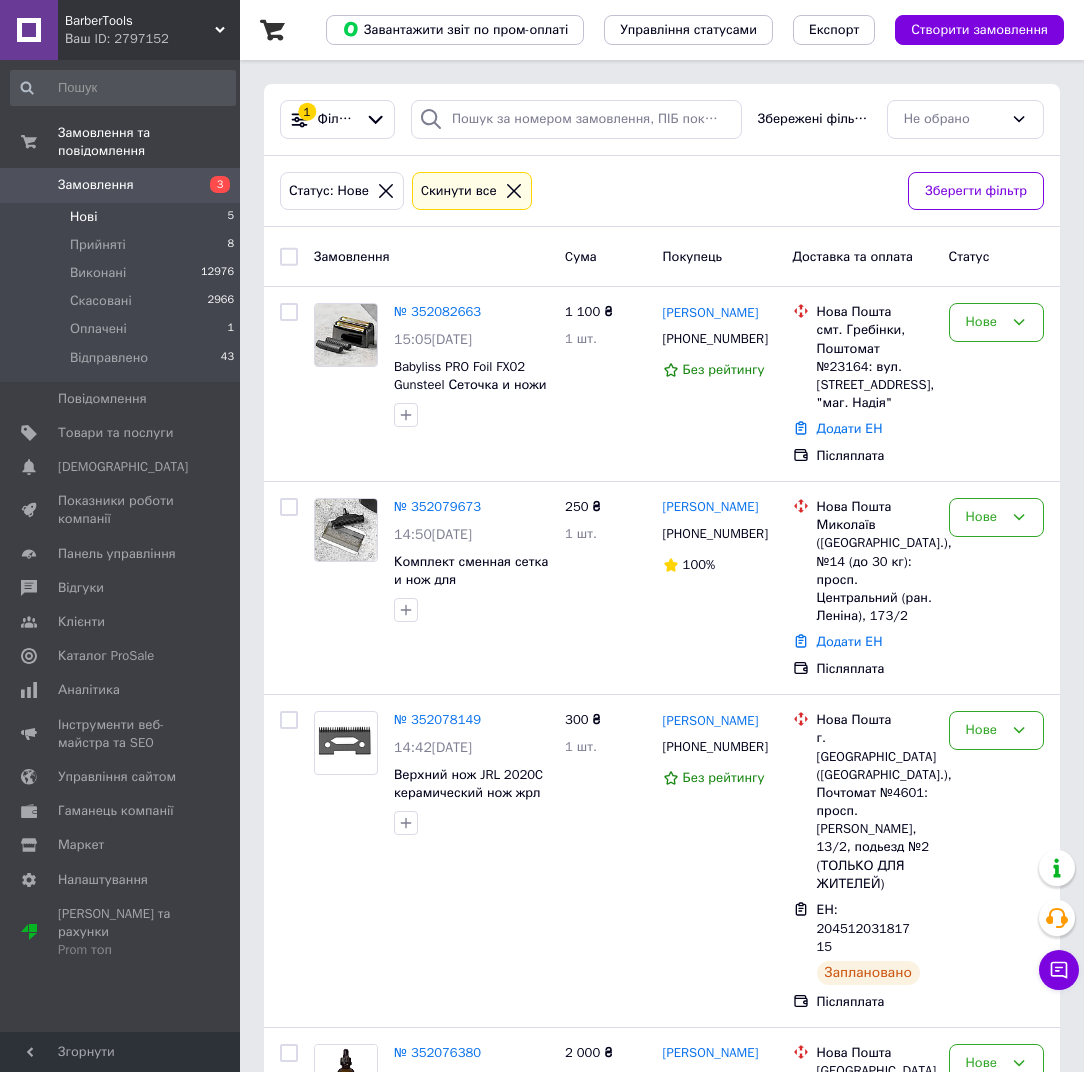 click on "Нові 5" at bounding box center (123, 217) 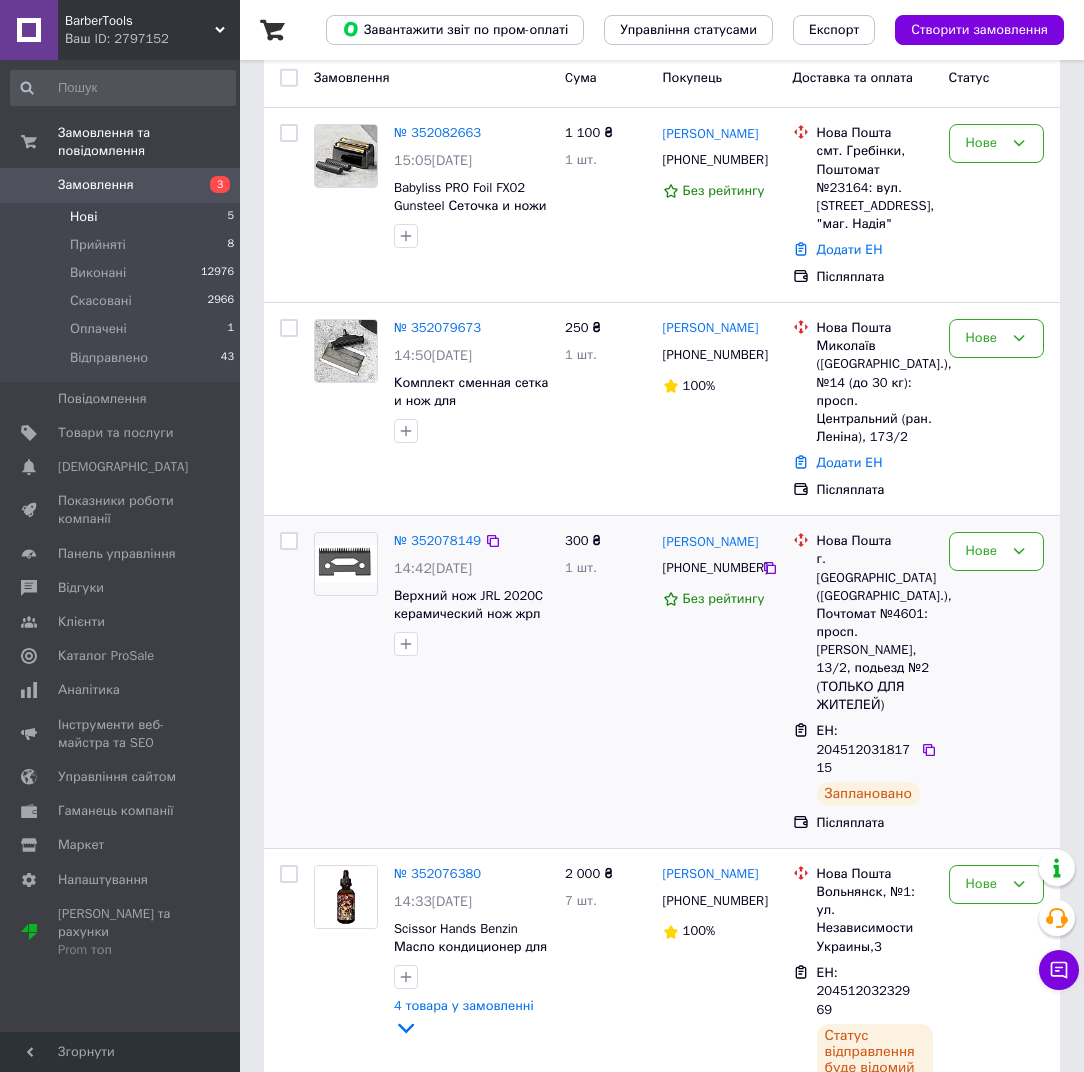 scroll, scrollTop: 262, scrollLeft: 0, axis: vertical 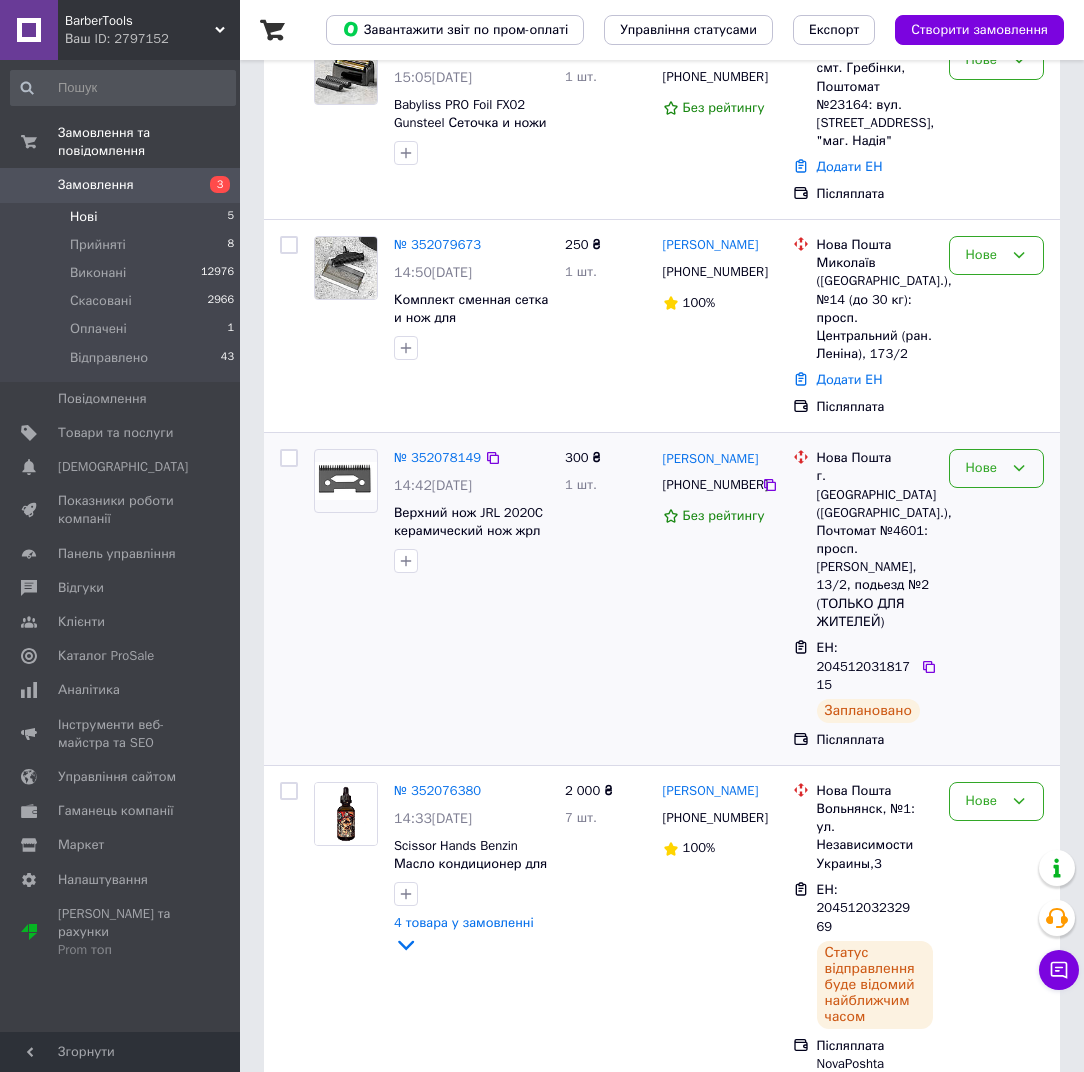 click on "Нове" at bounding box center [984, 468] 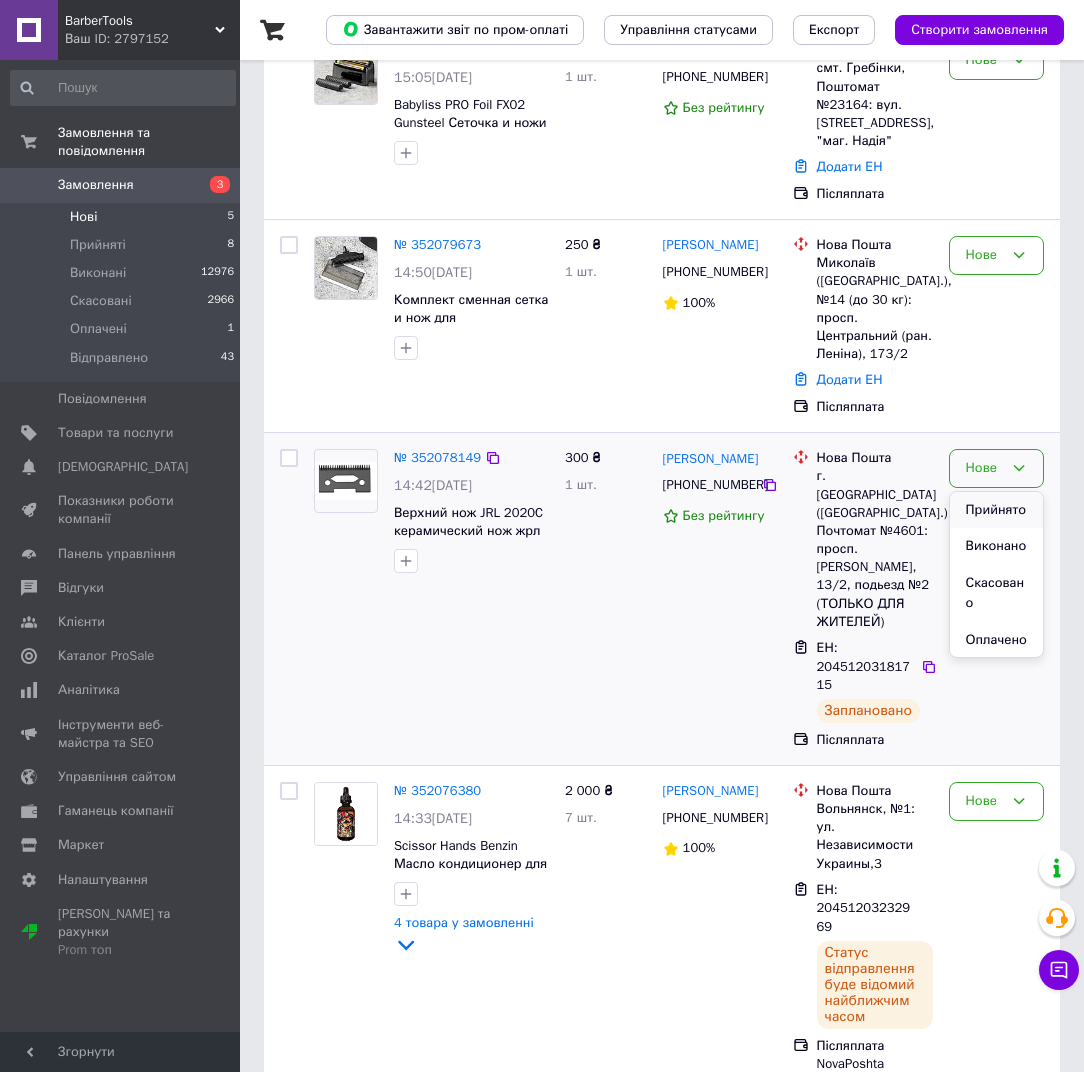 click on "Прийнято" at bounding box center [996, 510] 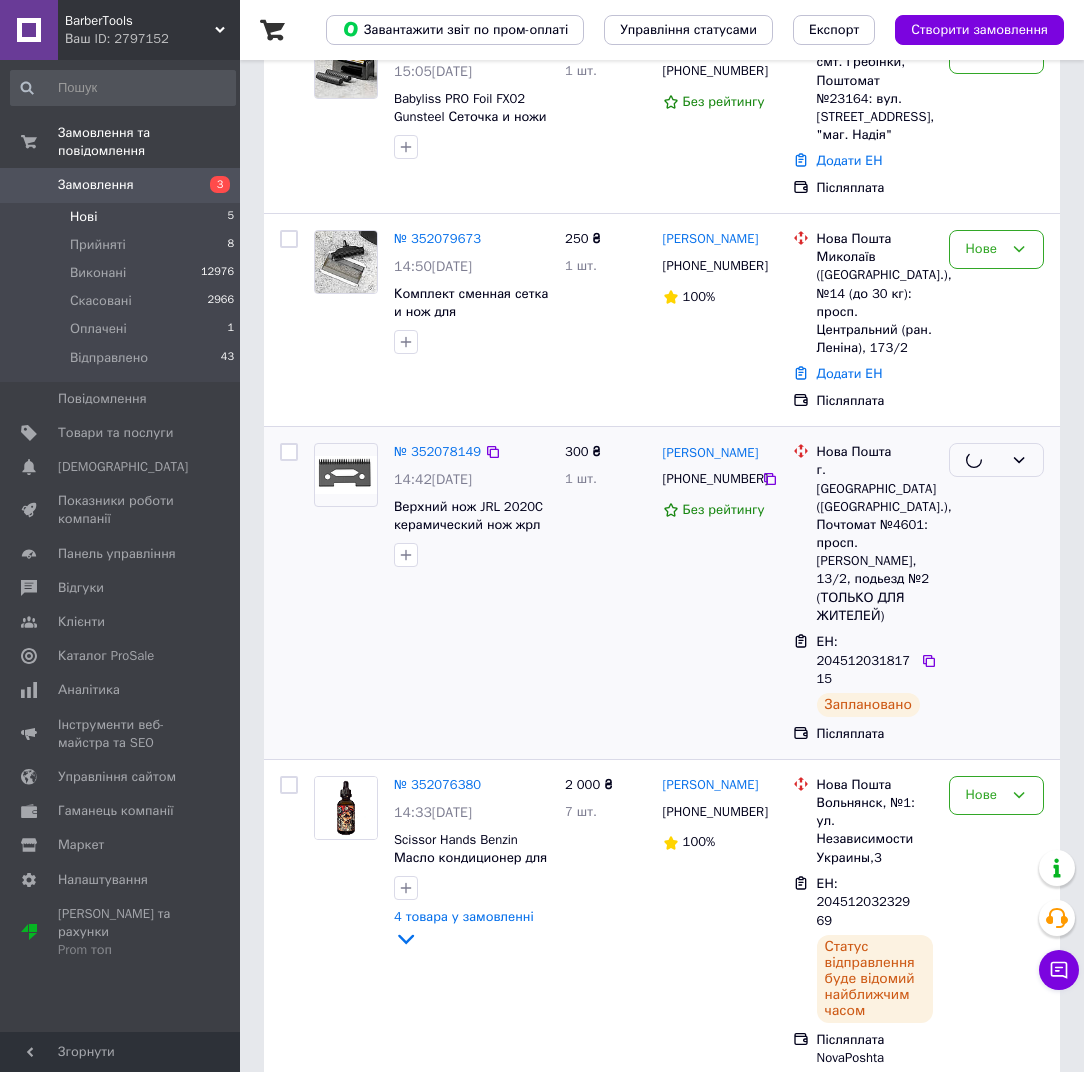 scroll, scrollTop: 533, scrollLeft: 0, axis: vertical 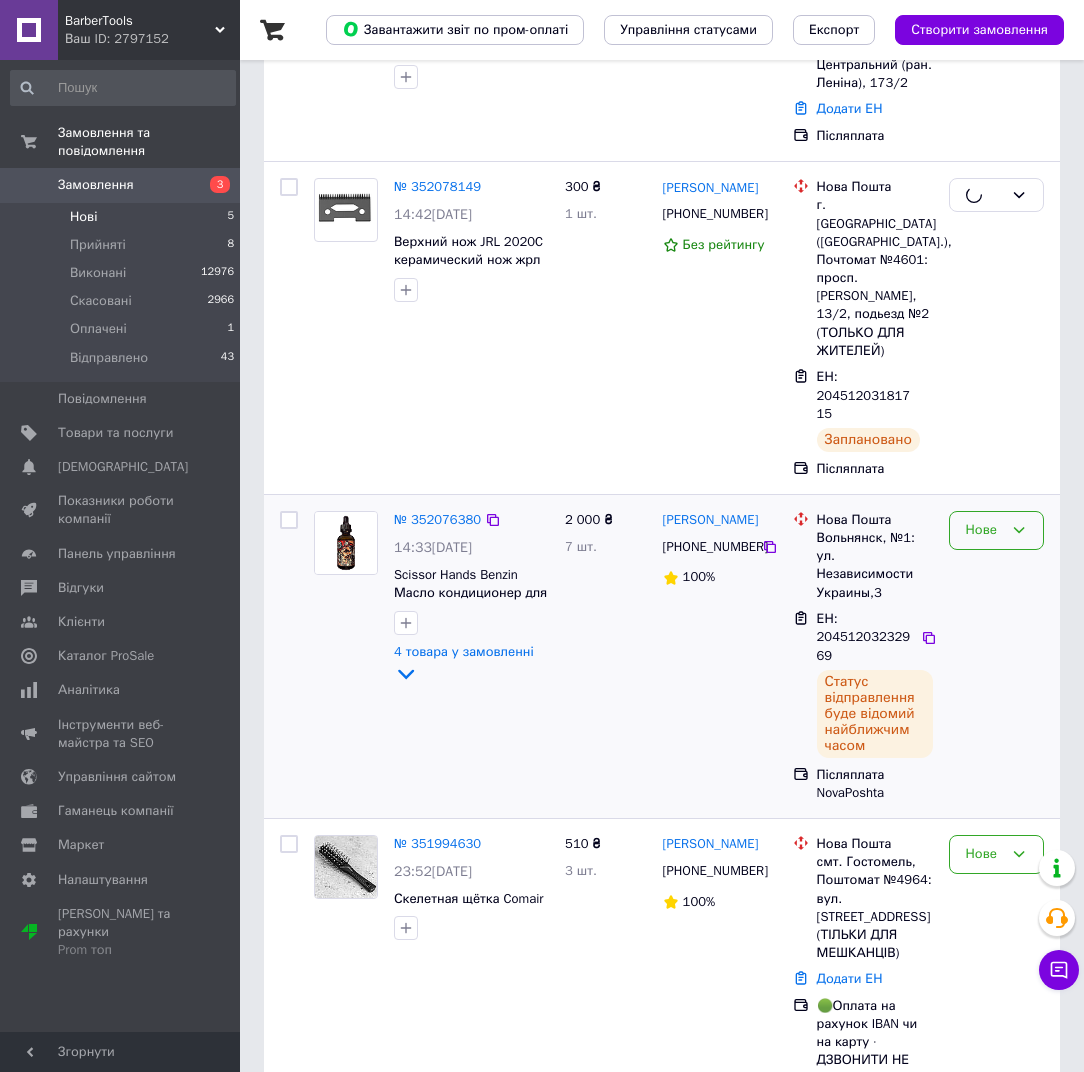 click on "Нове" at bounding box center (984, 530) 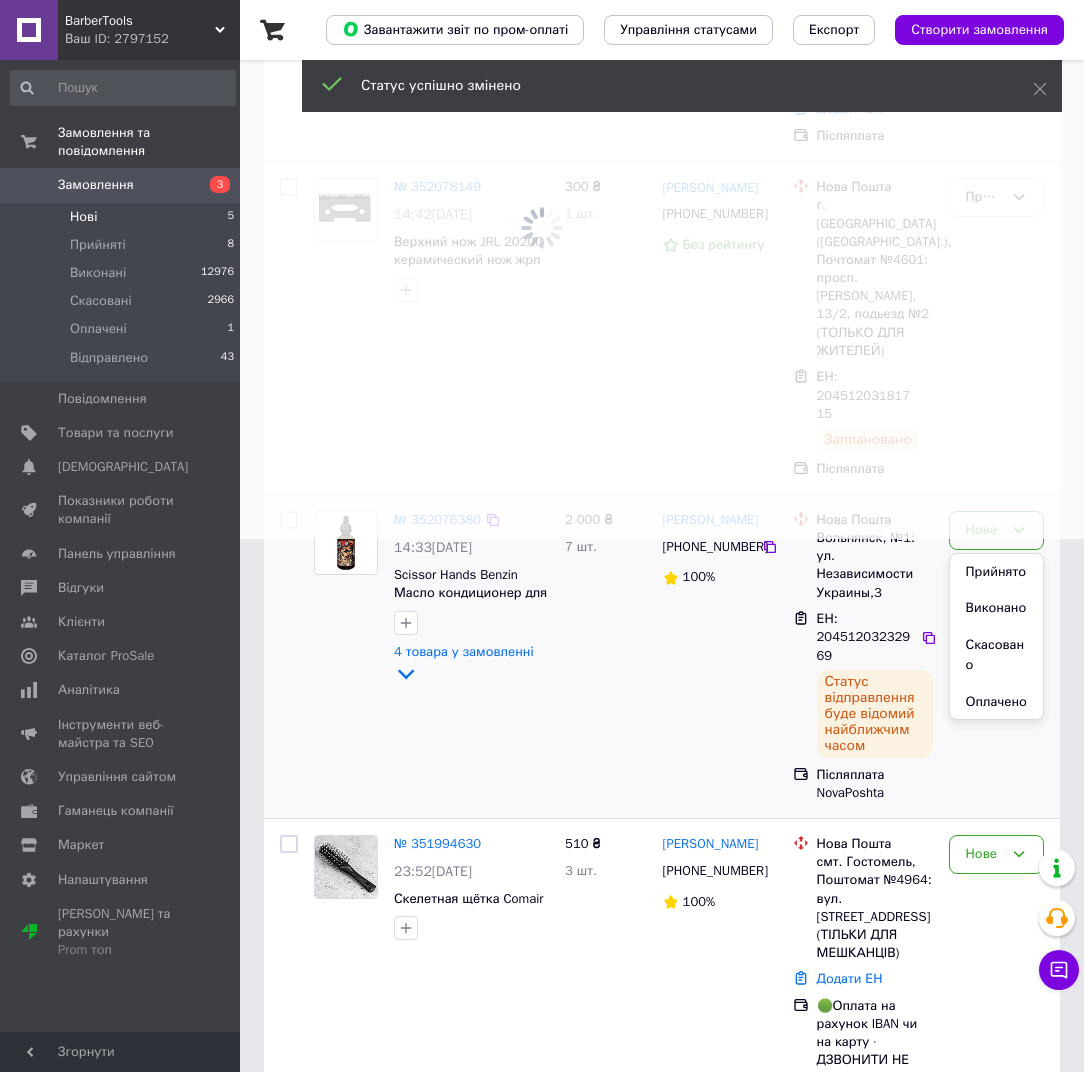 scroll, scrollTop: 469, scrollLeft: 0, axis: vertical 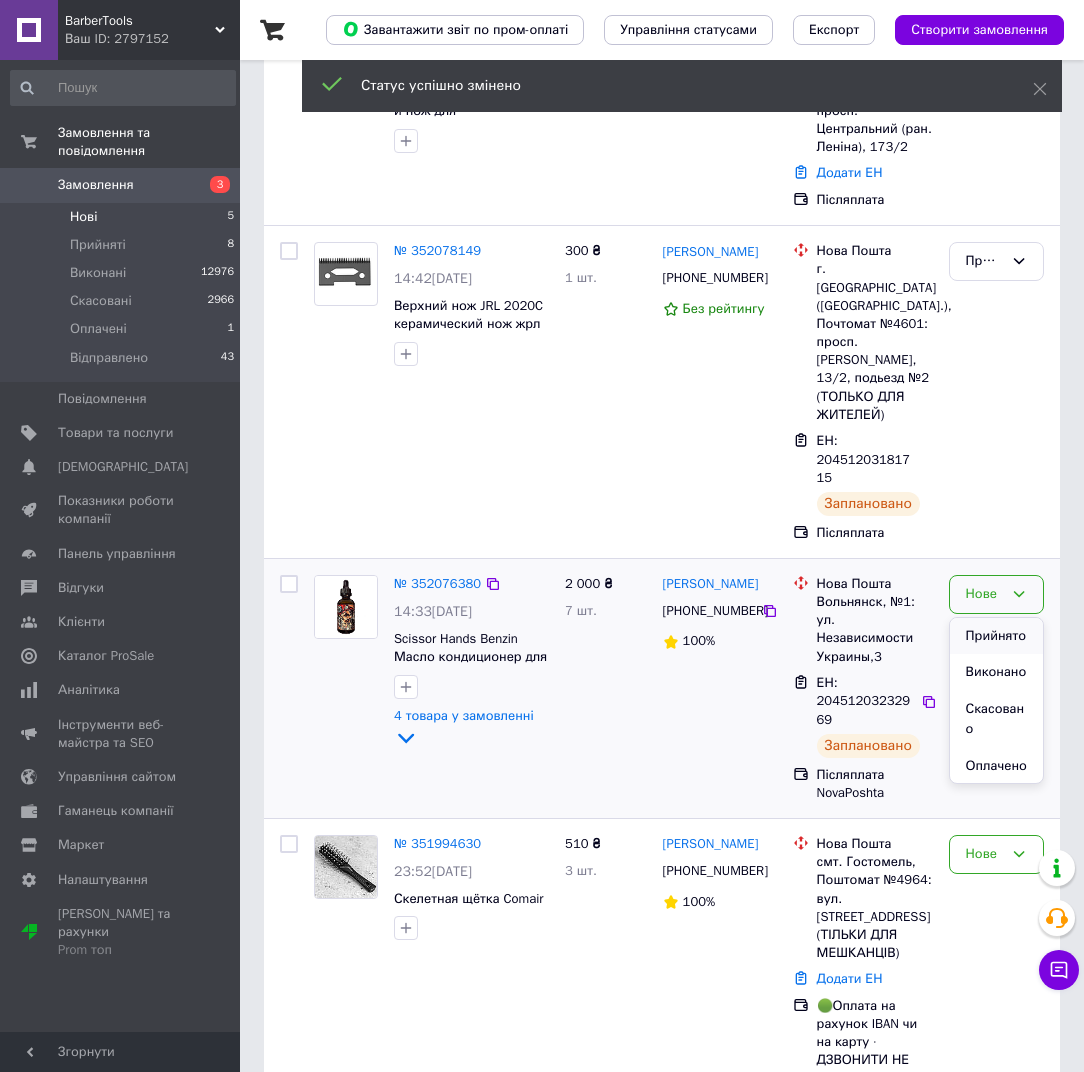 click on "Прийнято" at bounding box center (996, 636) 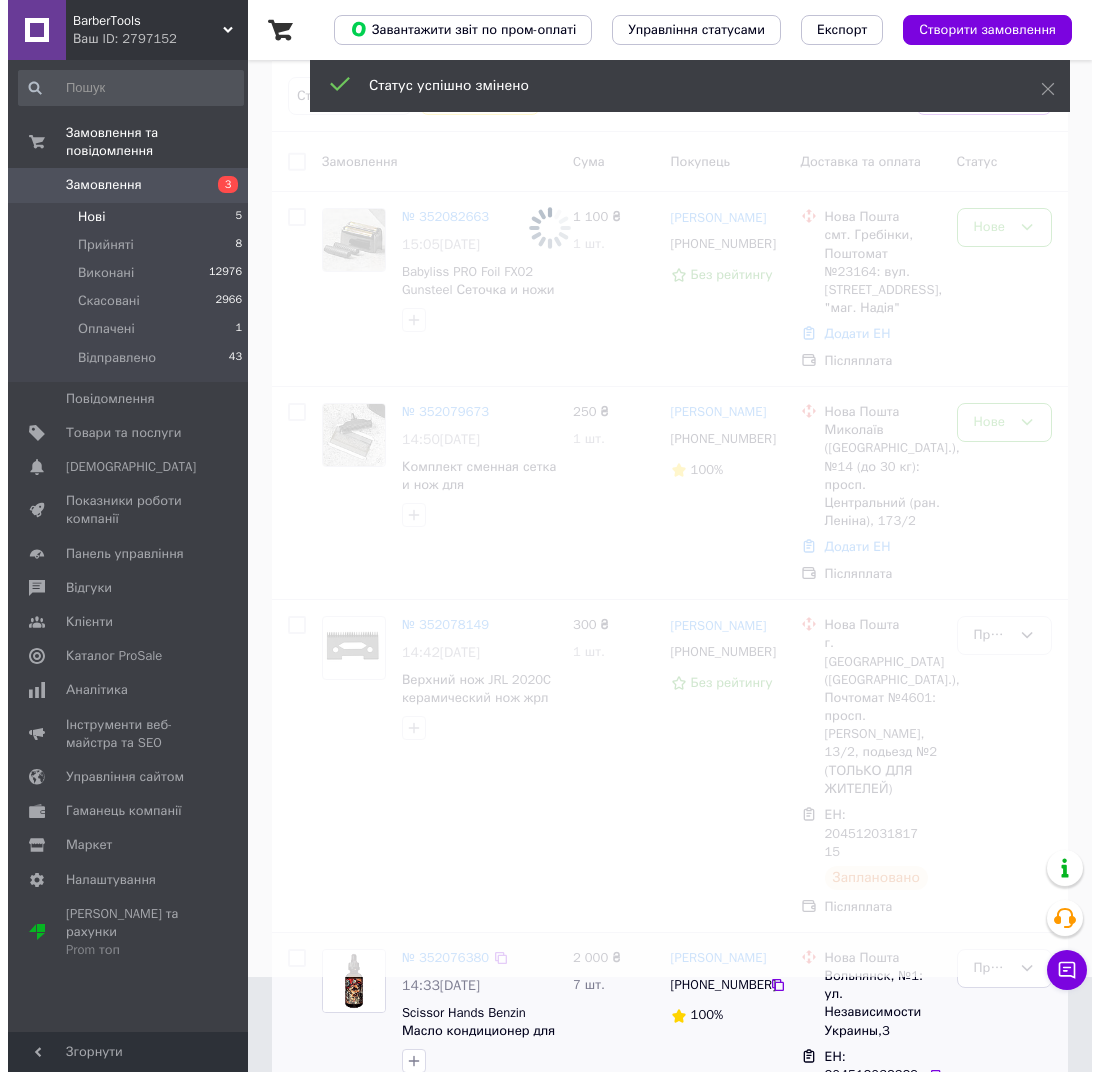 scroll, scrollTop: 0, scrollLeft: 0, axis: both 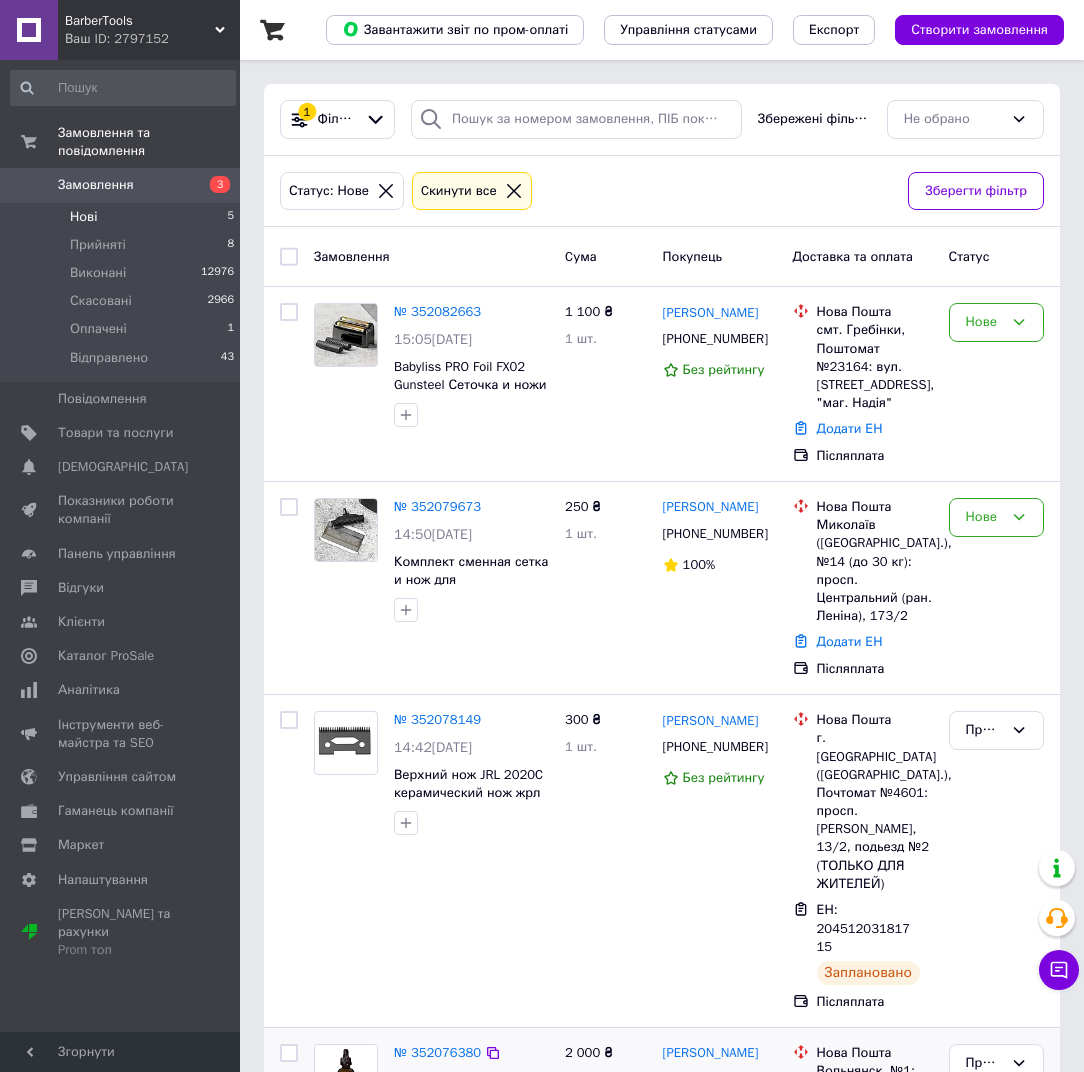 click on "Нові 5" at bounding box center (123, 217) 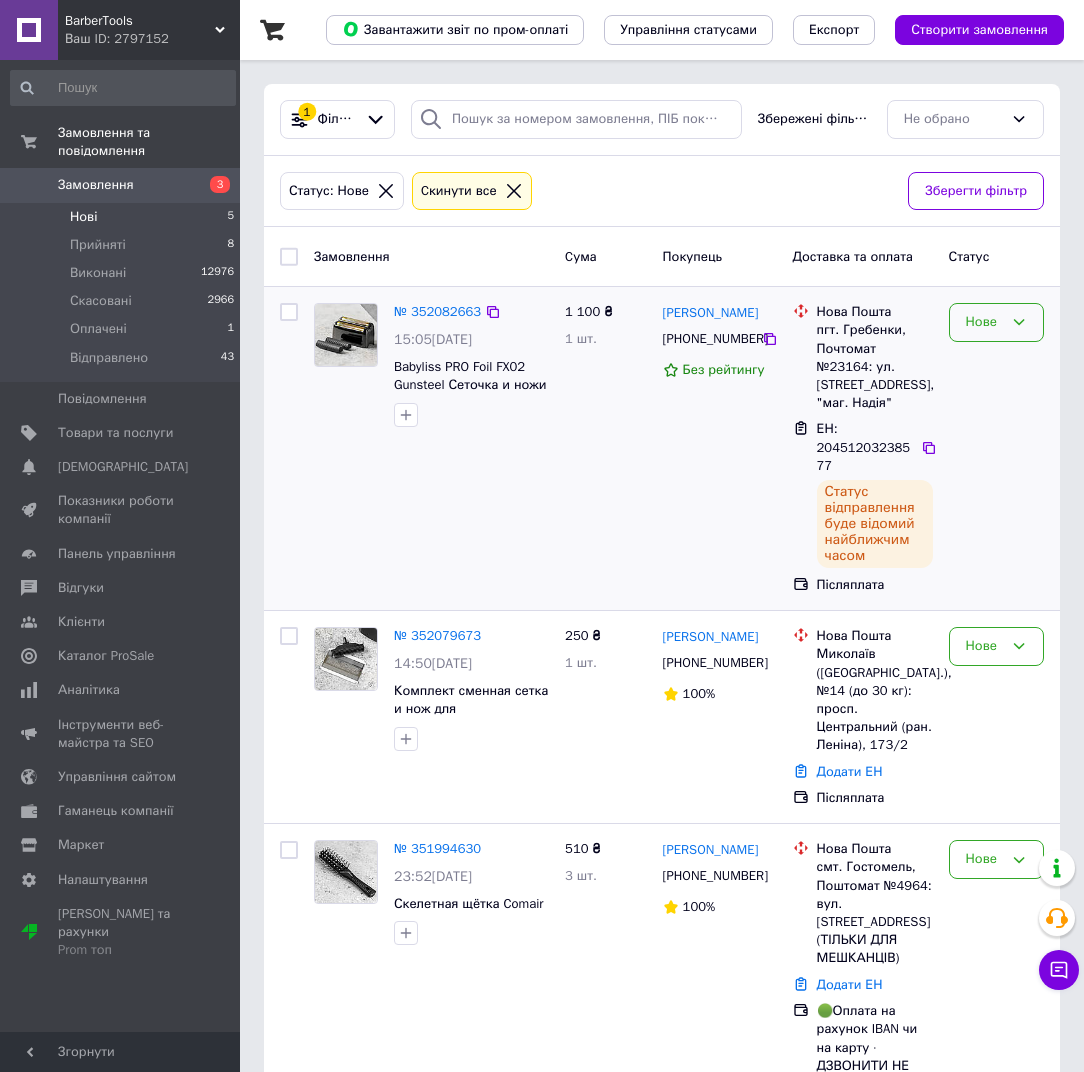 click on "Нове" at bounding box center (996, 322) 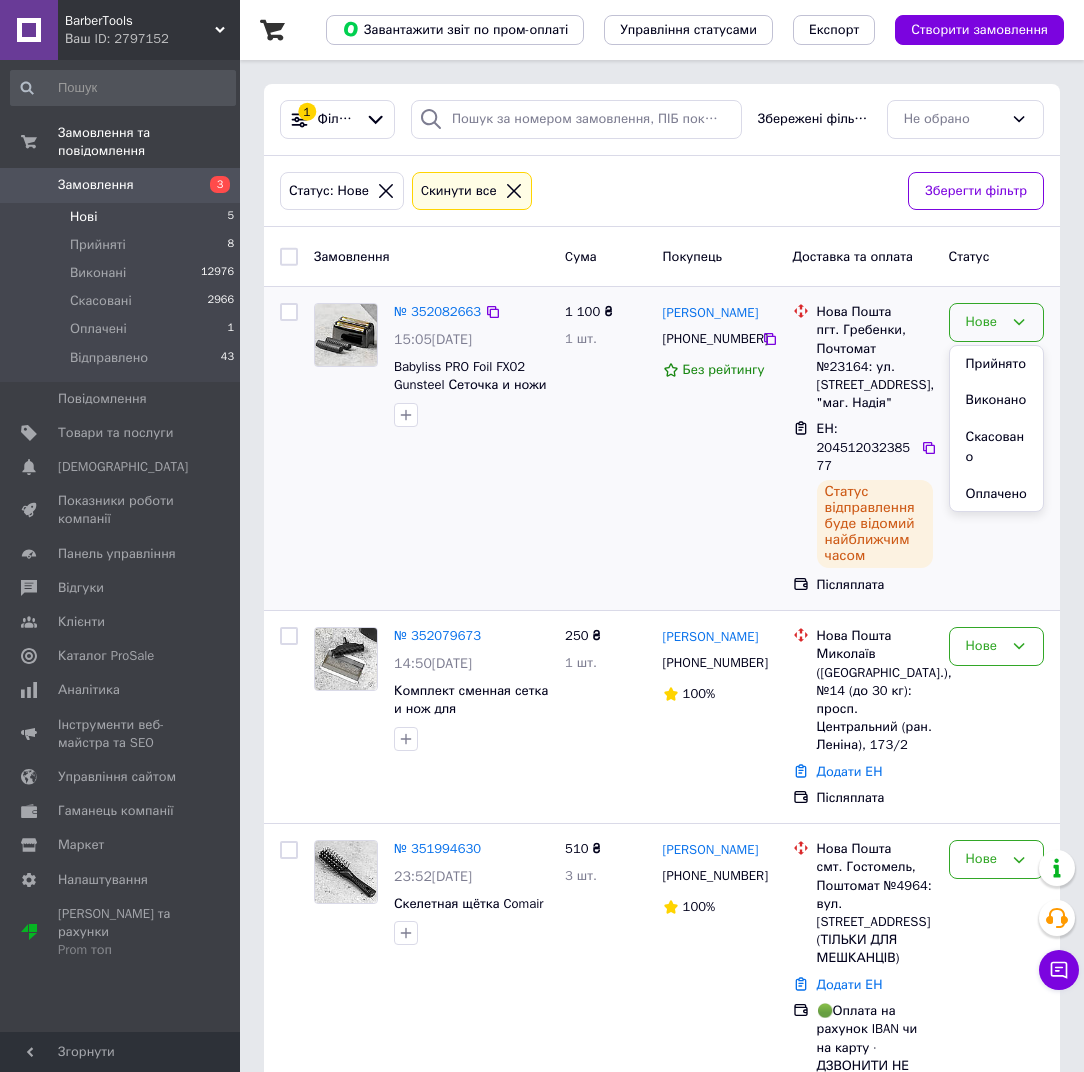 click on "Прийнято" at bounding box center (996, 364) 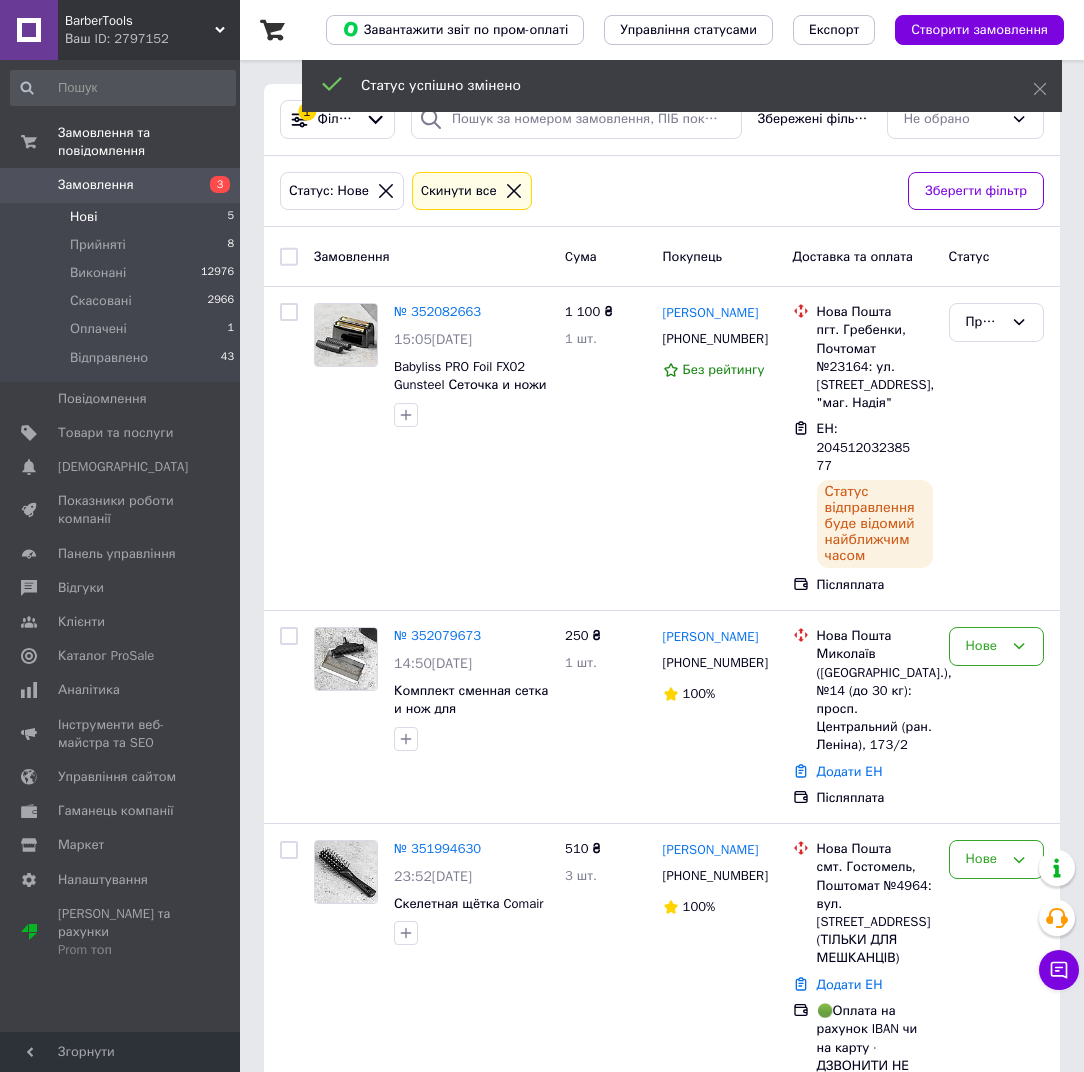 click on "Нові" at bounding box center [83, 217] 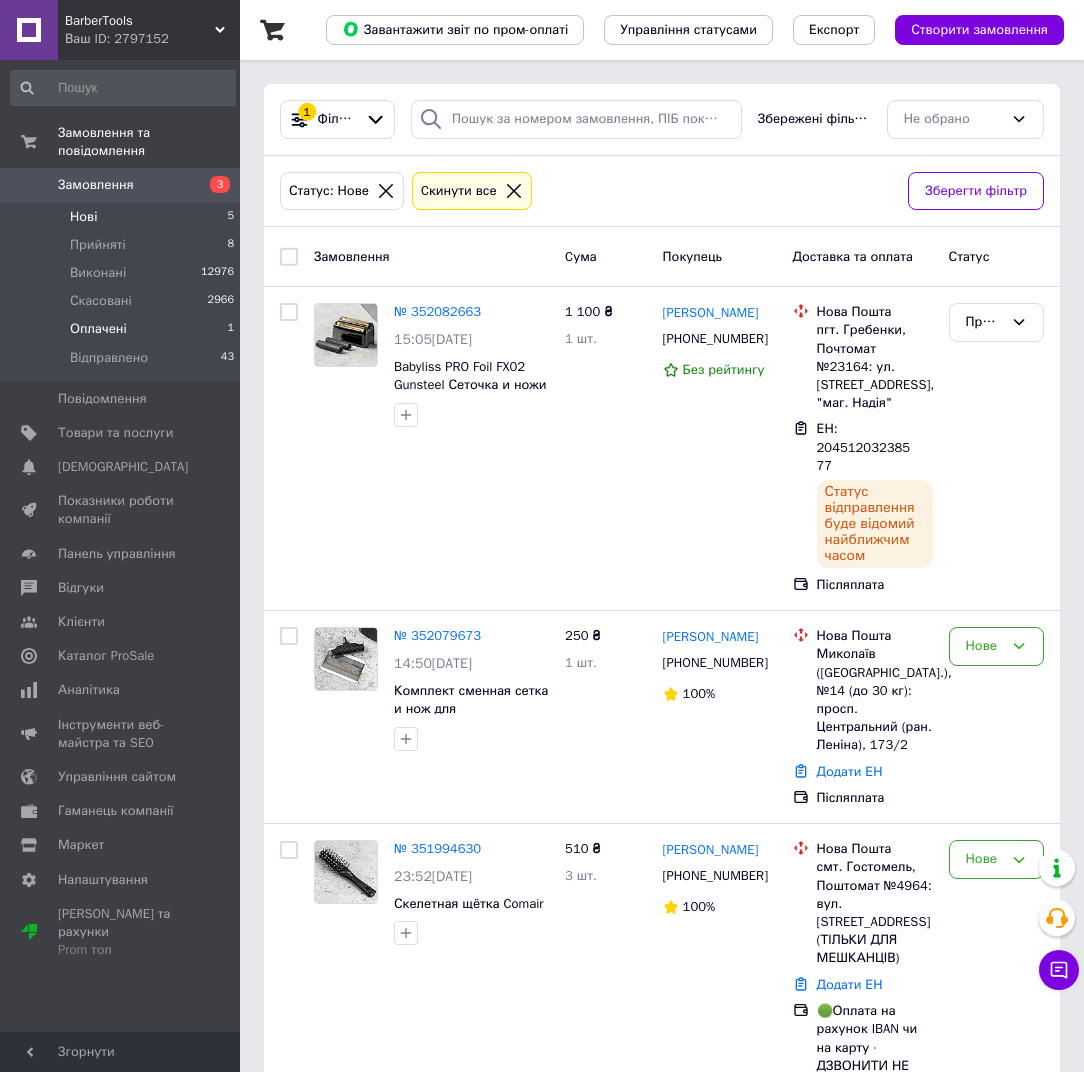 click on "Оплачені" at bounding box center [98, 329] 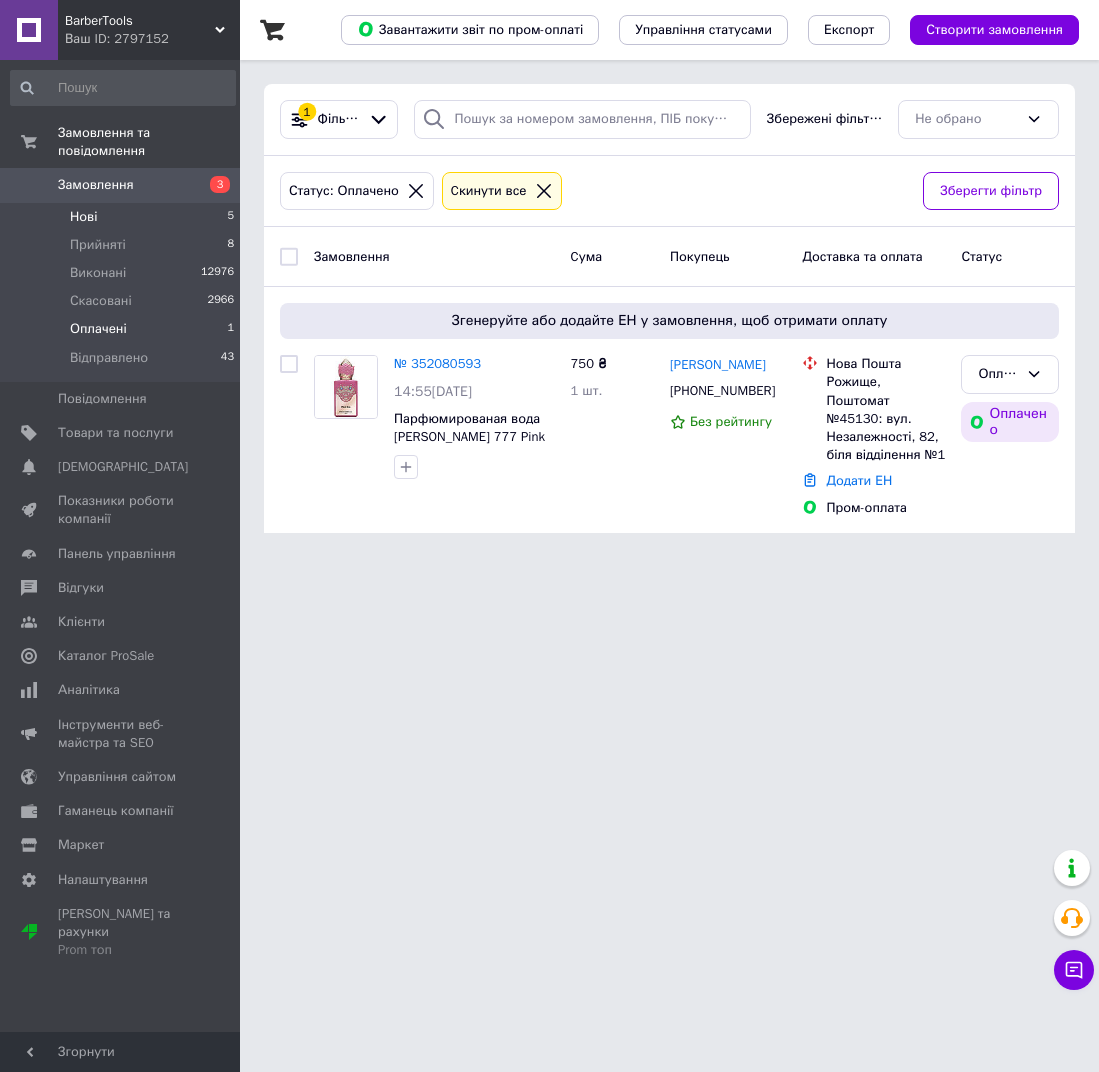 click on "Нові 5" at bounding box center [123, 217] 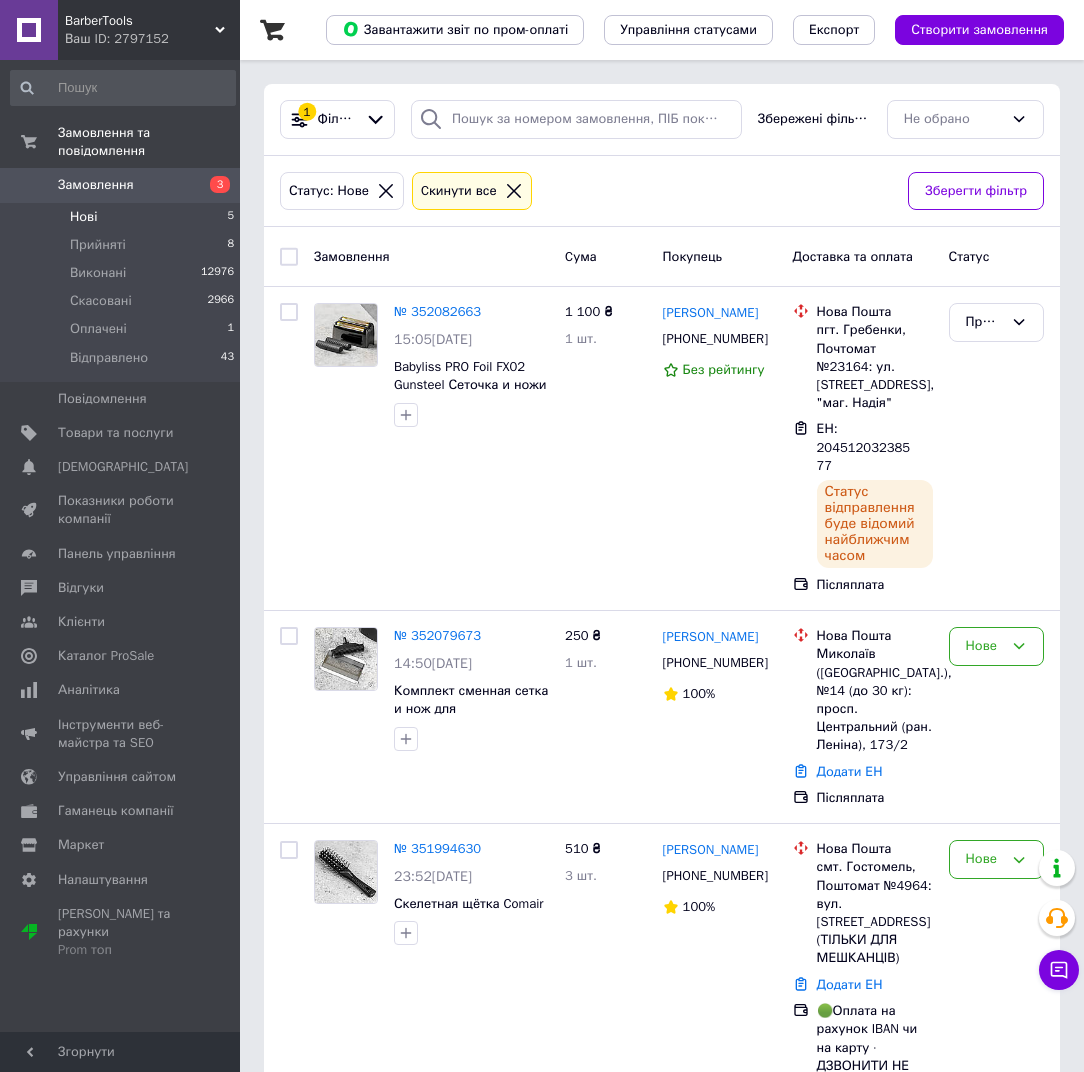 click on "Нові 5" at bounding box center (123, 217) 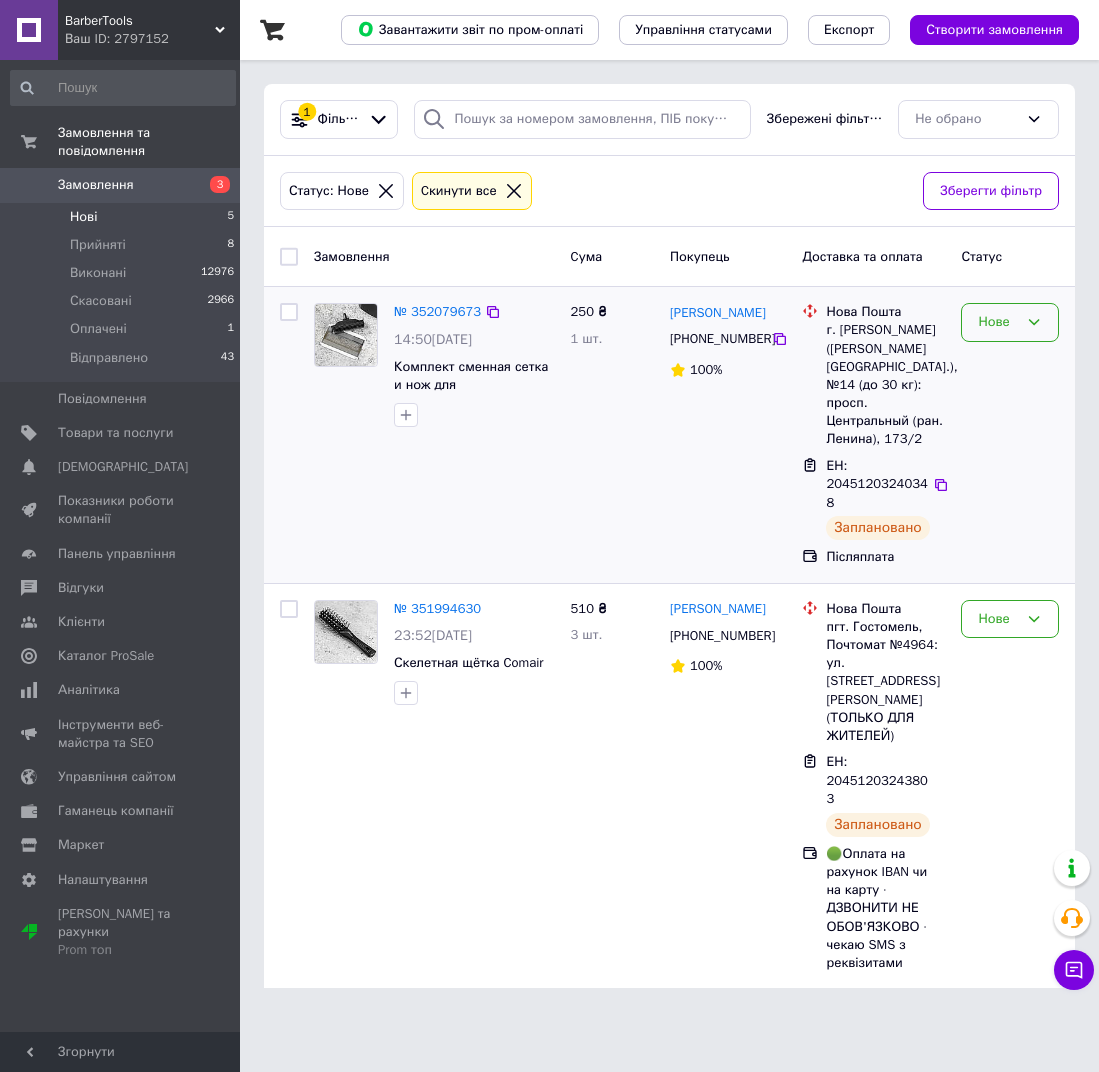 click on "Нове" at bounding box center [1010, 322] 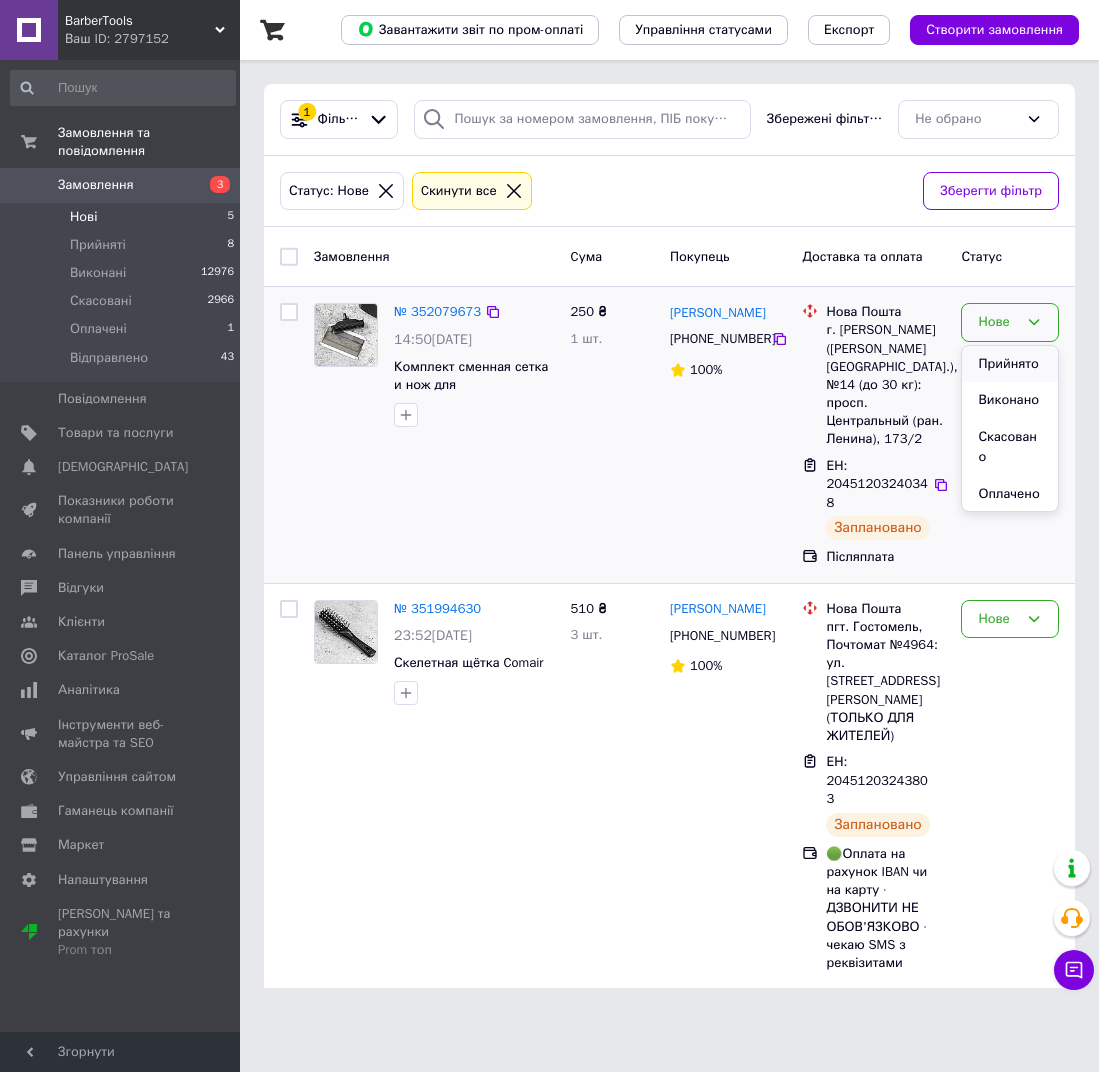 click on "Прийнято" at bounding box center (1010, 364) 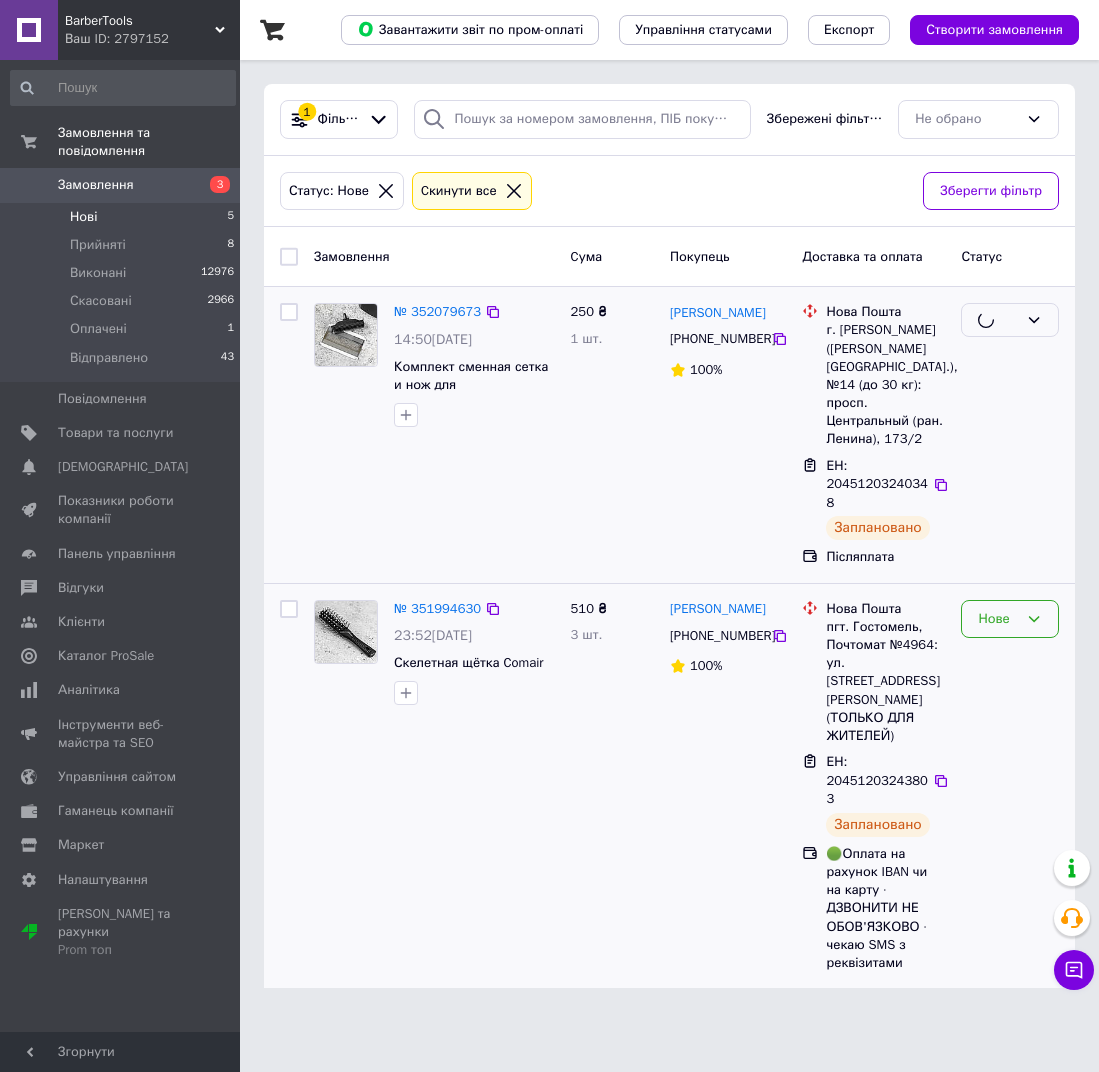 click on "Нове" at bounding box center (998, 619) 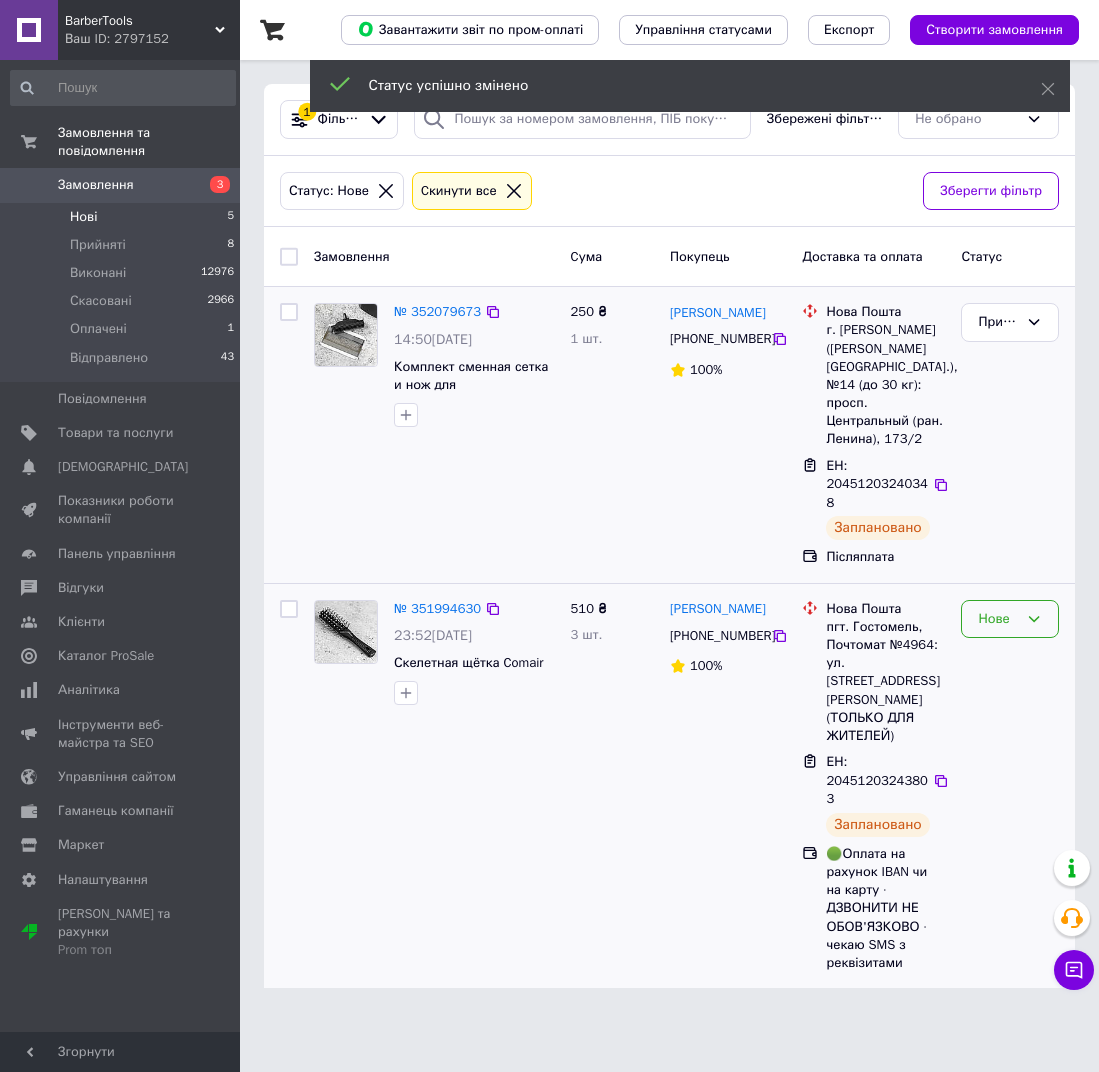 click on "Нове" at bounding box center (998, 619) 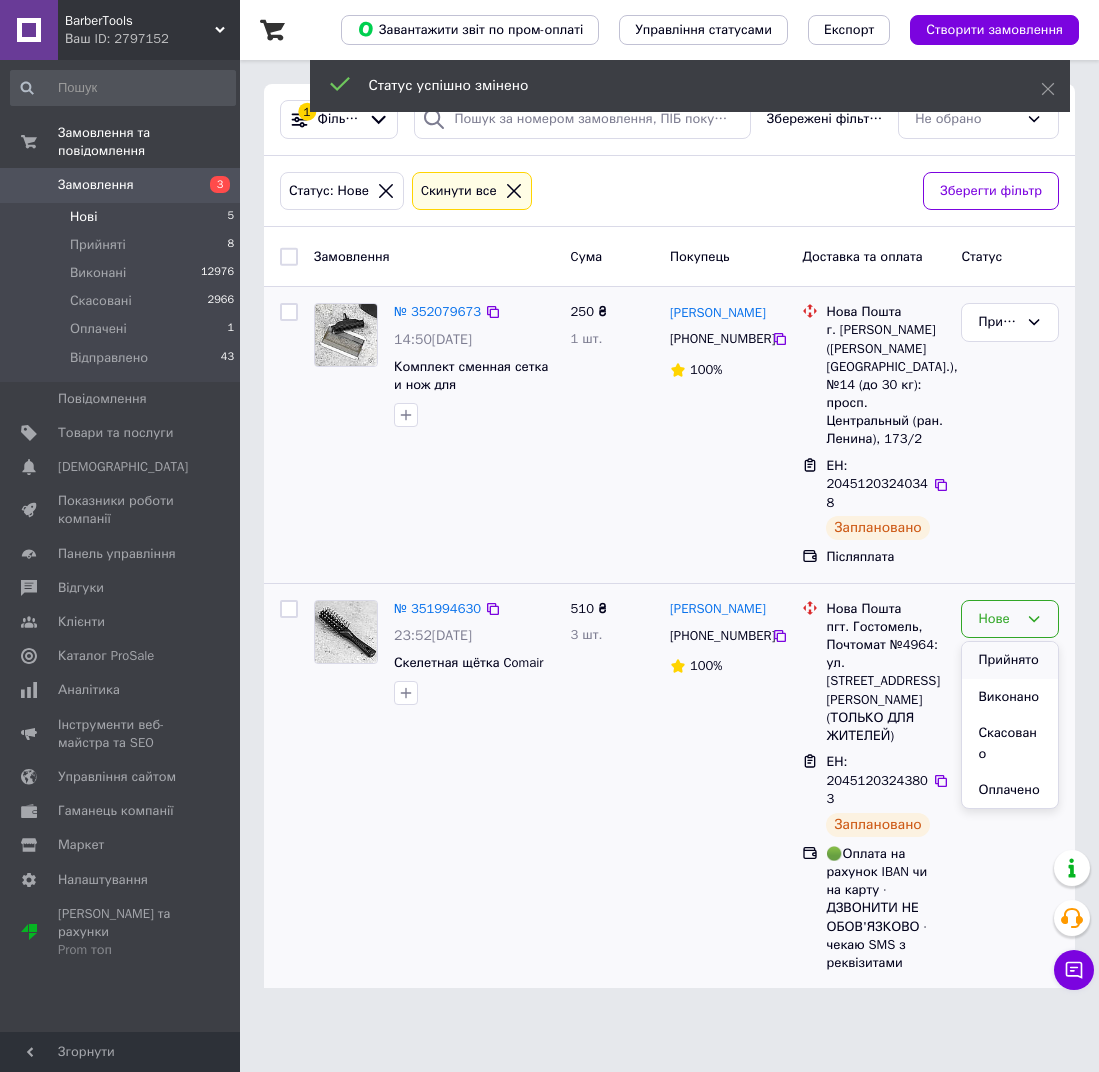 click on "Прийнято" at bounding box center (1010, 660) 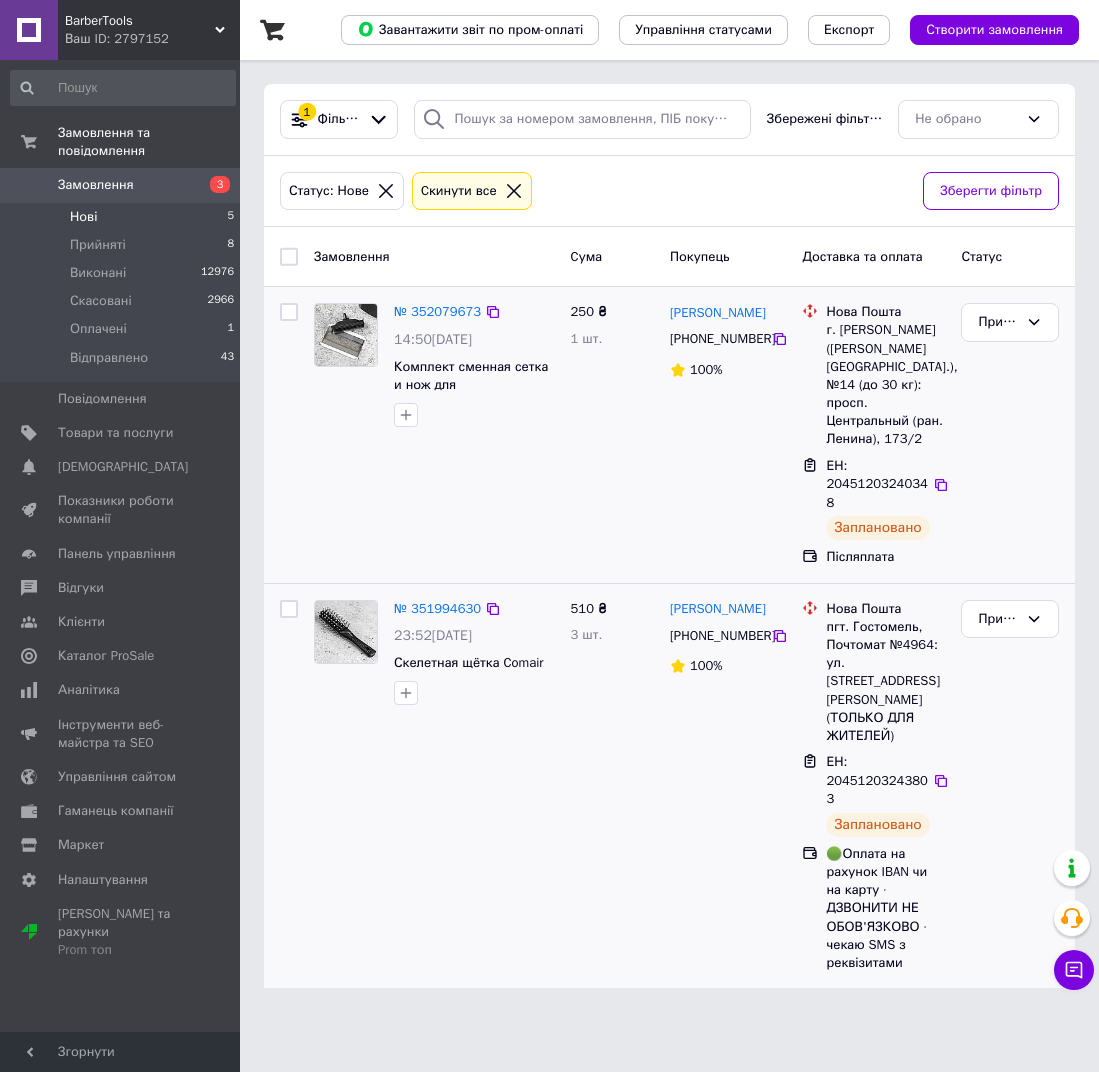 click on "Нові 5" at bounding box center [123, 217] 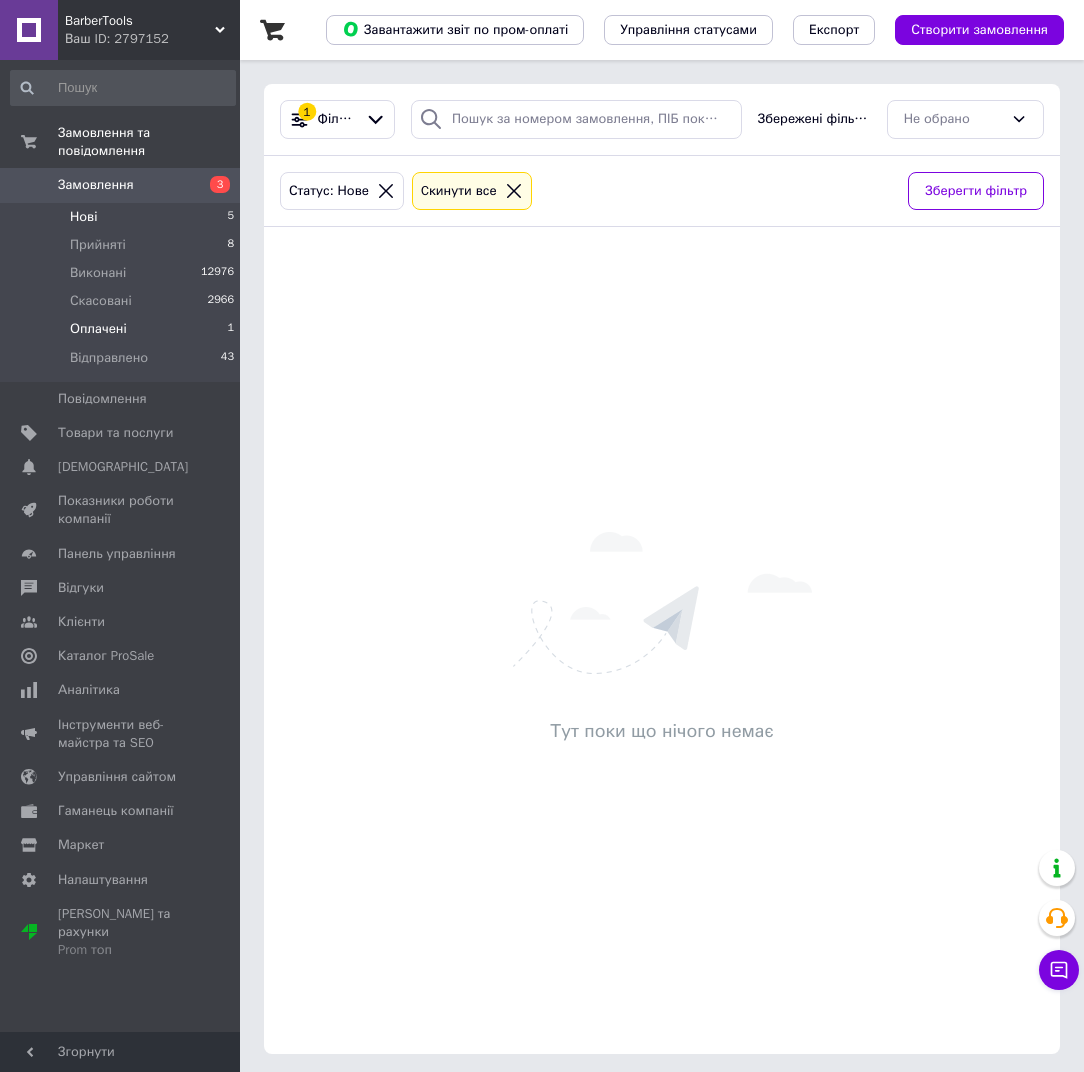 click on "Оплачені 1" at bounding box center (123, 329) 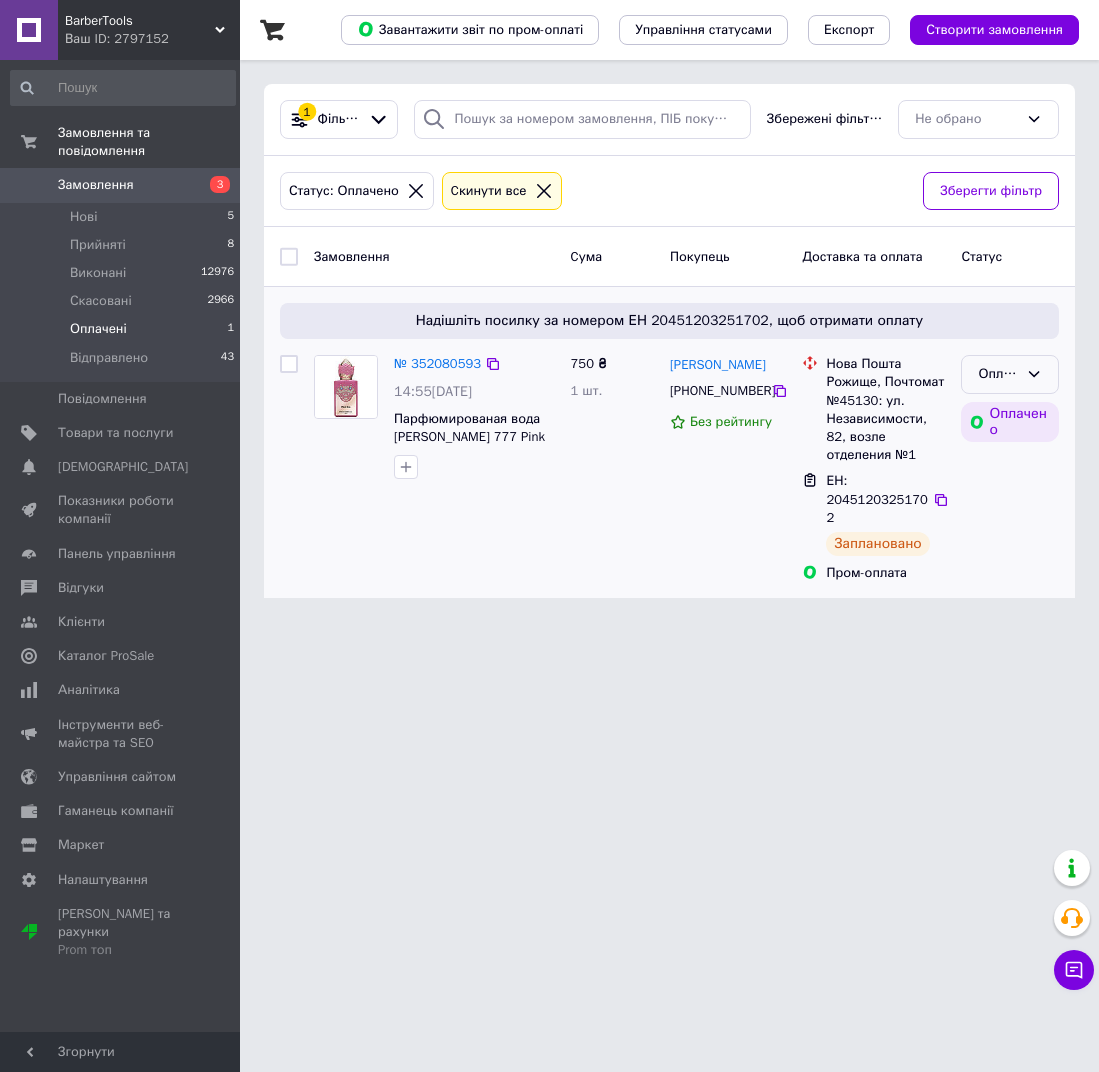 click on "Оплачено" at bounding box center (998, 374) 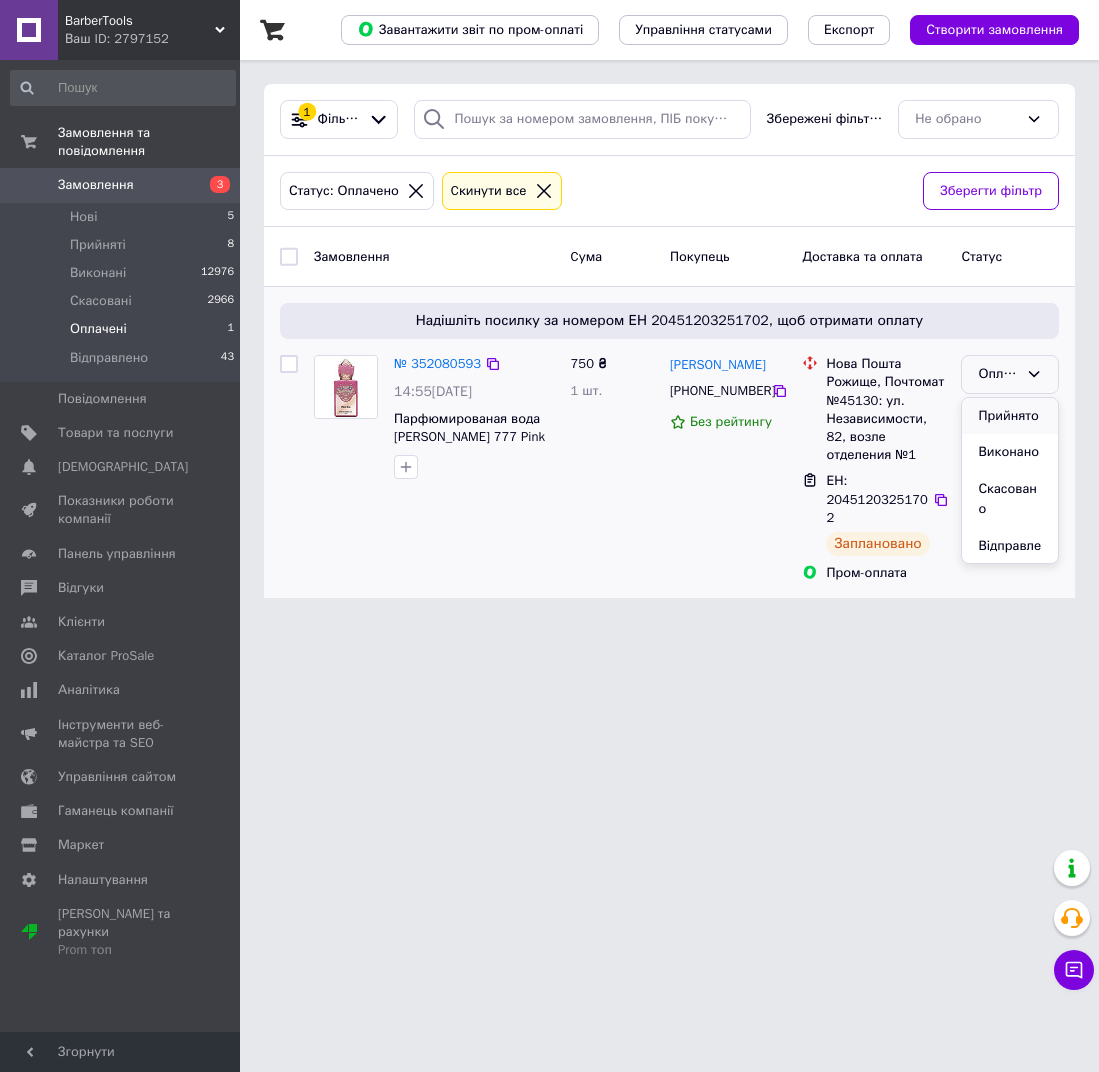 click on "Прийнято" at bounding box center [1010, 416] 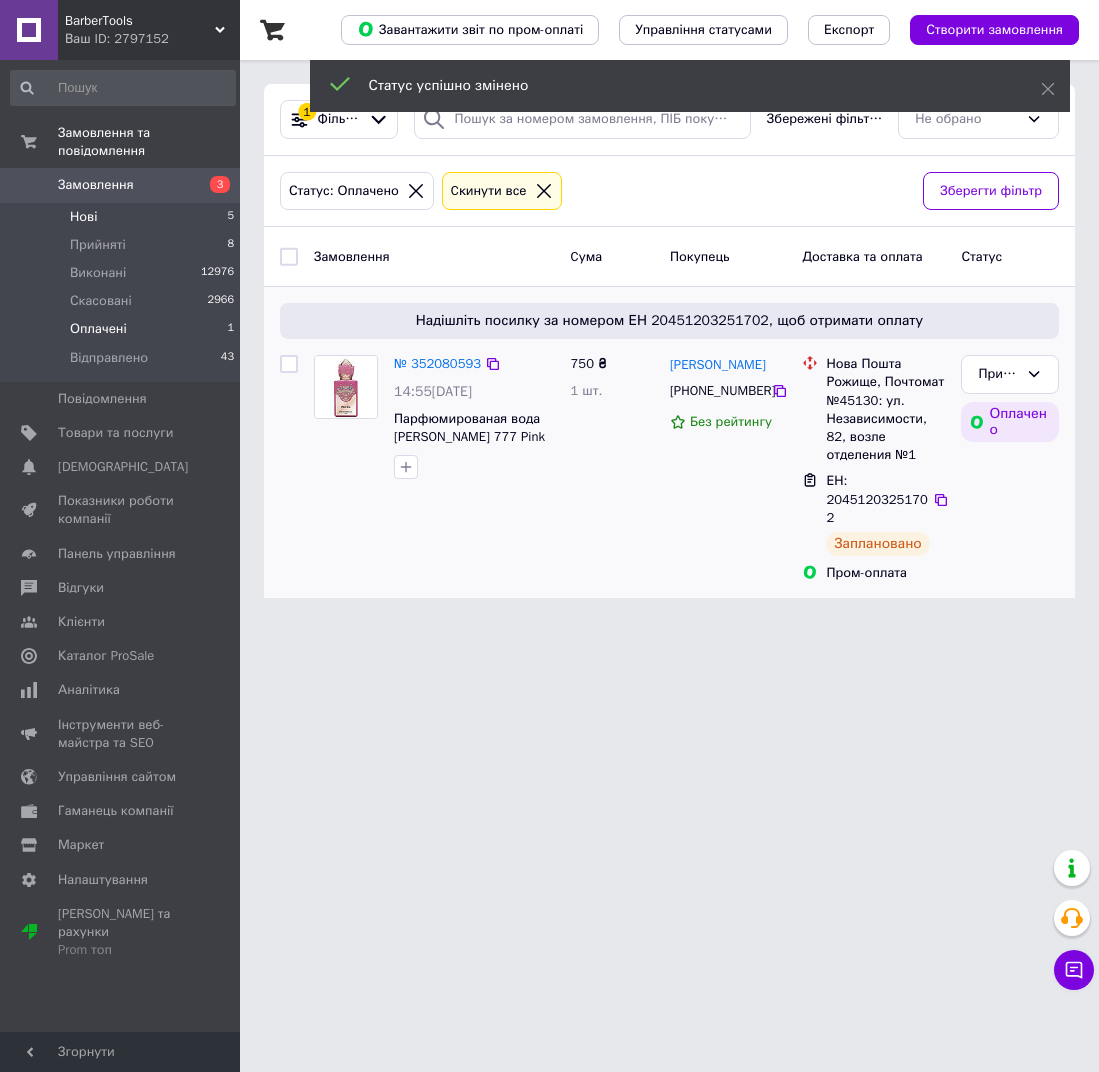 click on "Нові 5" at bounding box center (123, 217) 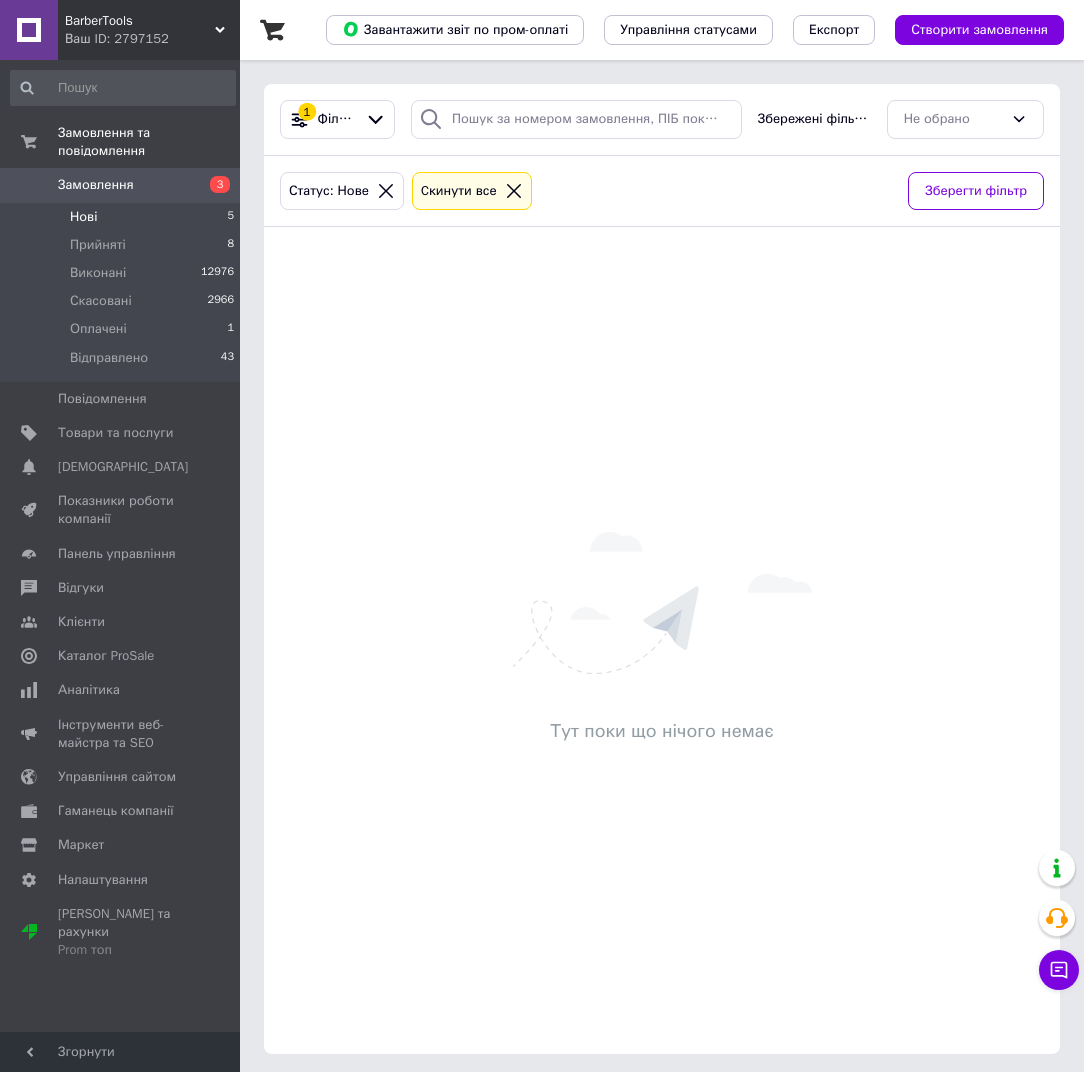 click on "Нові 5" at bounding box center (123, 217) 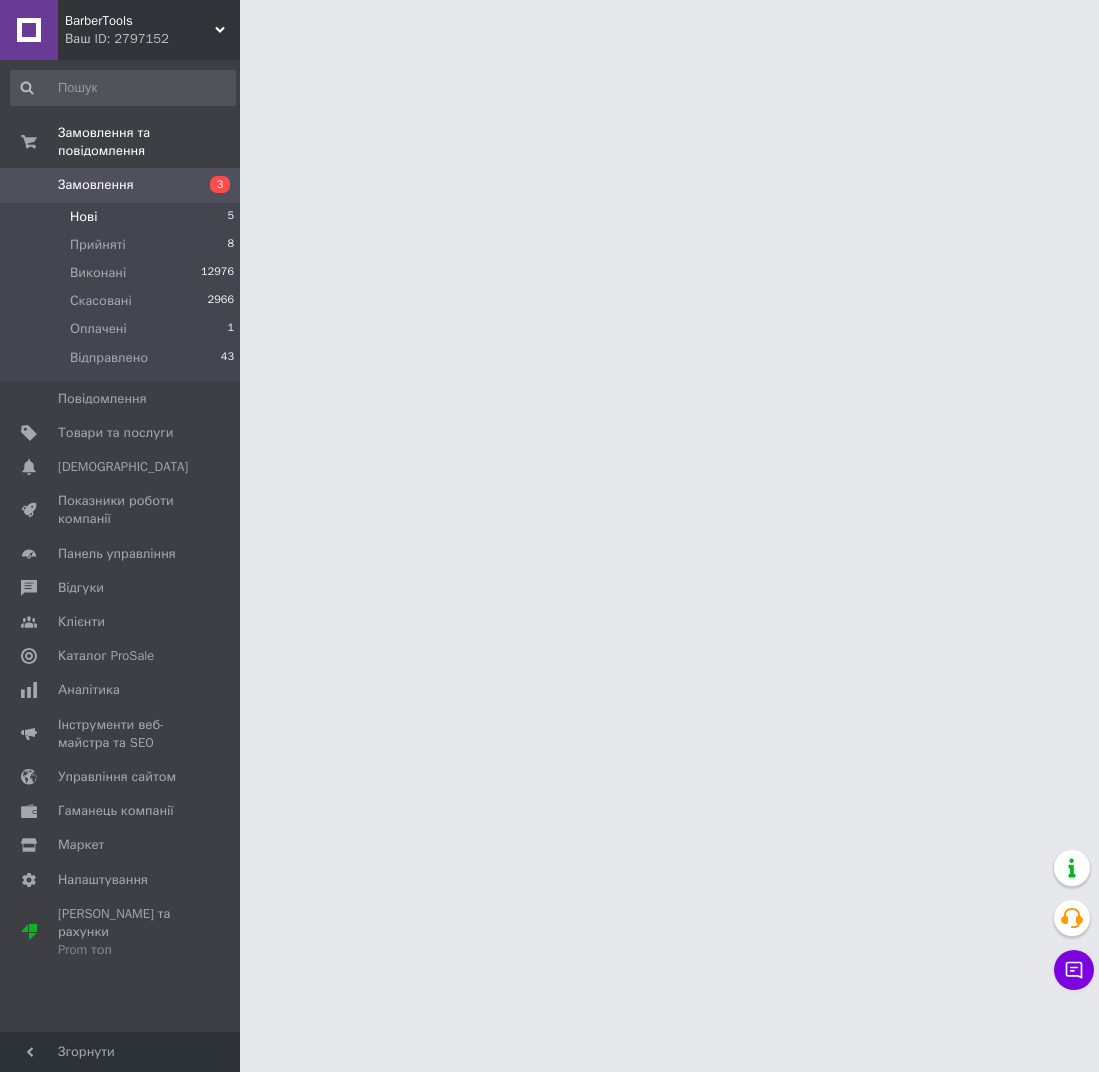 click on "Нові 5" at bounding box center (123, 217) 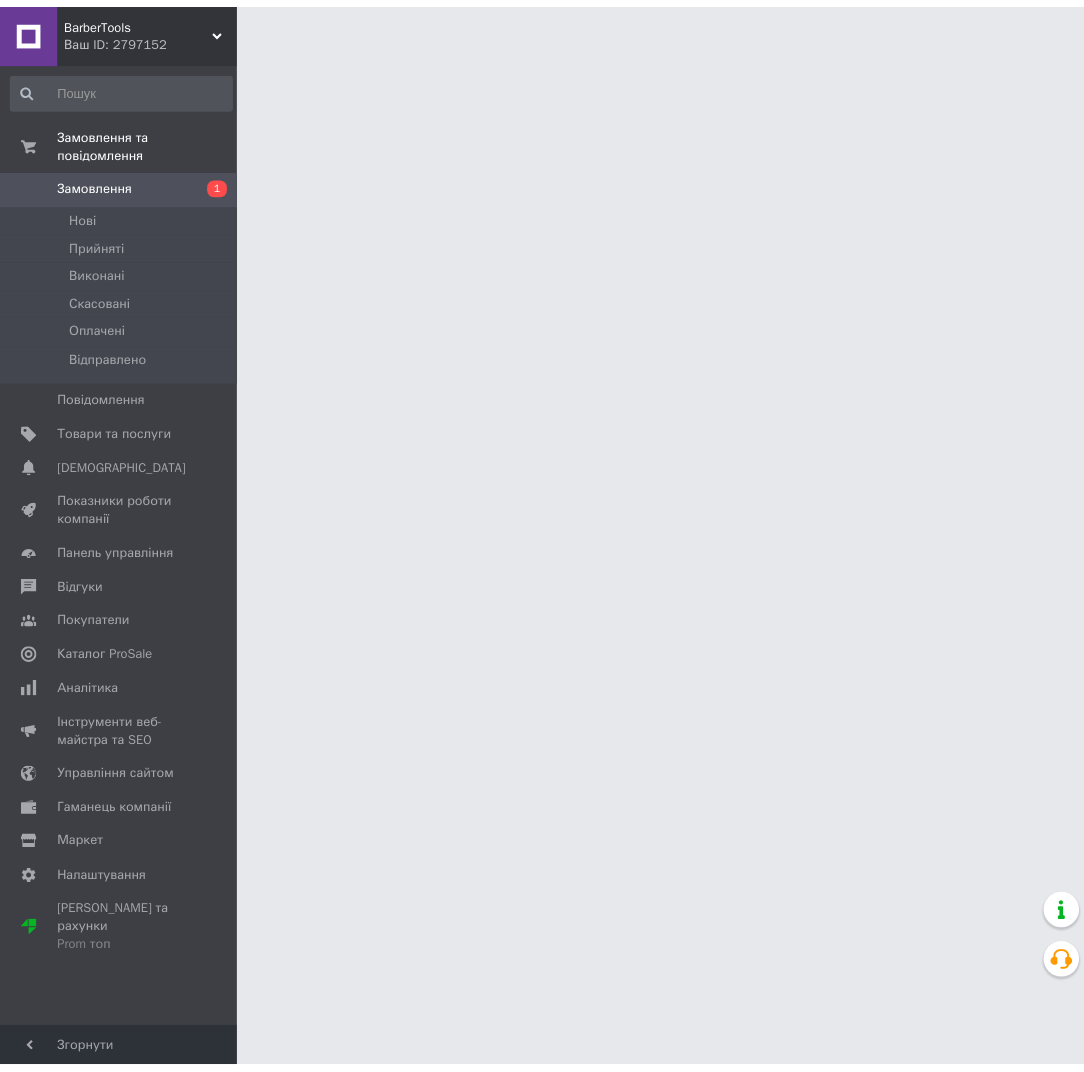 scroll, scrollTop: 0, scrollLeft: 0, axis: both 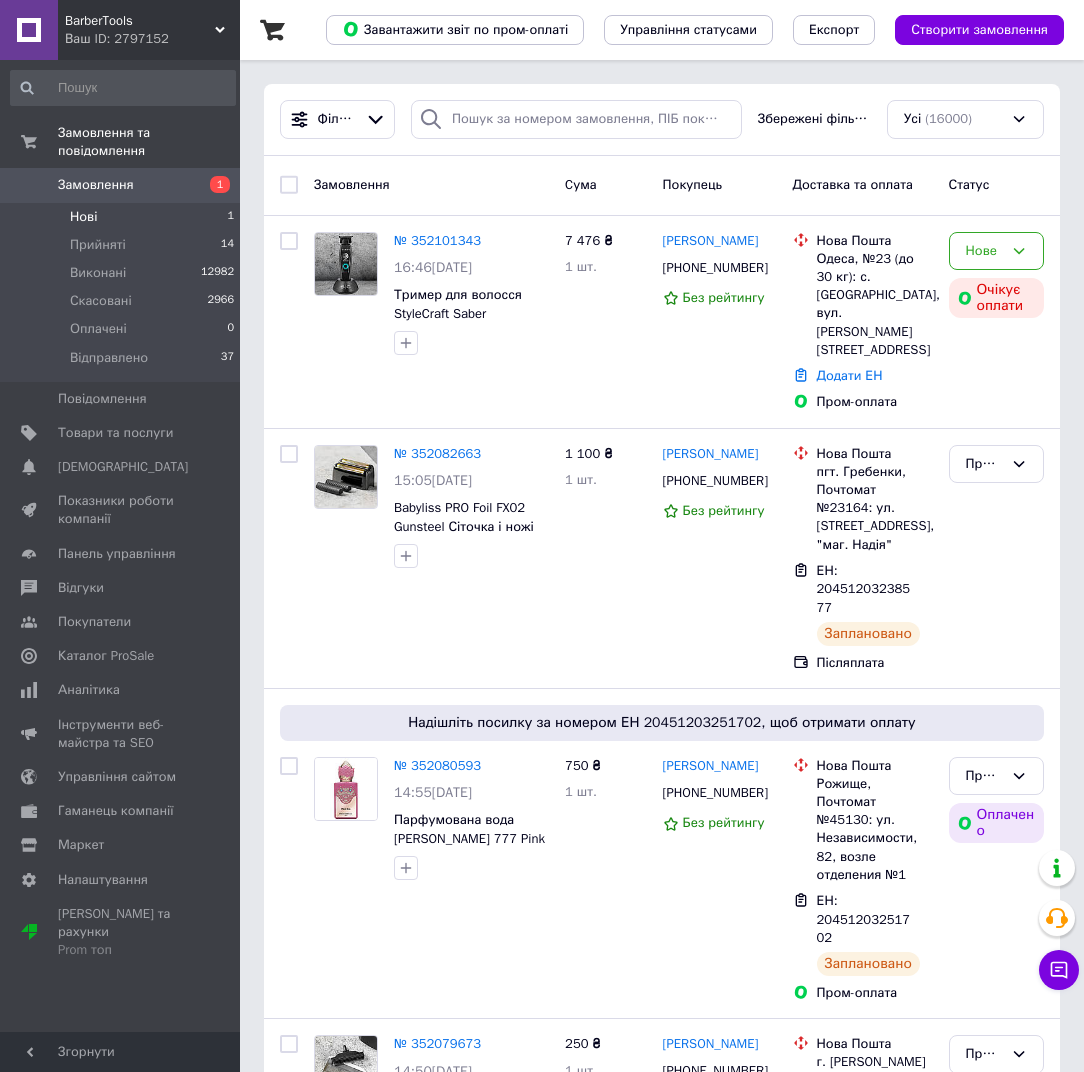 click on "Нові 1" at bounding box center (123, 217) 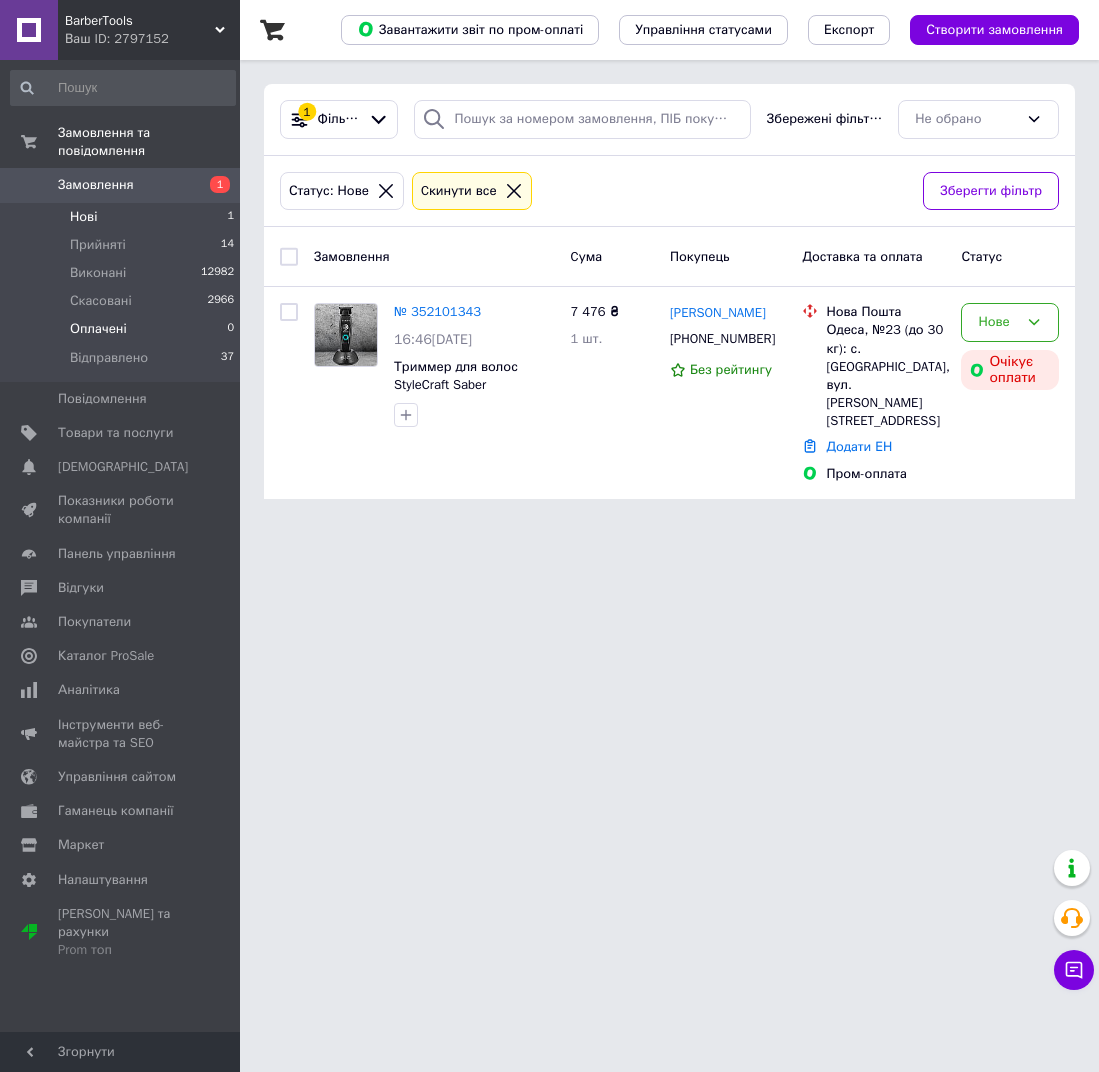 click on "Оплачені 0" at bounding box center [123, 329] 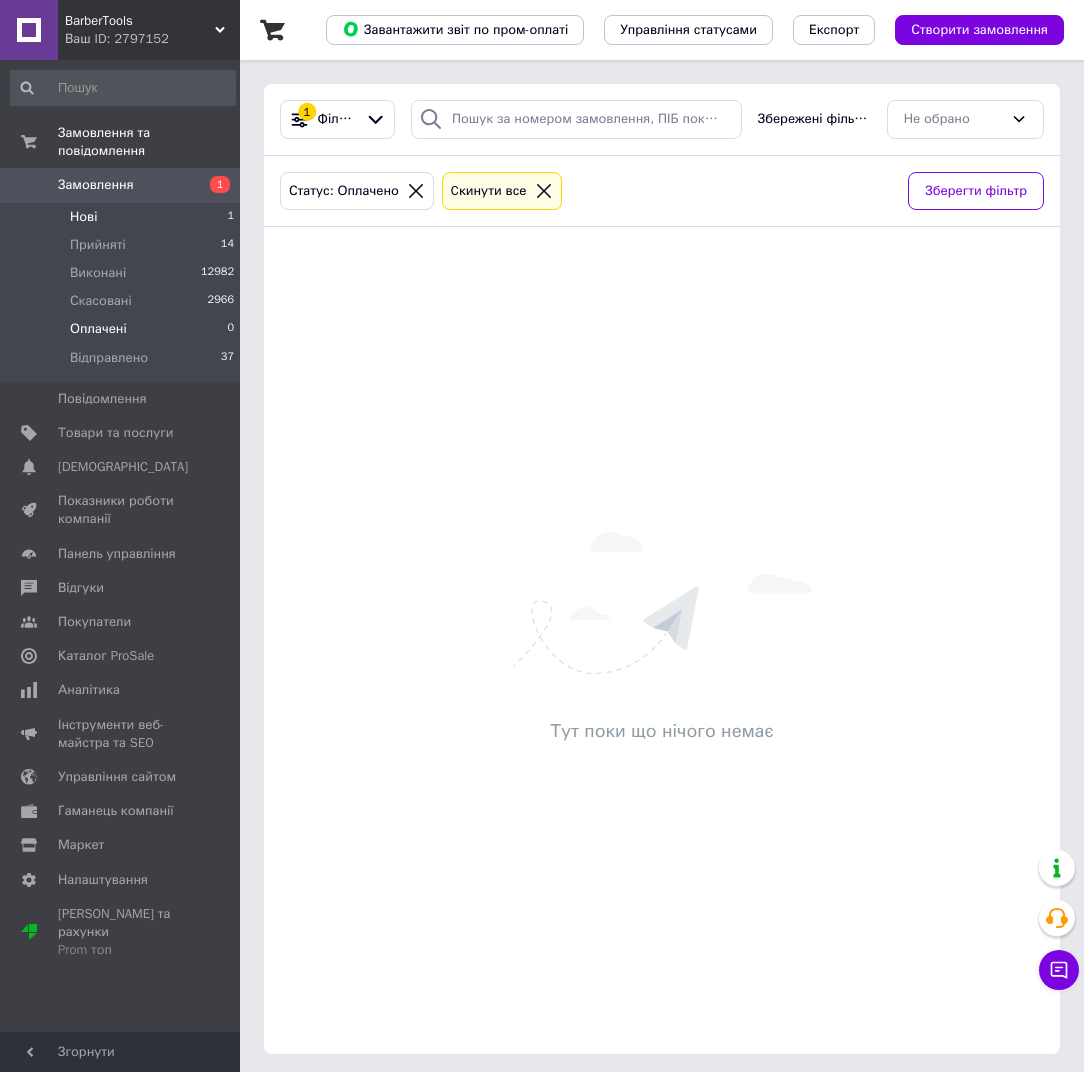 click on "Нові 1" at bounding box center (123, 217) 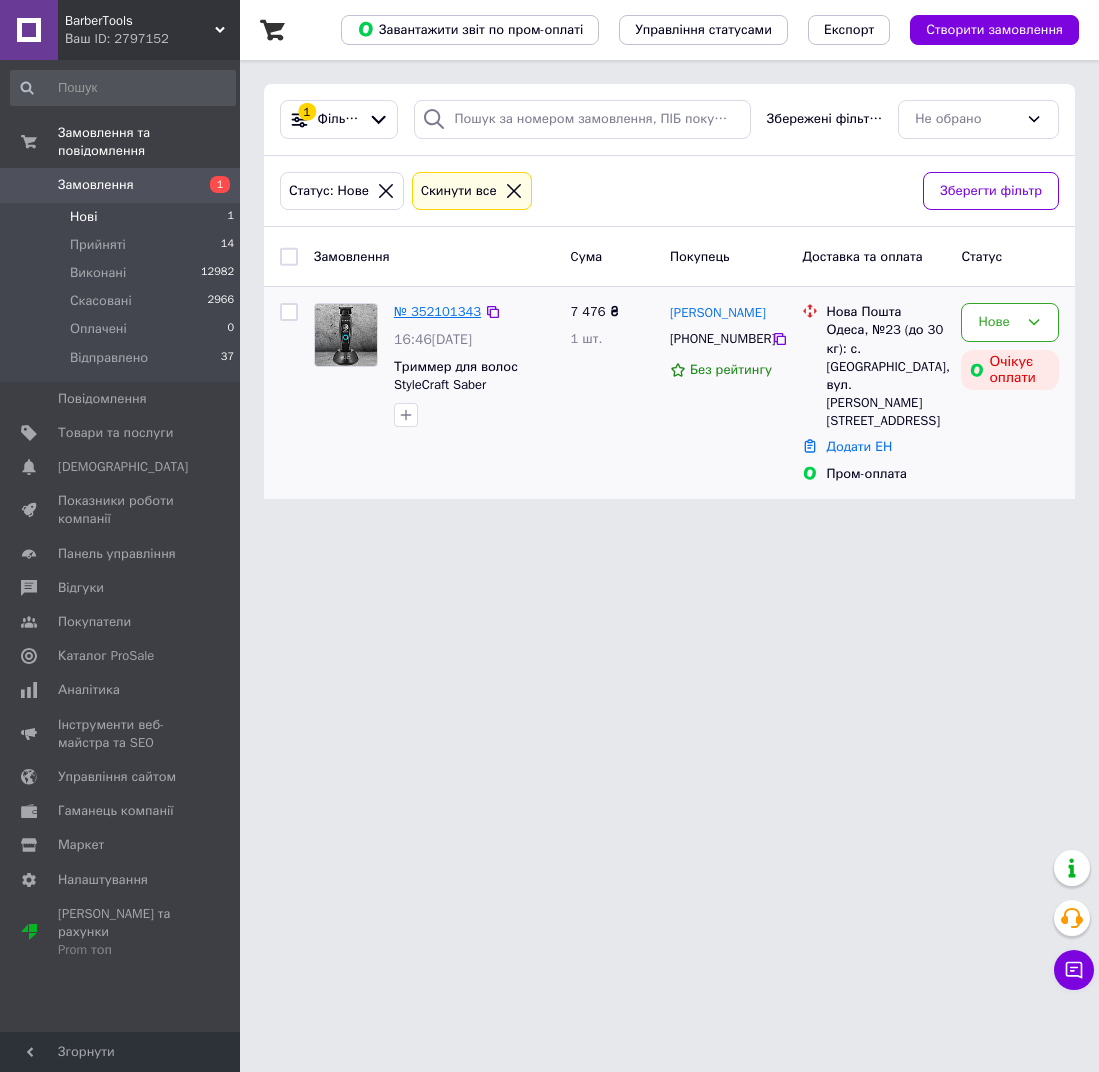 click on "№ 352101343" at bounding box center (437, 311) 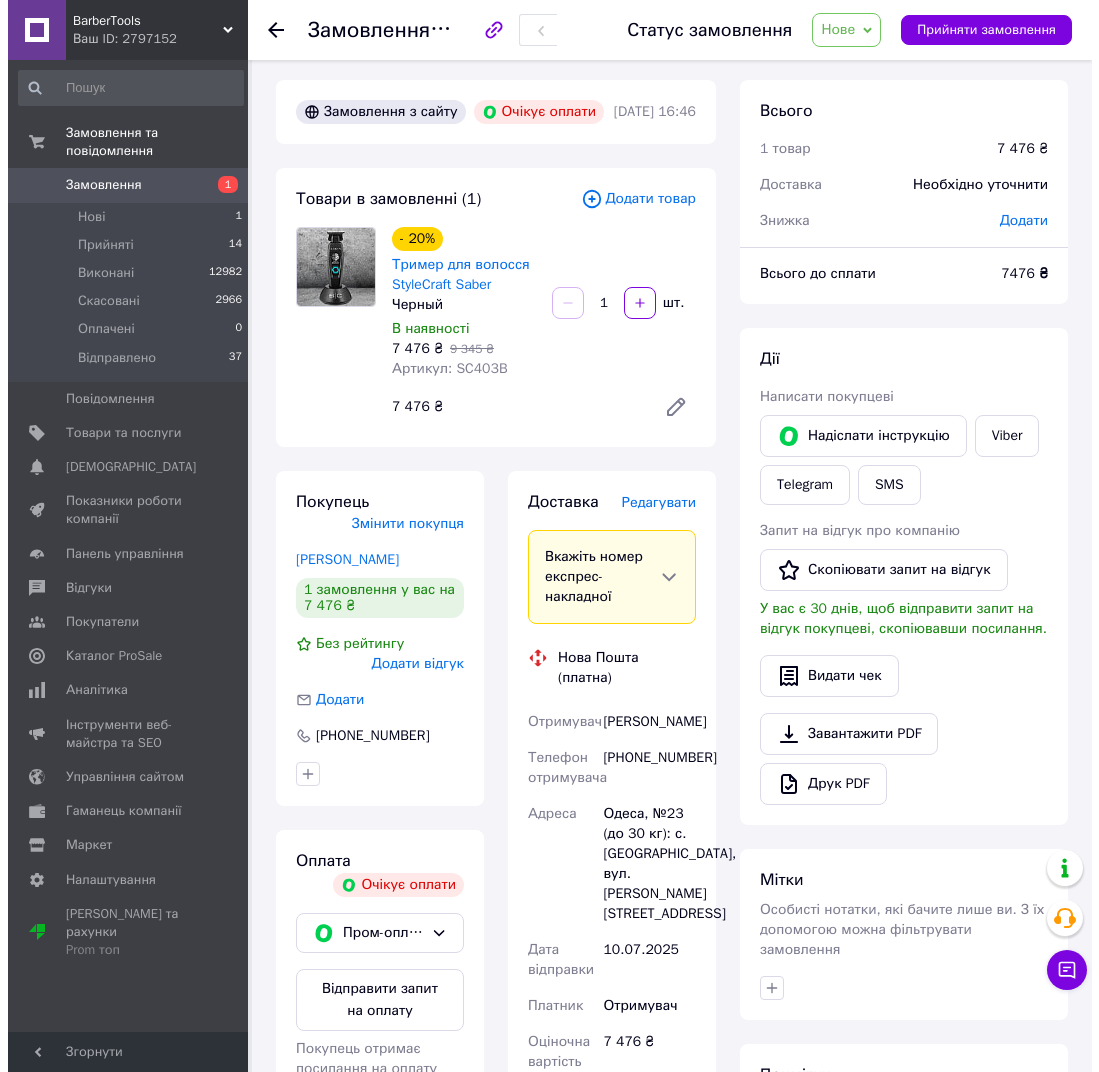 scroll, scrollTop: 0, scrollLeft: 0, axis: both 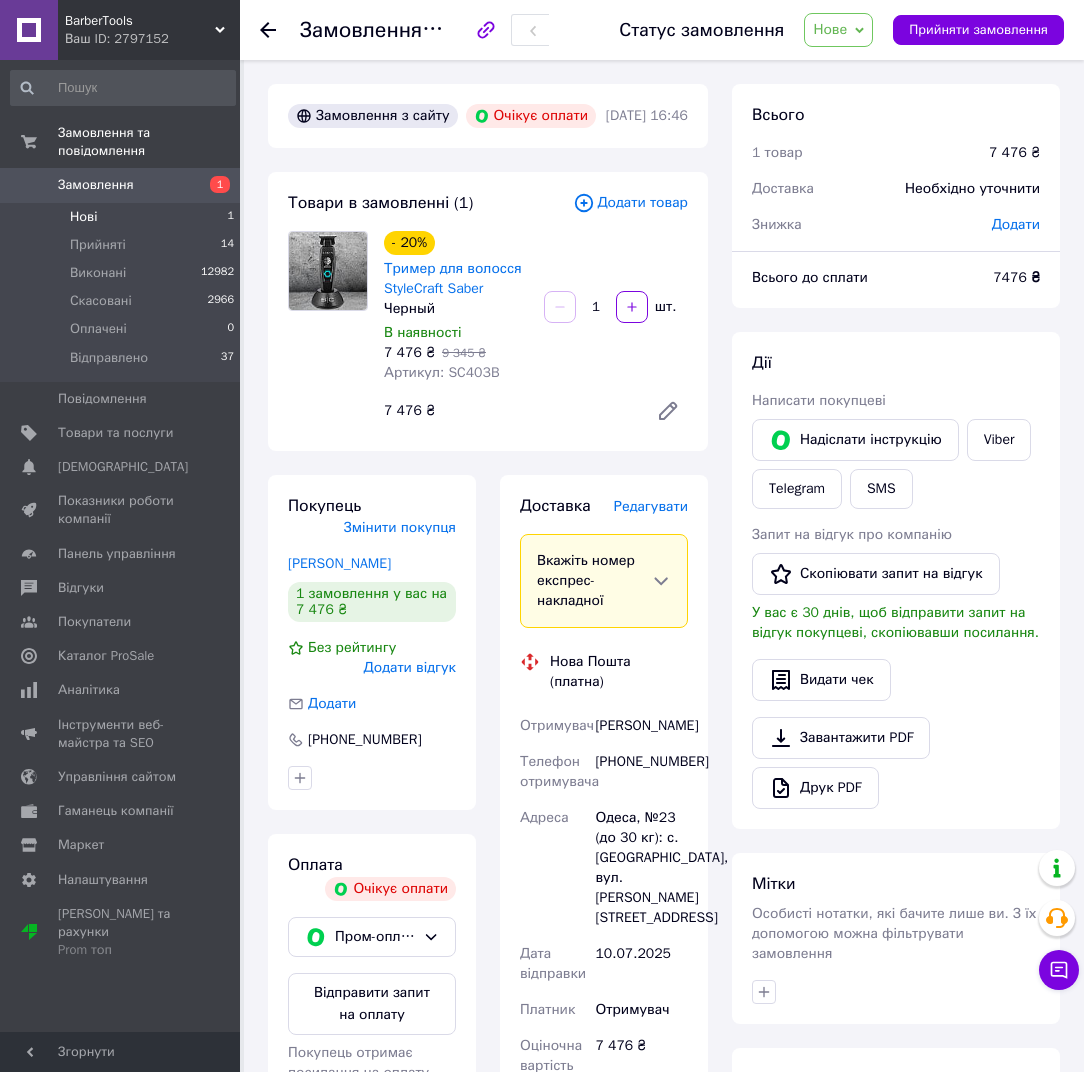 click on "Нові 1" at bounding box center (123, 217) 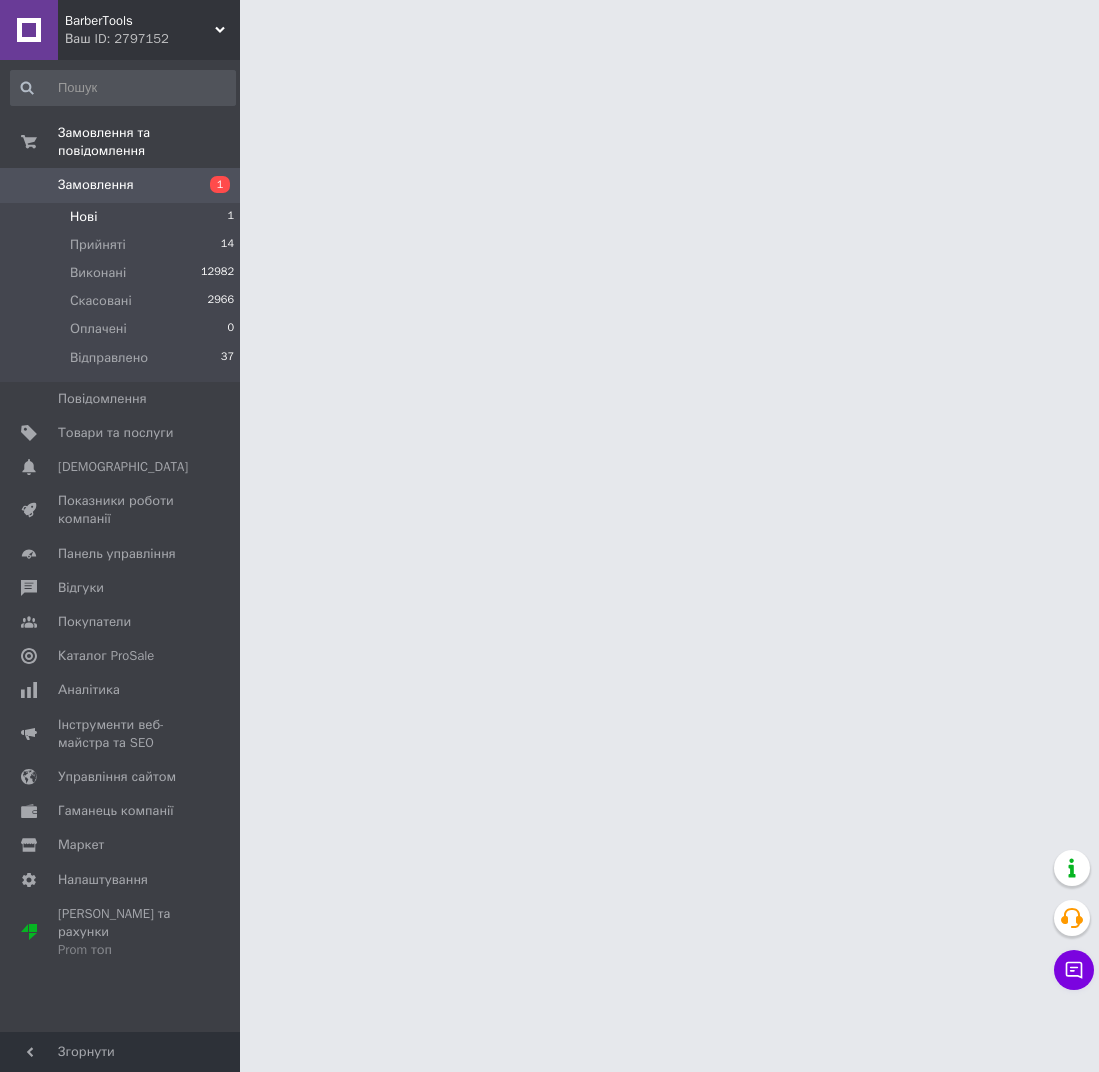 click on "Нові 1" at bounding box center (123, 217) 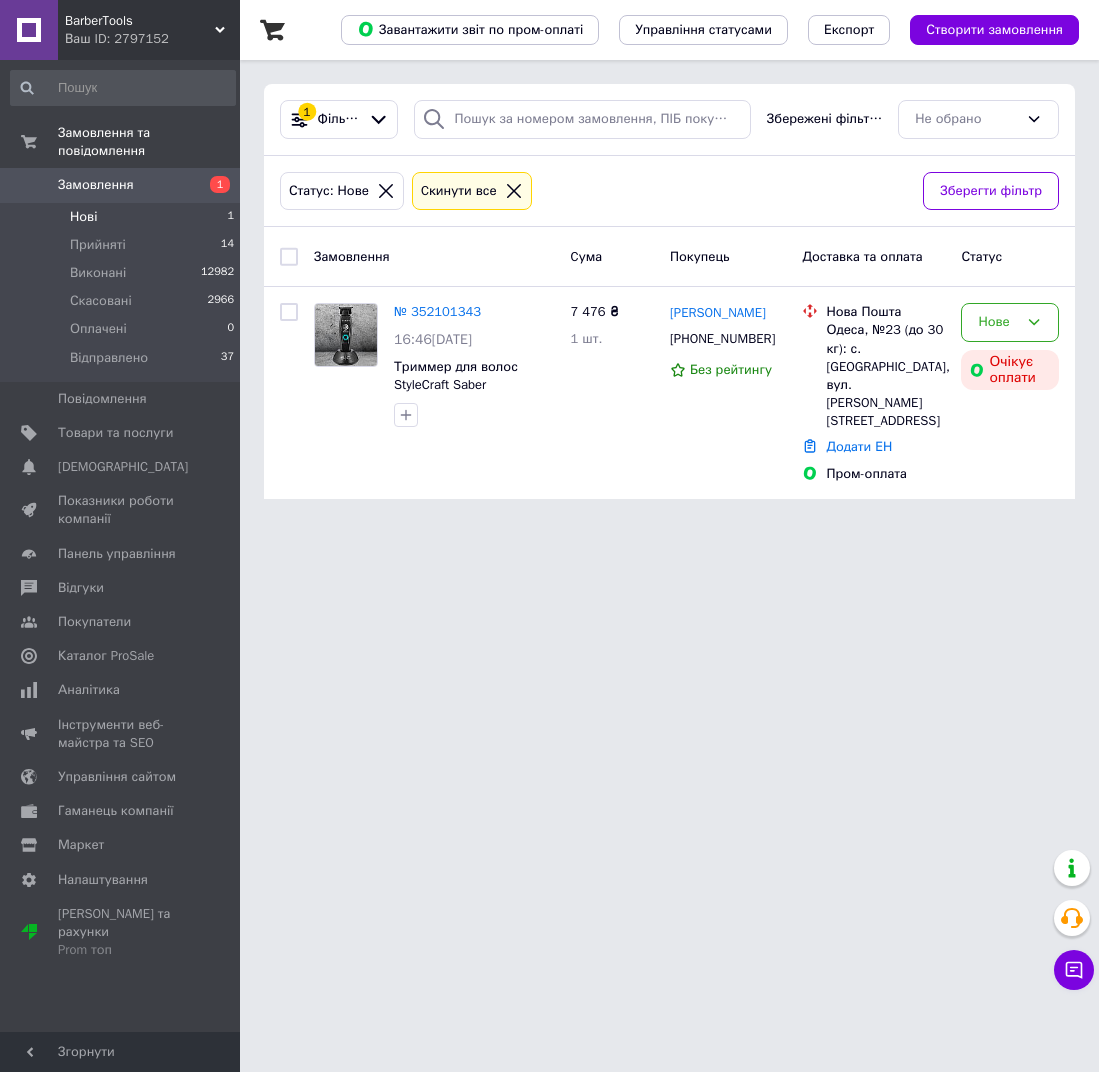 click on "Нові 1" at bounding box center (123, 217) 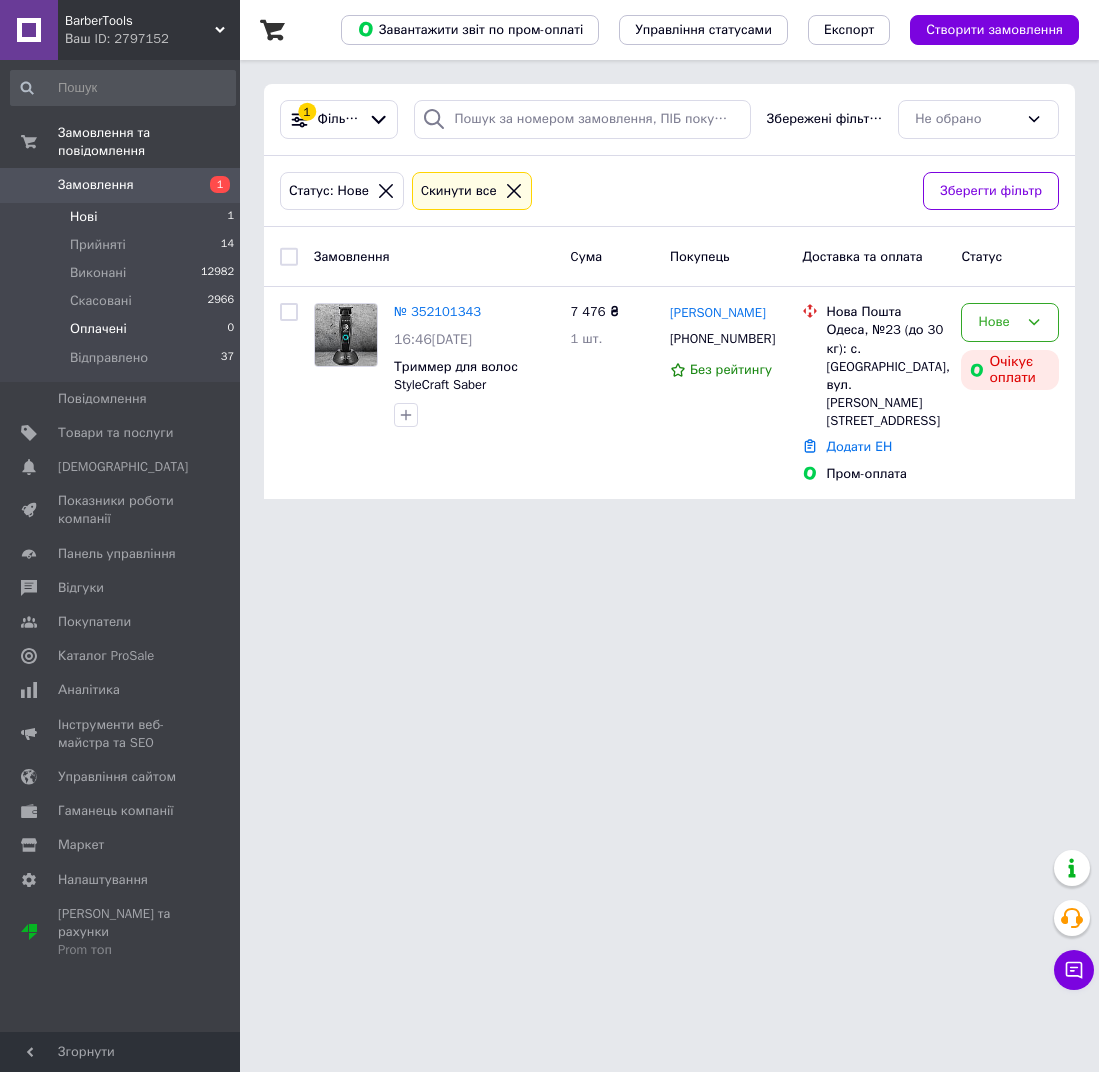click on "Оплачені" at bounding box center [98, 329] 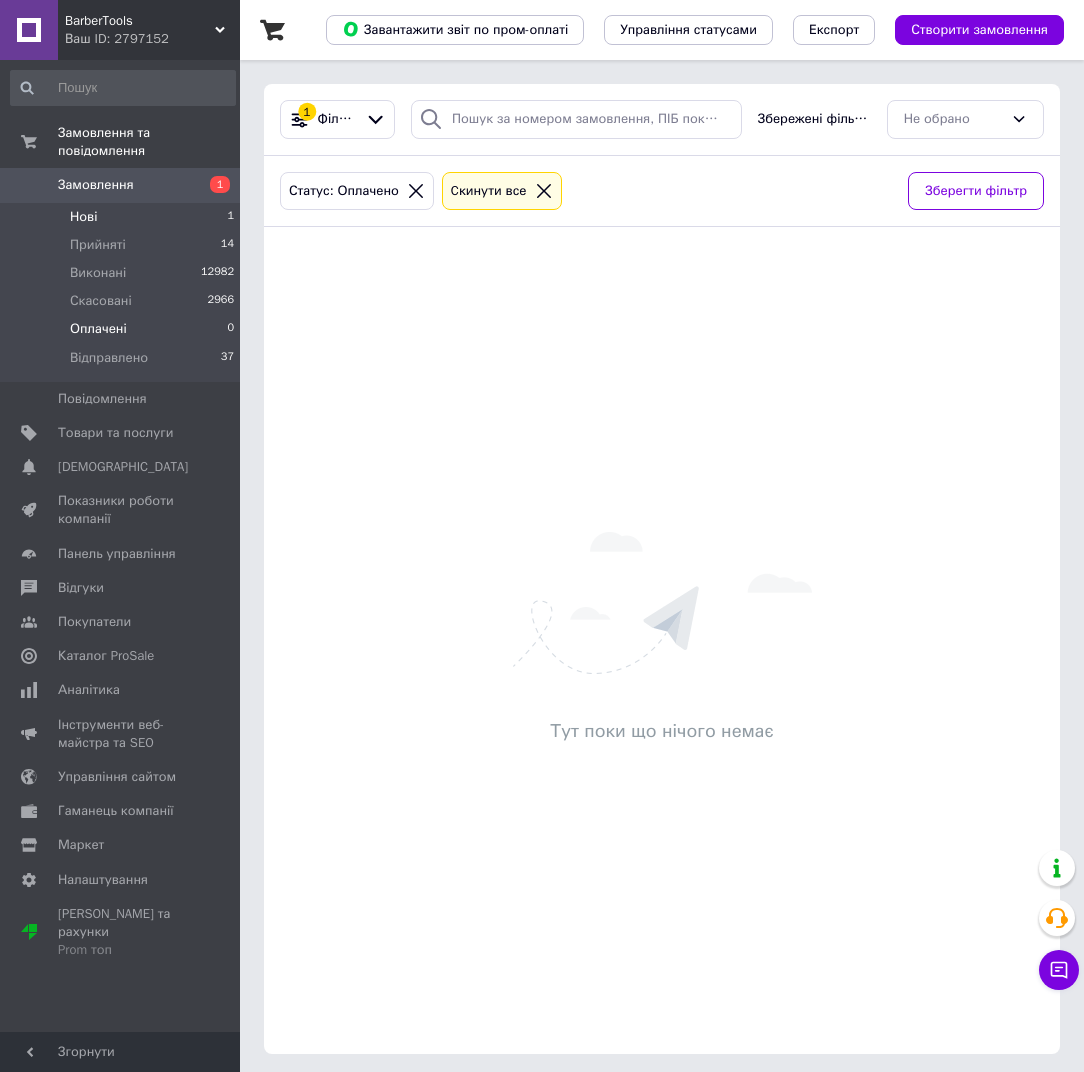 click on "Нові 1" at bounding box center (123, 217) 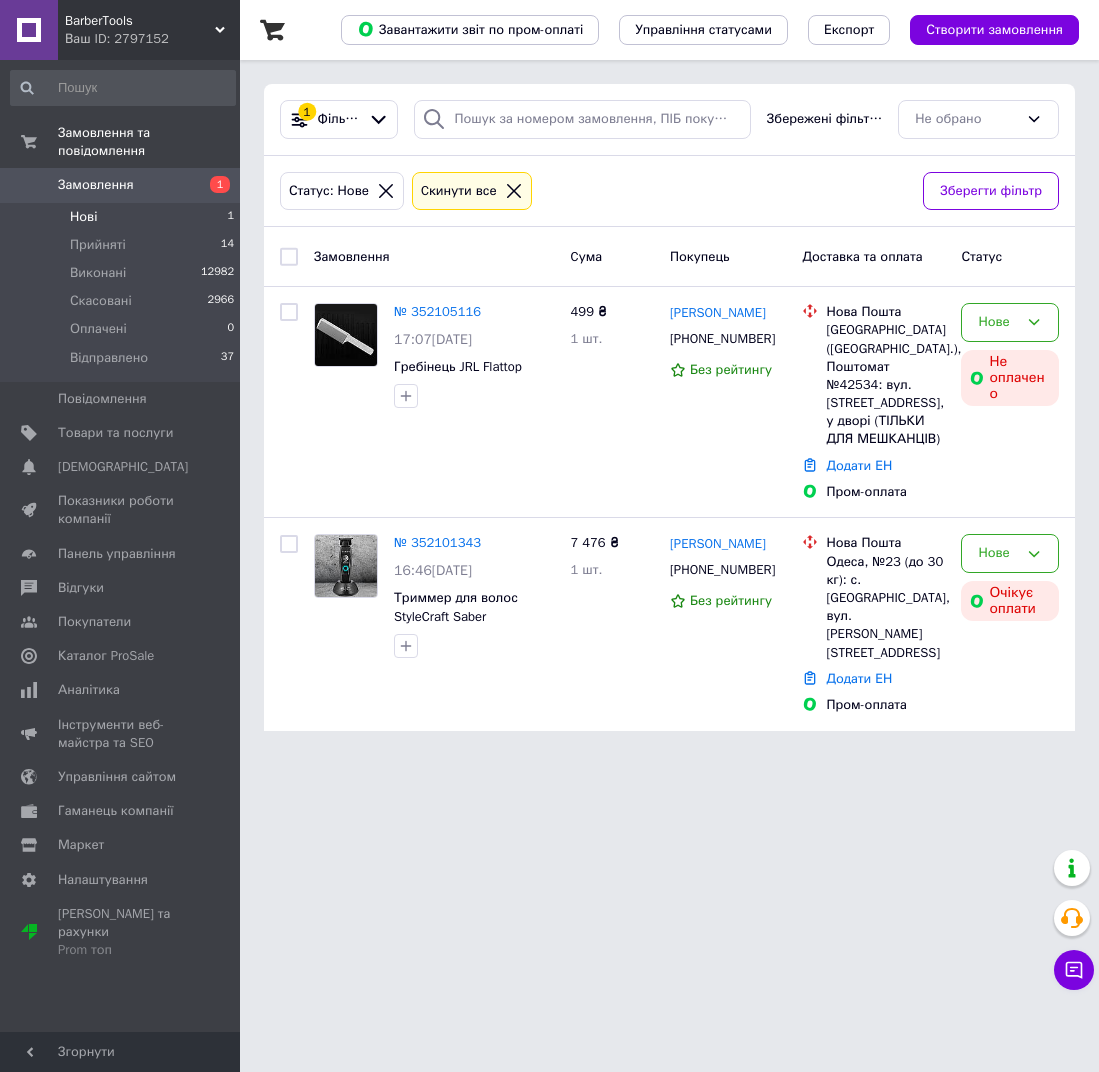 click on "Нові 1" at bounding box center (123, 217) 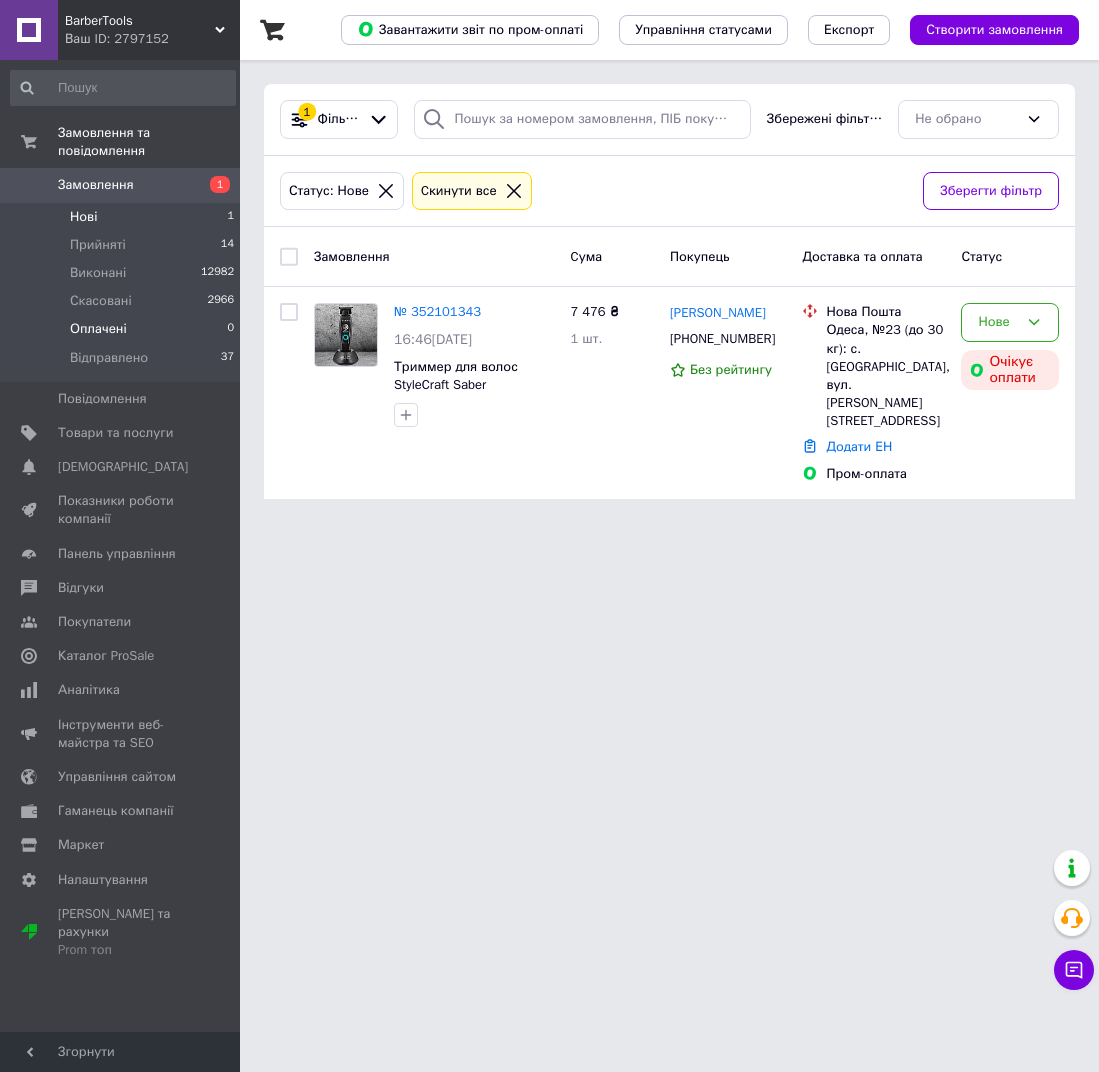 click on "Оплачені 0" at bounding box center [123, 329] 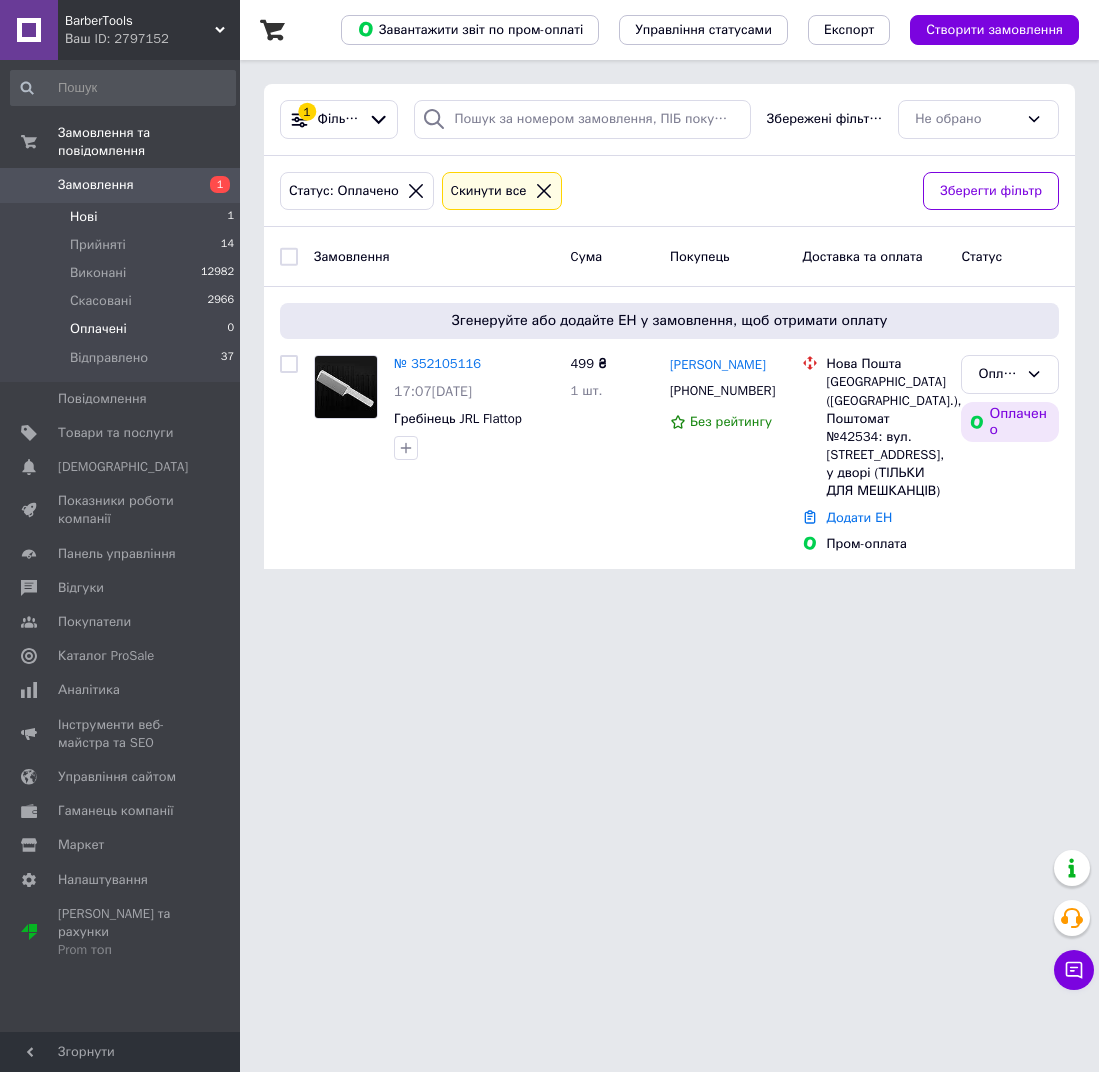 click on "Нові 1" at bounding box center (123, 217) 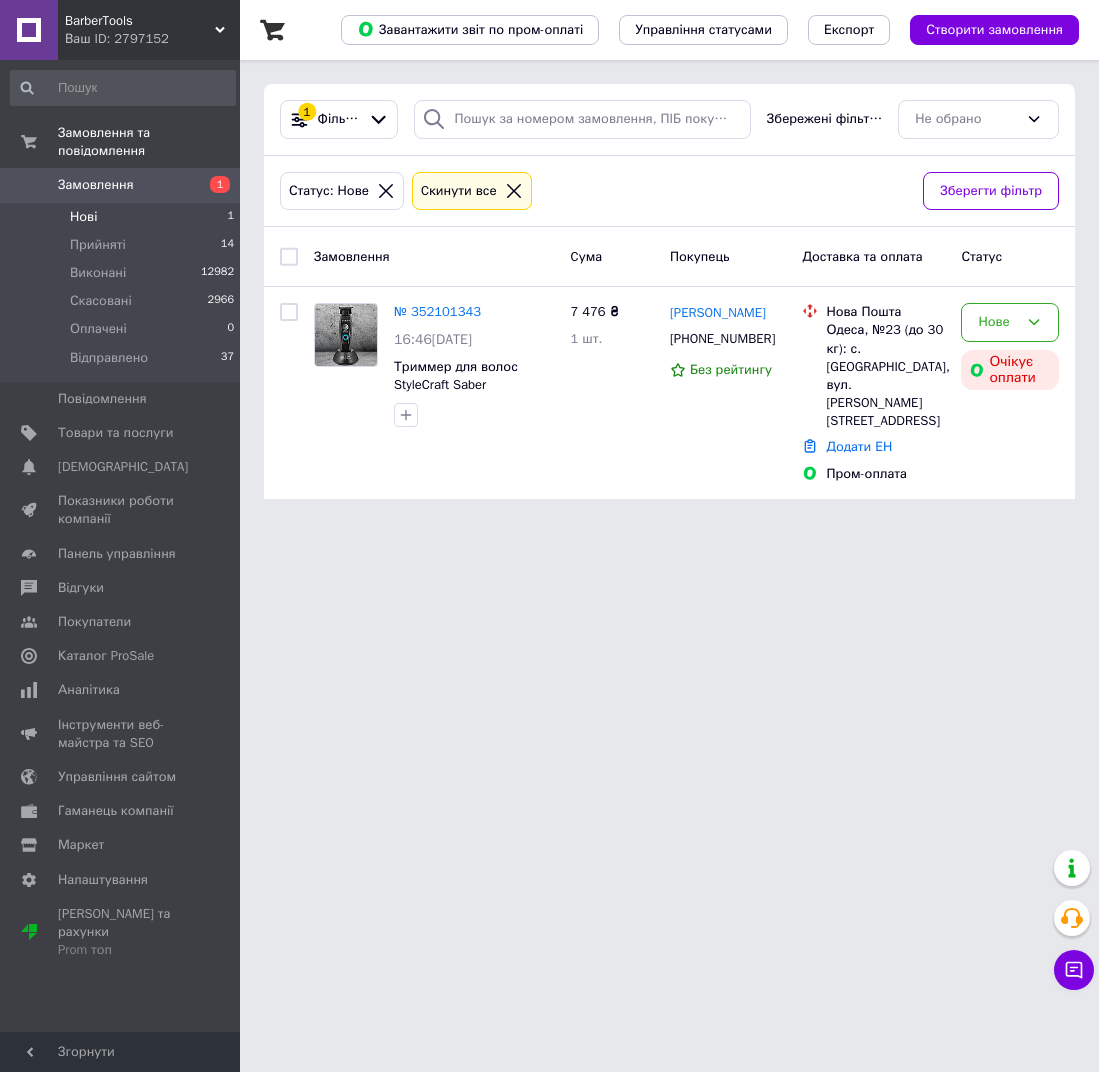 click on "Нові 1" at bounding box center [123, 217] 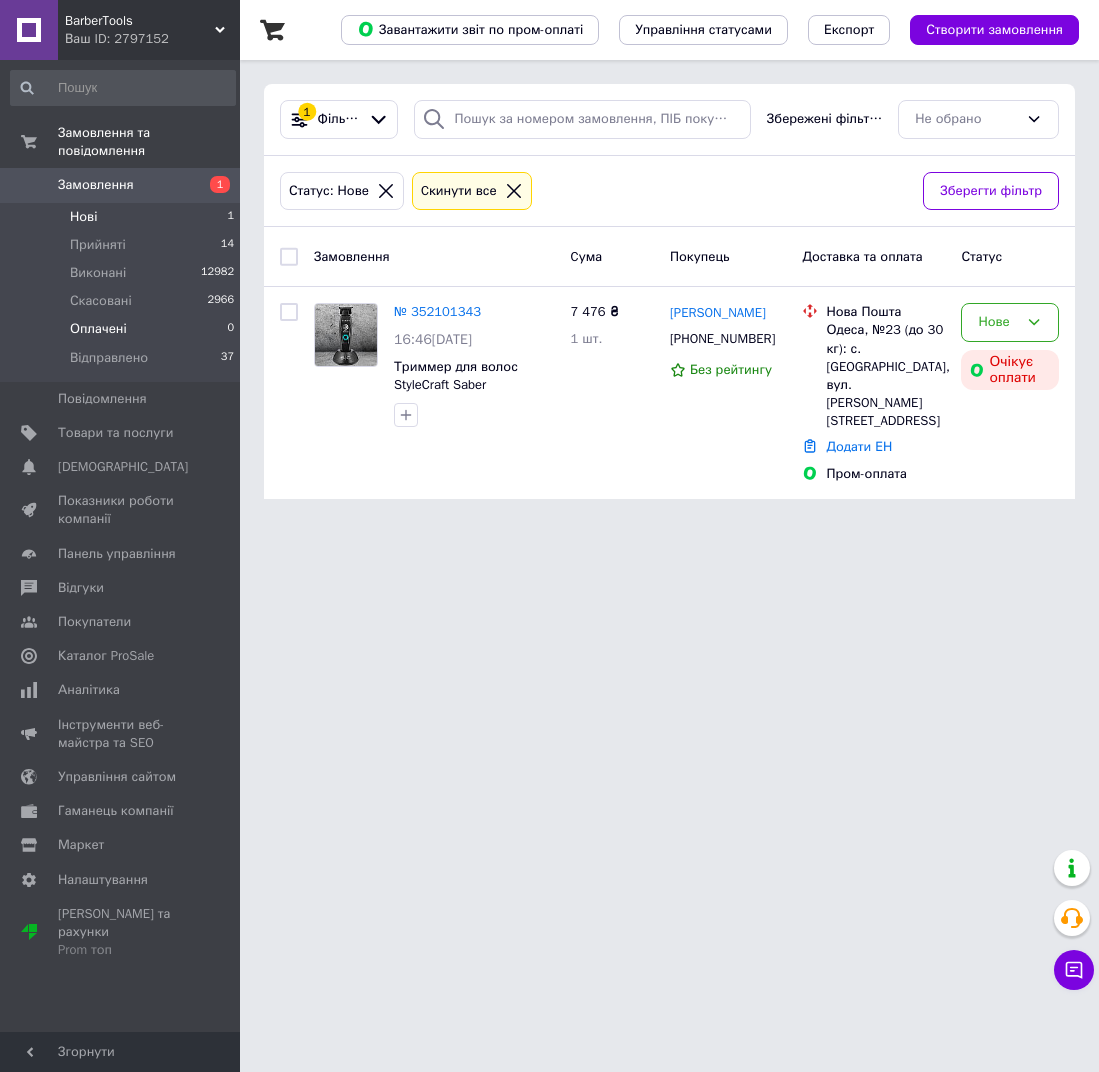 click on "Оплачені 0" at bounding box center (123, 329) 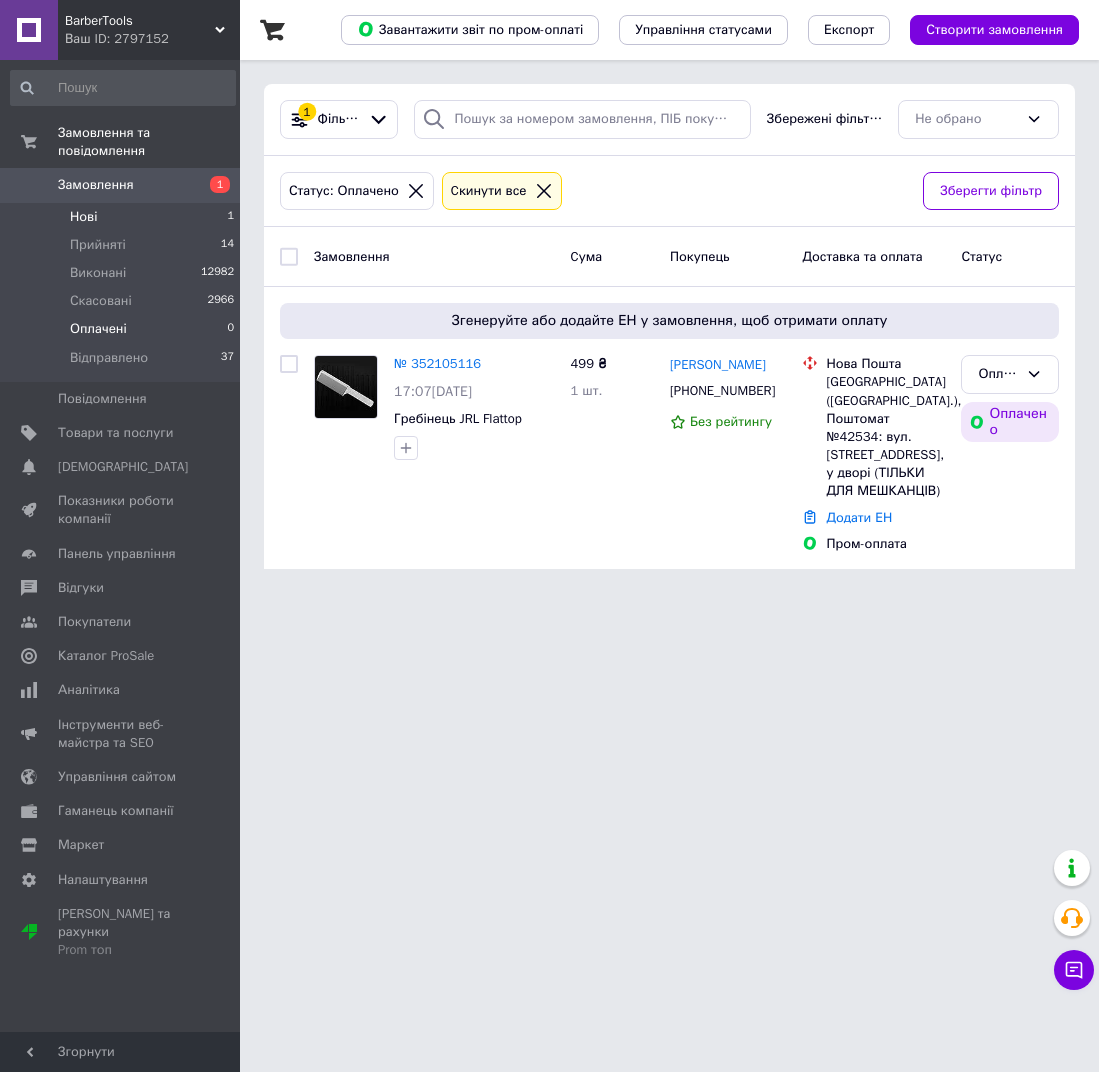 click on "Нові 1" at bounding box center (123, 217) 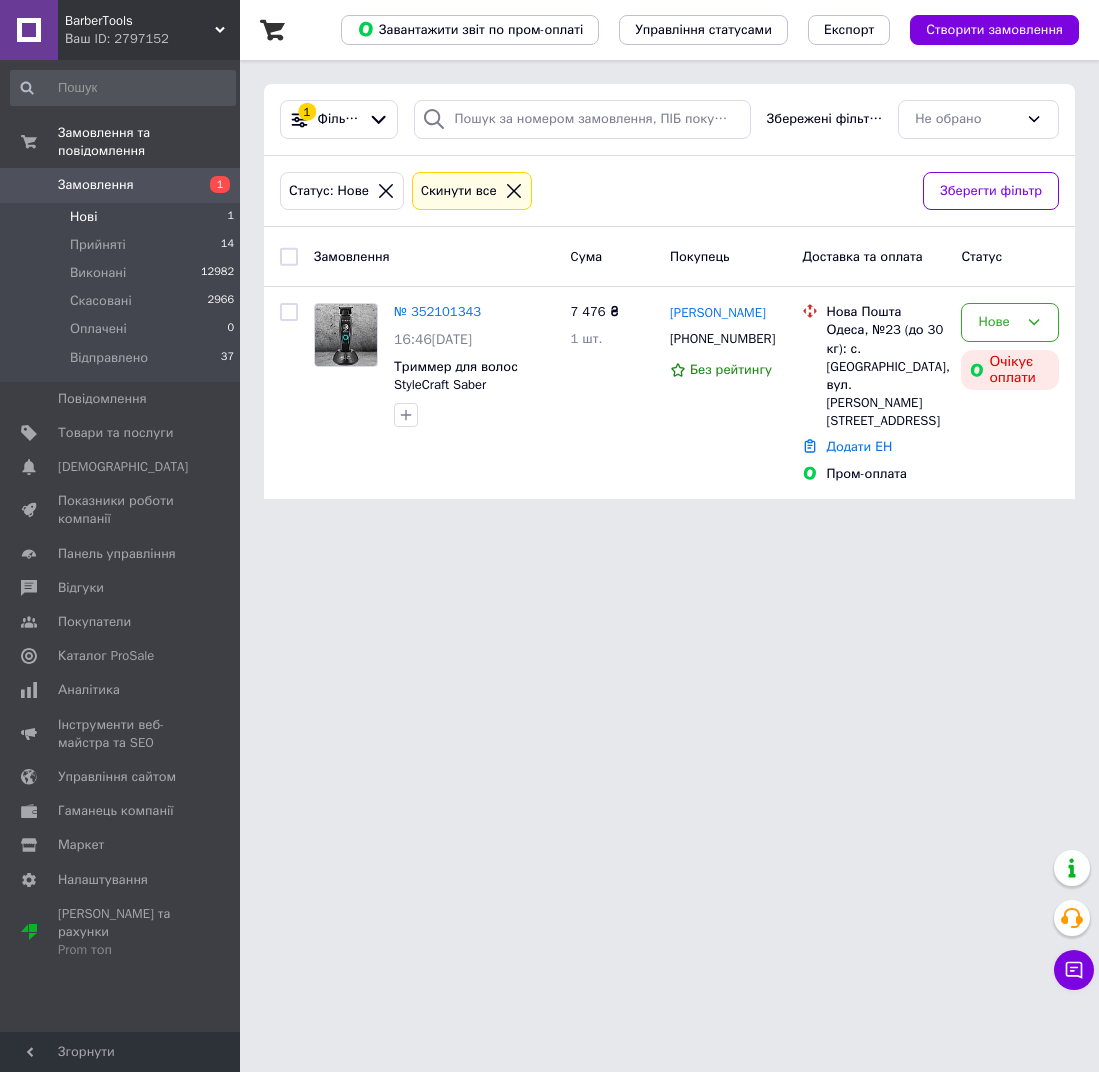 click on "Нові 1" at bounding box center [123, 217] 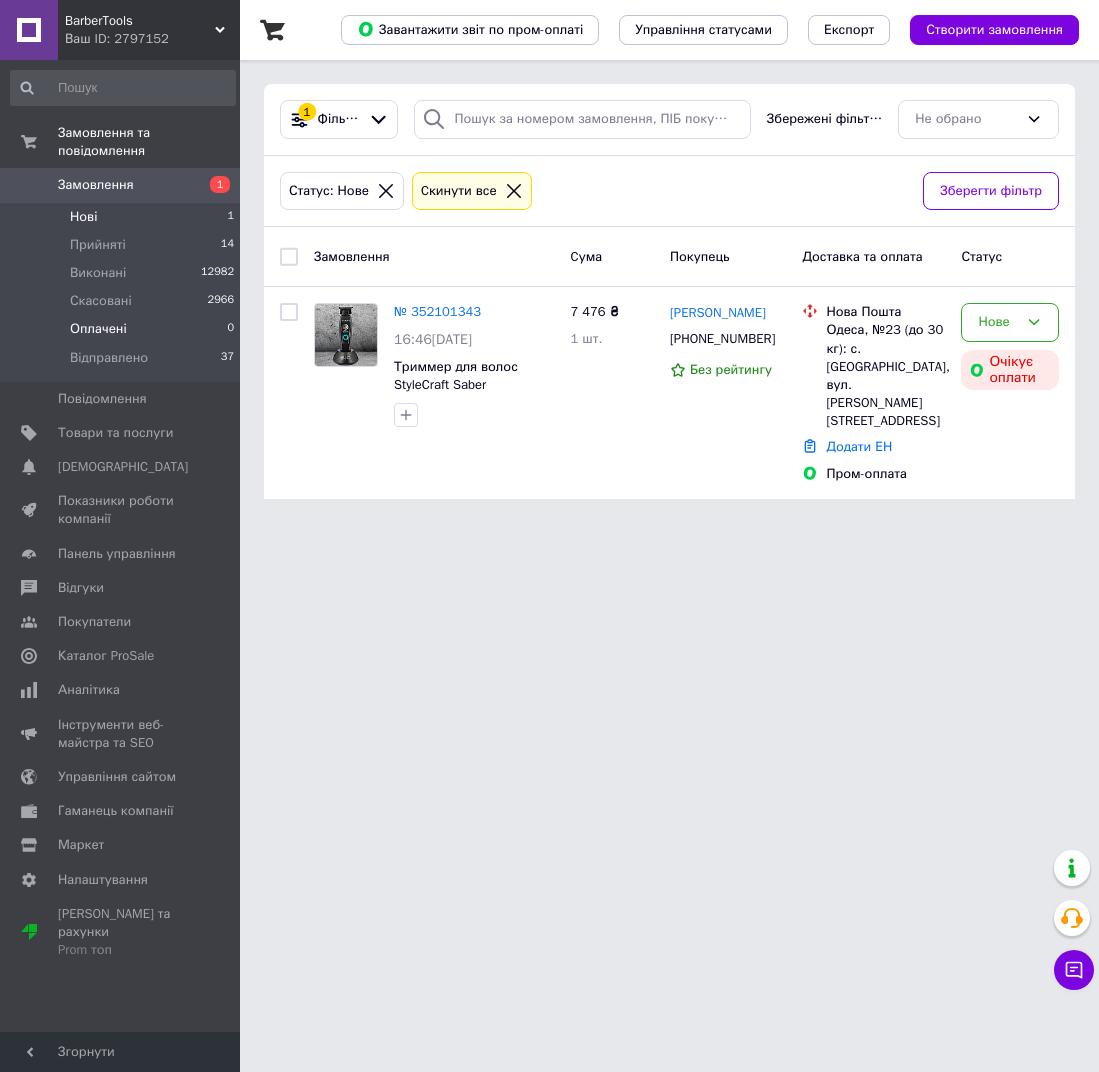 click on "Оплачені 0" at bounding box center (123, 329) 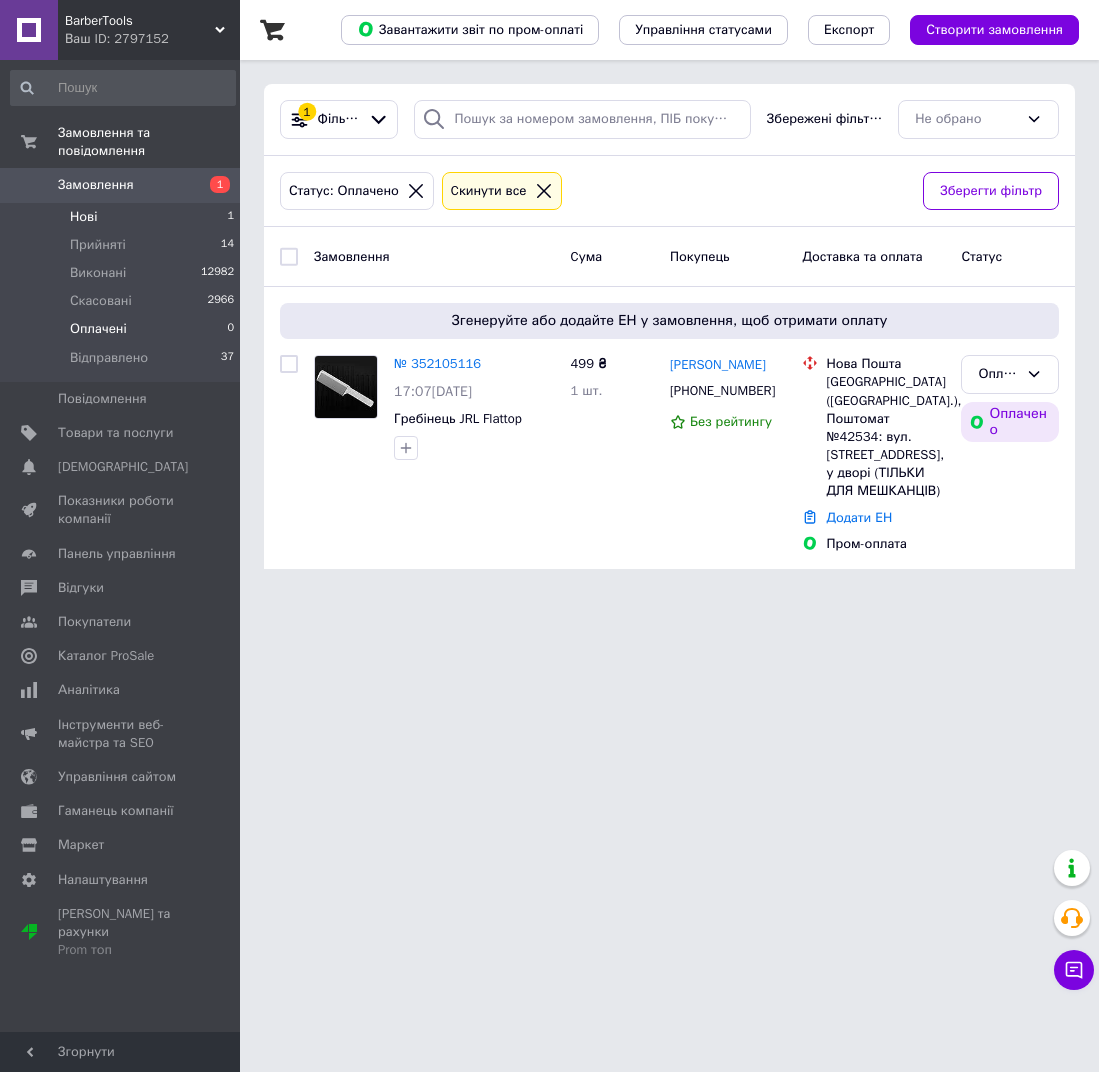 click on "Нові 1" at bounding box center (123, 217) 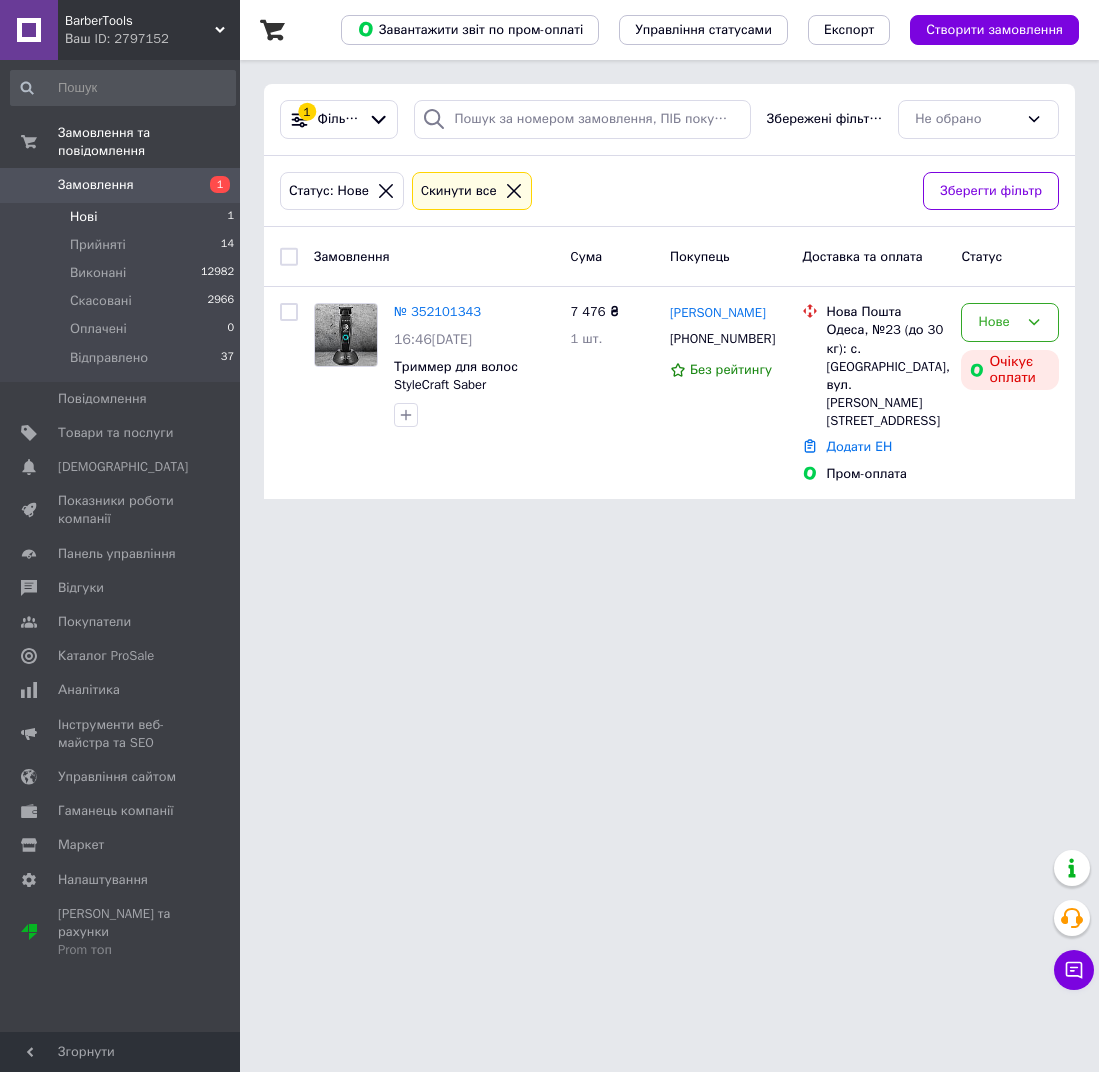 click on "Нові 1" at bounding box center (123, 217) 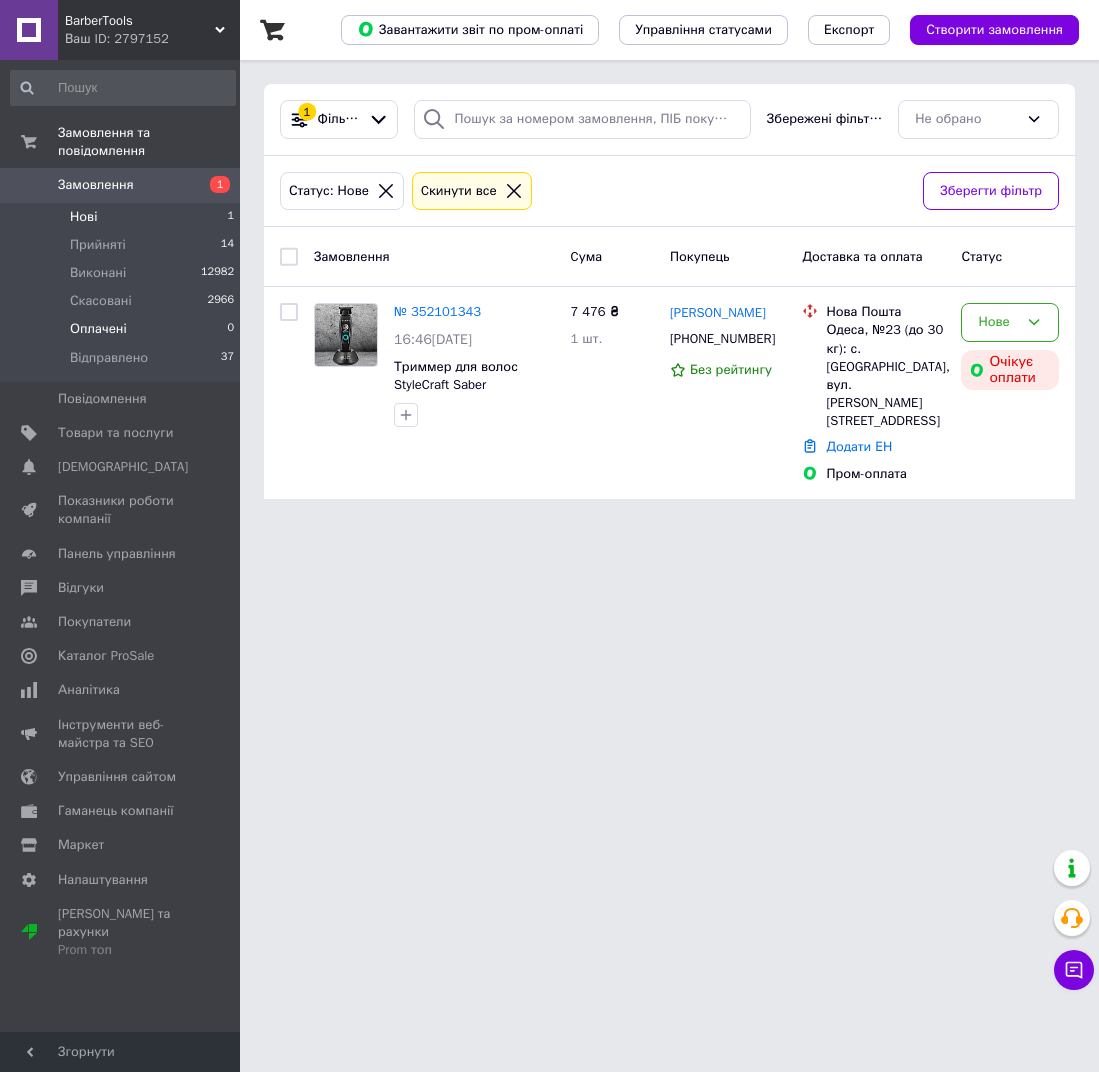 click on "Оплачені" at bounding box center (98, 329) 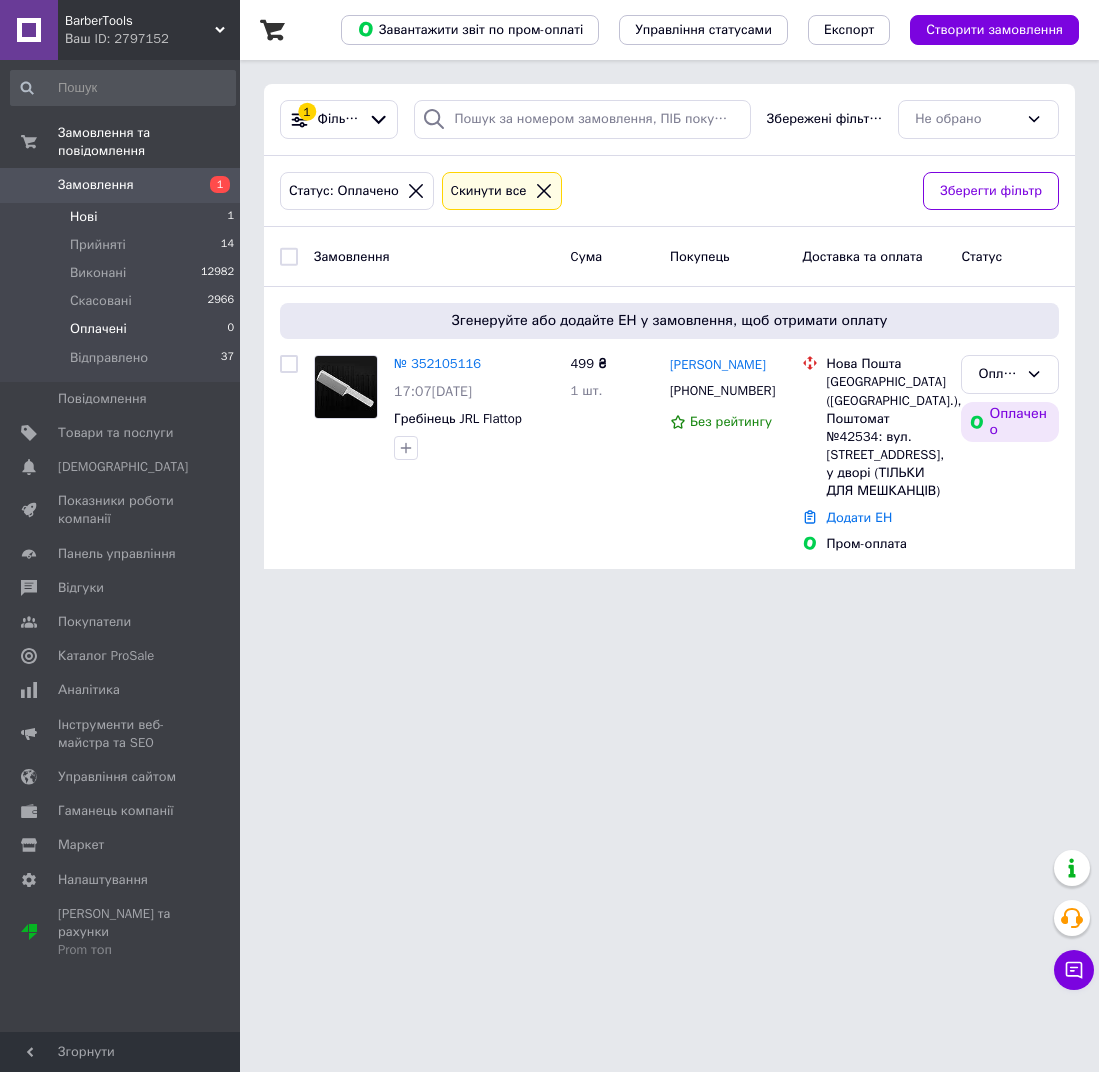 click on "Нові 1" at bounding box center [123, 217] 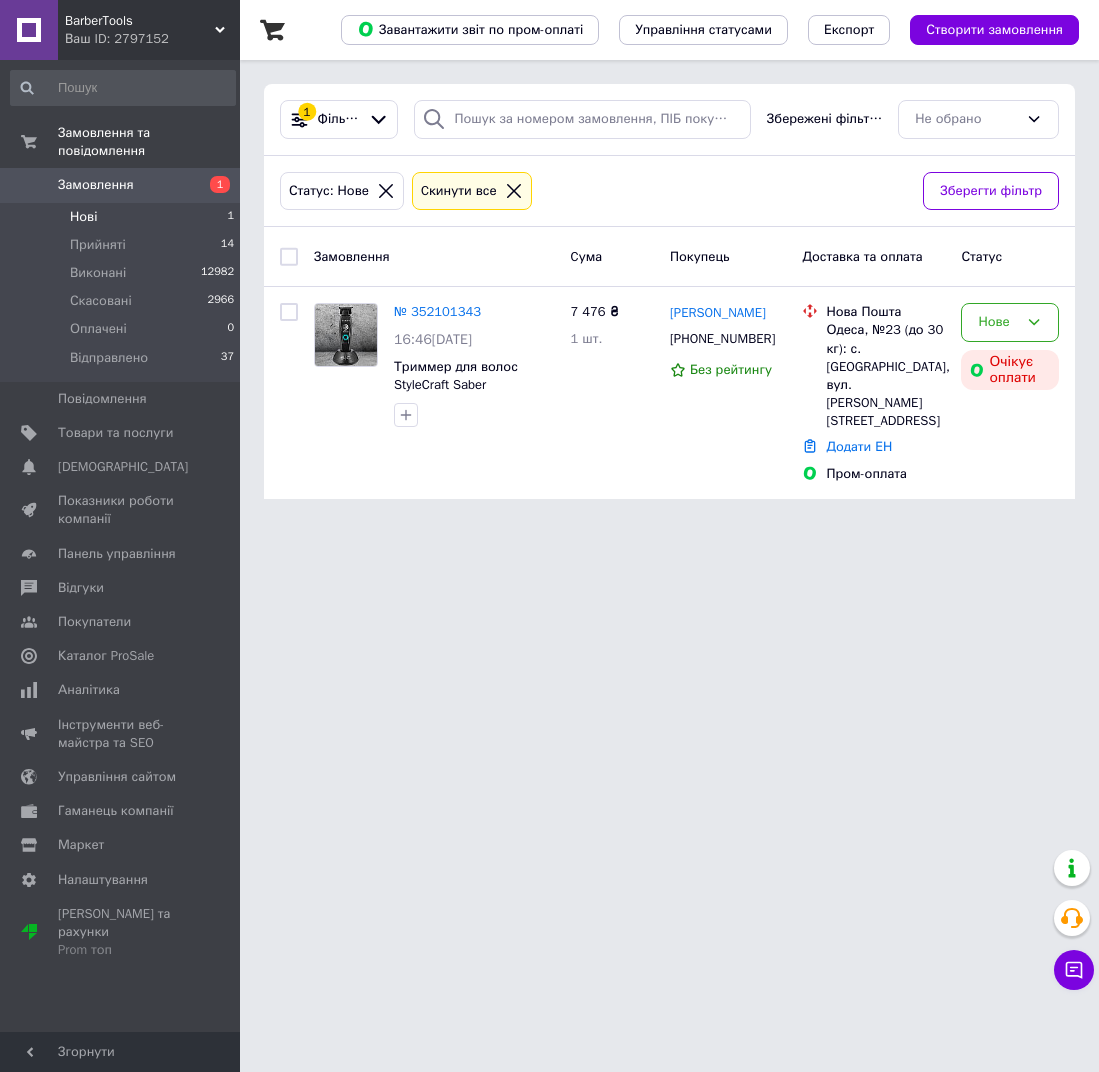 click on "Нові 1" at bounding box center [123, 217] 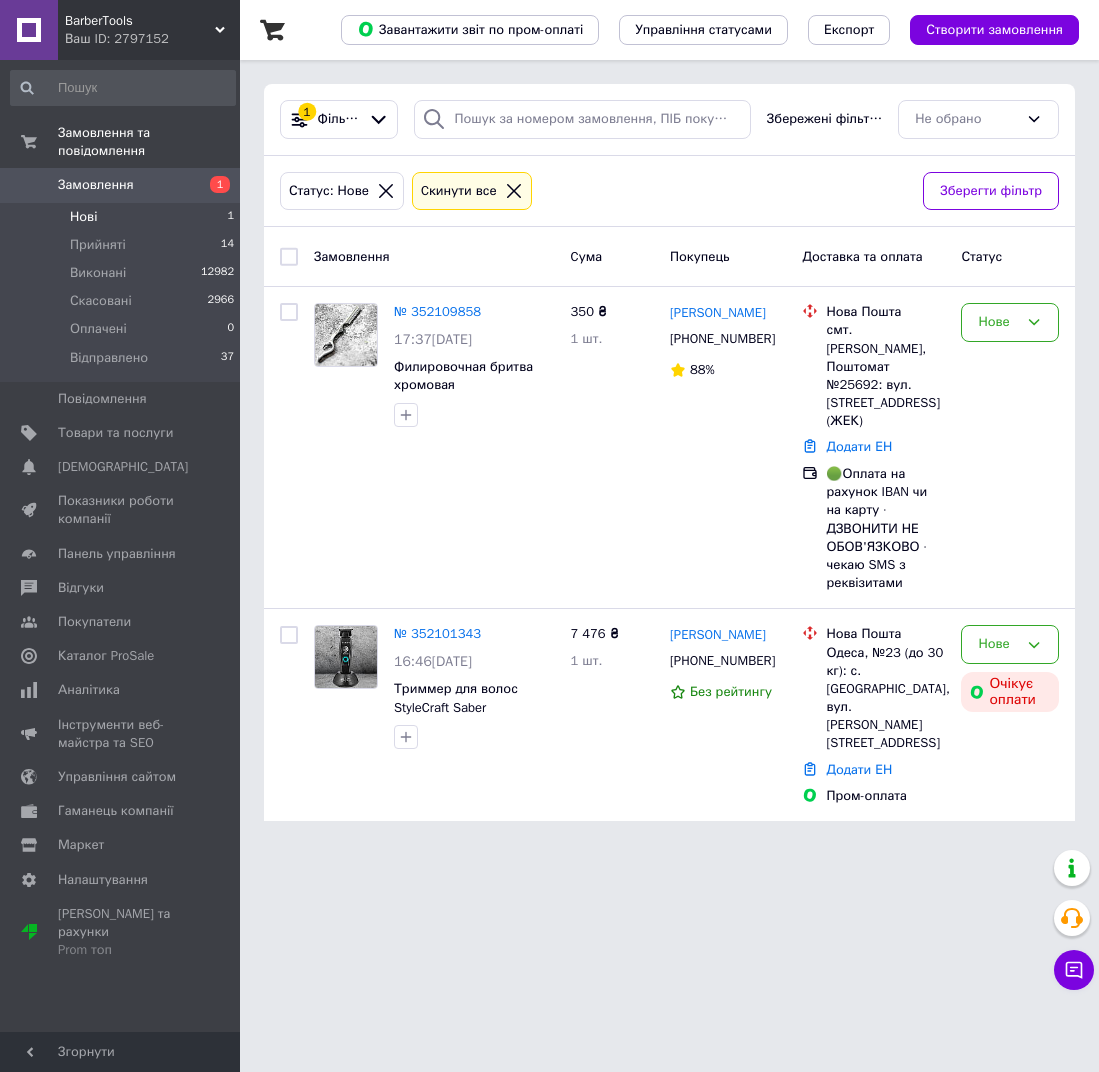 click on "Нові 1" at bounding box center [123, 217] 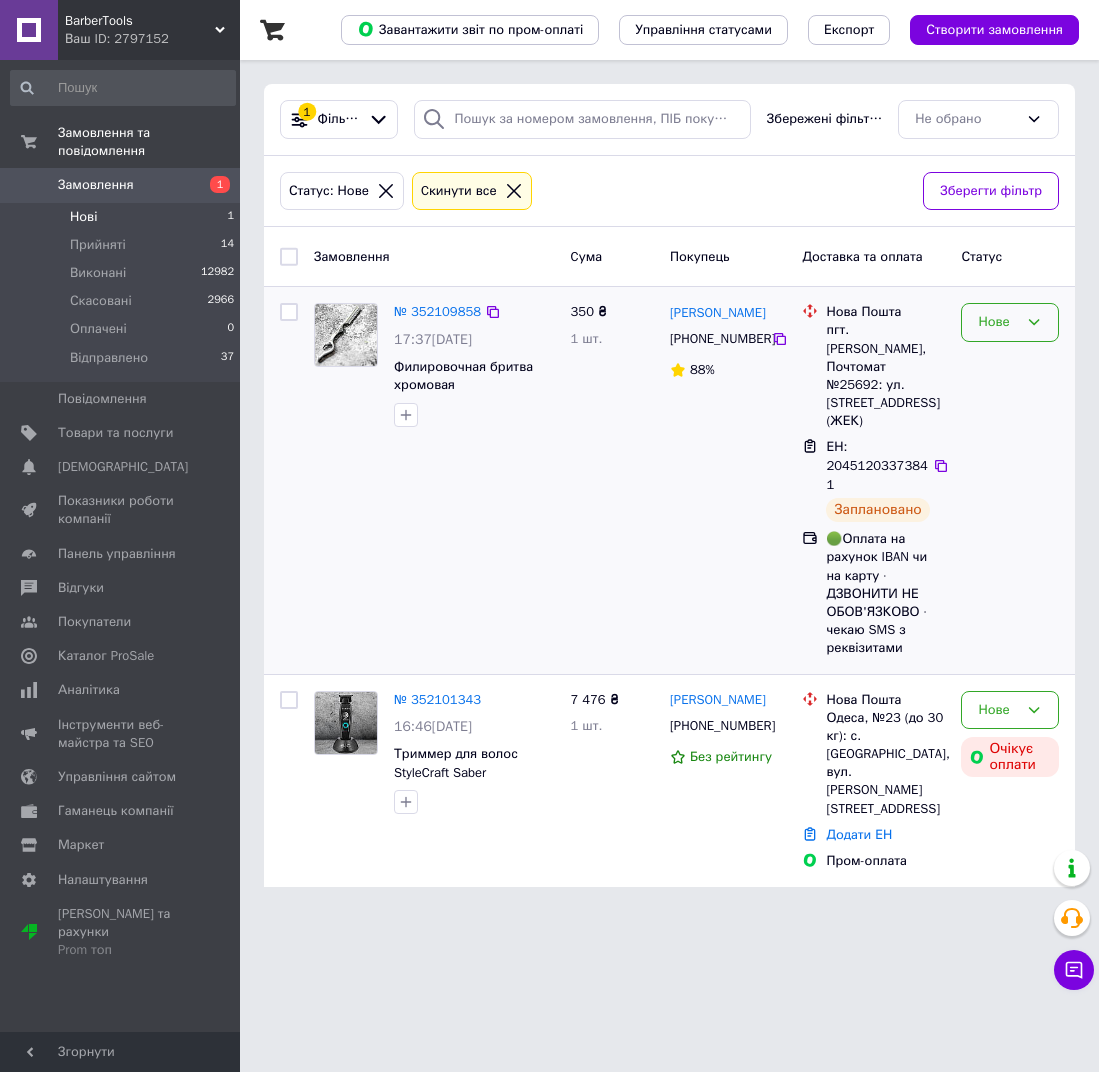 click on "Нове" at bounding box center [1010, 322] 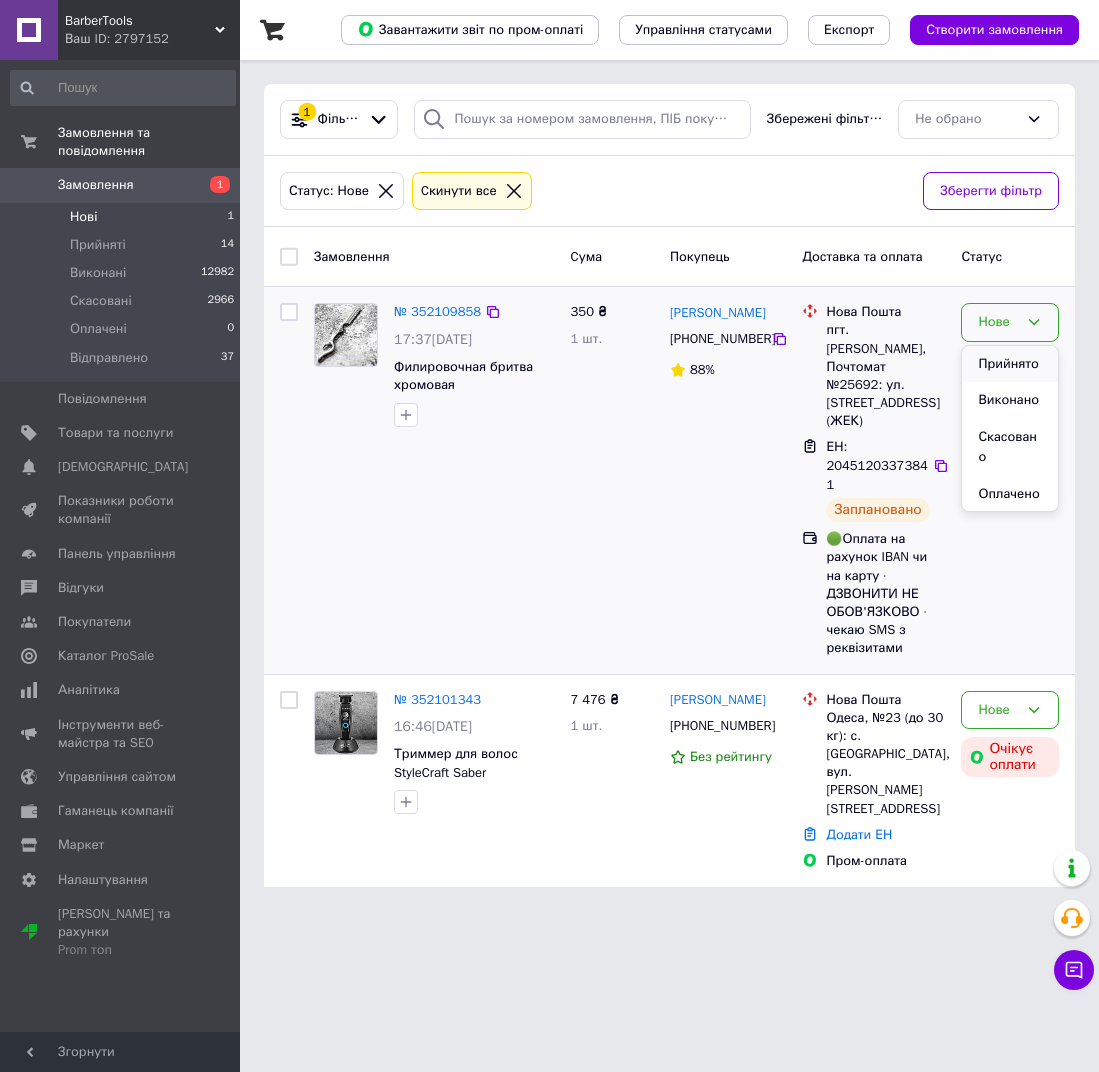 click on "Прийнято" at bounding box center [1010, 364] 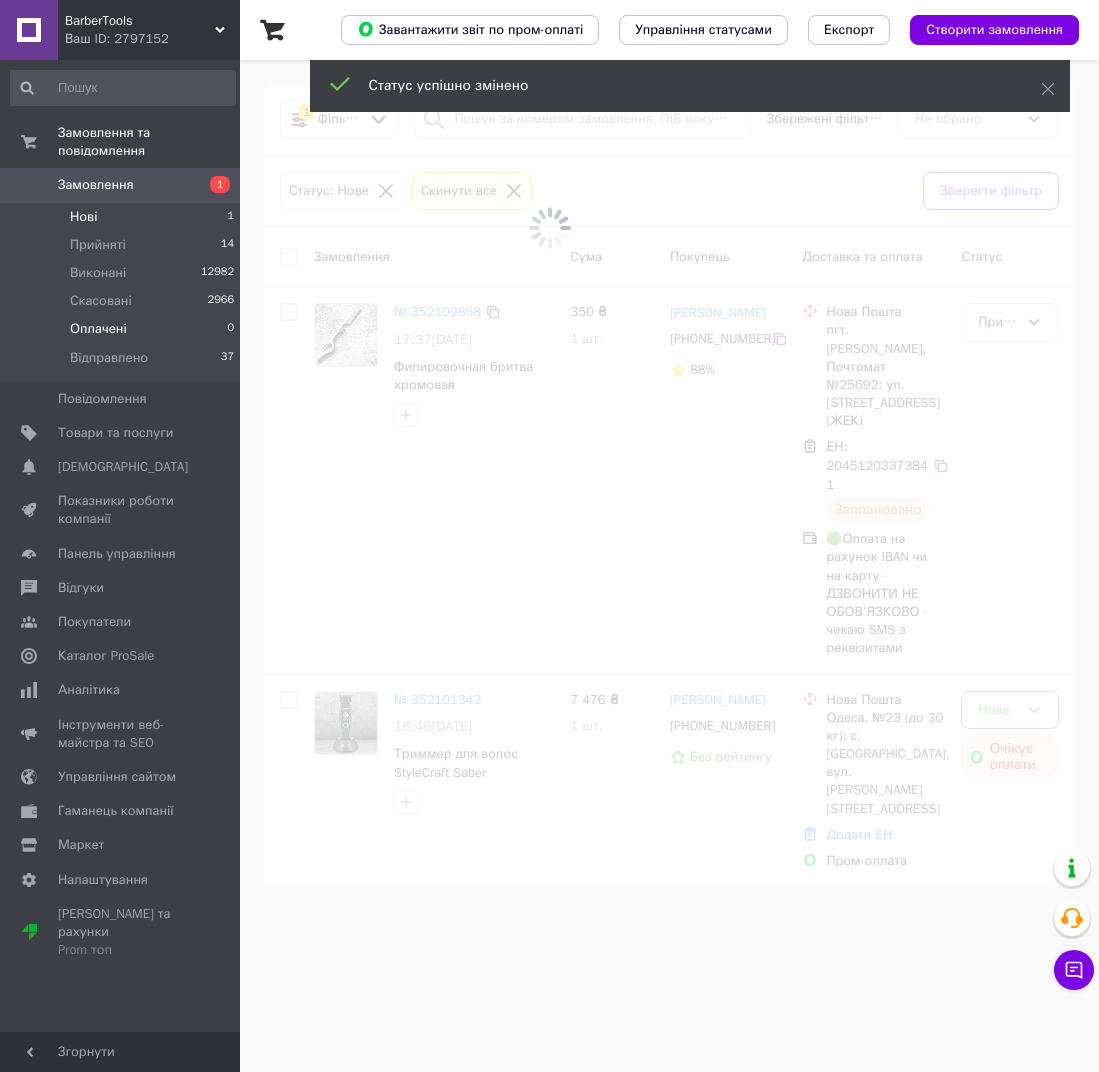 click on "Оплачені" at bounding box center (98, 329) 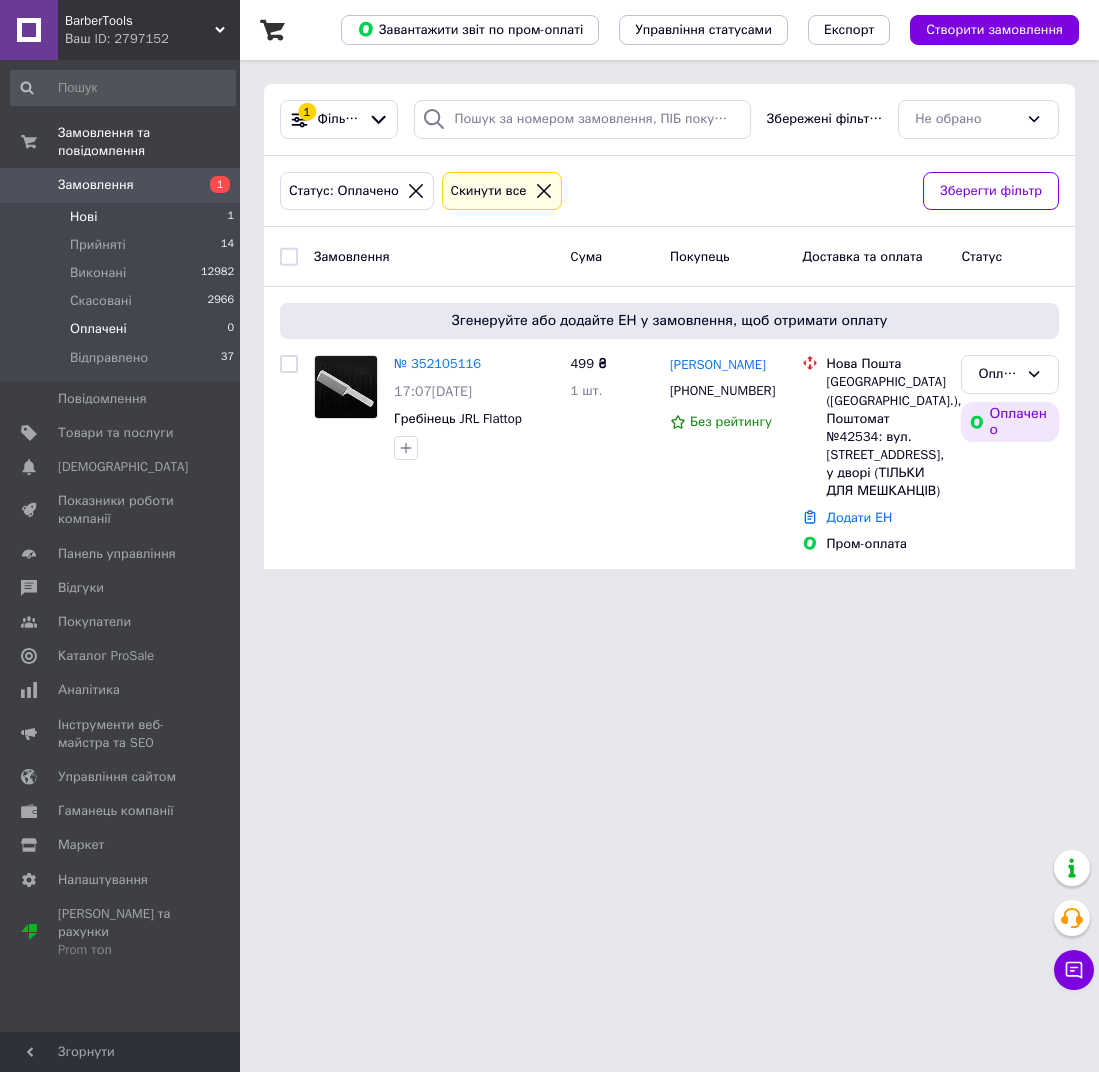 click on "Нові 1" at bounding box center [123, 217] 